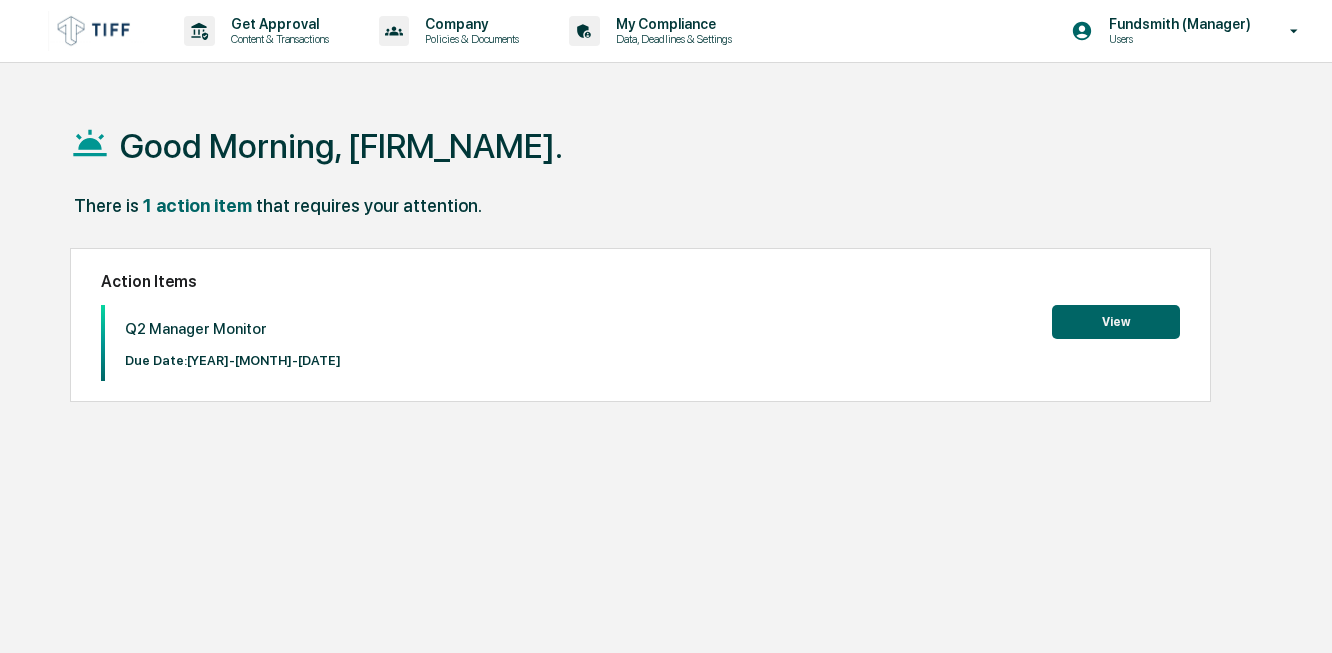 scroll, scrollTop: 0, scrollLeft: 0, axis: both 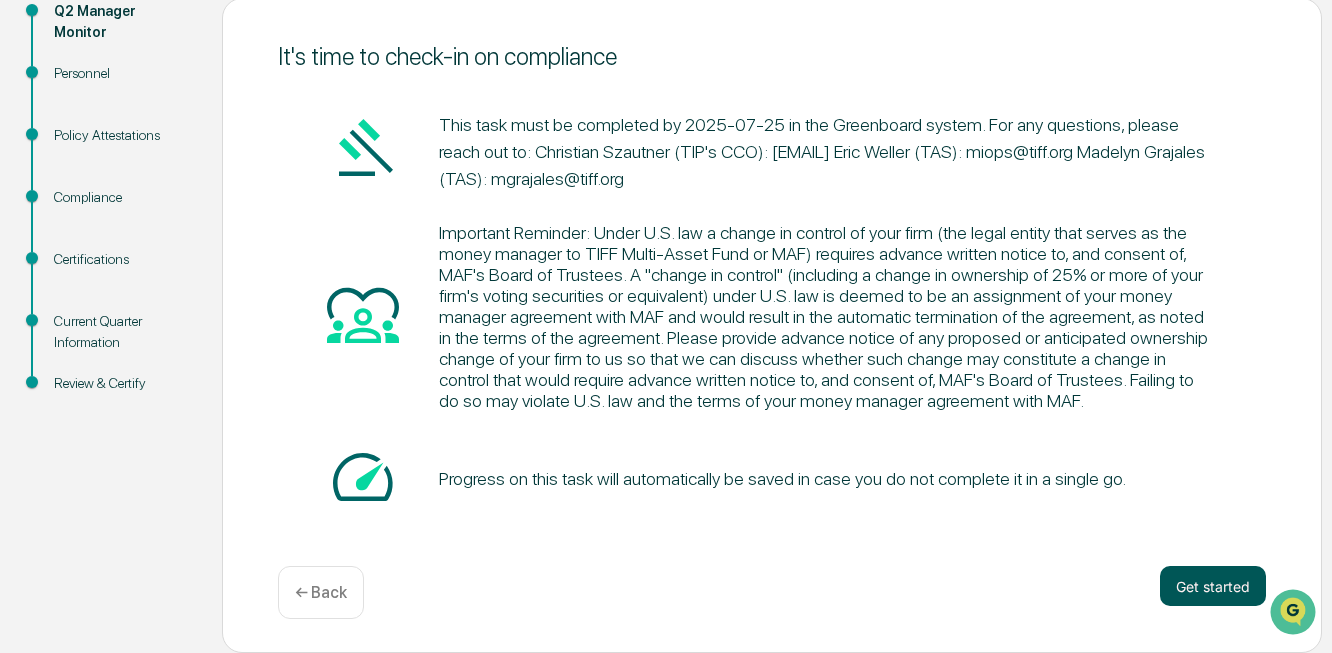 click on "Get started" at bounding box center [1213, 586] 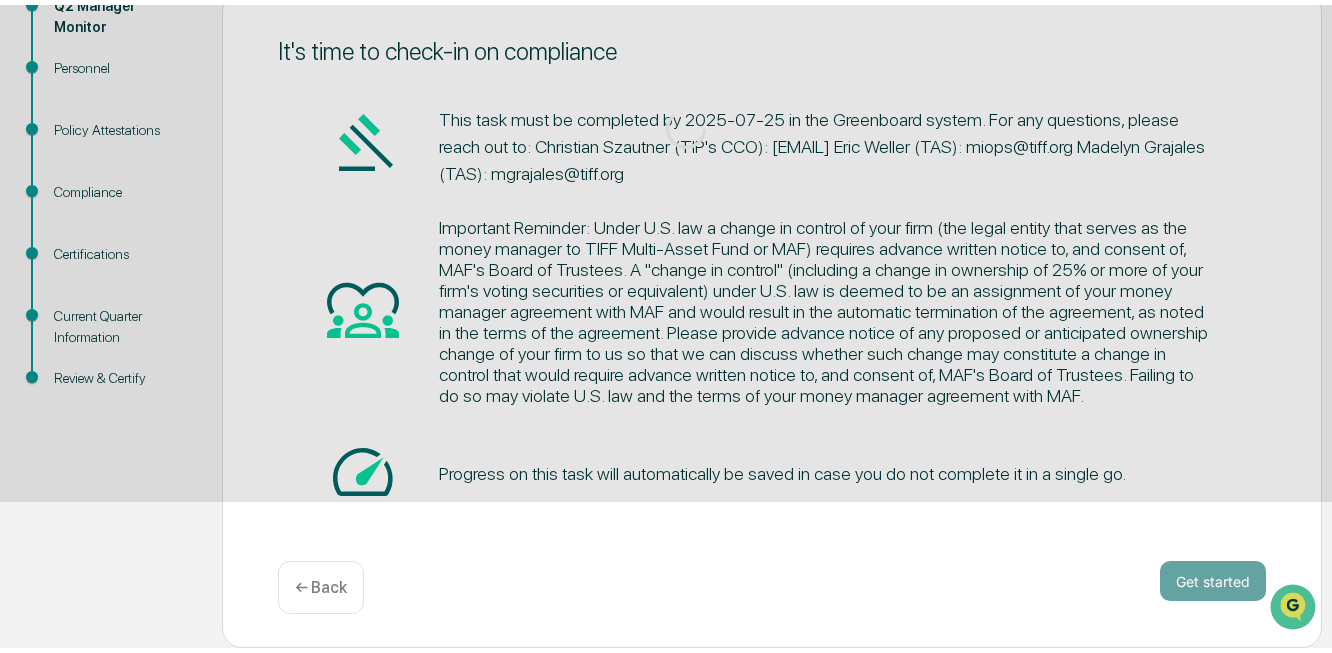 scroll, scrollTop: 190, scrollLeft: 0, axis: vertical 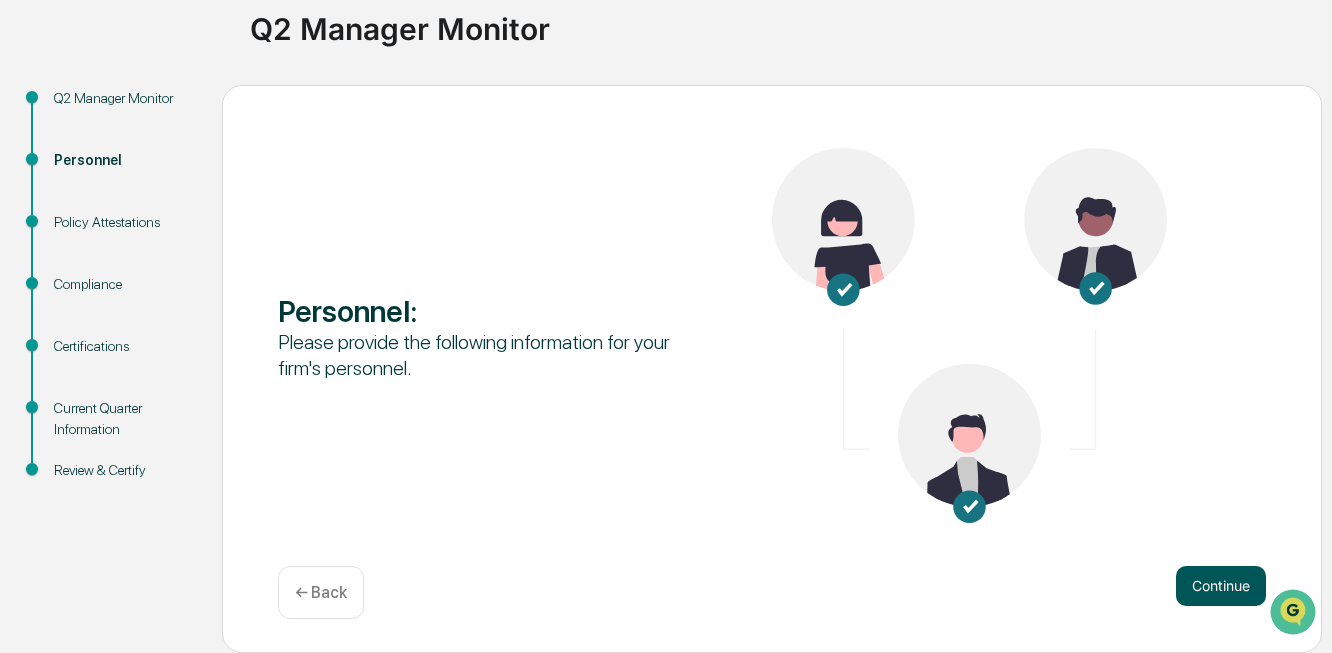 click on "Continue" at bounding box center [1221, 586] 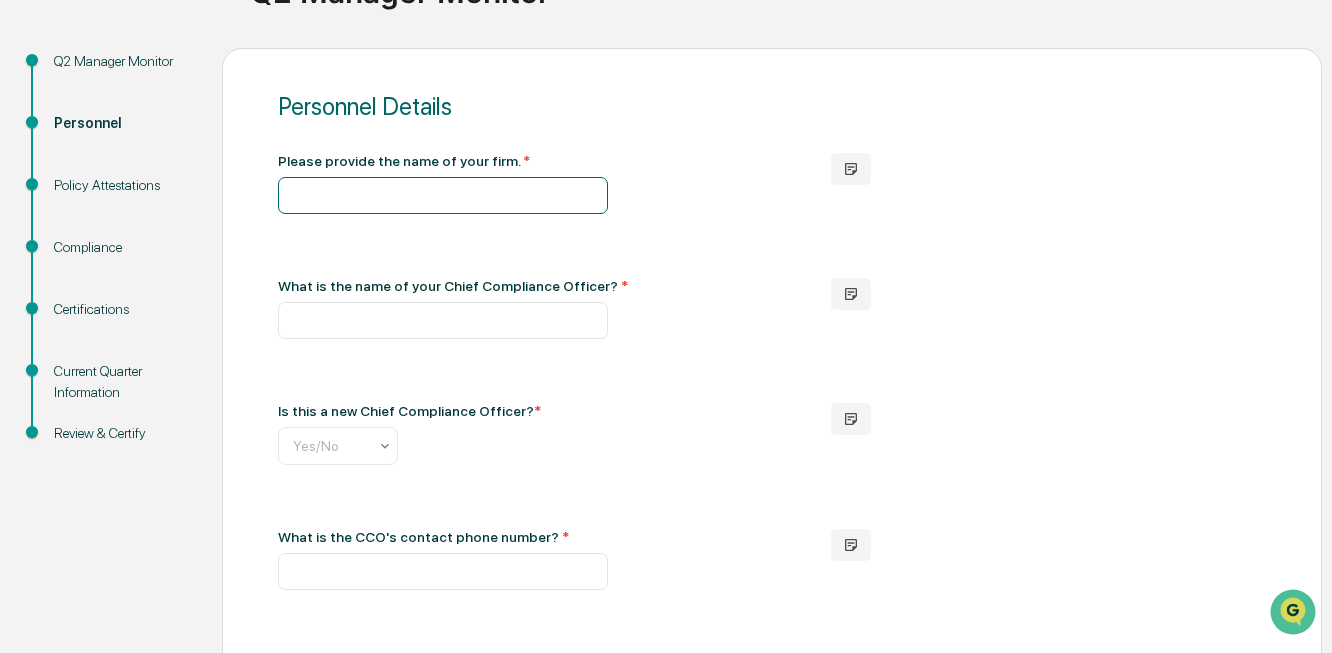 click at bounding box center [443, 195] 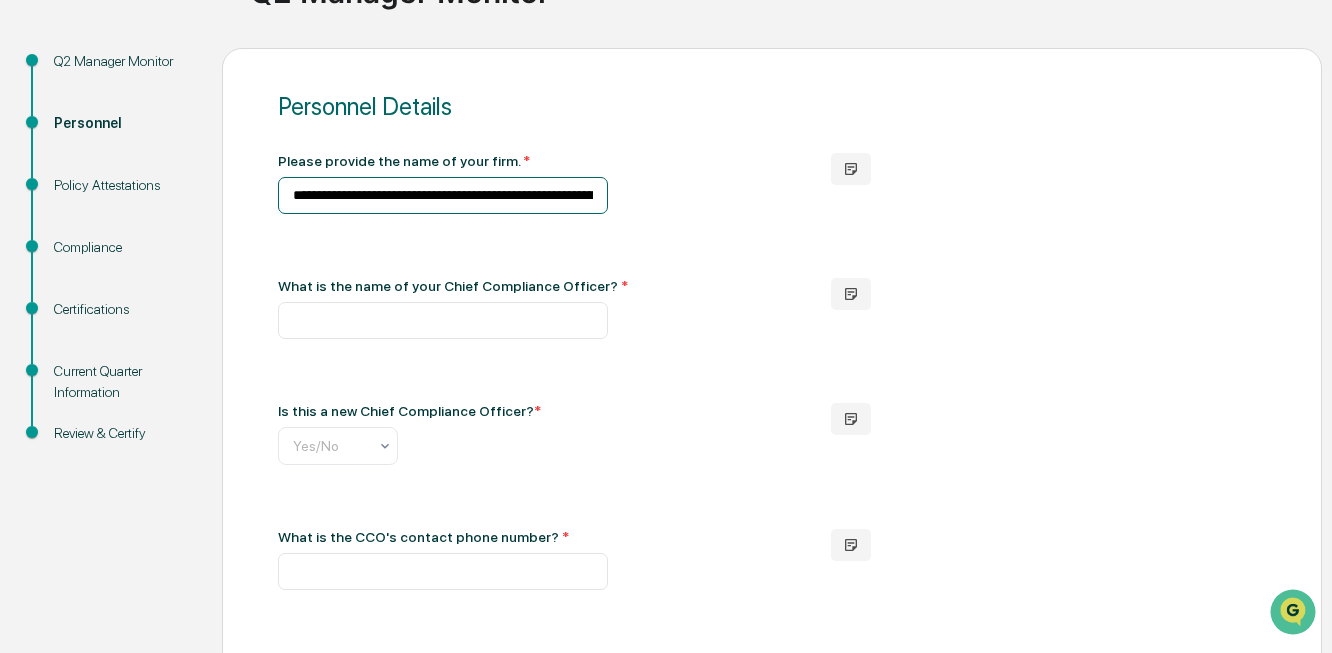 click on "**********" at bounding box center [443, 195] 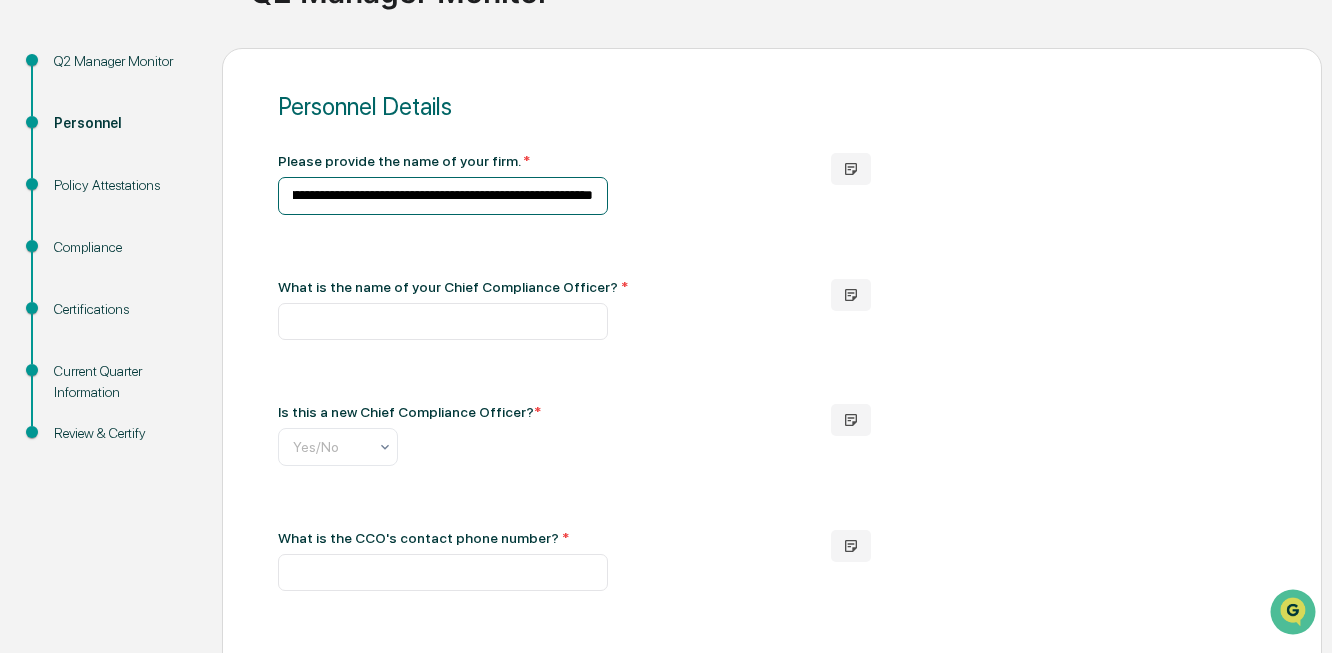 paste on "**********" 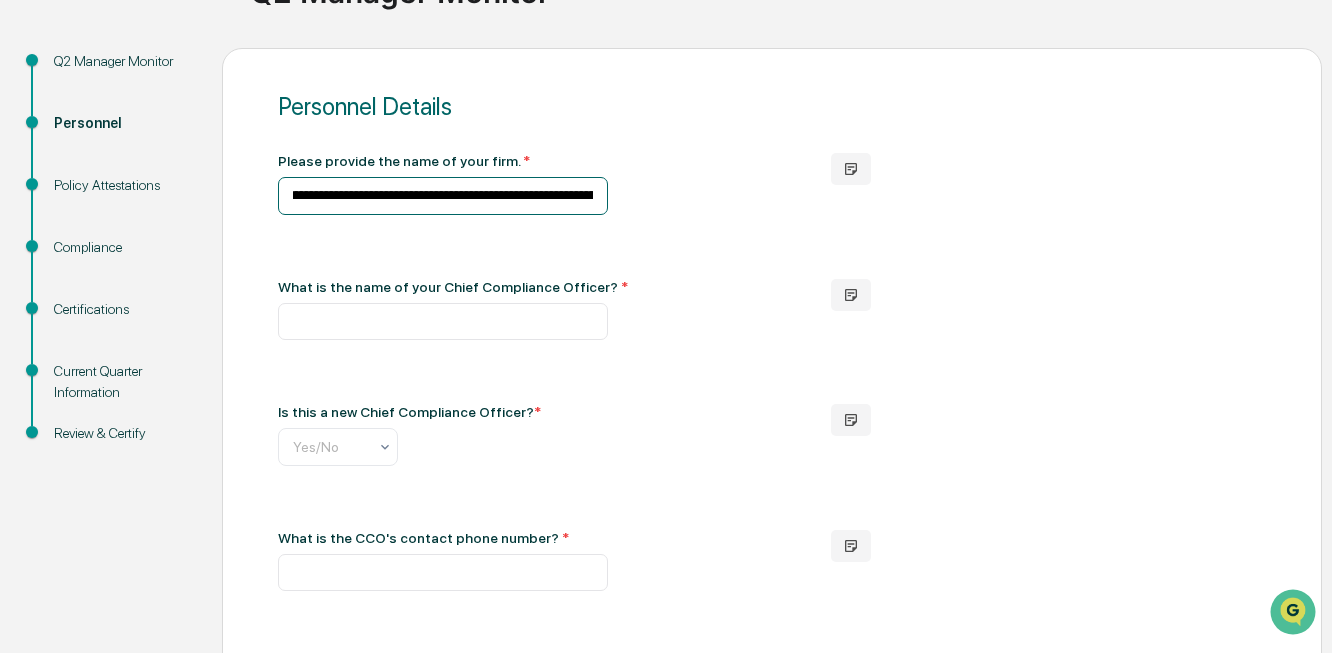 scroll, scrollTop: 0, scrollLeft: 727, axis: horizontal 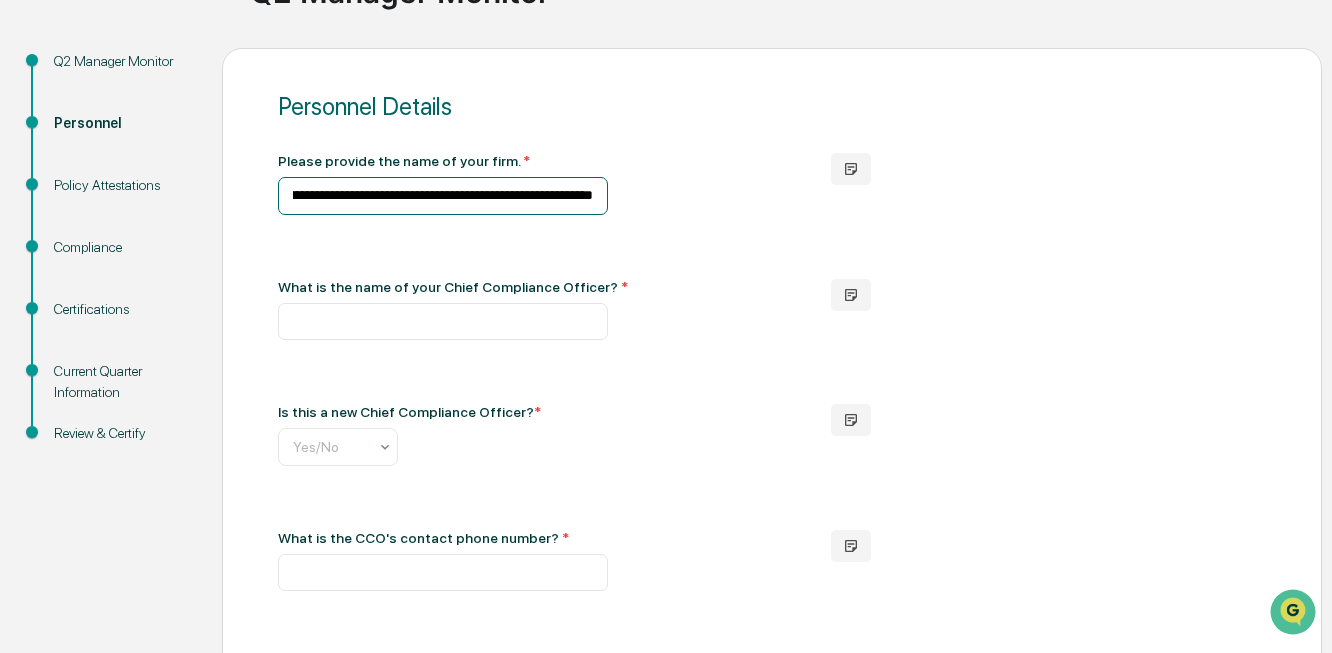 drag, startPoint x: 596, startPoint y: 230, endPoint x: 366, endPoint y: 229, distance: 230.00217 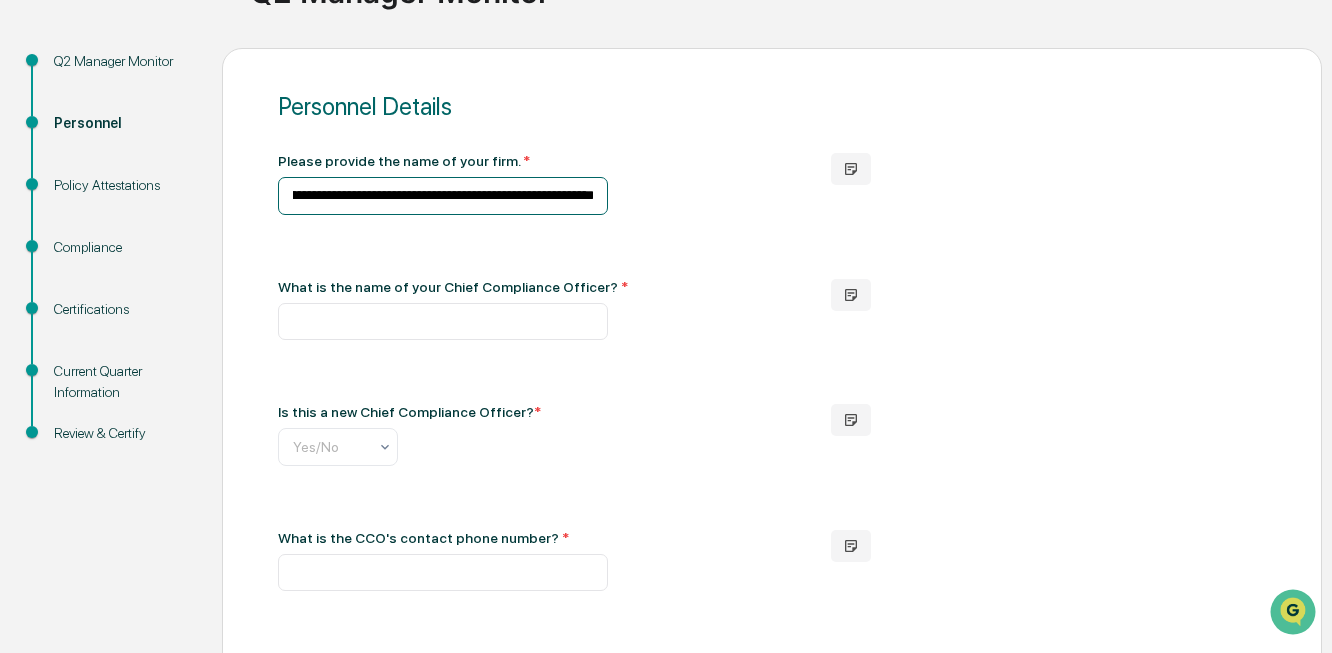 scroll, scrollTop: 0, scrollLeft: 0, axis: both 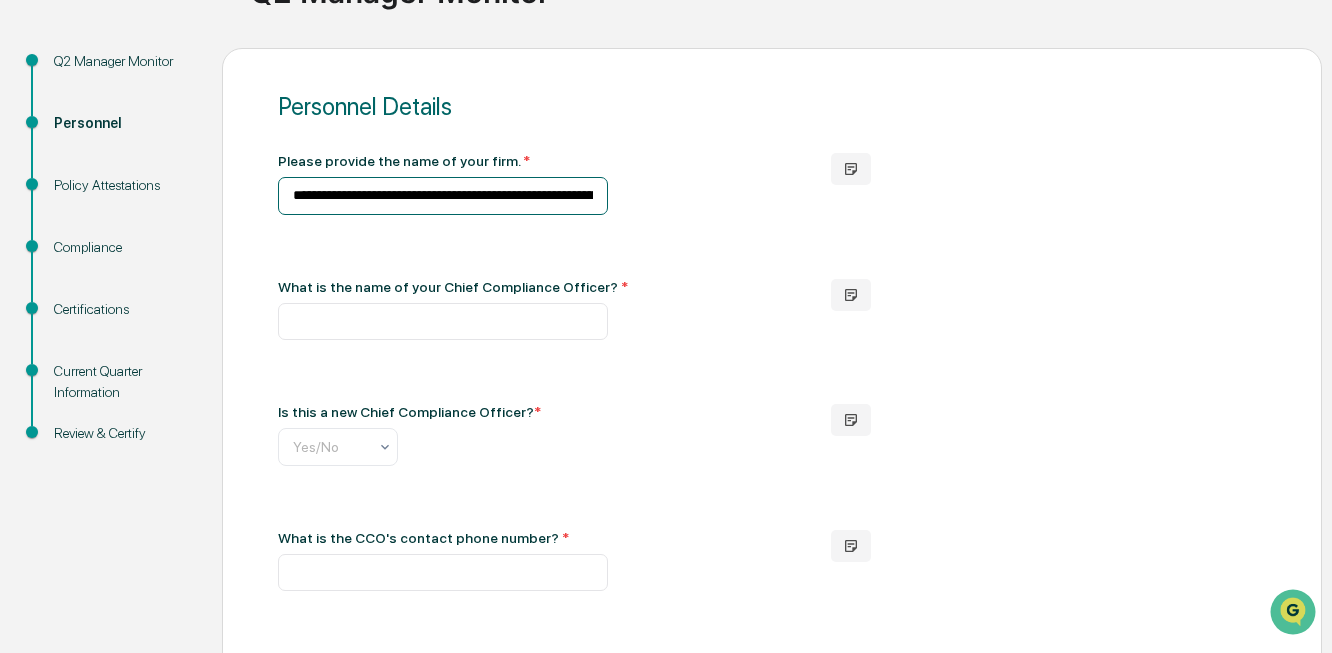 drag, startPoint x: 341, startPoint y: 231, endPoint x: 135, endPoint y: 222, distance: 206.1965 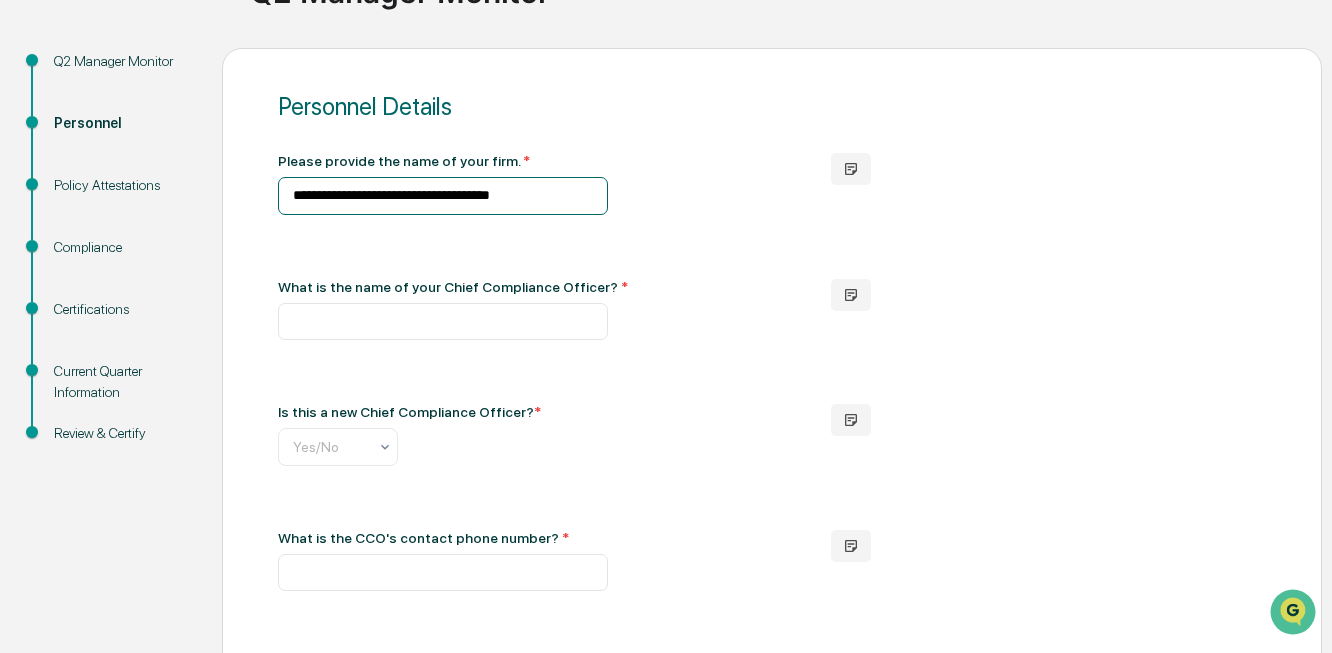type on "**********" 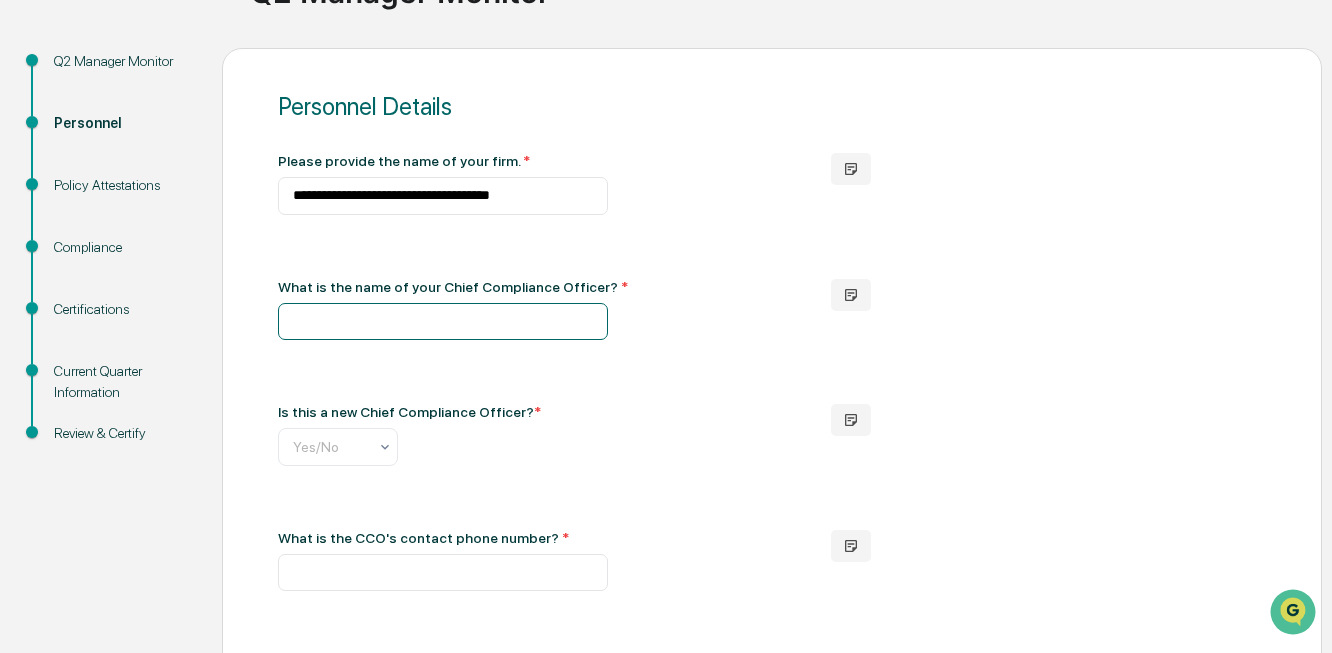 click at bounding box center (443, 321) 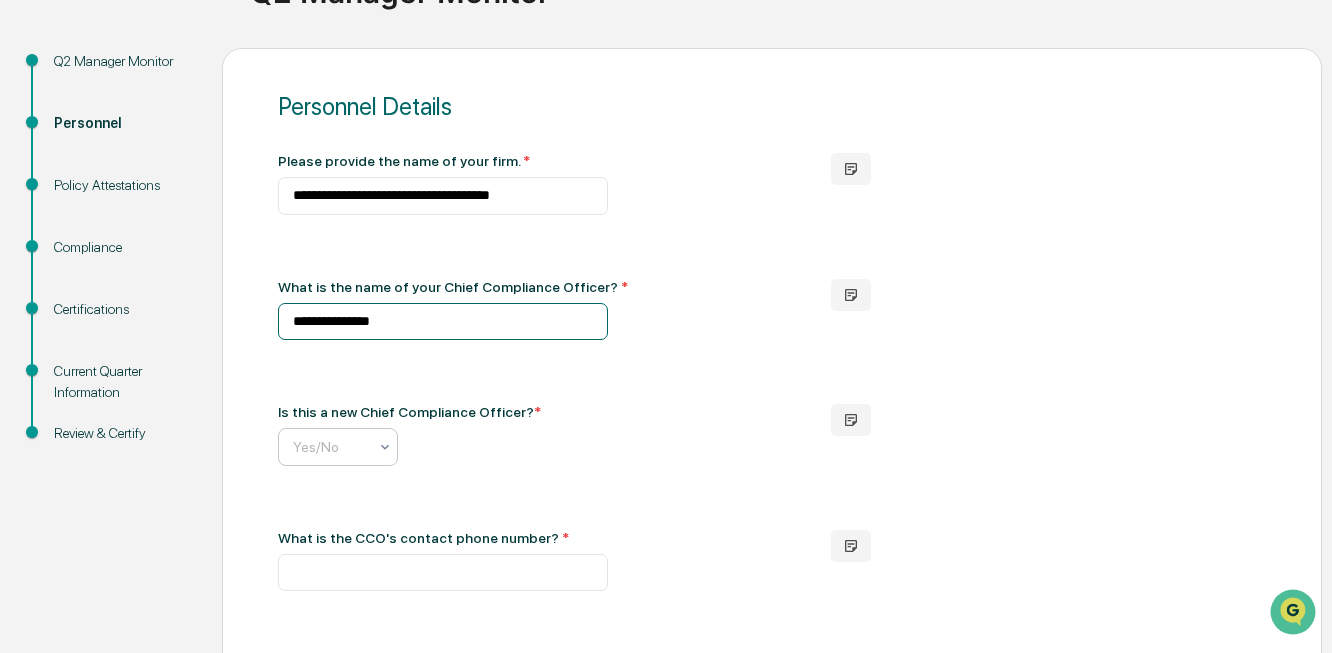 type on "**********" 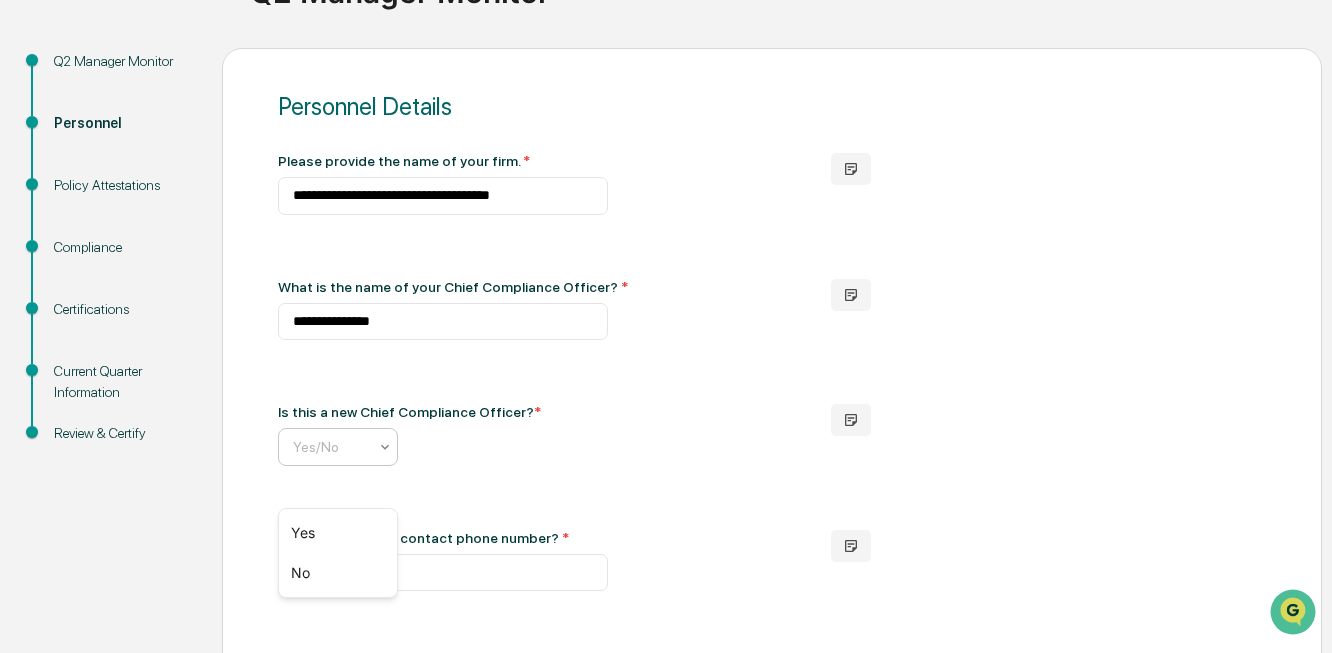 click at bounding box center [443, 447] 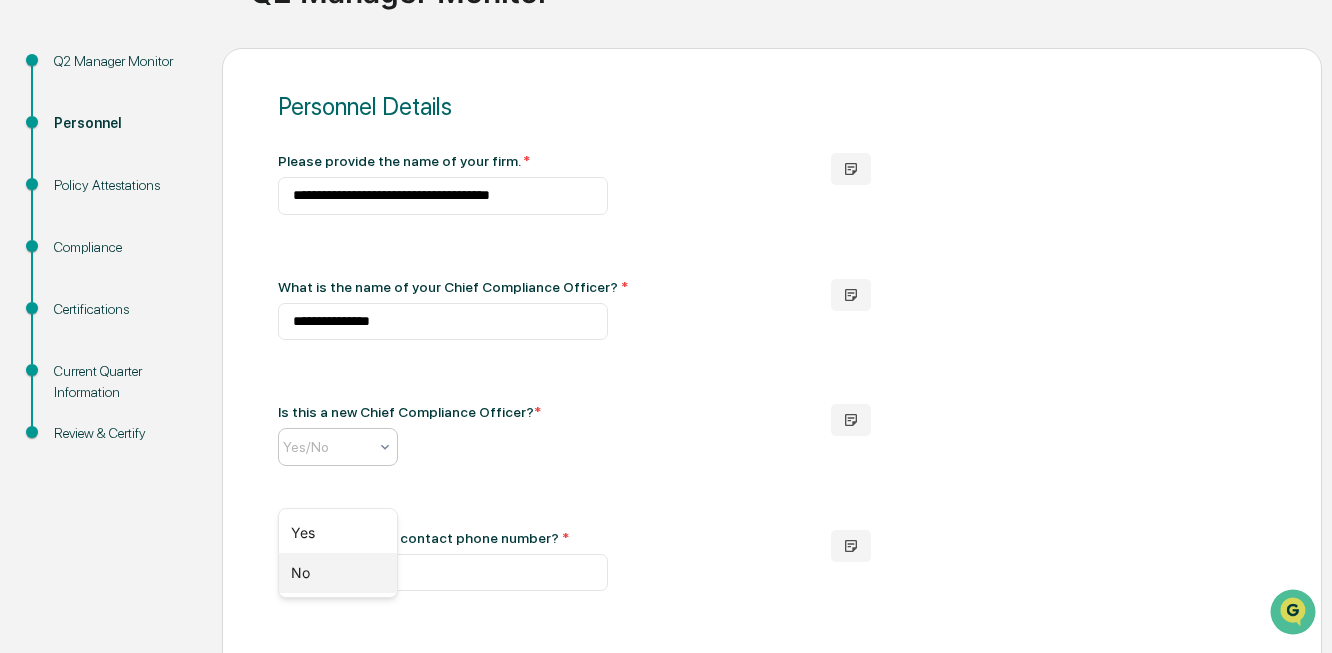 click on "No" at bounding box center [338, 573] 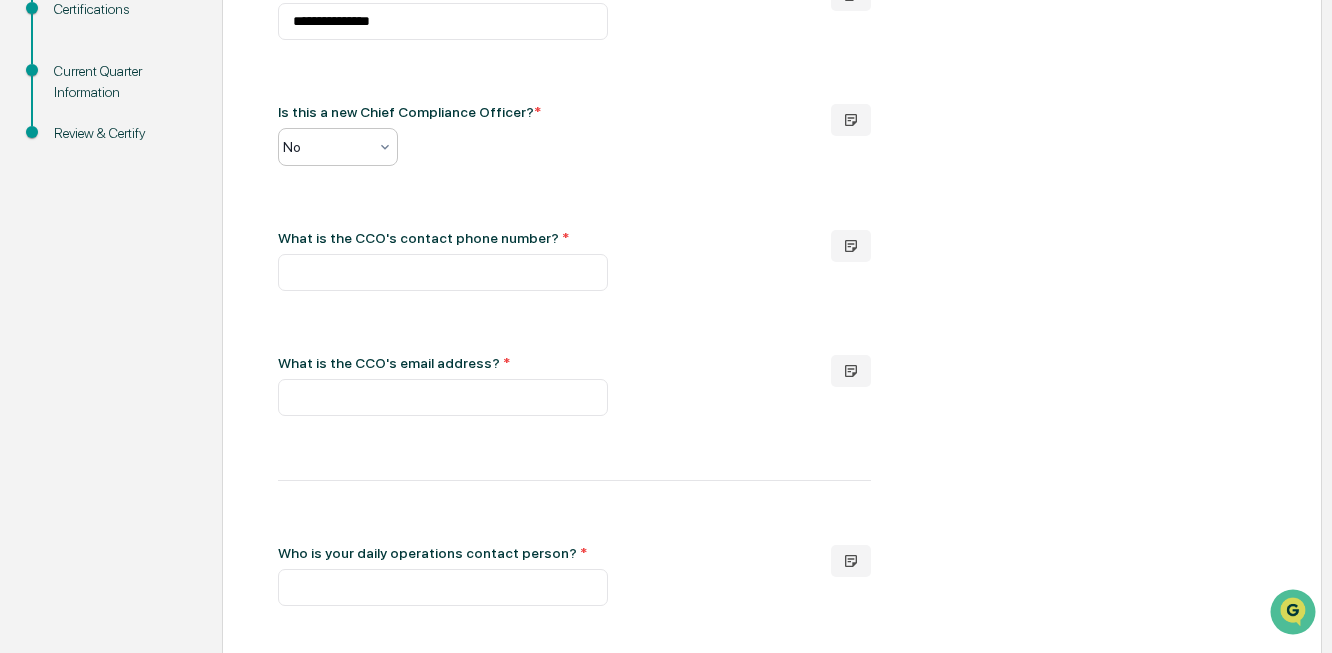 scroll, scrollTop: 590, scrollLeft: 0, axis: vertical 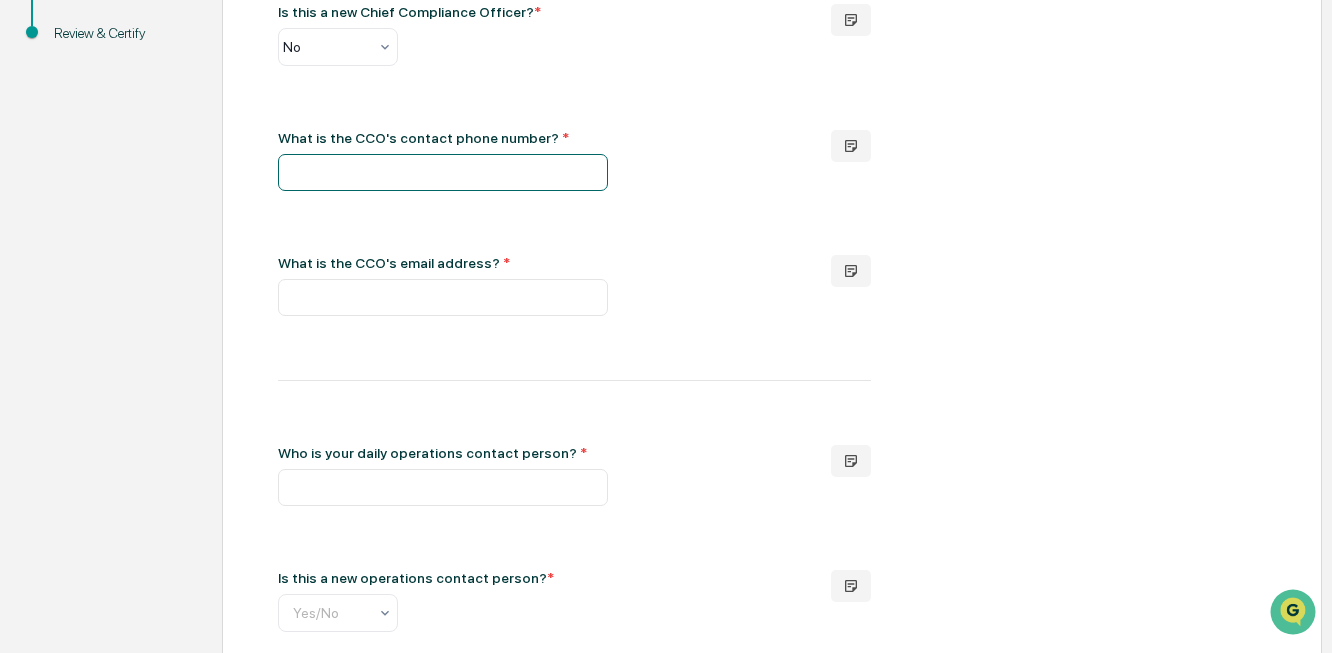 click at bounding box center (443, 172) 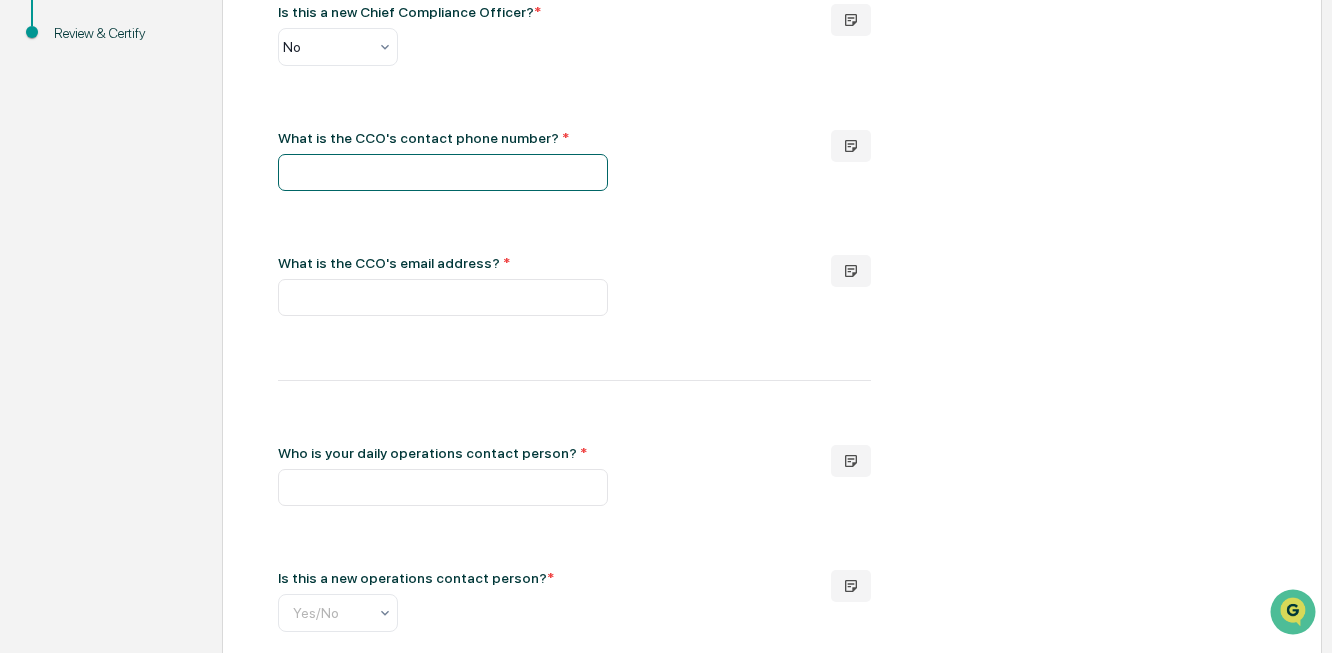paste on "**********" 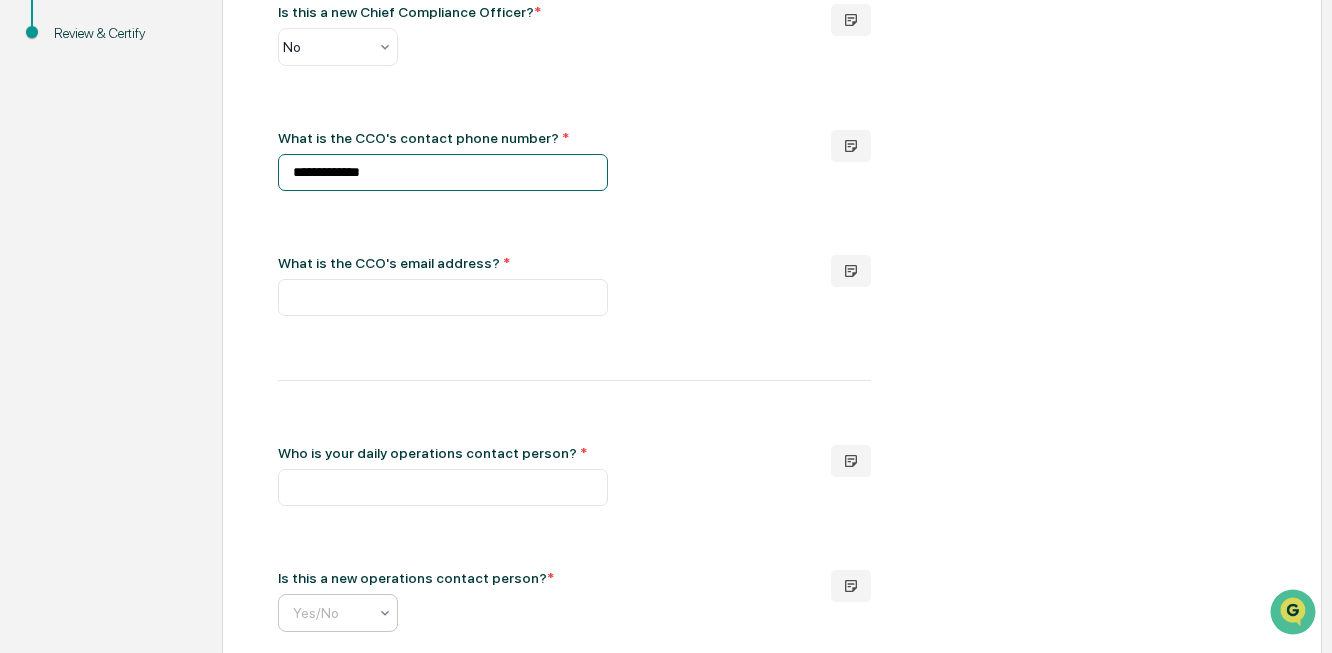 type on "**********" 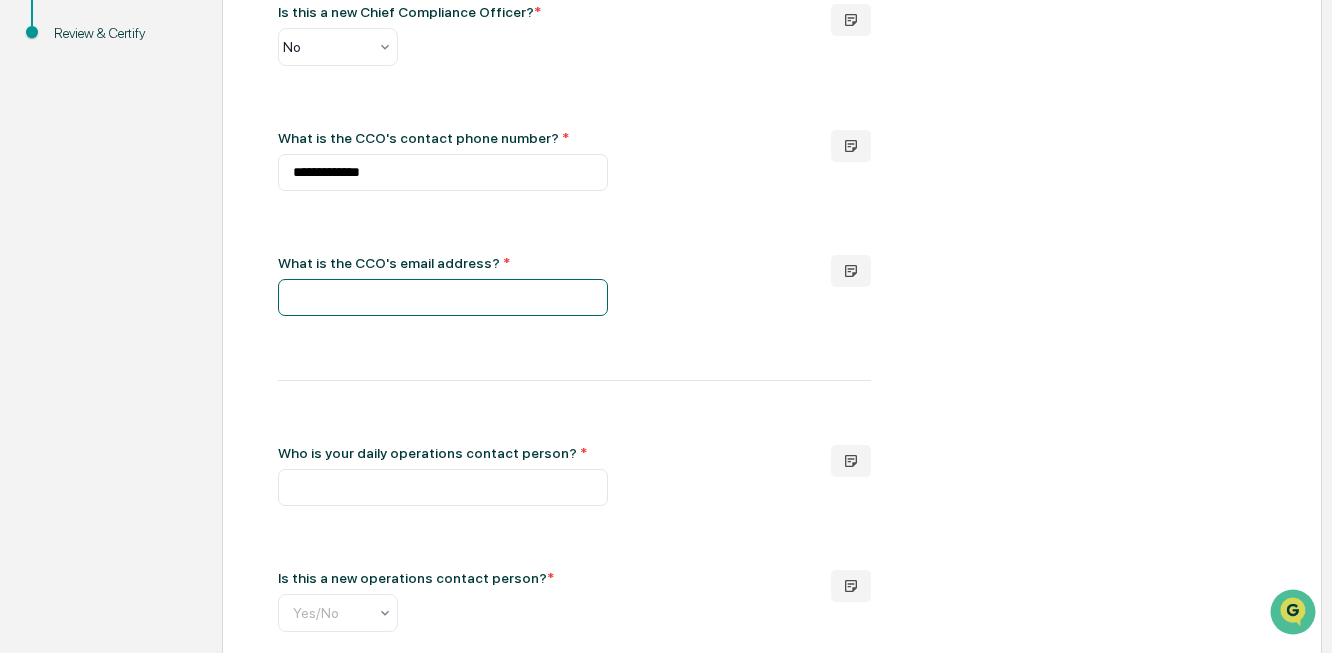 click at bounding box center (443, 297) 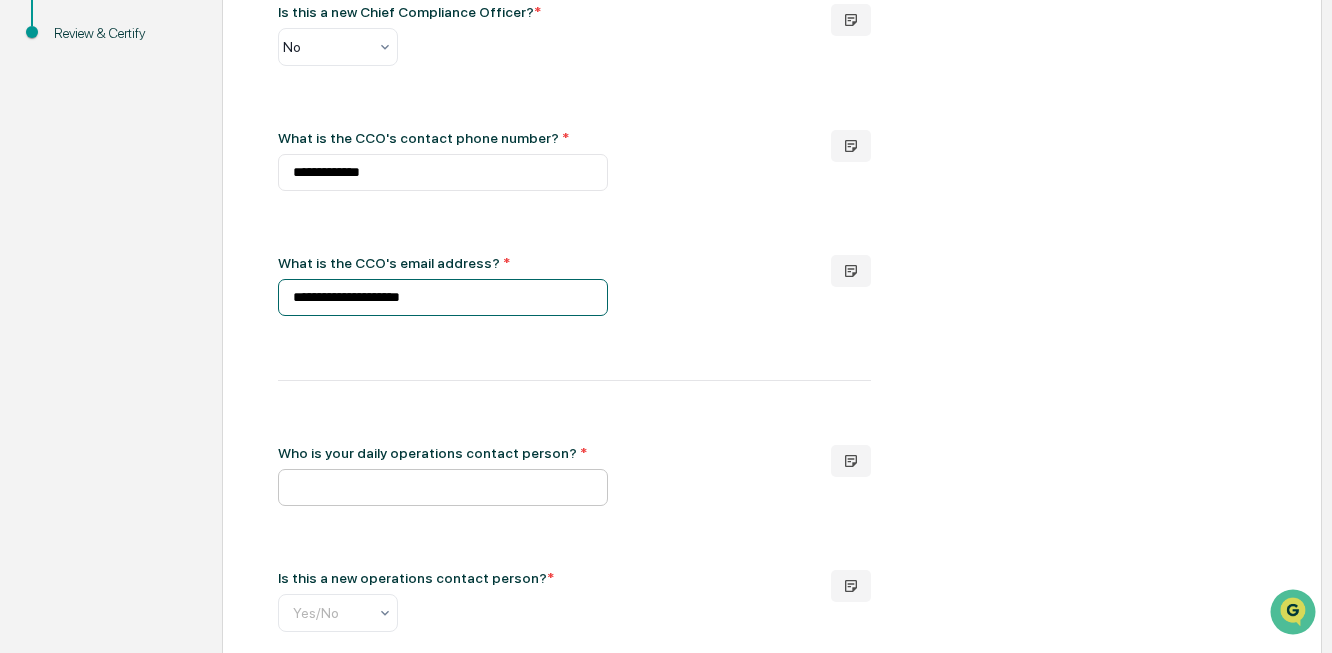 type on "**********" 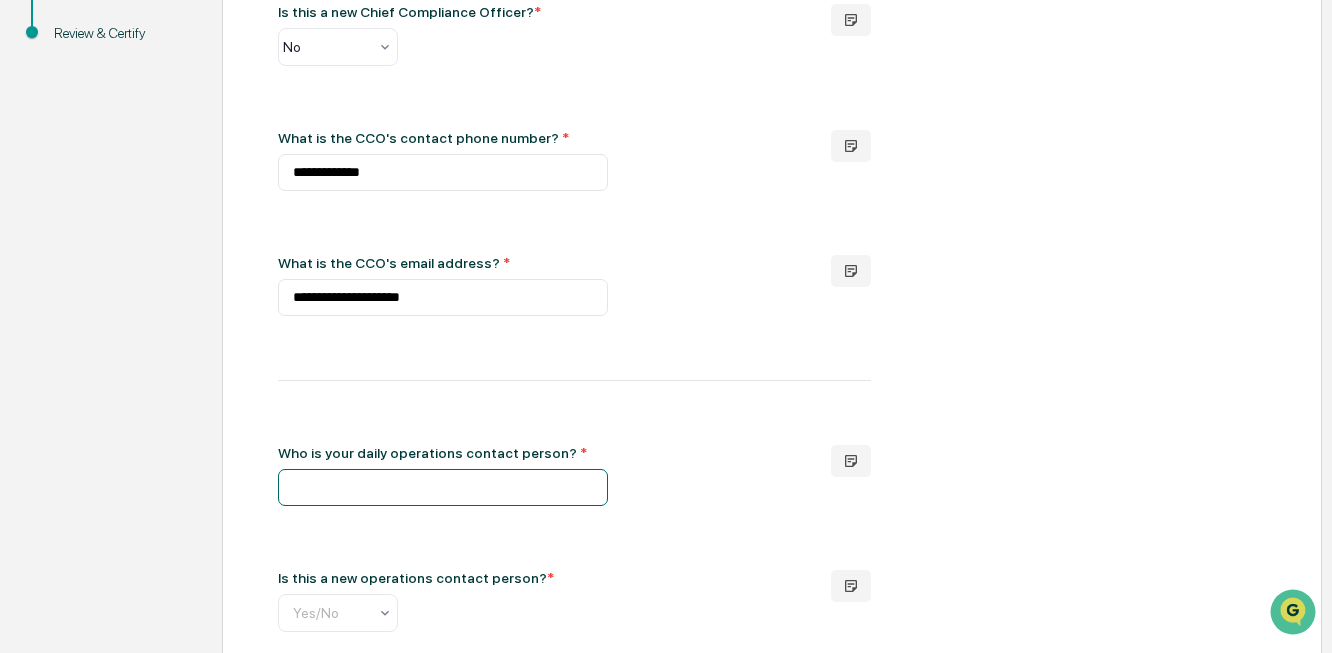 click at bounding box center (443, 487) 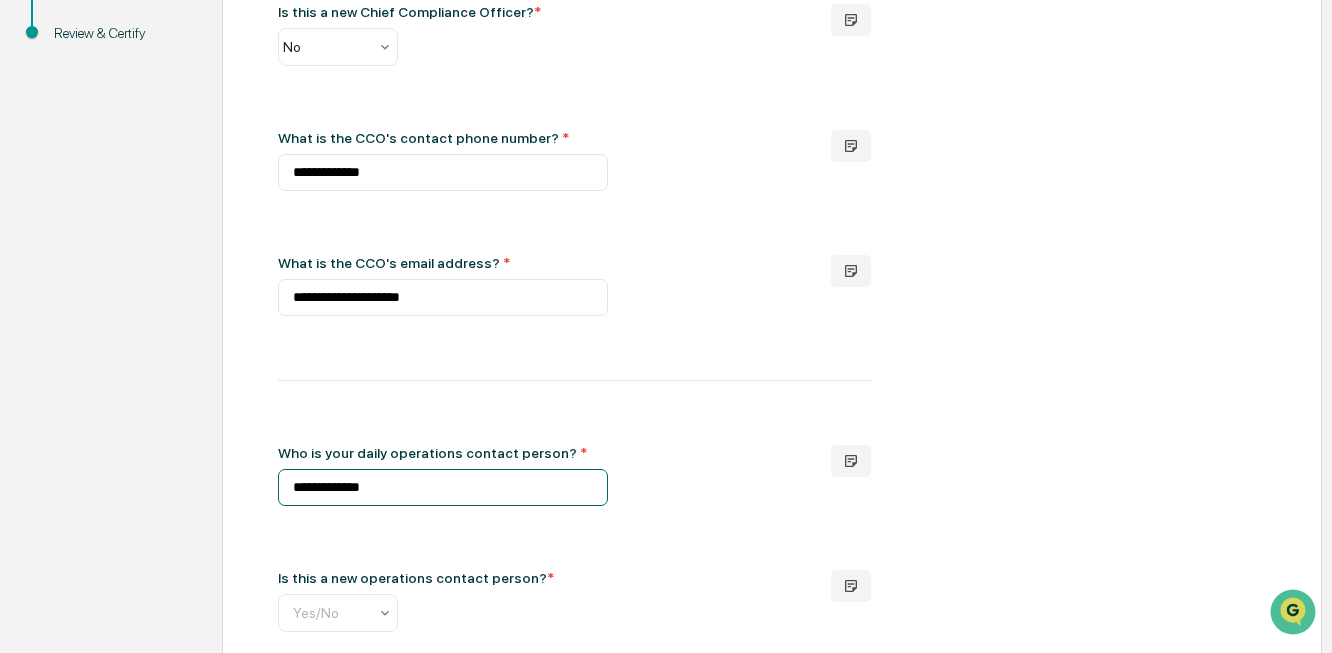 drag, startPoint x: 433, startPoint y: 522, endPoint x: 125, endPoint y: 506, distance: 308.4153 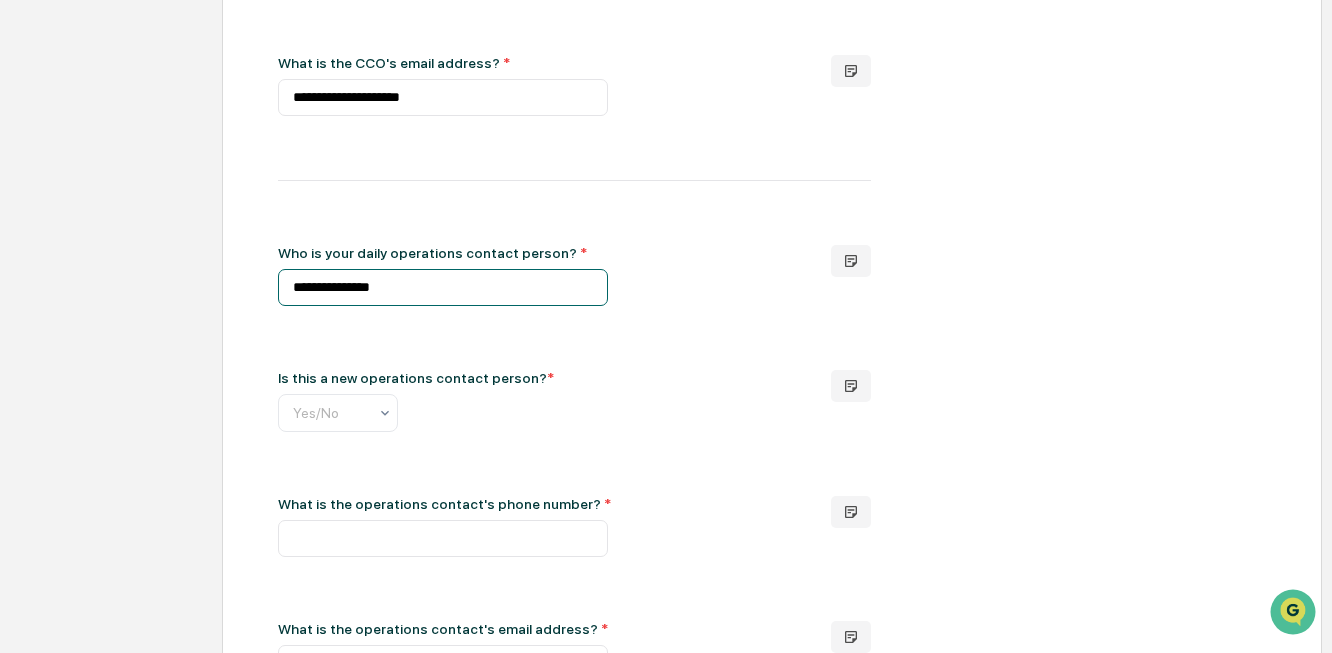 scroll, scrollTop: 890, scrollLeft: 0, axis: vertical 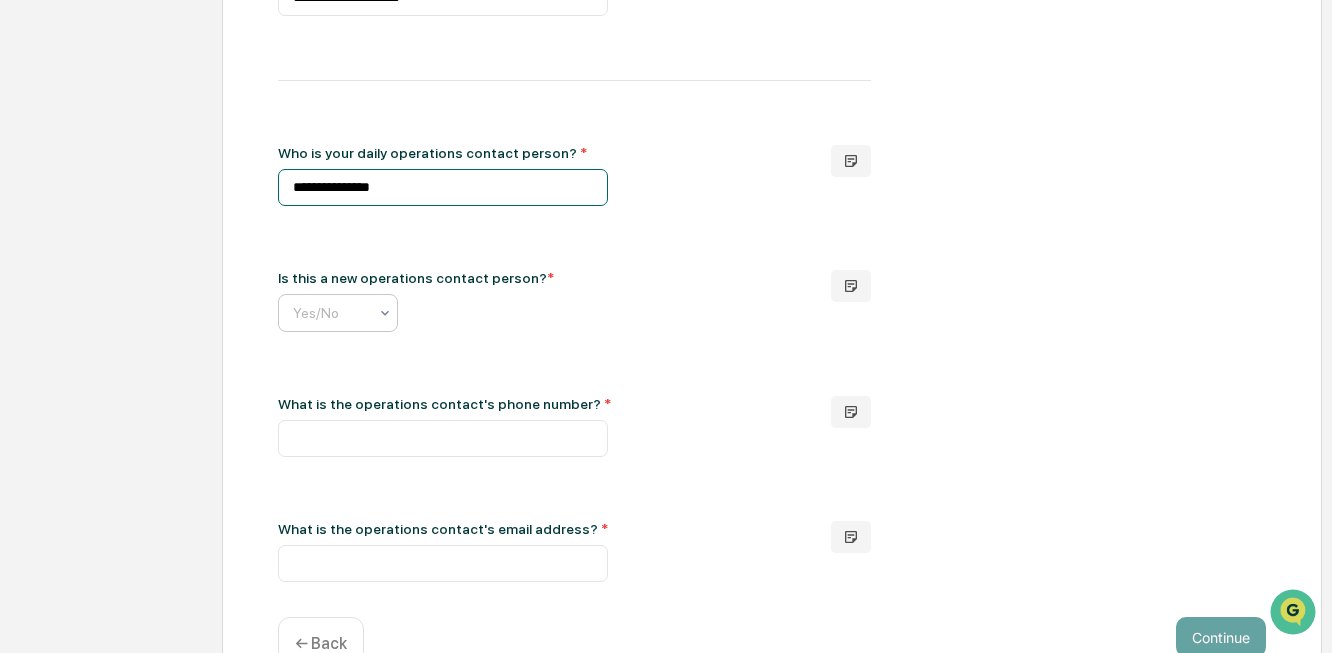 type on "**********" 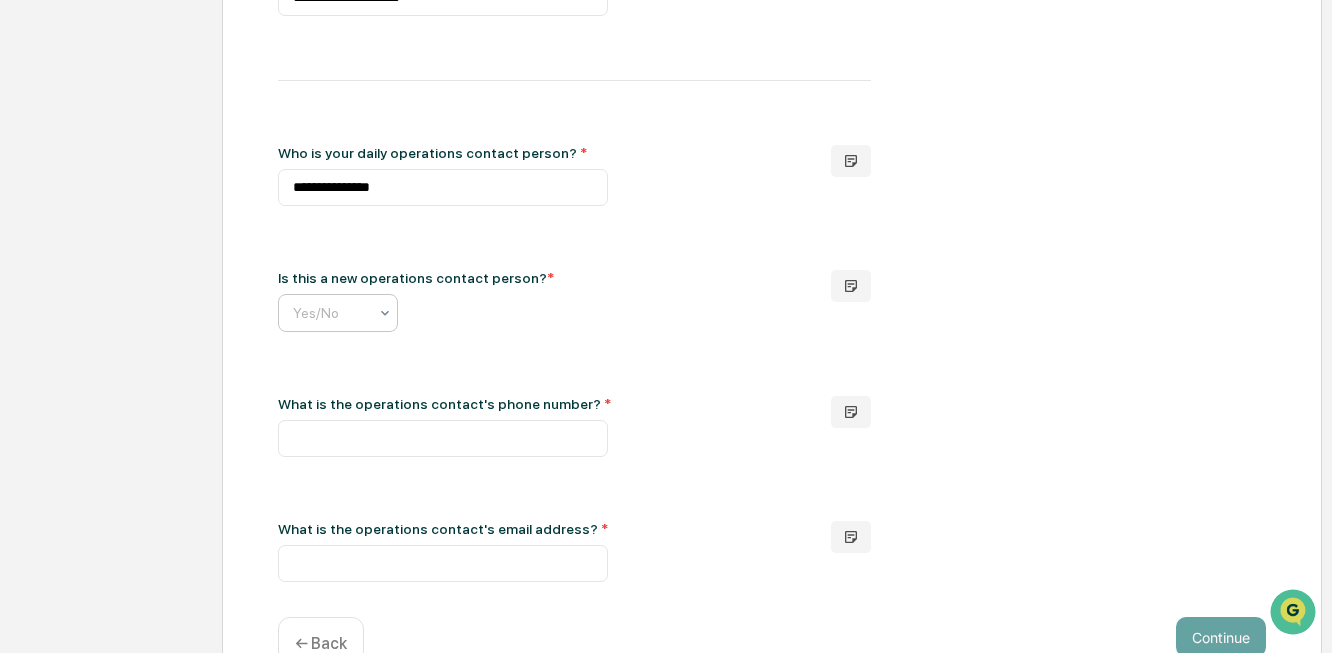 click at bounding box center (443, 313) 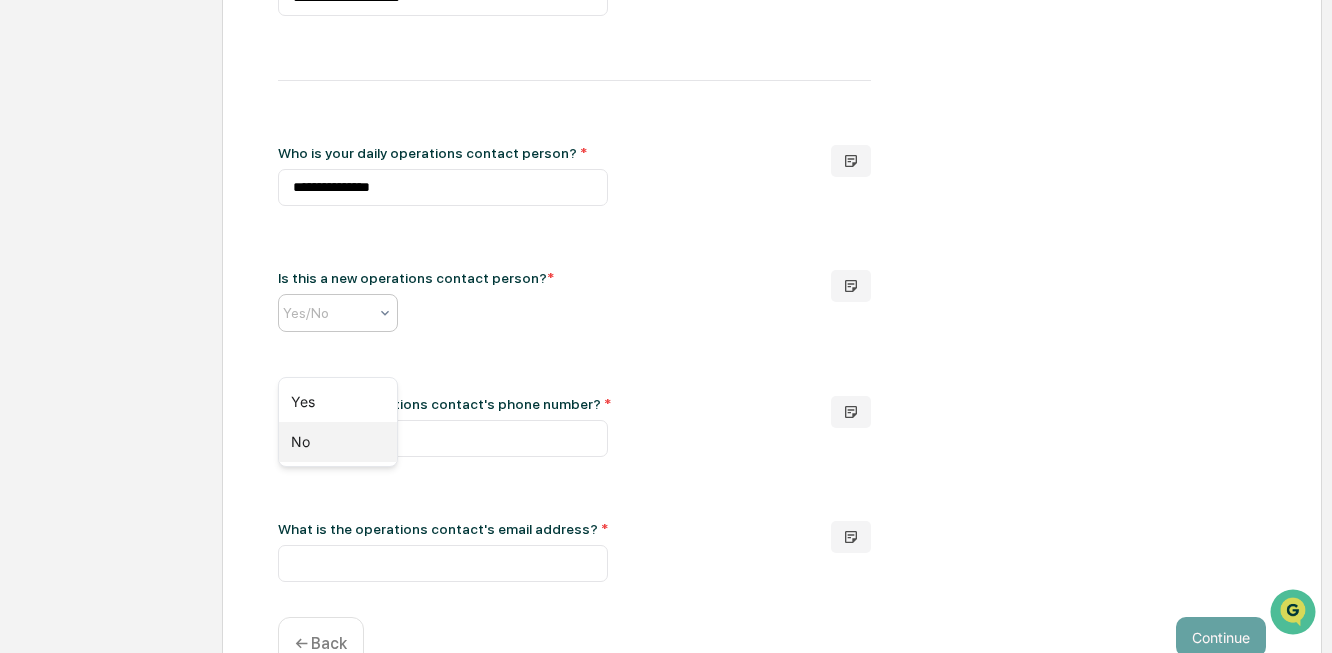 click on "No" at bounding box center [338, 442] 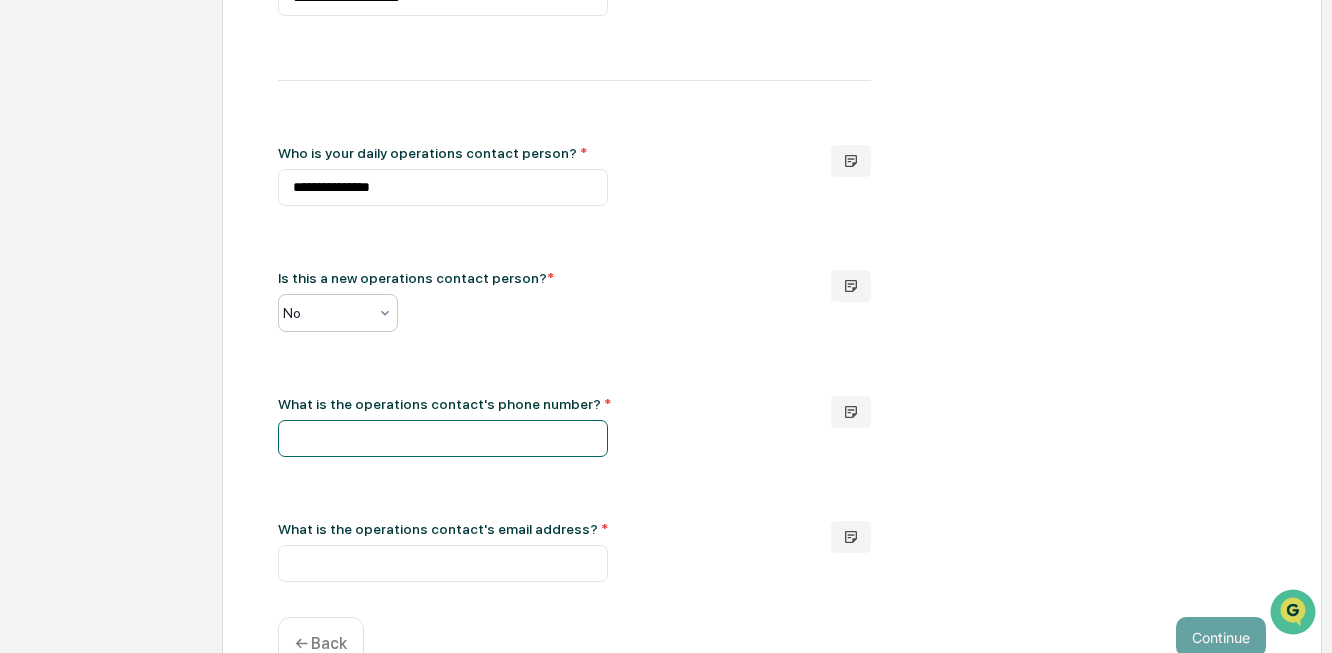 click at bounding box center [443, 438] 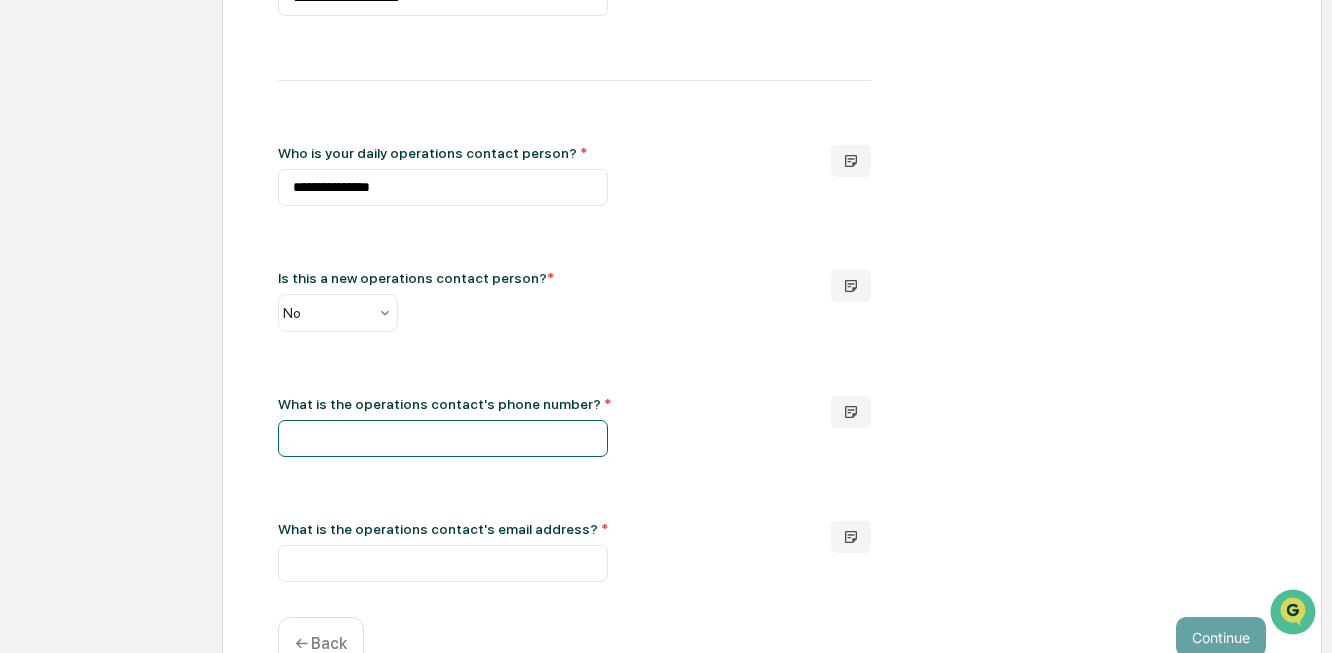 paste on "**********" 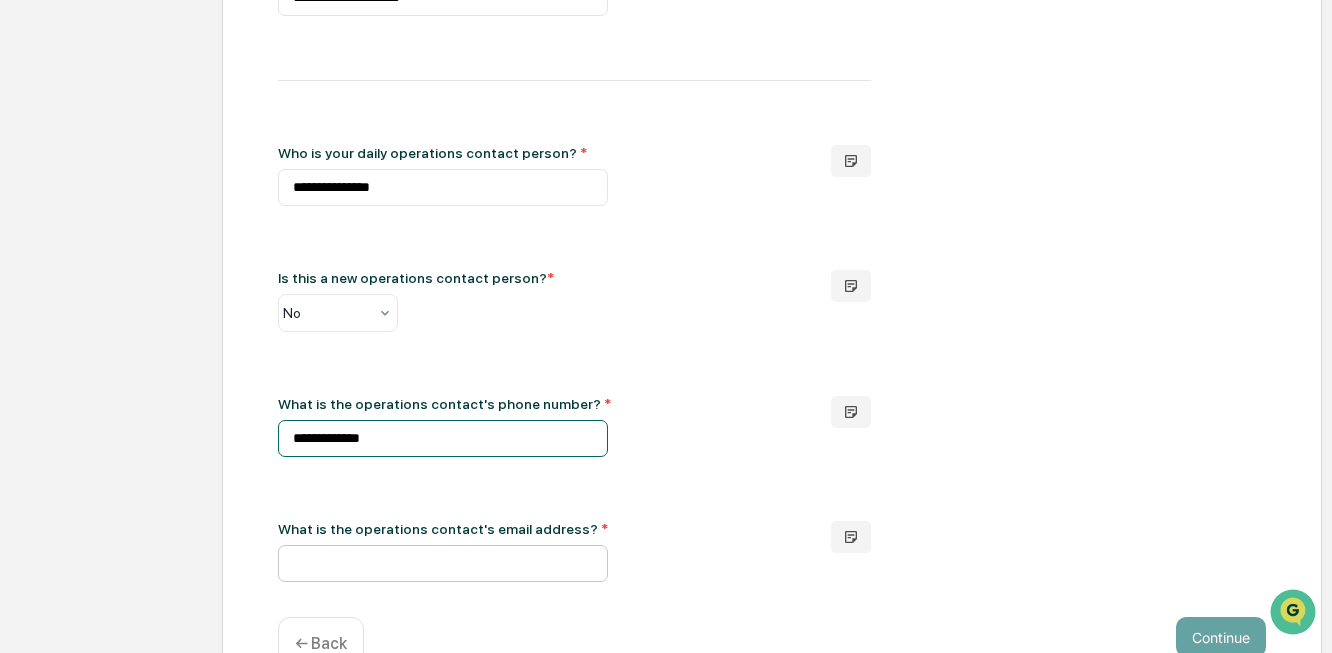type on "**********" 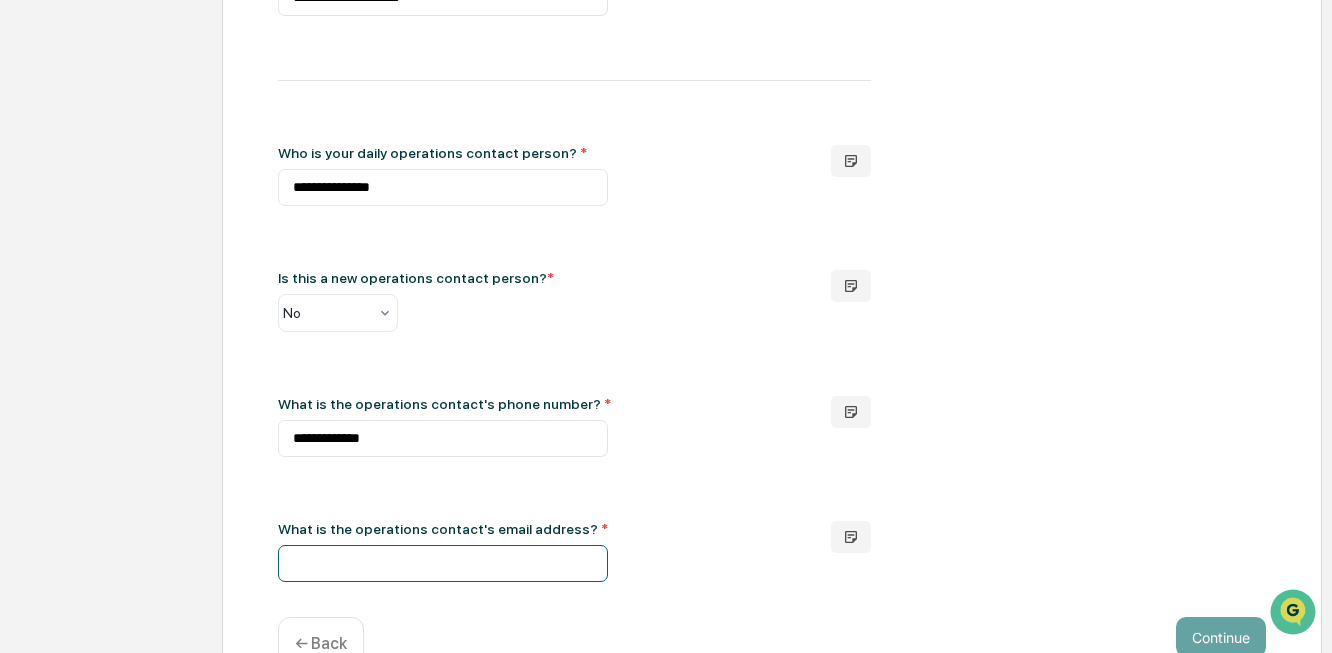 click at bounding box center (443, 563) 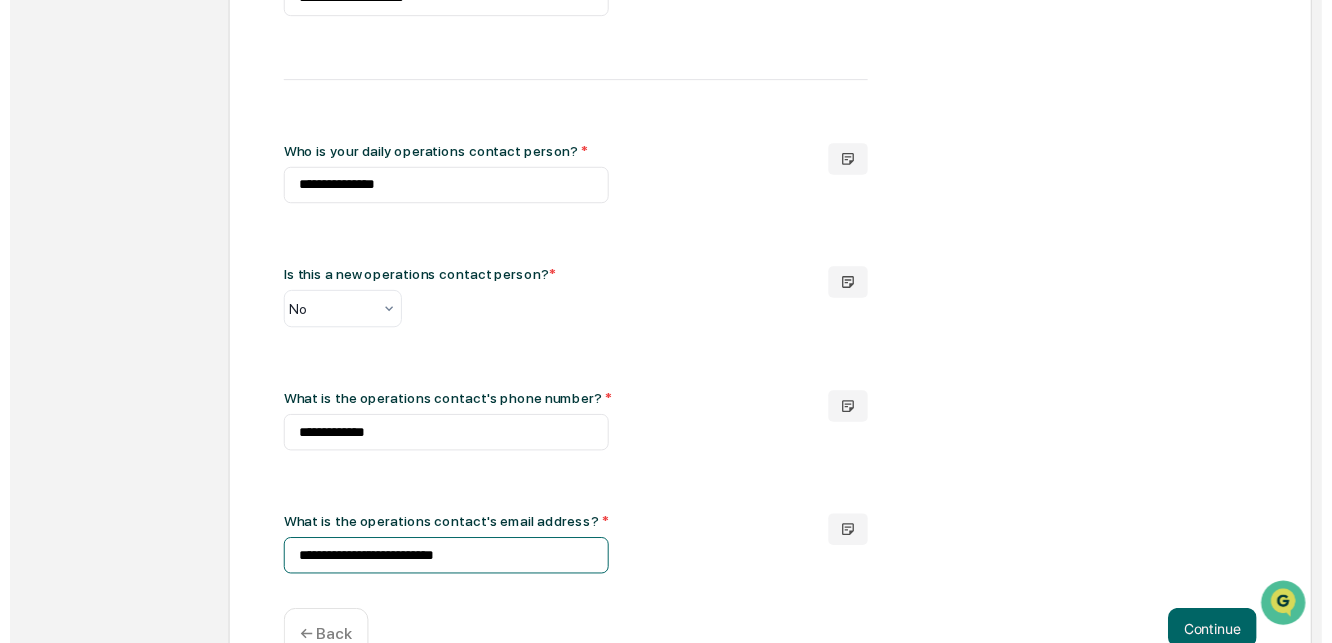 scroll, scrollTop: 985, scrollLeft: 0, axis: vertical 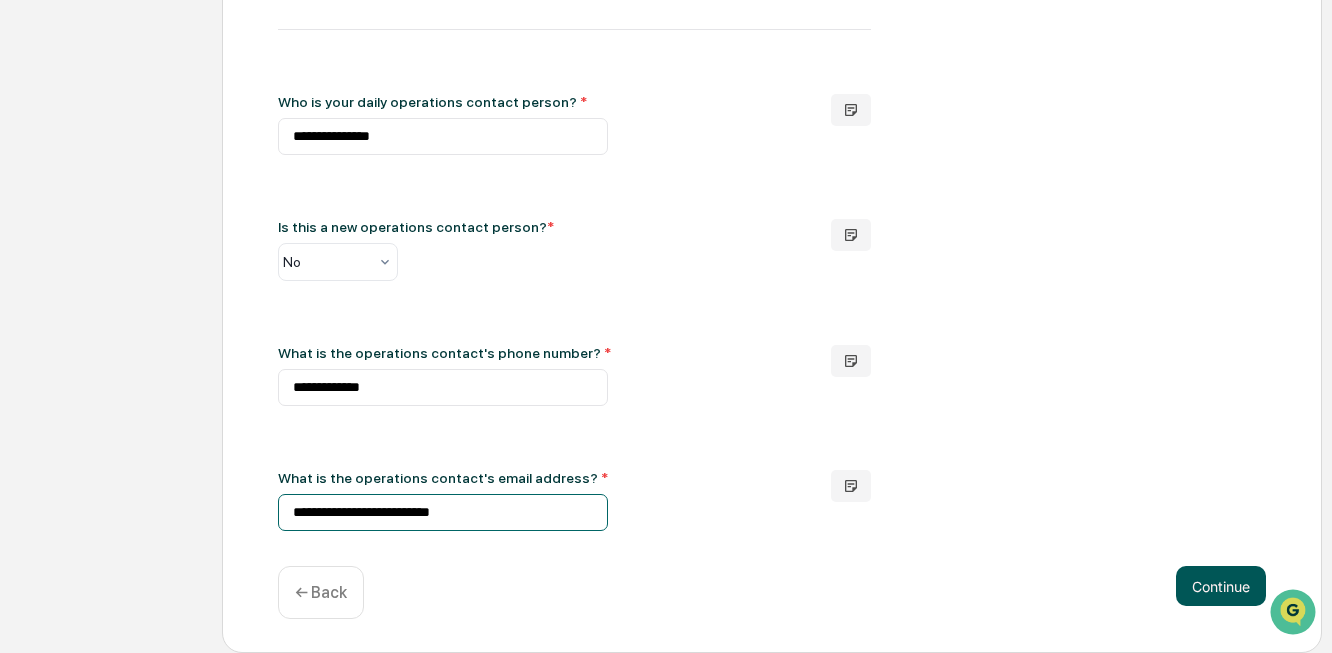 type on "**********" 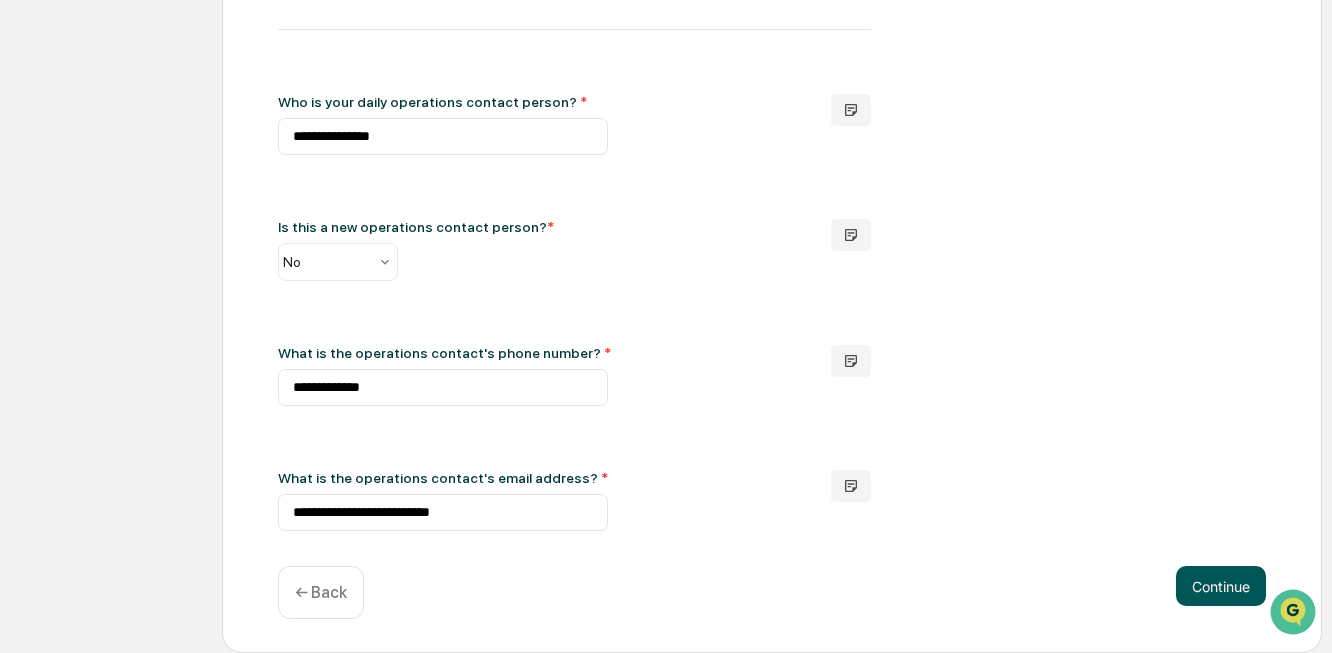click on "Continue" at bounding box center [1221, 586] 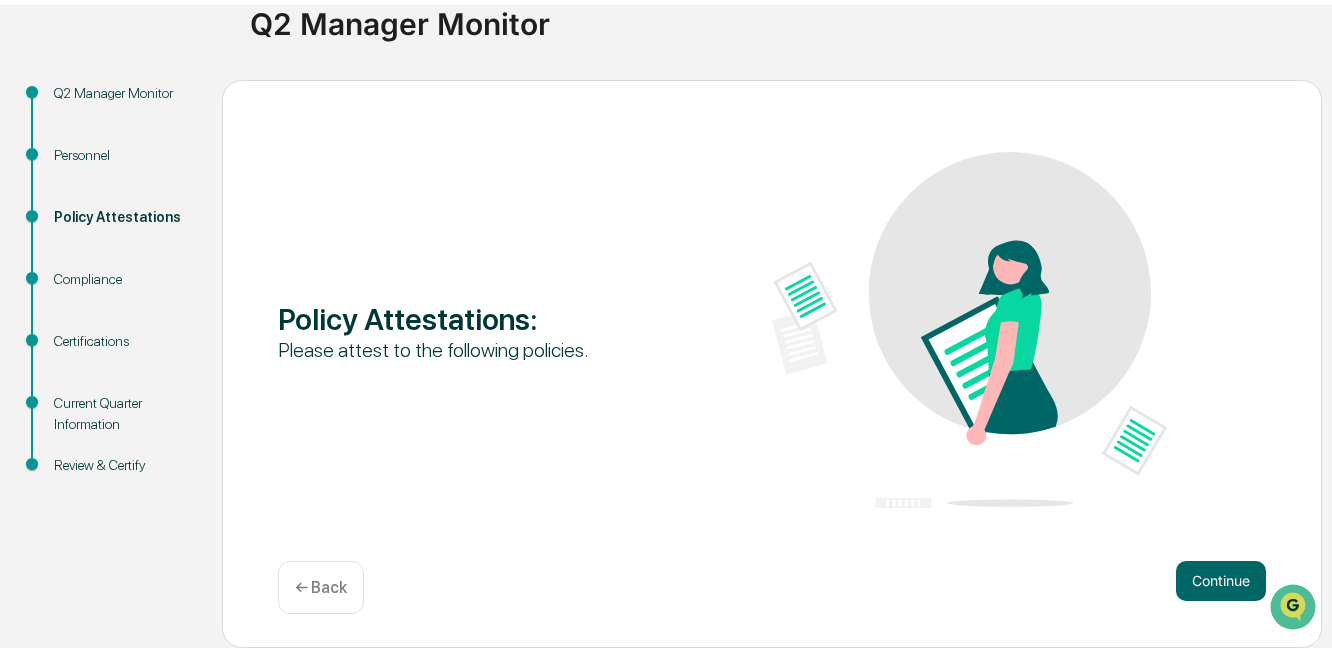 scroll, scrollTop: 190, scrollLeft: 0, axis: vertical 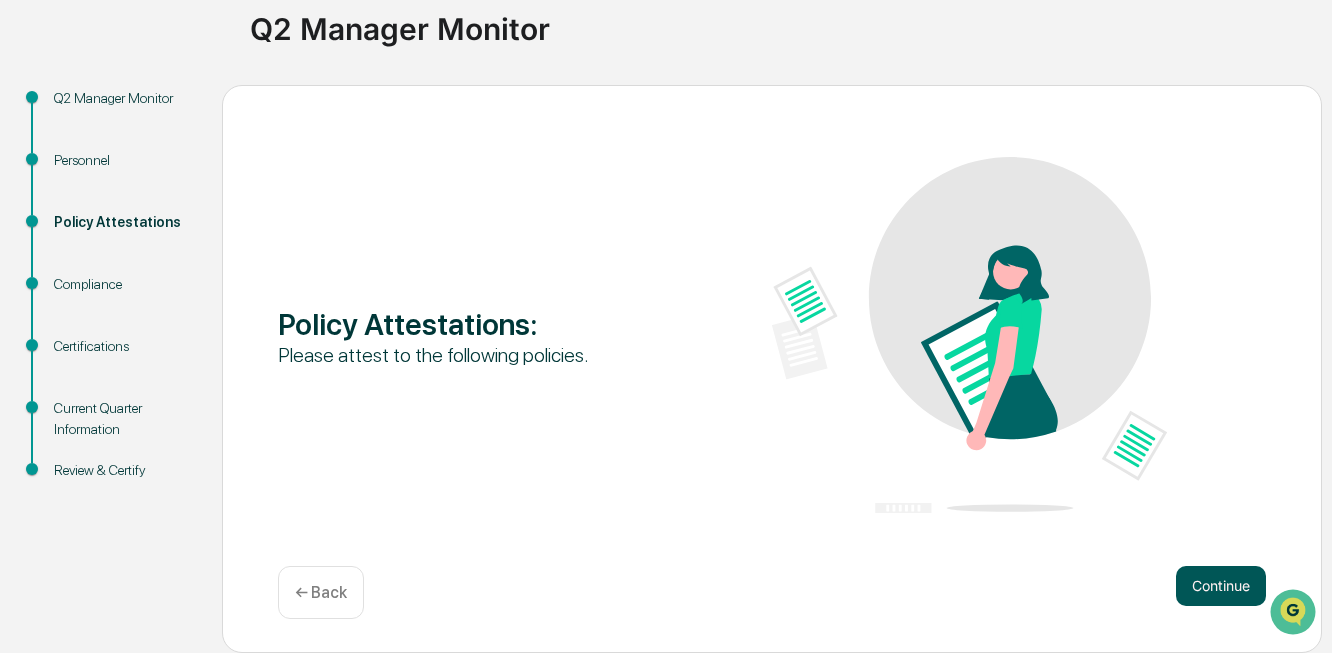 click on "Continue" at bounding box center (1221, 586) 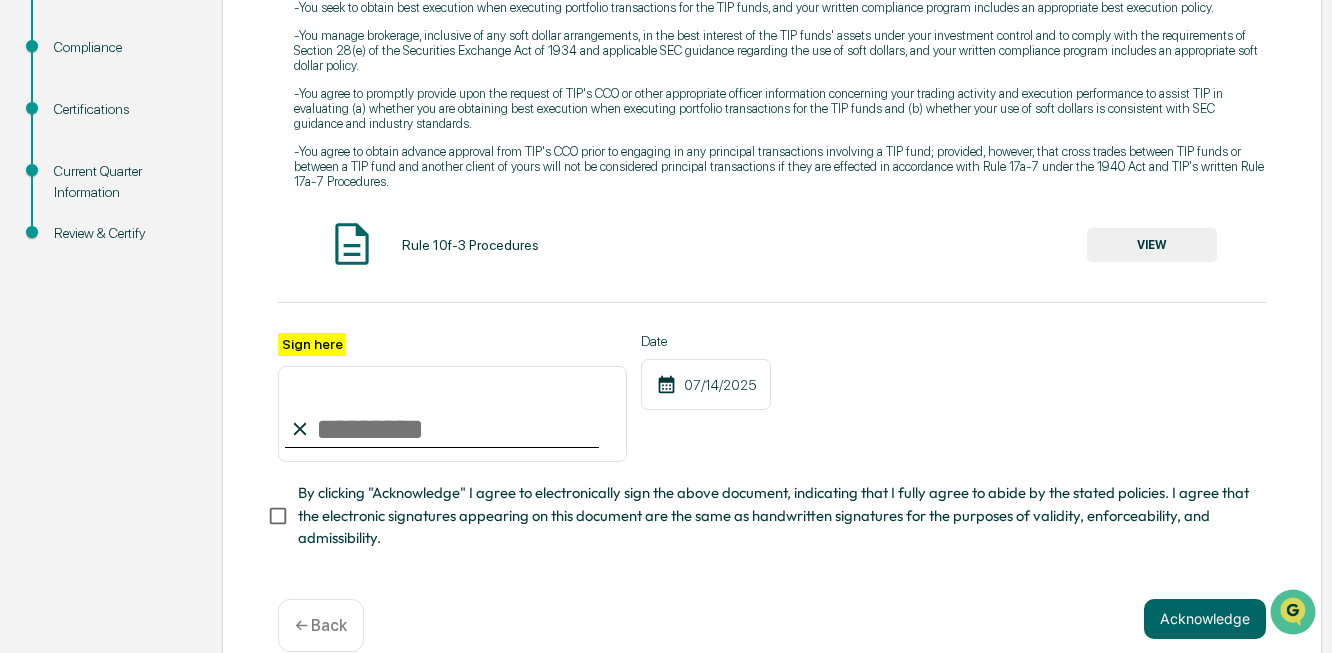 scroll, scrollTop: 444, scrollLeft: 0, axis: vertical 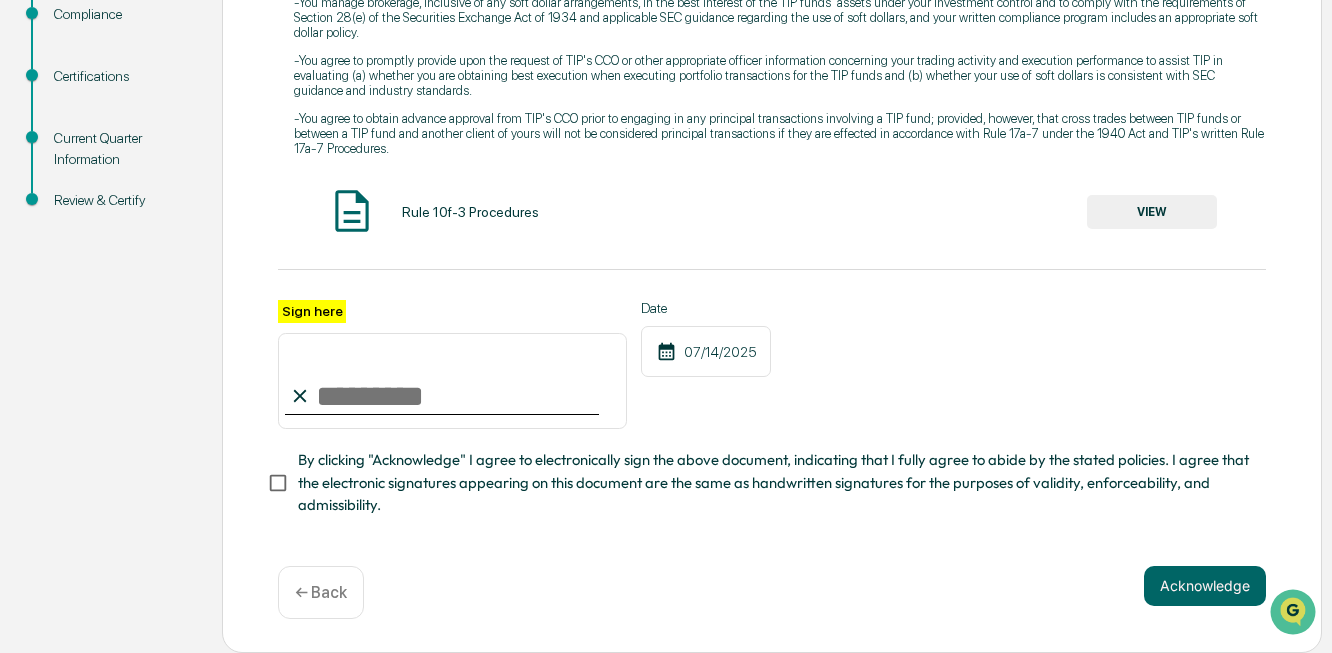 click on "Sign here" at bounding box center (452, 381) 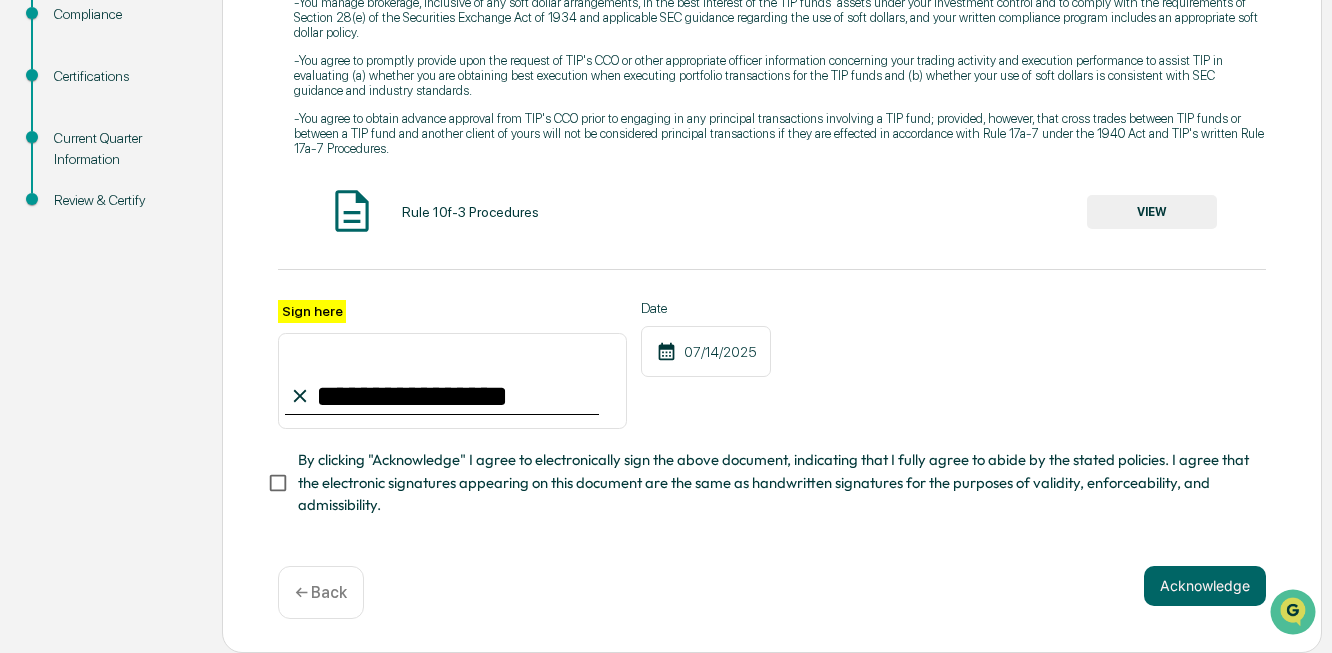 type on "**********" 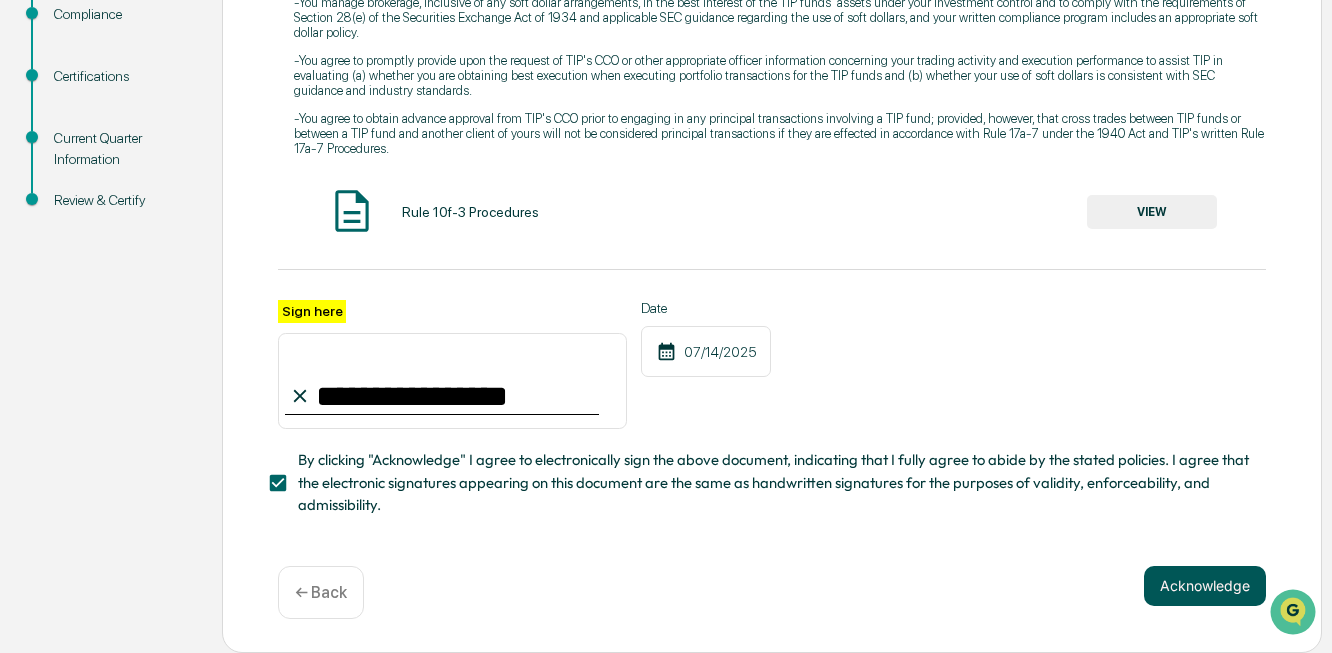 click on "Acknowledge" at bounding box center [1205, 586] 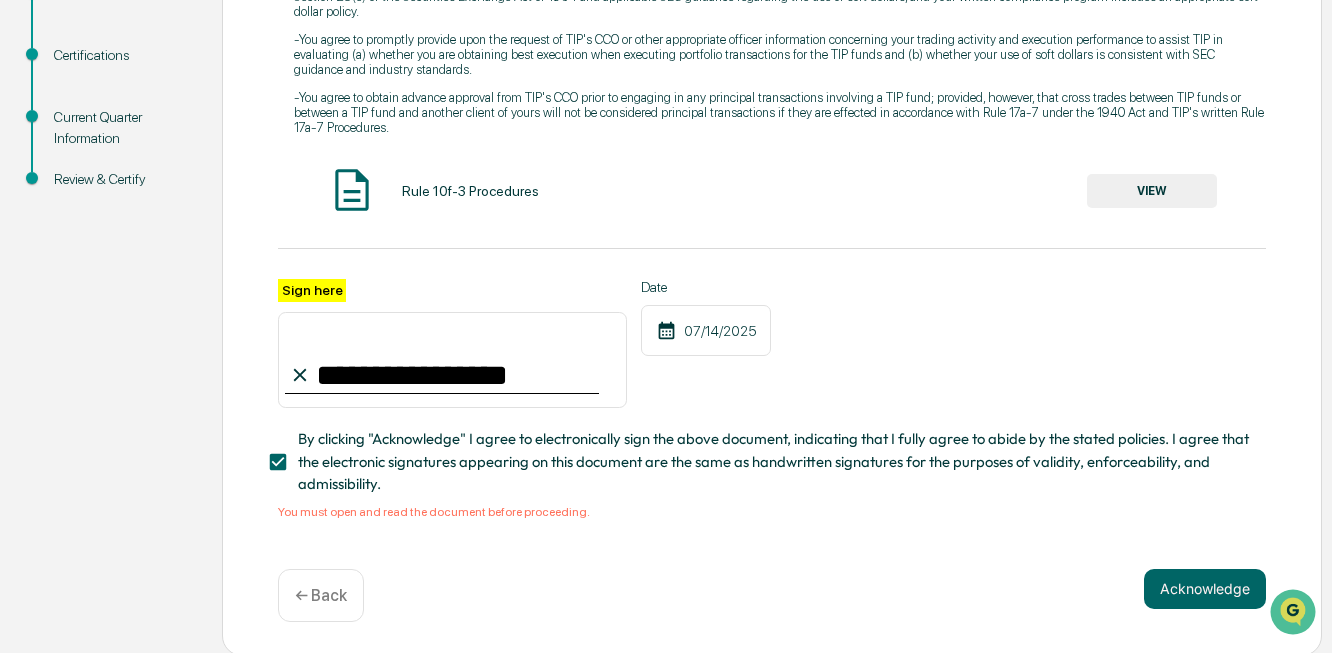 scroll, scrollTop: 490, scrollLeft: 0, axis: vertical 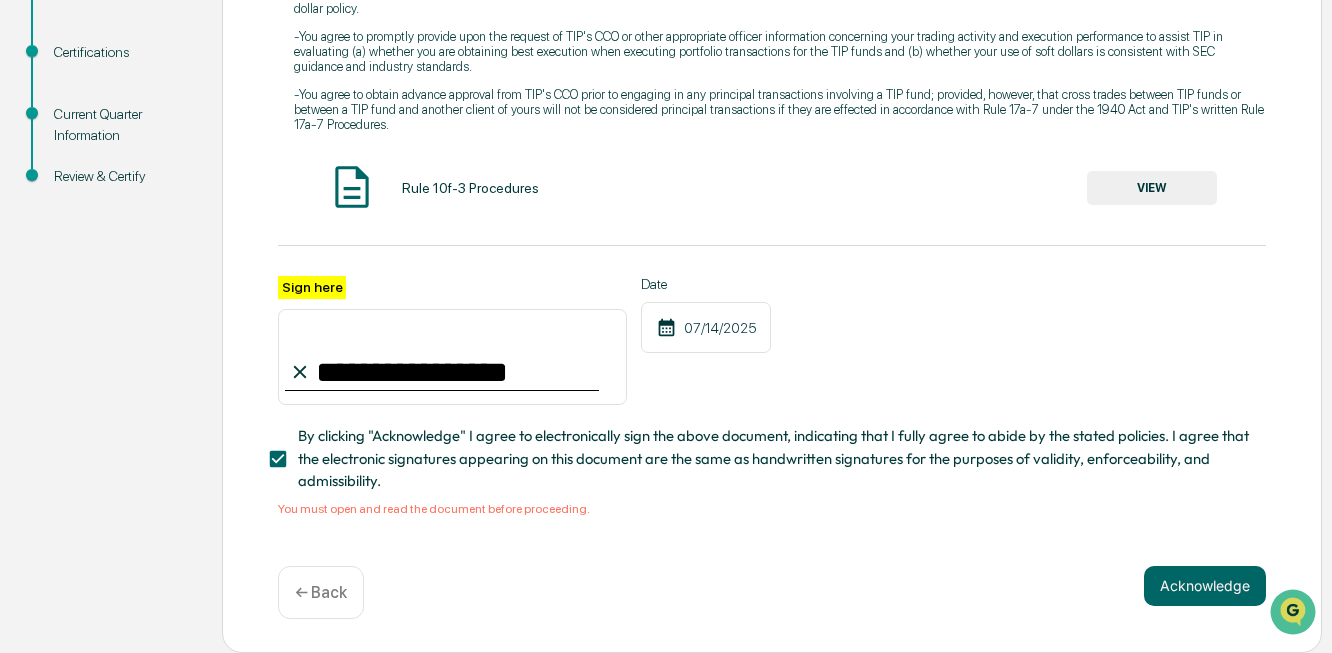 click on "Rule 10f-3 Procedures" at bounding box center (470, 188) 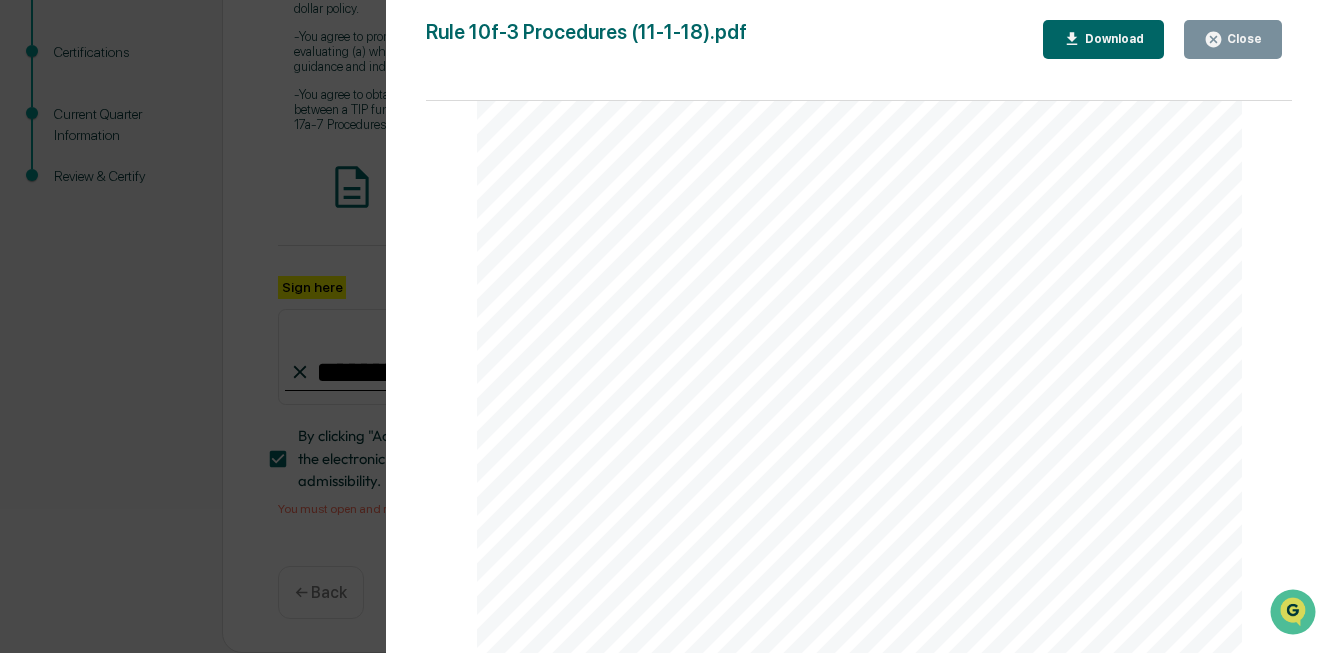 scroll, scrollTop: 0, scrollLeft: 0, axis: both 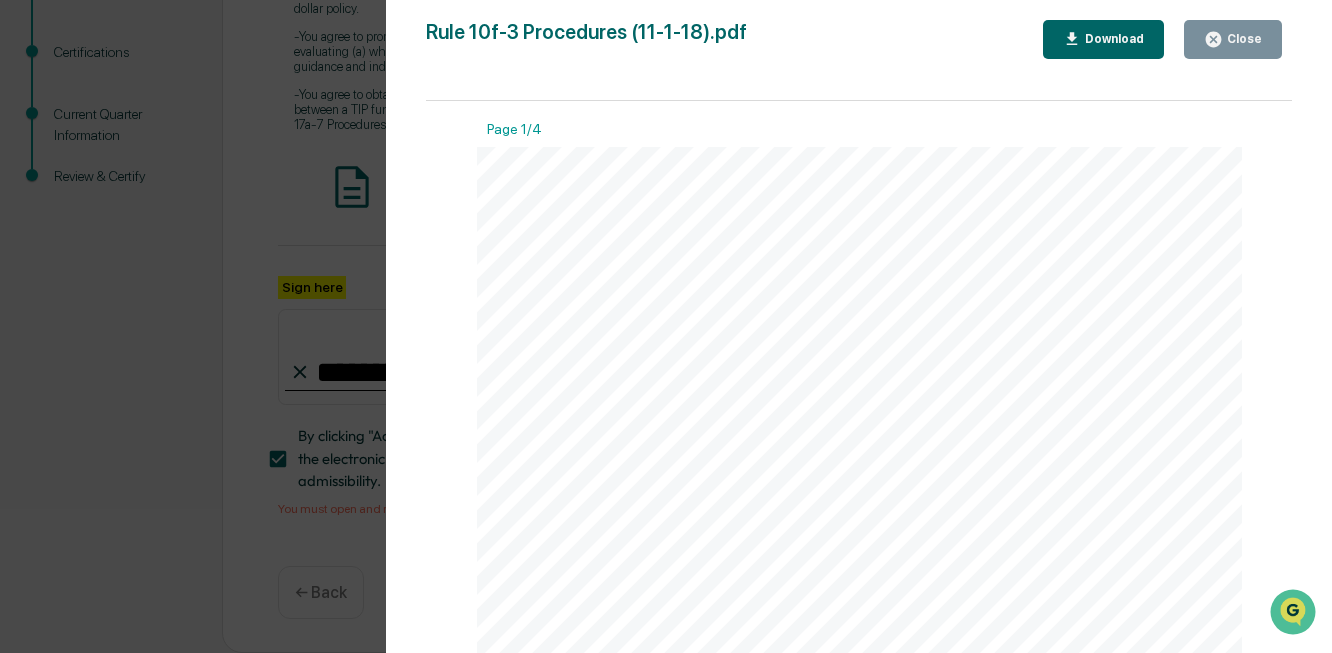 click on "Download" at bounding box center [1112, 39] 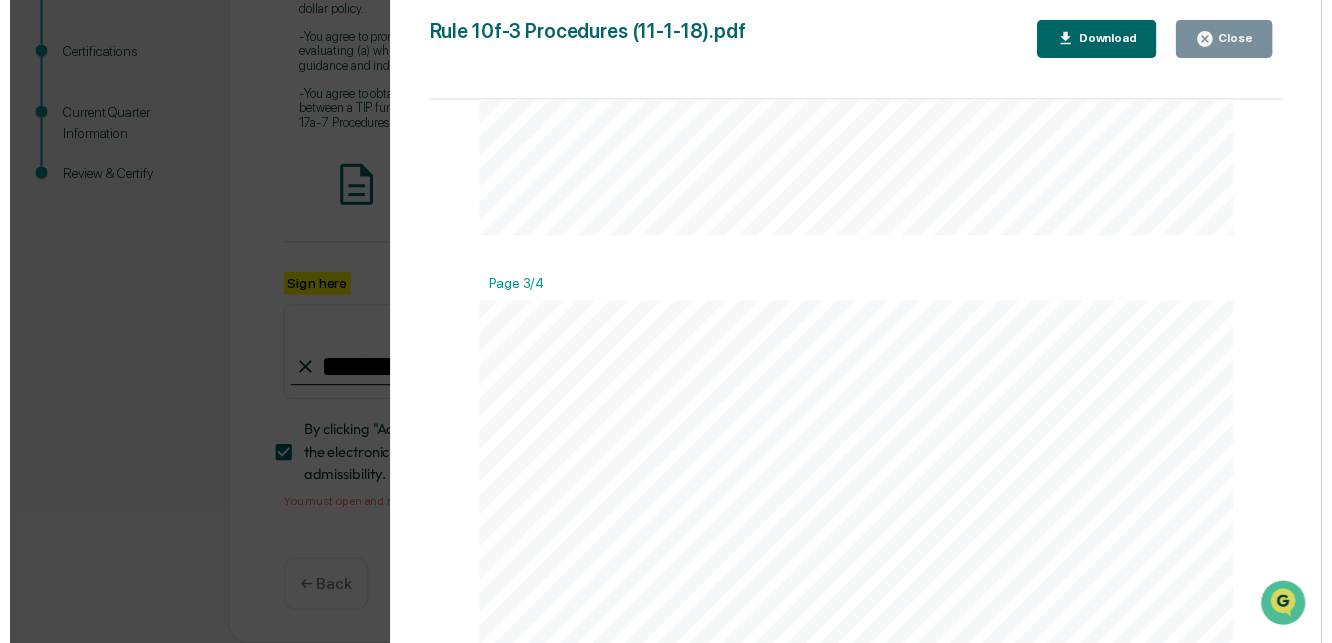 scroll, scrollTop: 0, scrollLeft: 0, axis: both 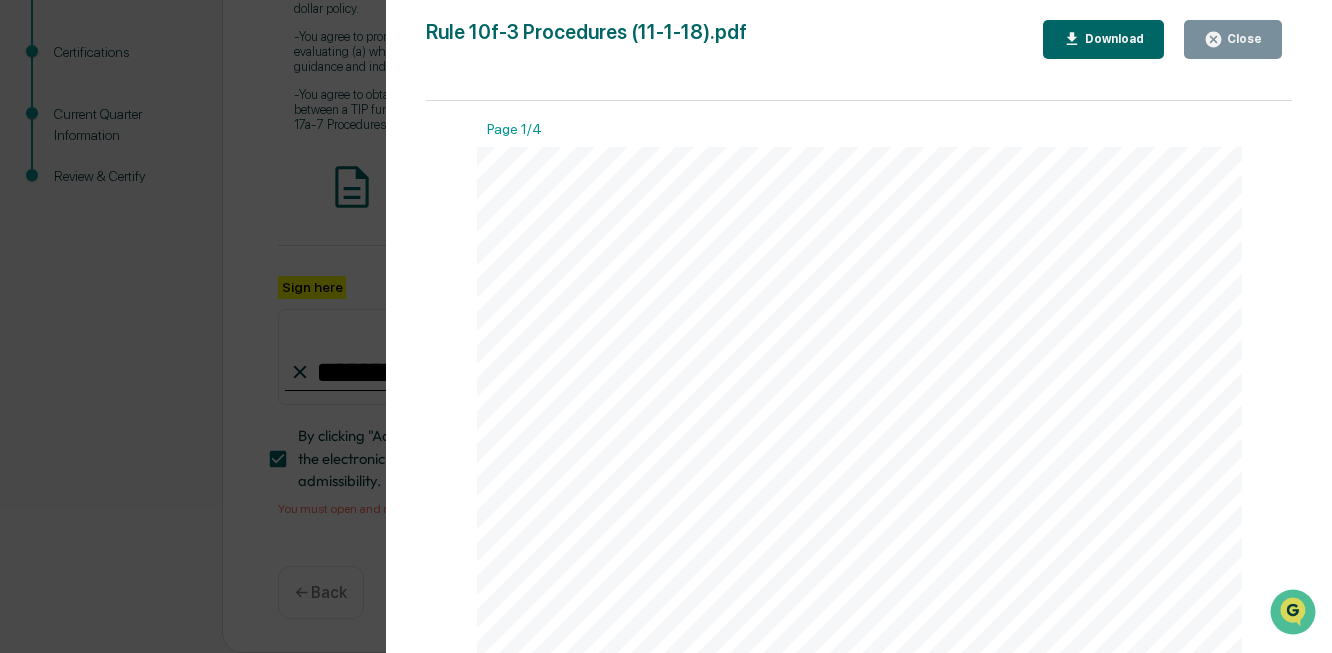 click 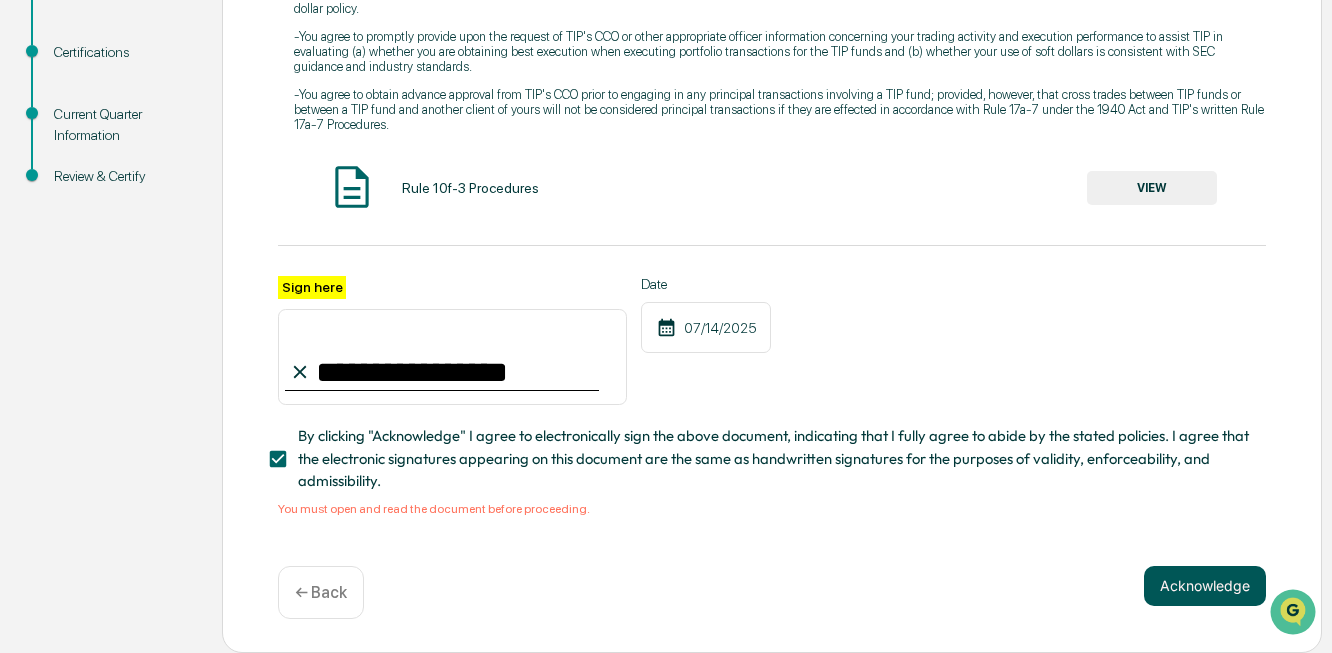 click on "Acknowledge" at bounding box center [1205, 586] 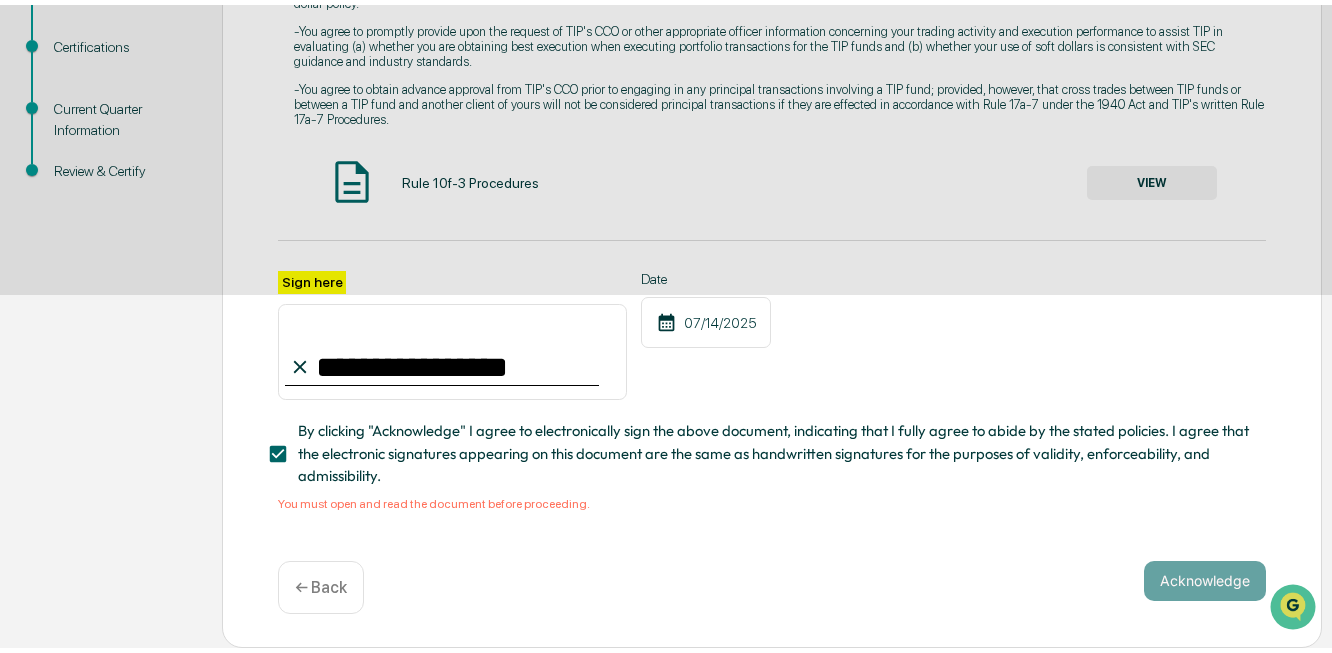 scroll, scrollTop: 190, scrollLeft: 0, axis: vertical 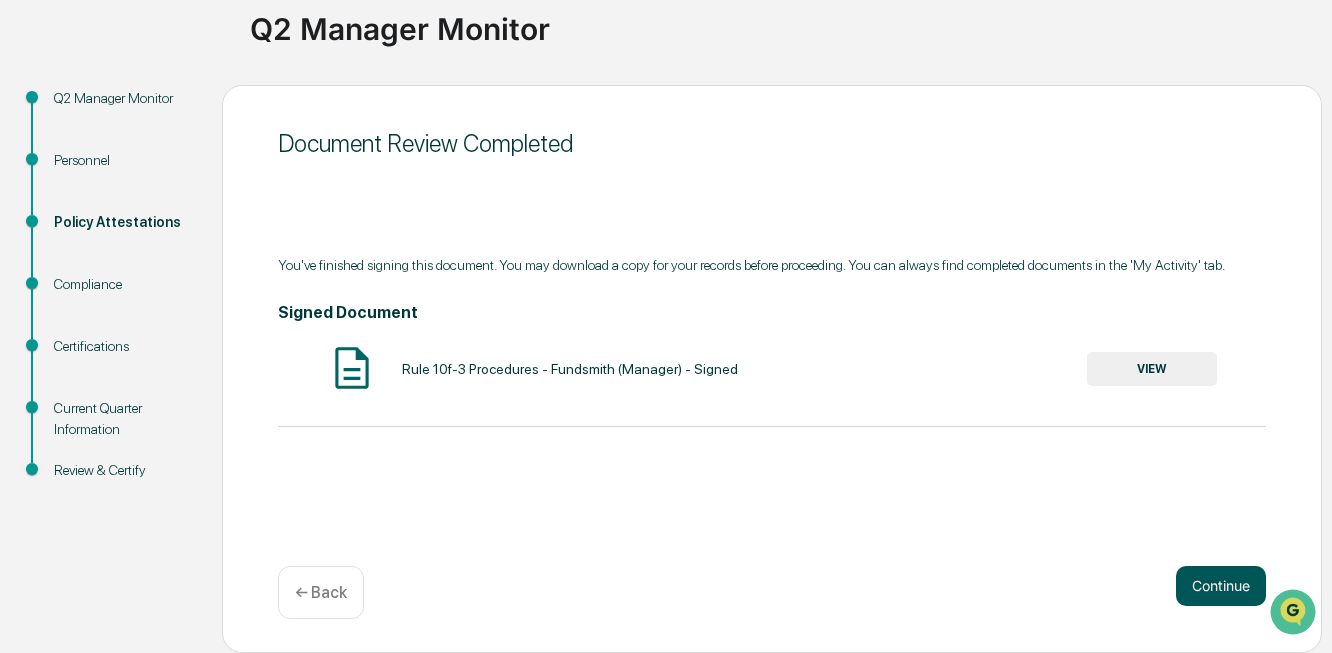 click on "Continue" at bounding box center [1221, 586] 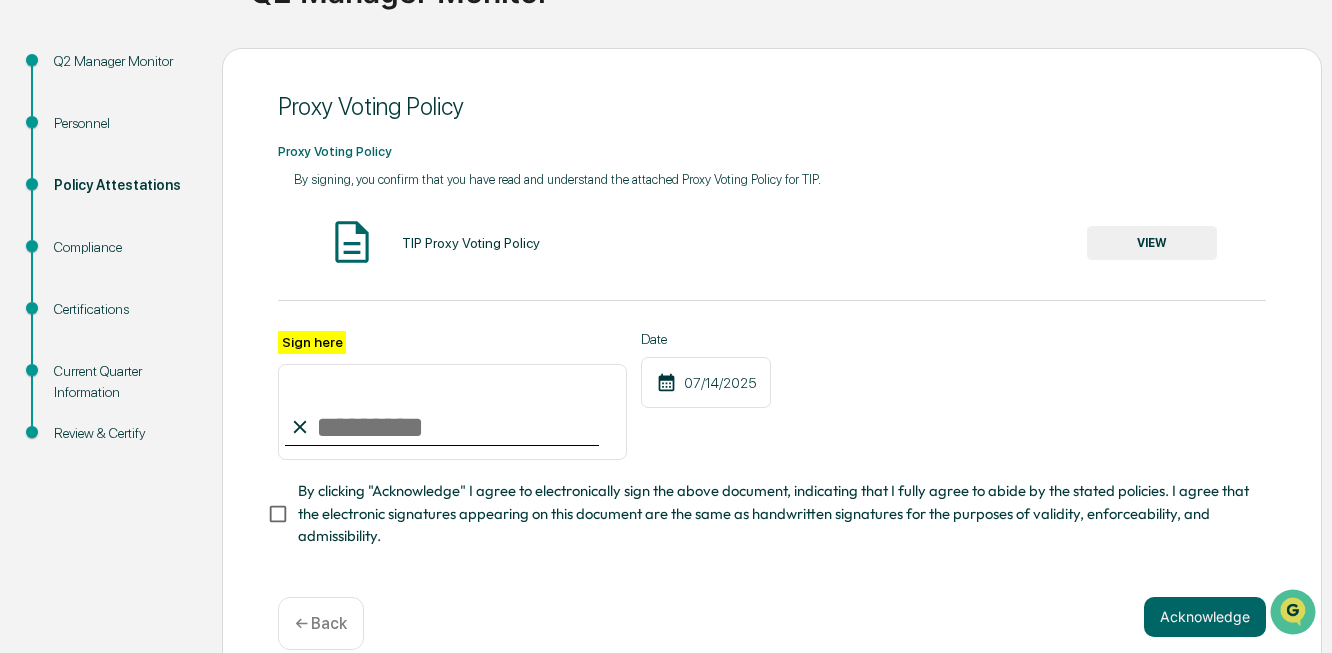 click on "Sign here" at bounding box center (452, 412) 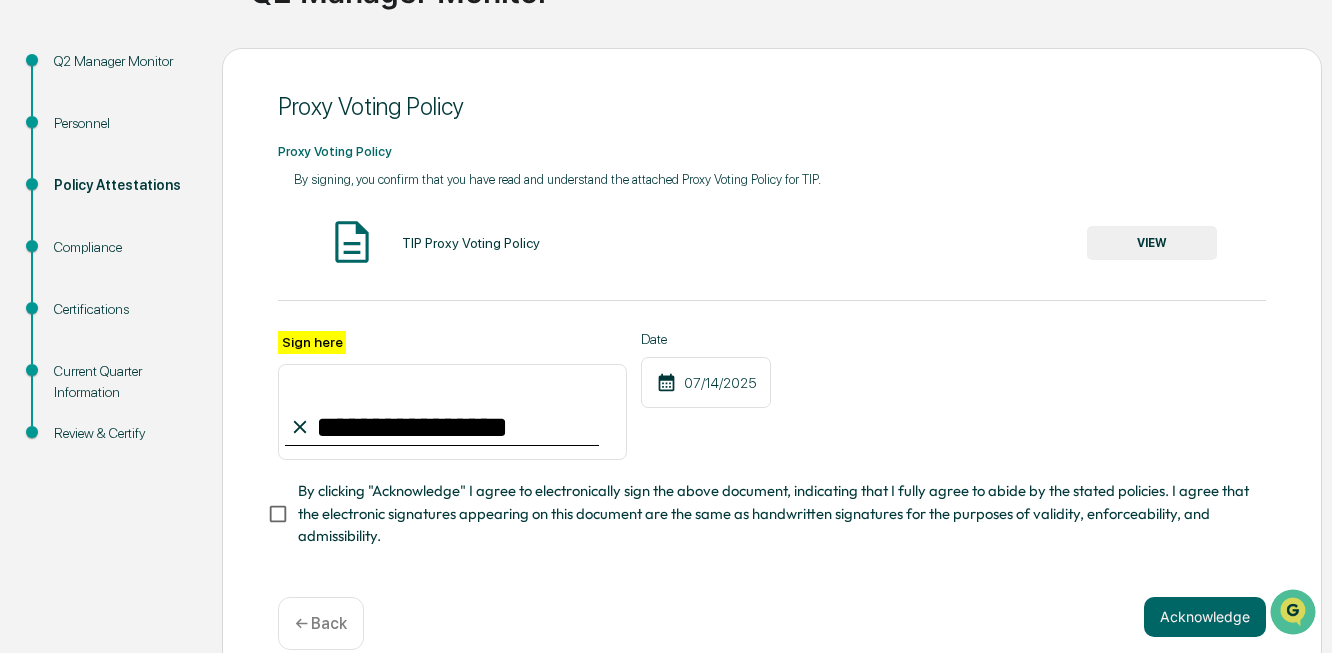 type on "**********" 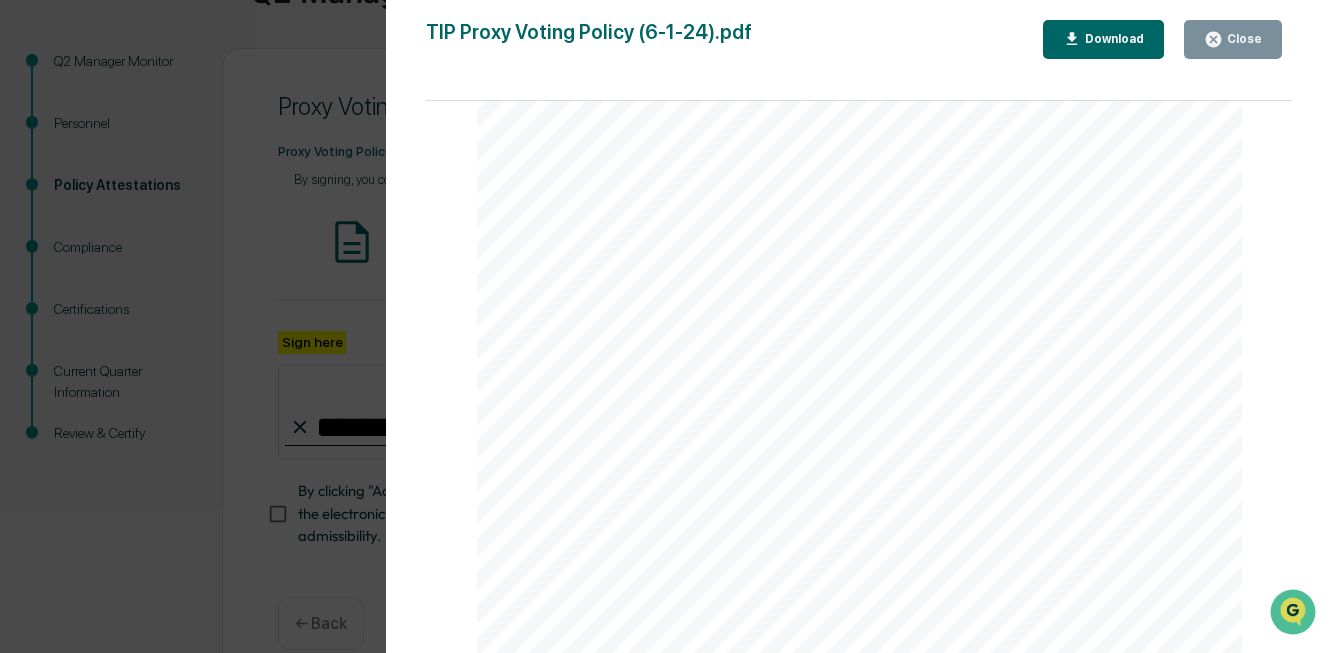 scroll, scrollTop: 0, scrollLeft: 0, axis: both 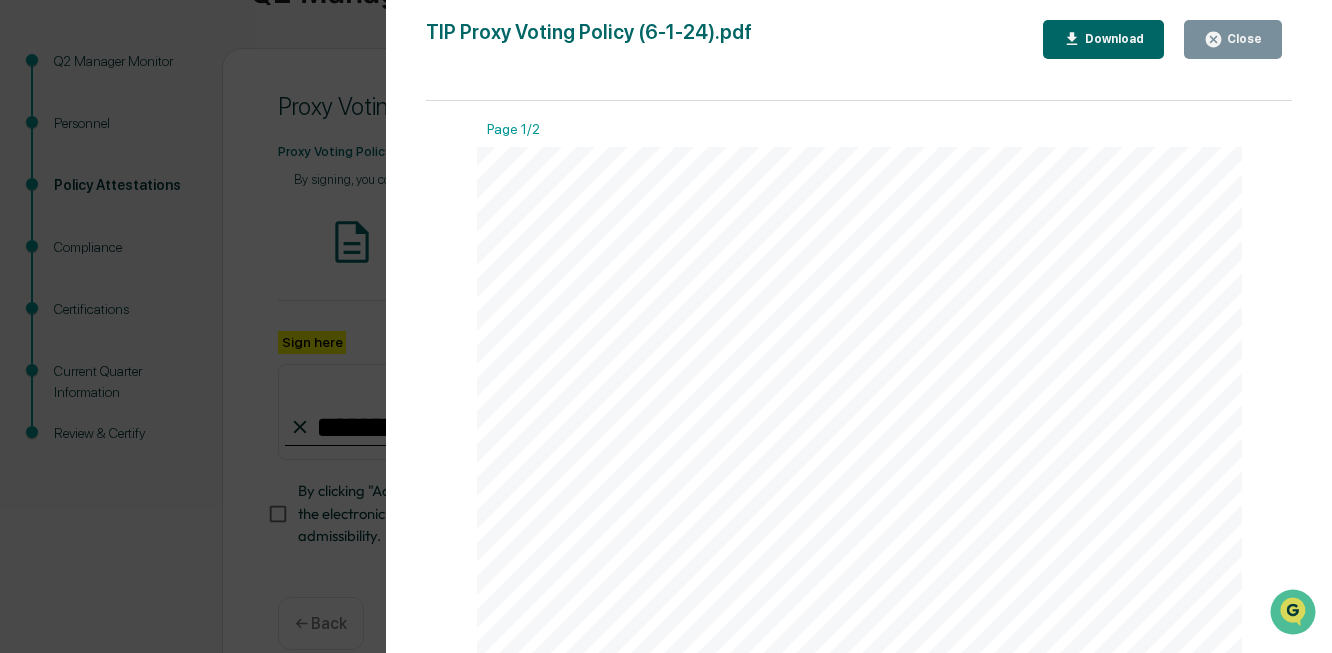 click on "Download" at bounding box center (1112, 39) 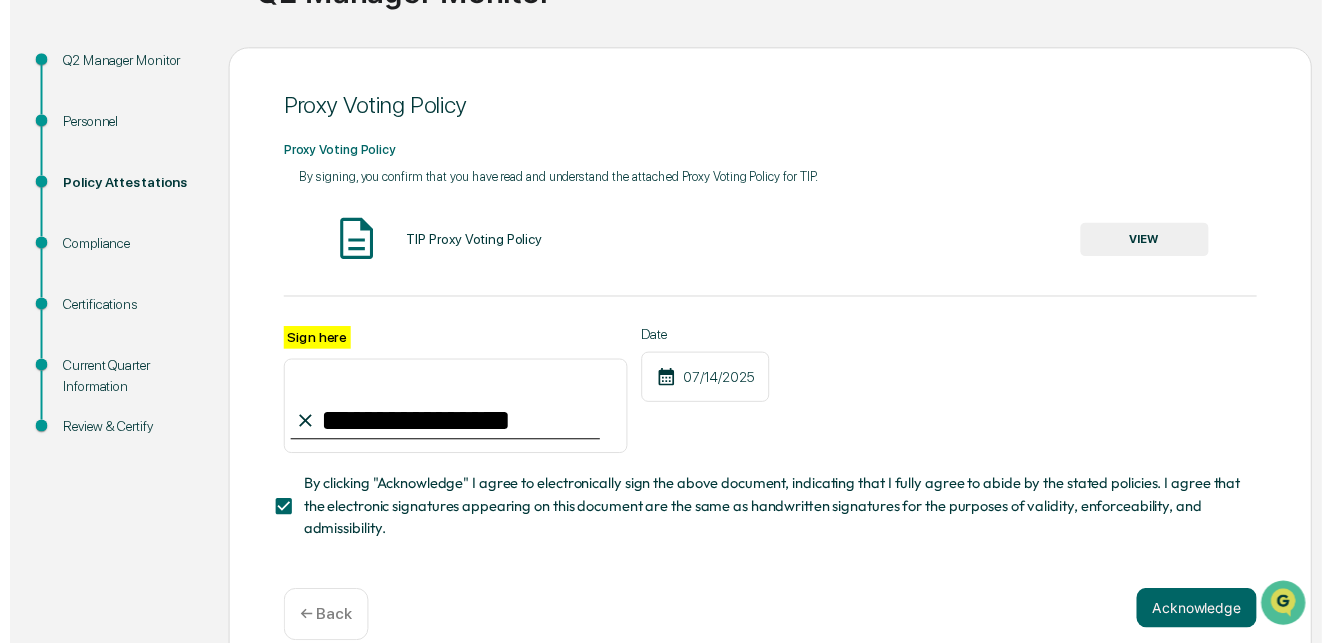 scroll, scrollTop: 264, scrollLeft: 0, axis: vertical 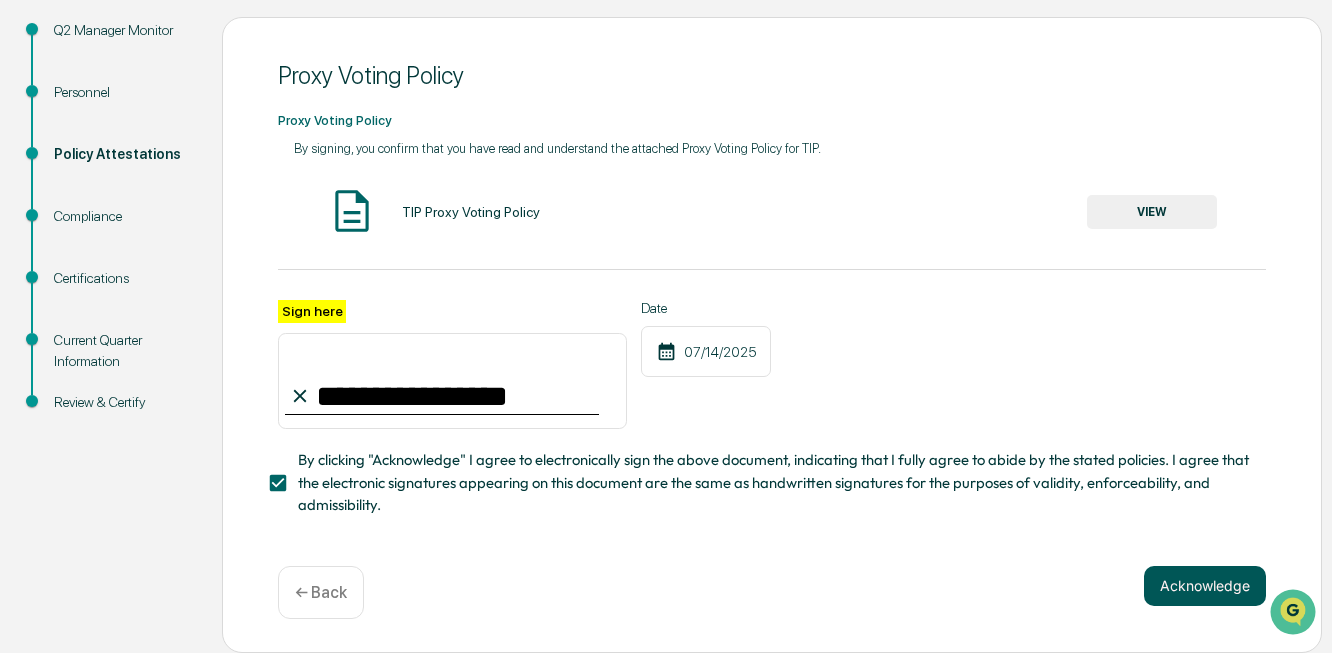 click on "Acknowledge" at bounding box center (1205, 586) 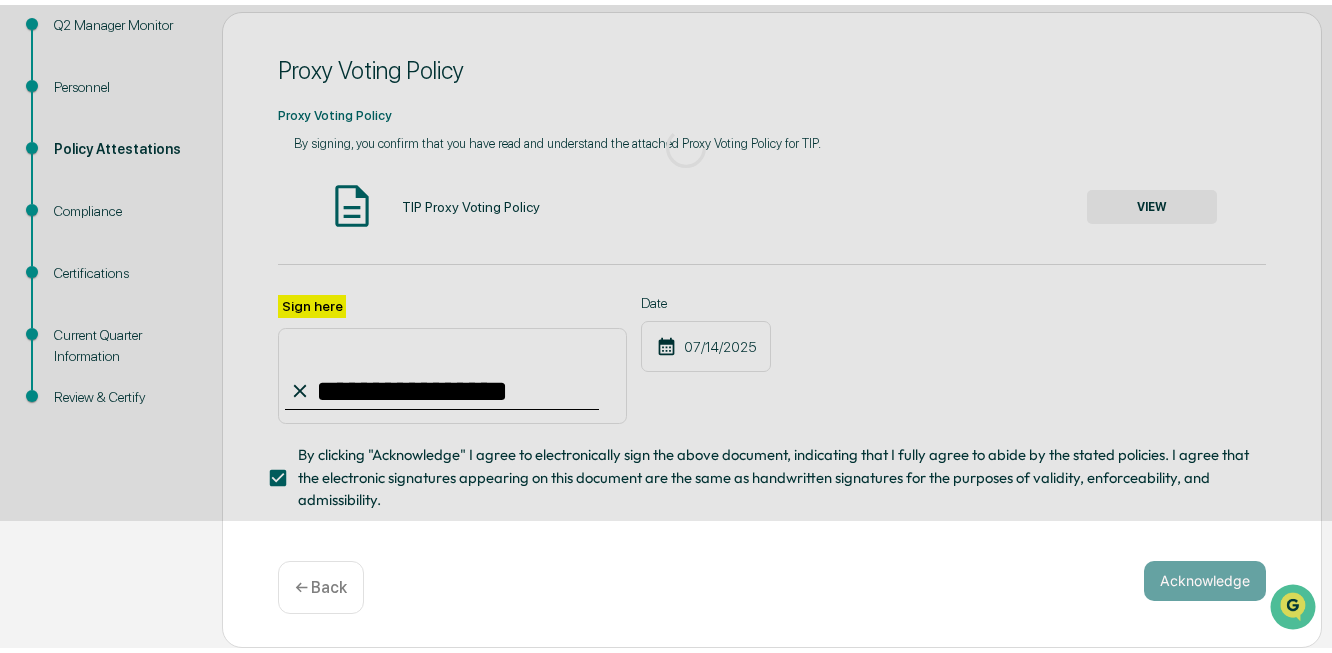 scroll, scrollTop: 190, scrollLeft: 0, axis: vertical 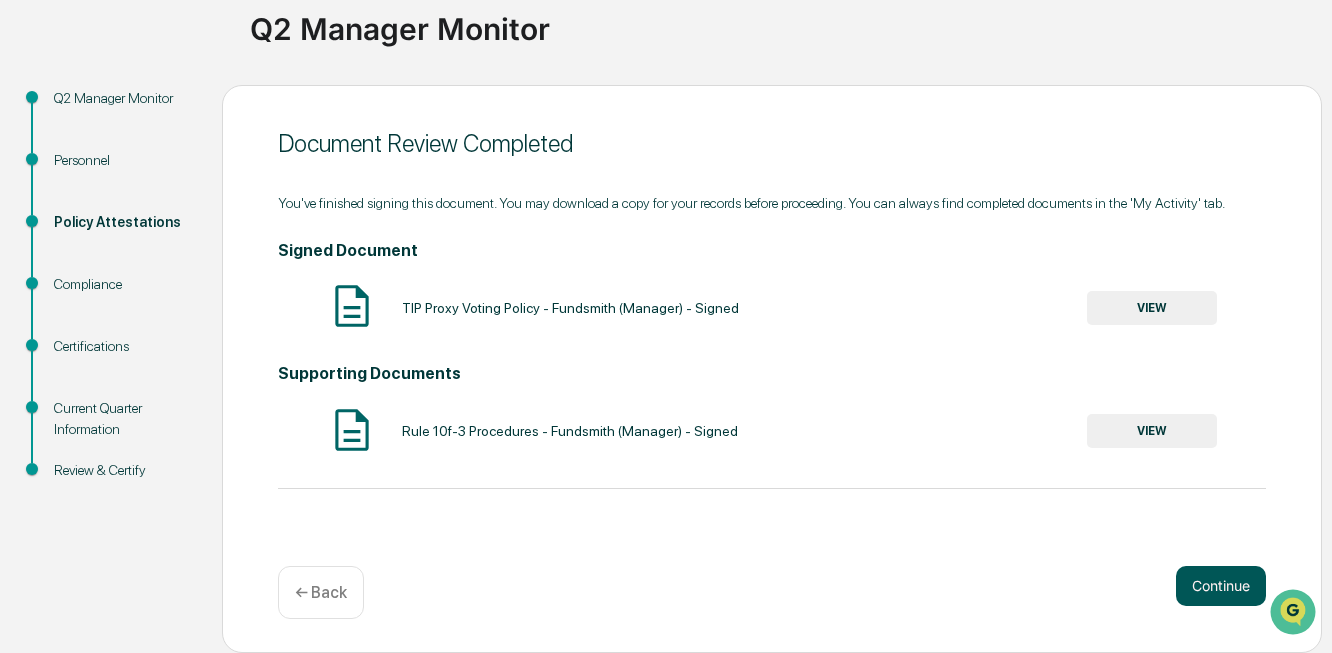 click on "Continue" at bounding box center (1221, 586) 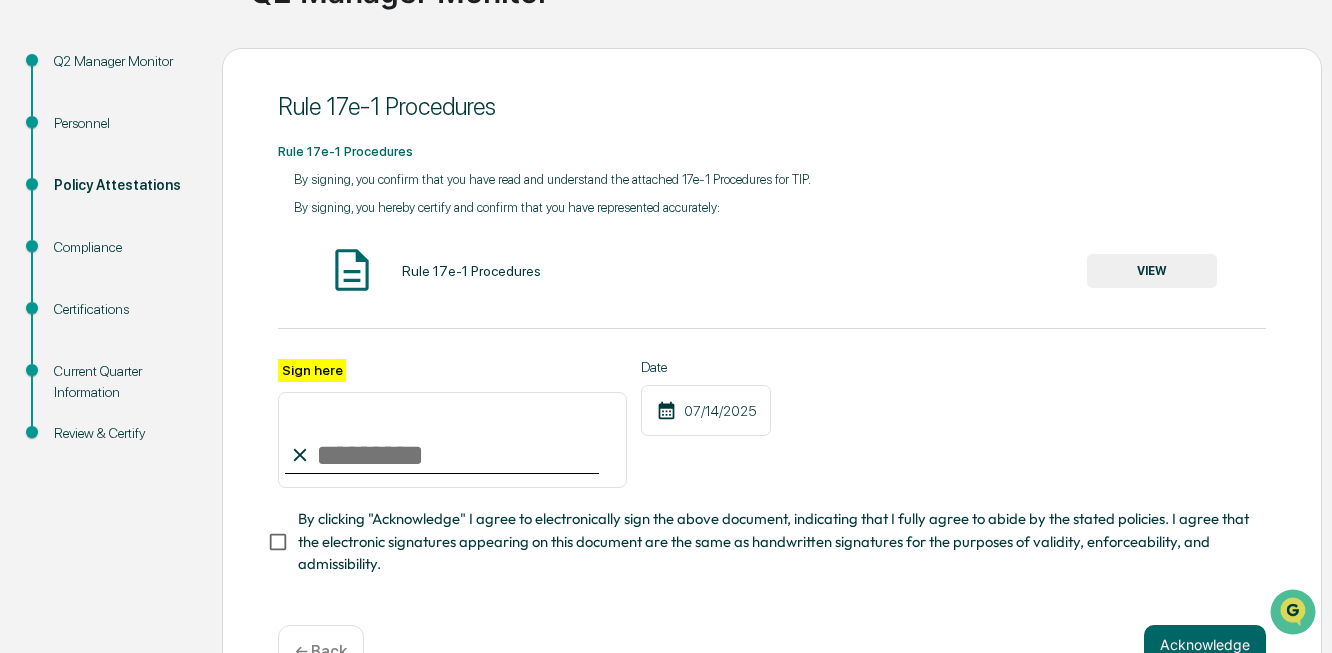 click on "Sign here" at bounding box center (452, 440) 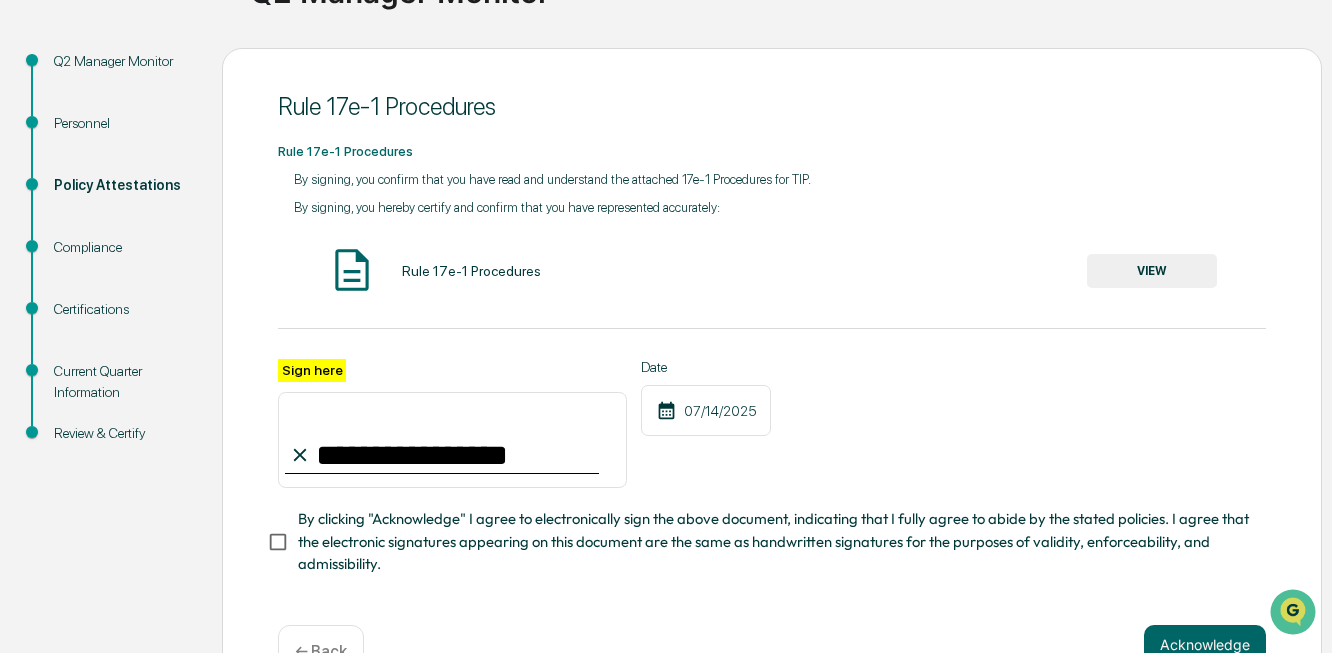 type on "**********" 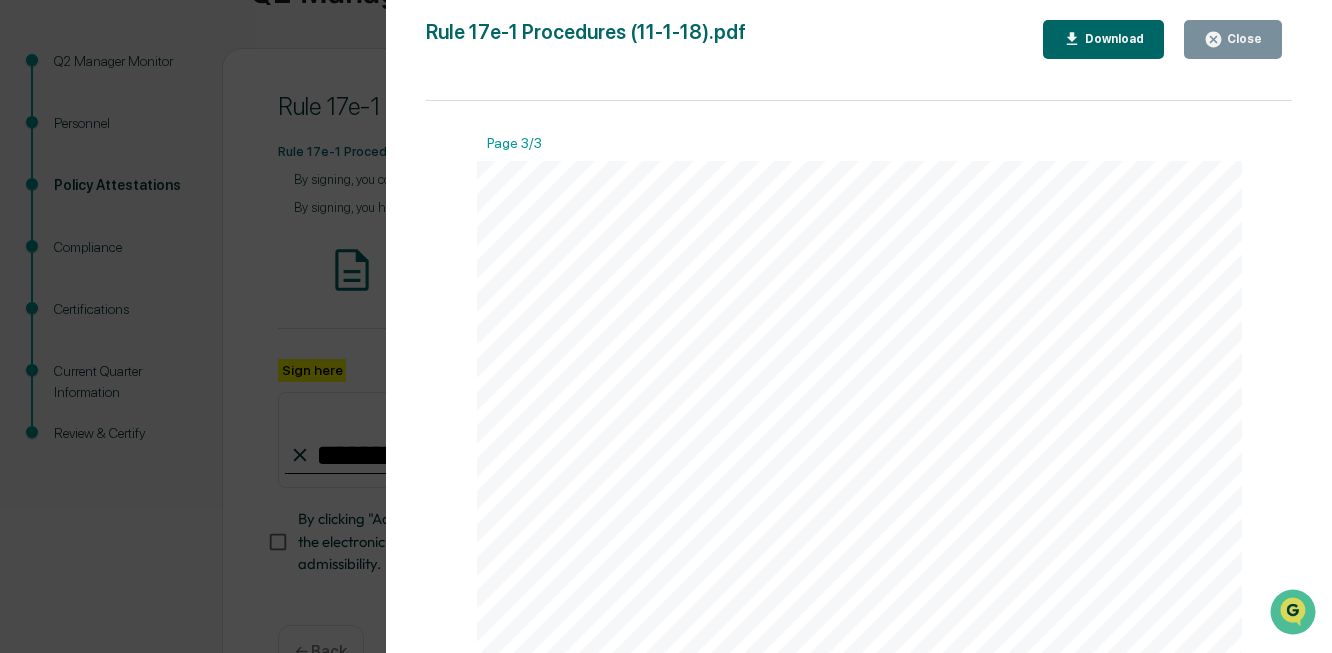 scroll, scrollTop: 2200, scrollLeft: 0, axis: vertical 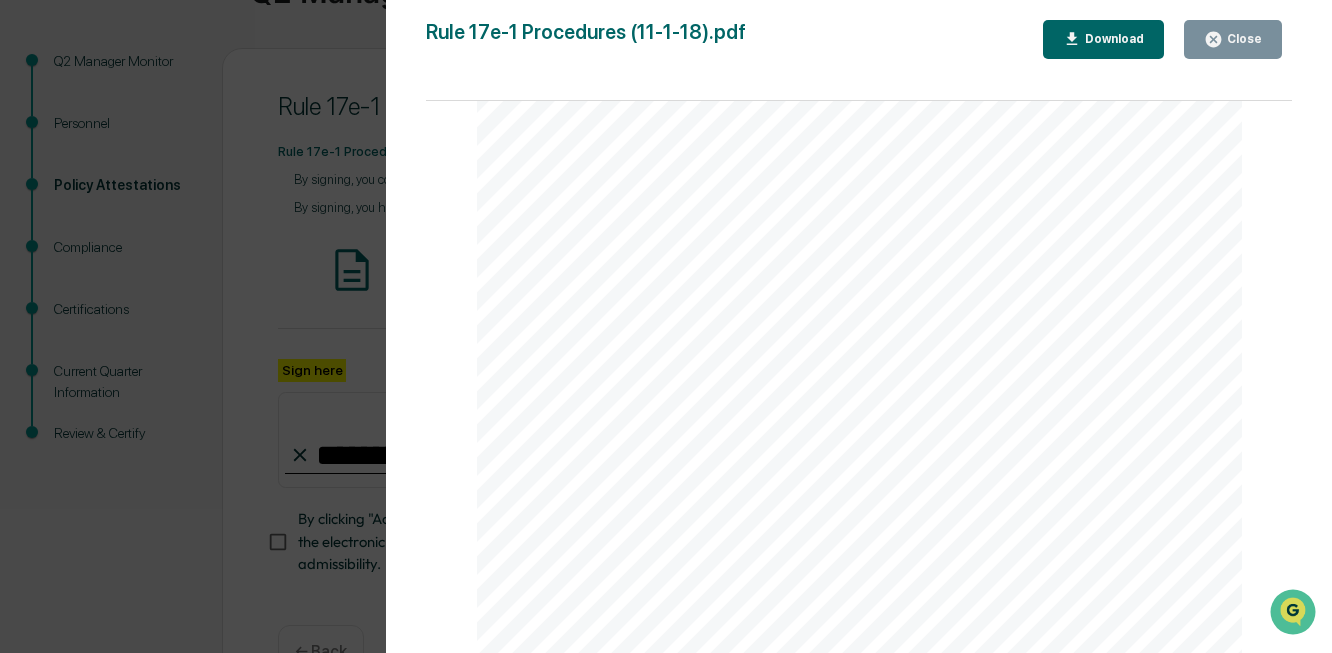 click on "Download" at bounding box center [1112, 39] 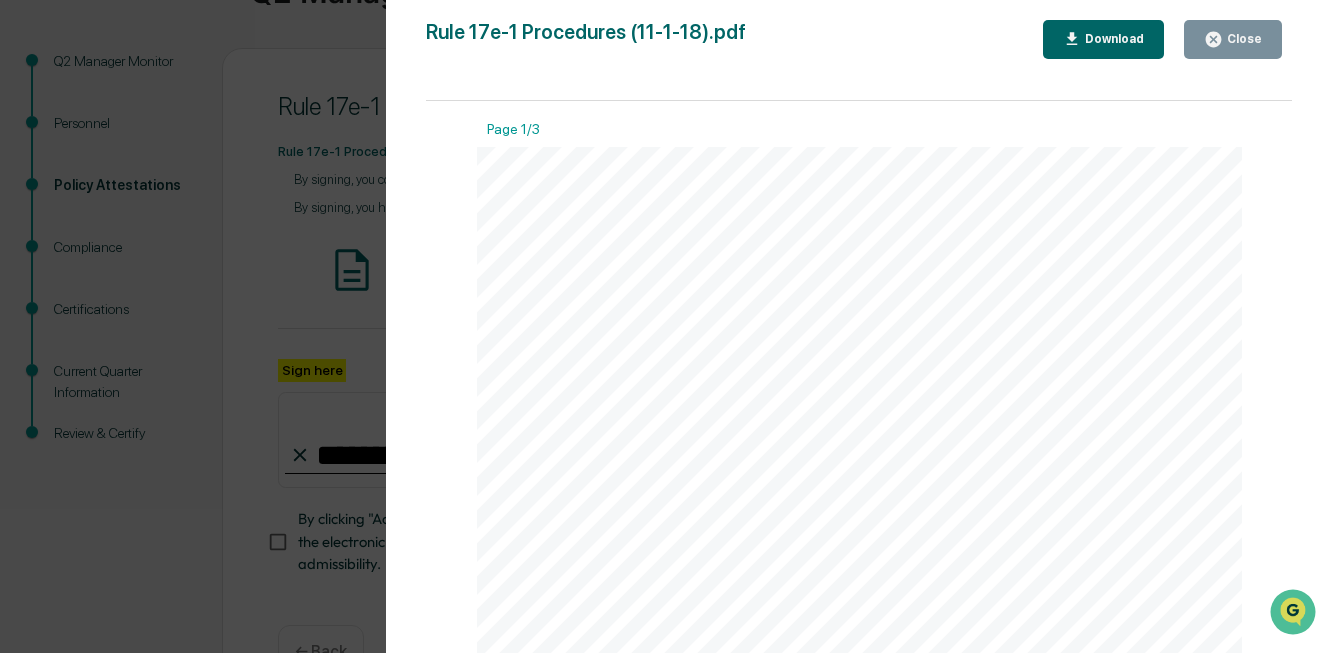 click on "Close" at bounding box center (1242, 39) 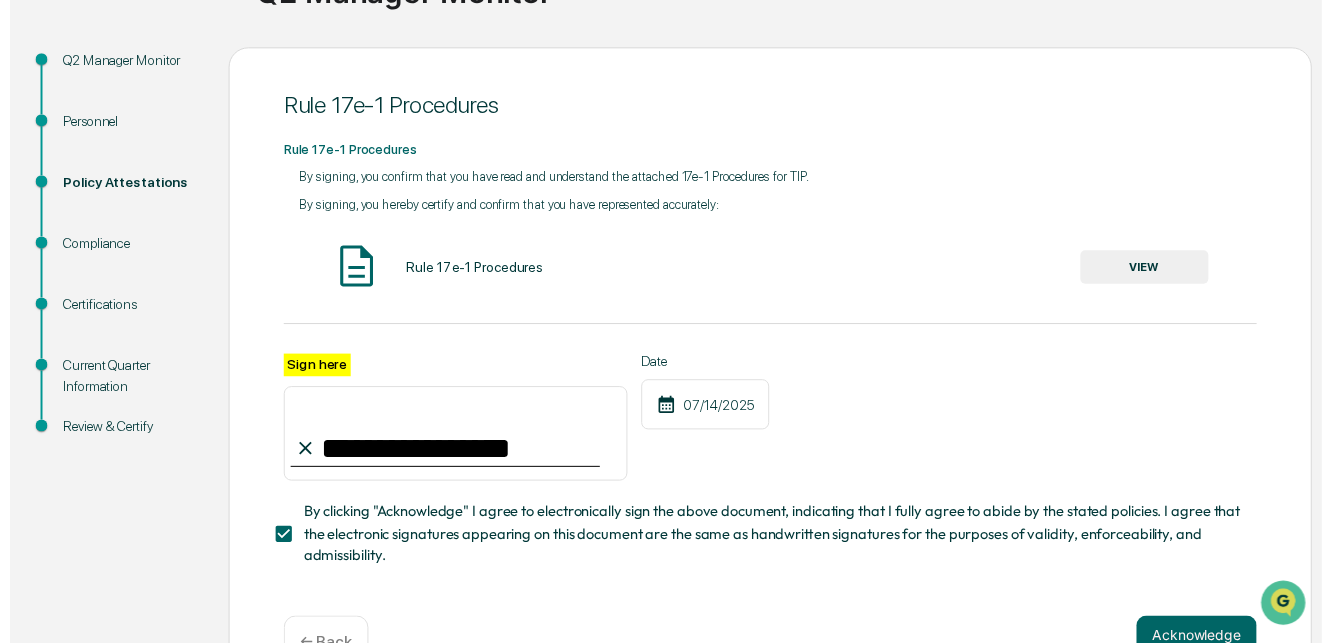 scroll, scrollTop: 292, scrollLeft: 0, axis: vertical 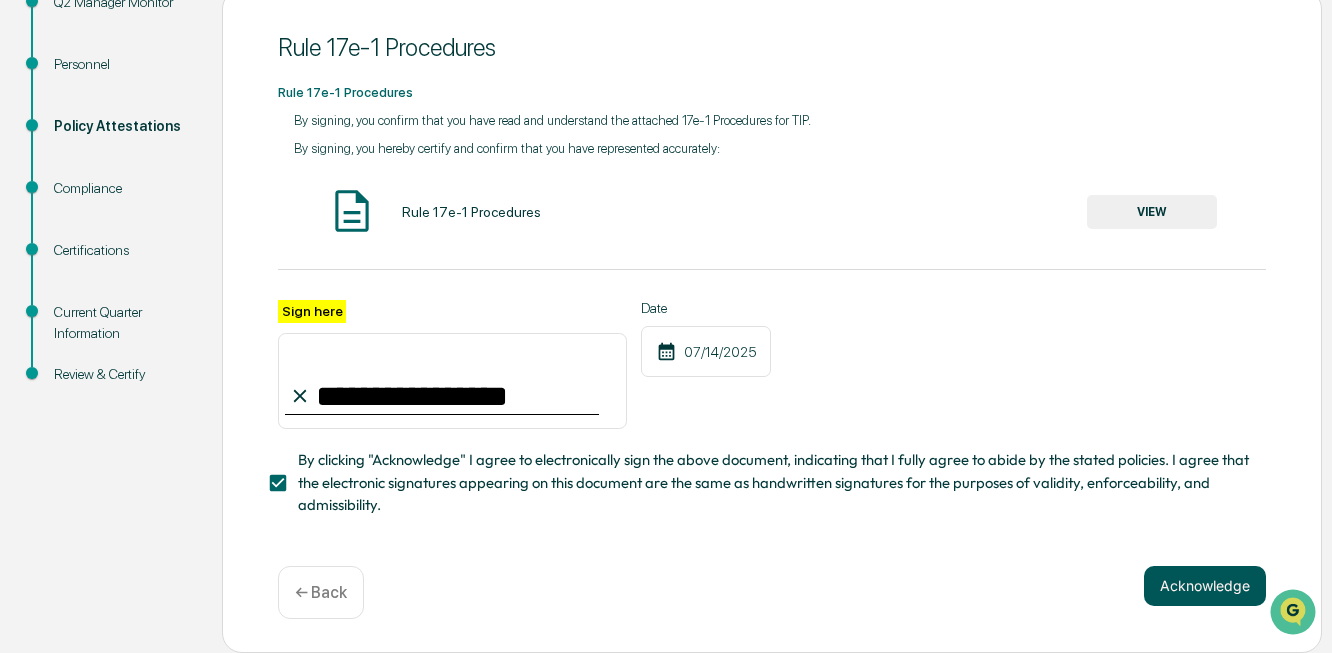 click on "Acknowledge" at bounding box center (1205, 586) 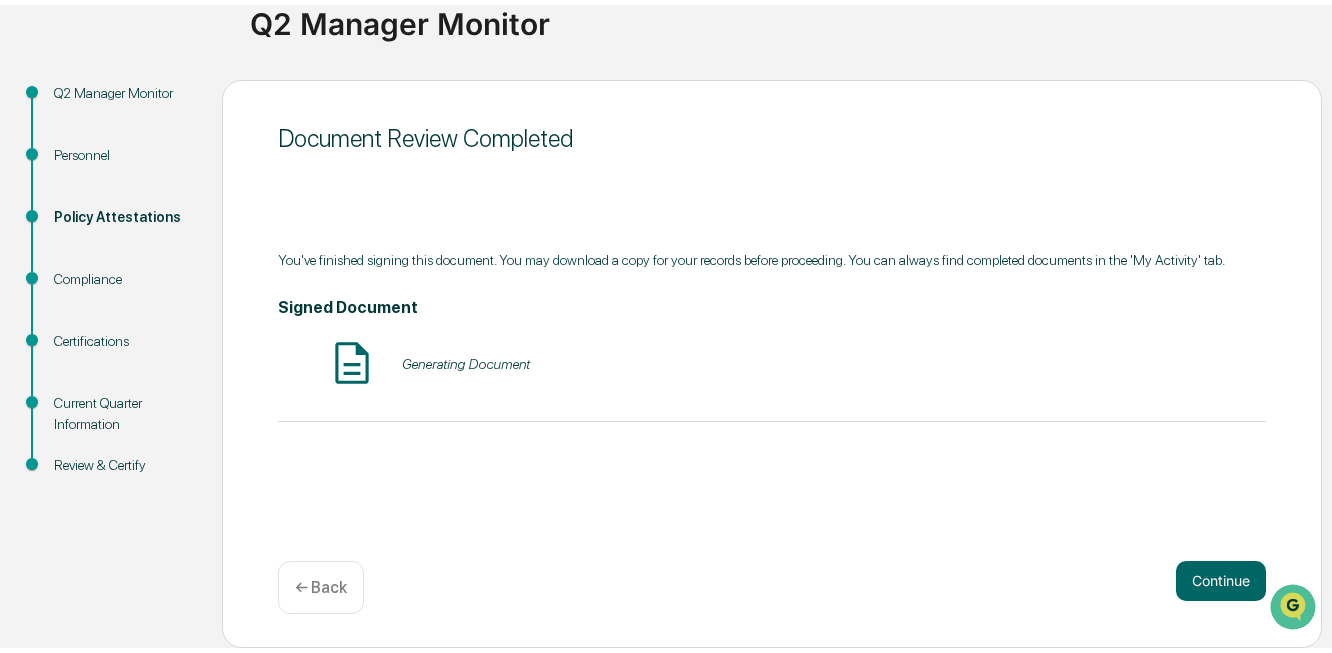 scroll, scrollTop: 190, scrollLeft: 0, axis: vertical 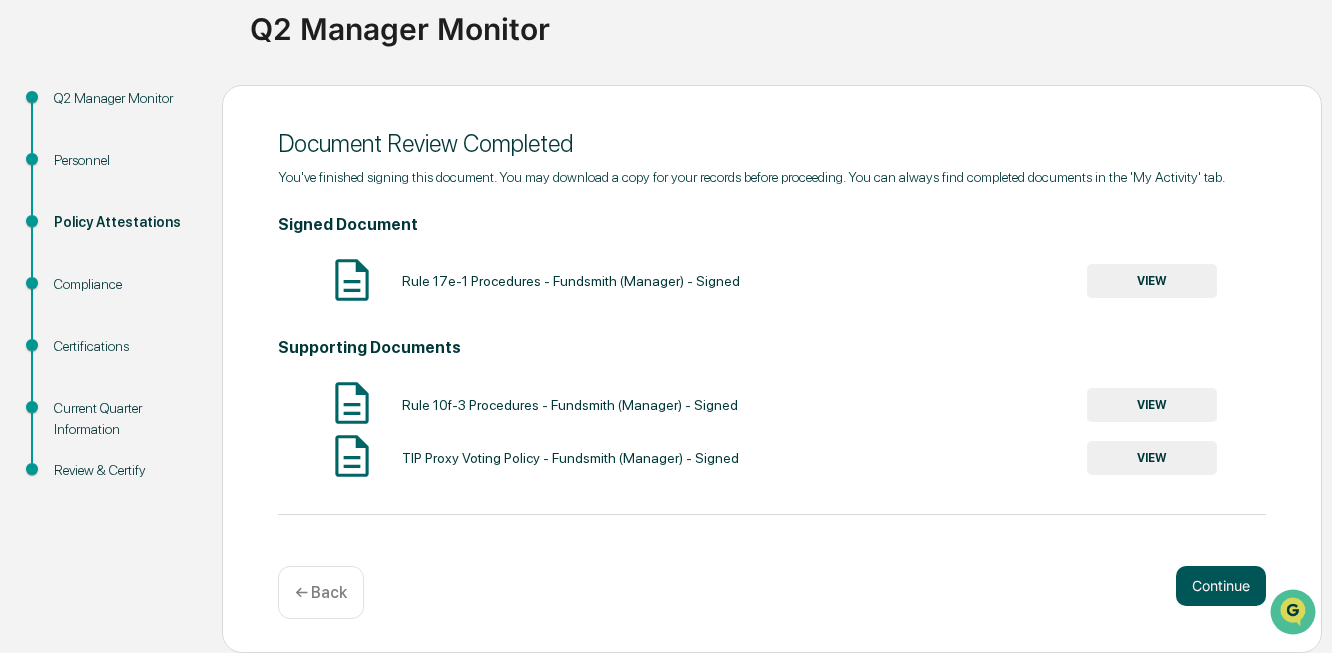 click on "Continue" at bounding box center (1221, 586) 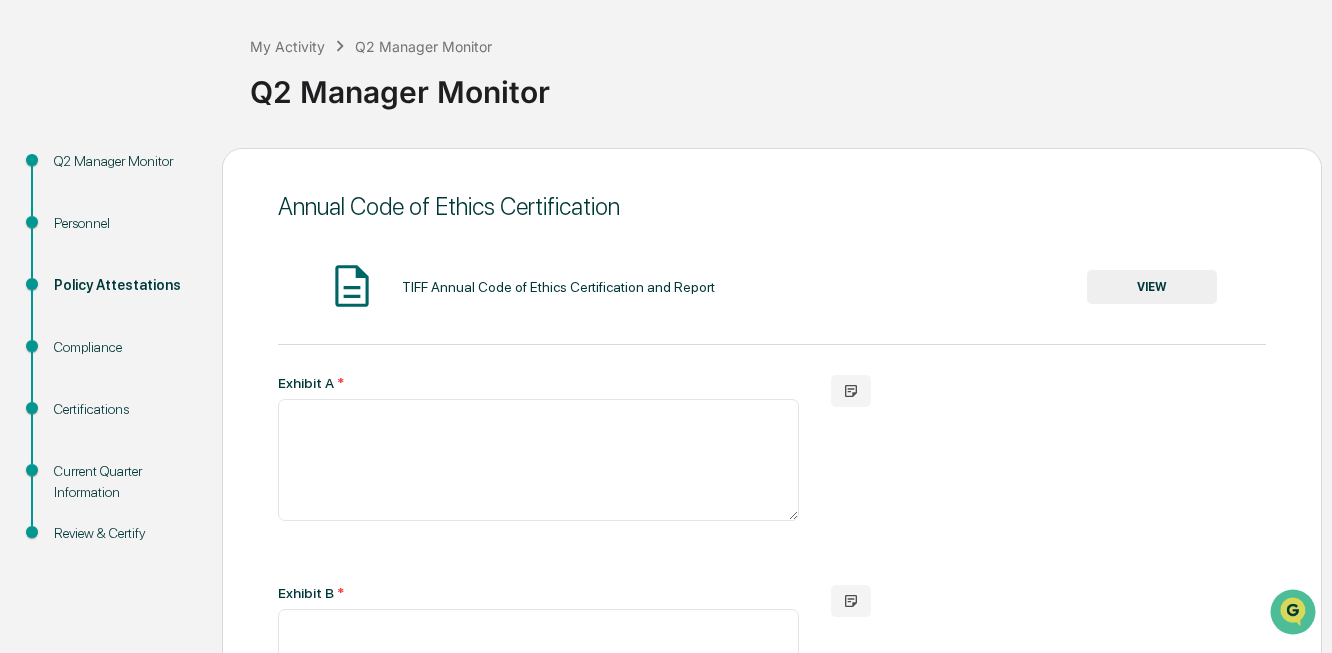 scroll, scrollTop: 190, scrollLeft: 0, axis: vertical 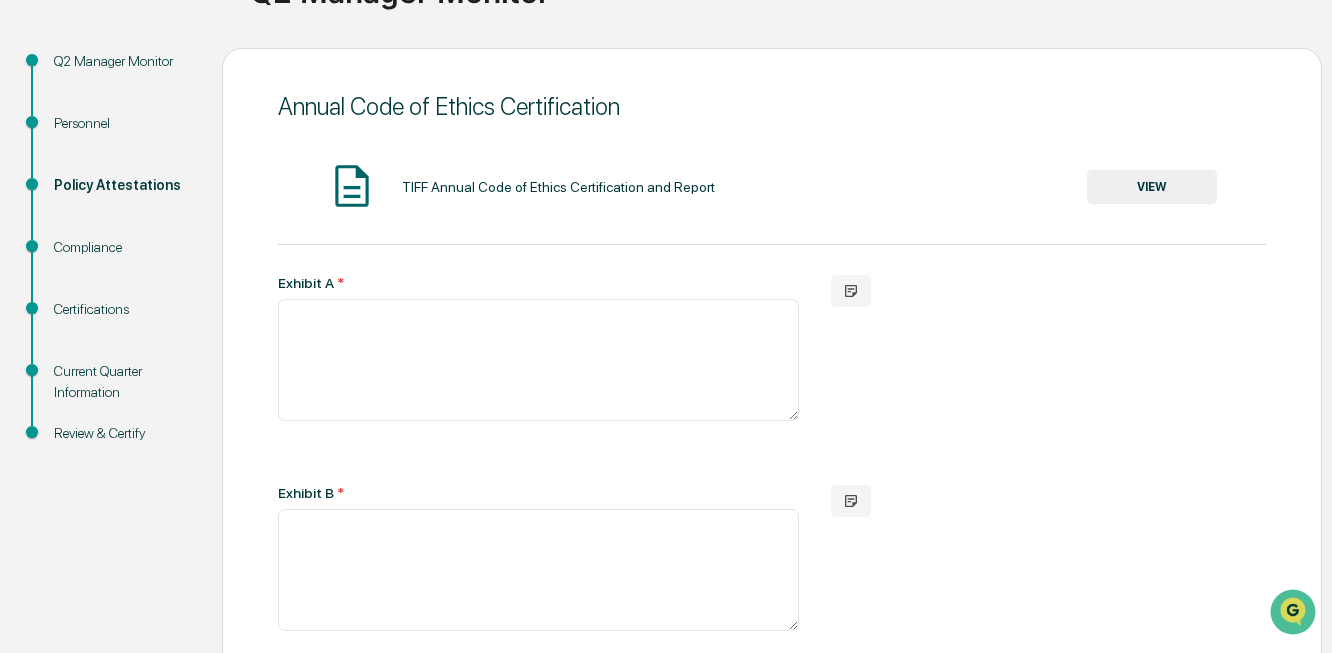 click on "VIEW" at bounding box center [1152, 187] 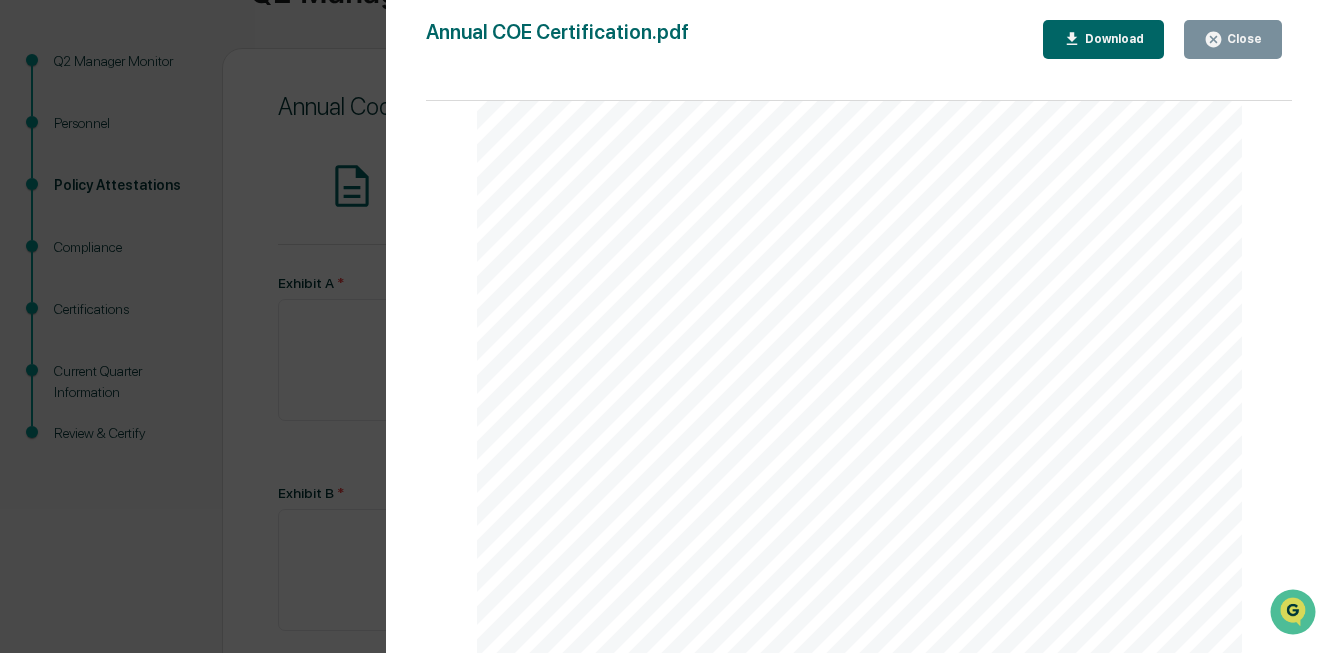 scroll, scrollTop: 100, scrollLeft: 0, axis: vertical 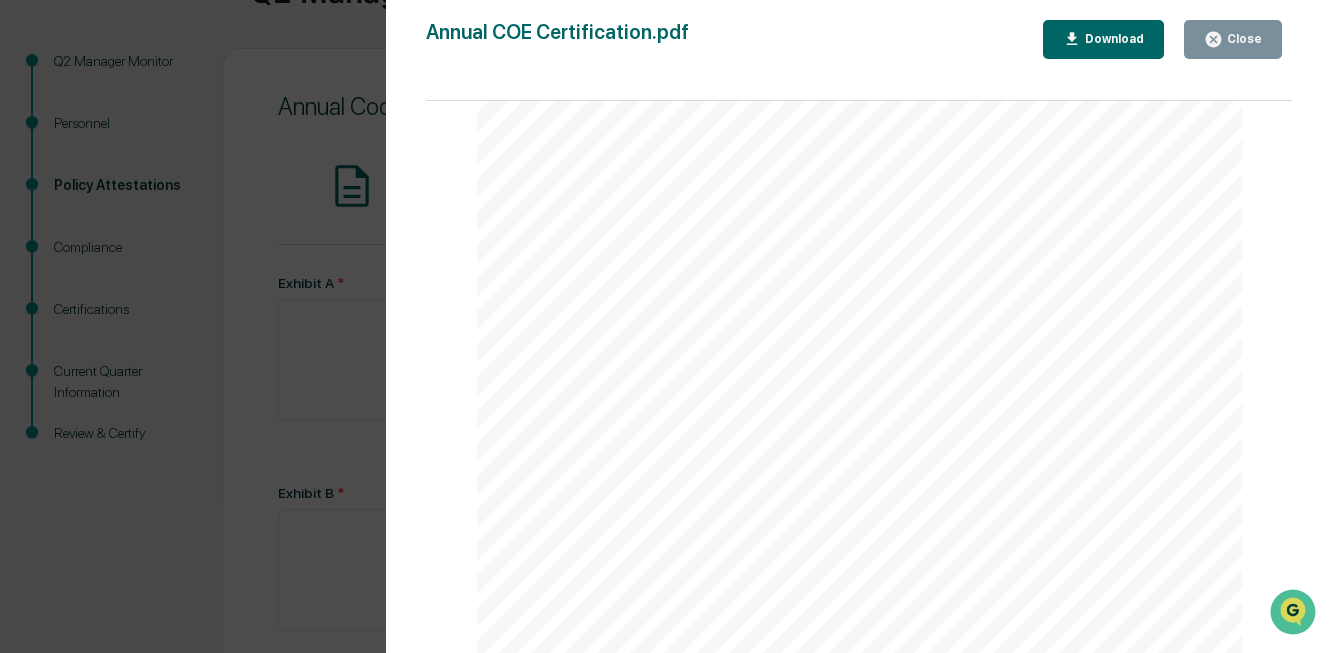click on "Close" at bounding box center [1233, 39] 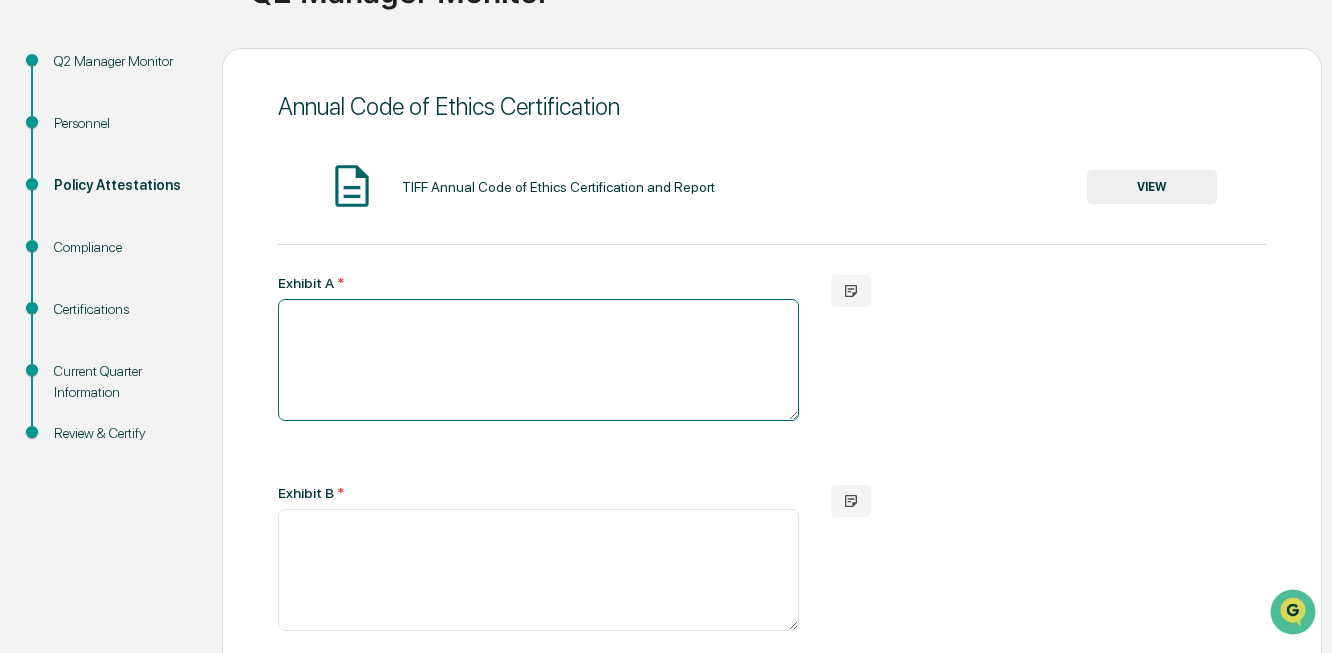 click at bounding box center (538, 360) 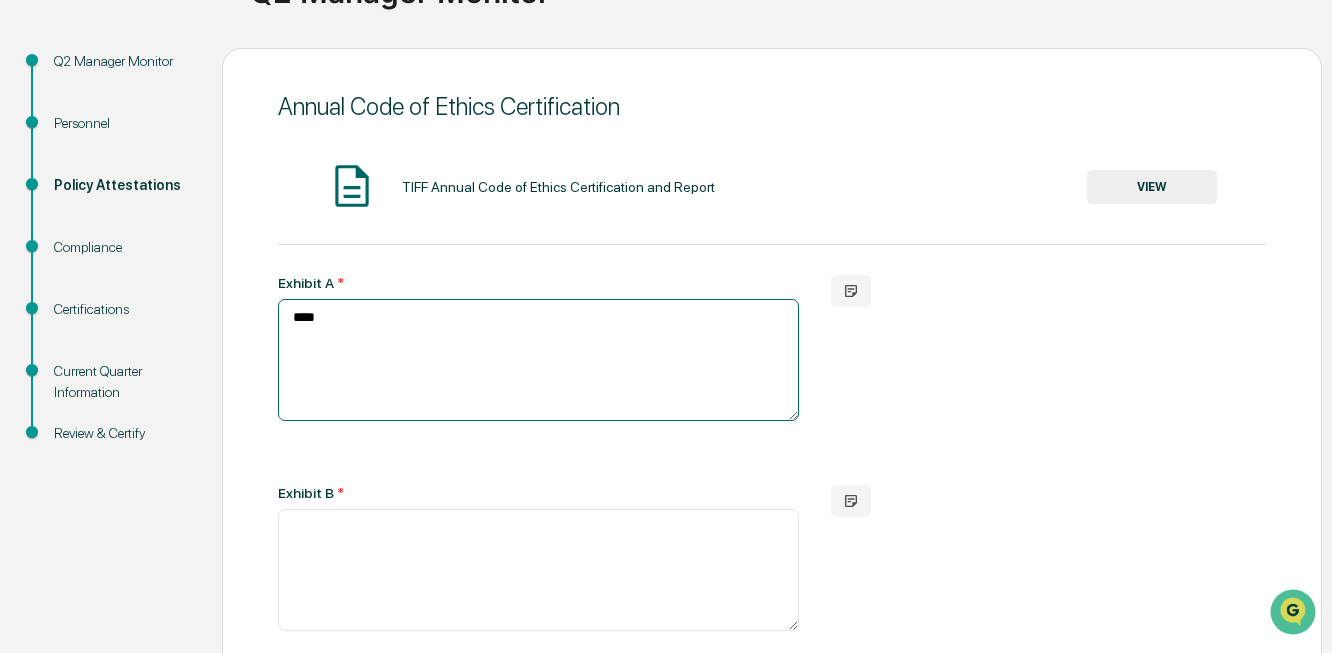 type on "****" 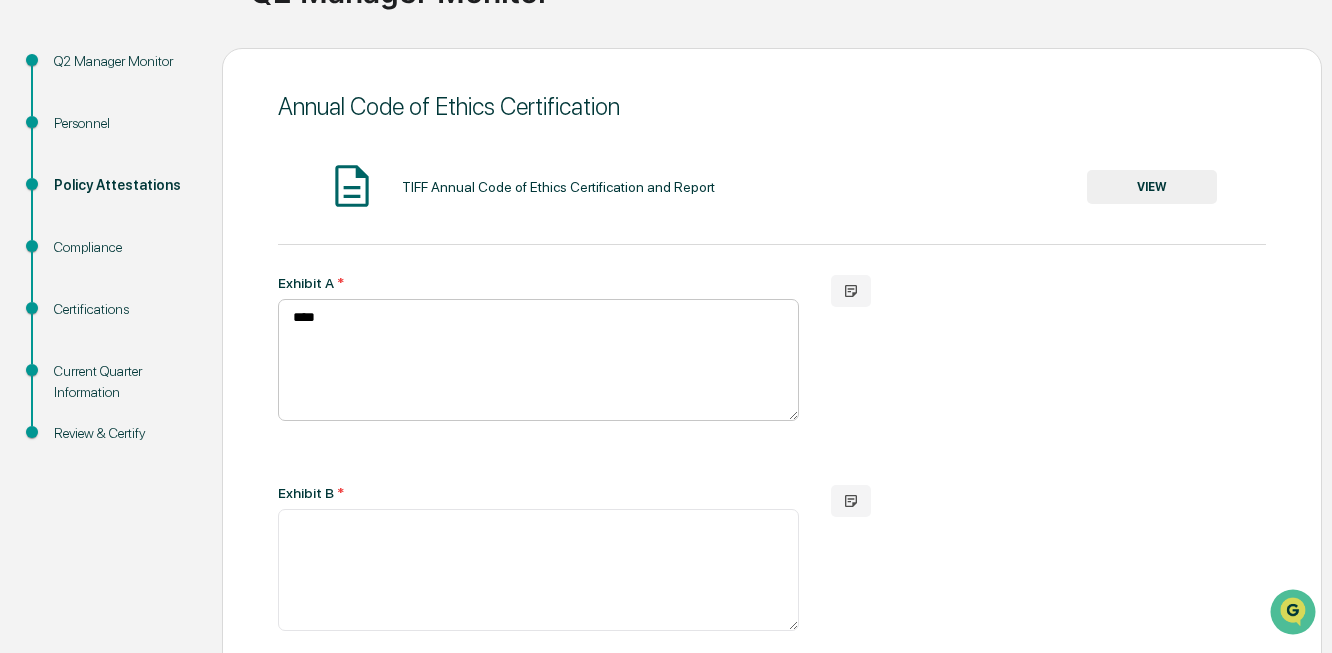 type 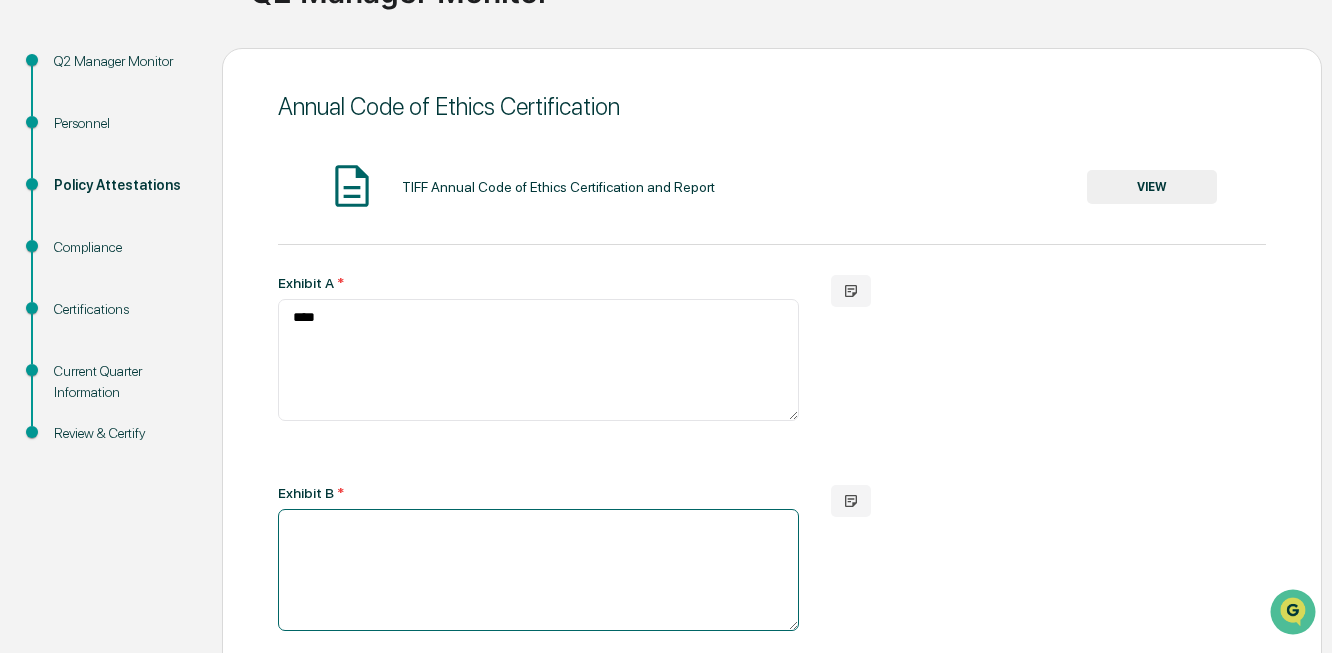 click at bounding box center [538, 570] 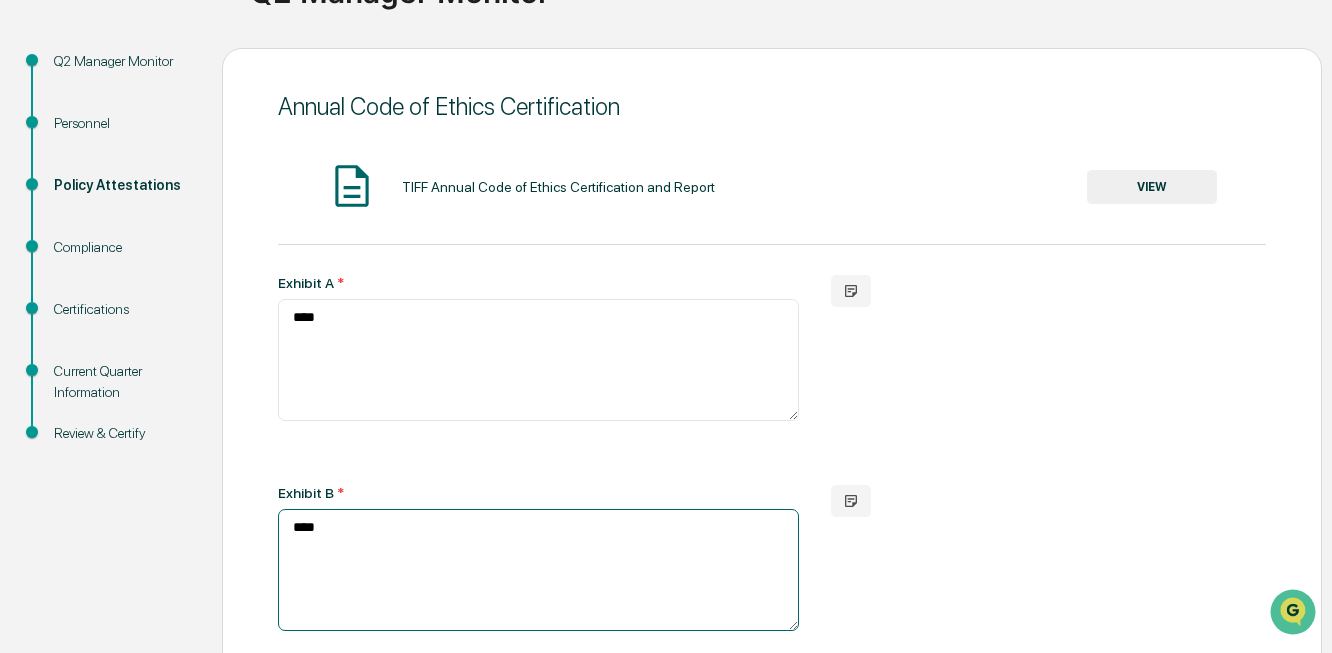 type on "****" 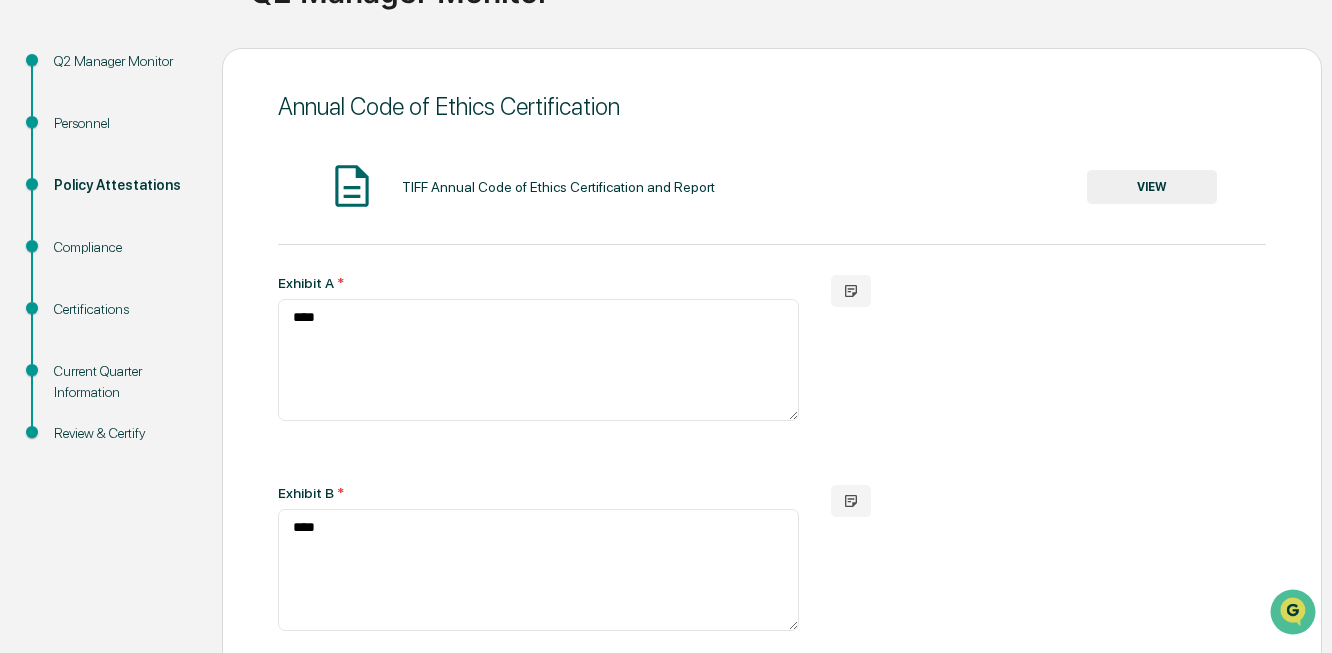 click on "Exhibit A   * **** Exhibit B   * **** Please provide the name of your firm.   * What is your title?   *" at bounding box center [772, 578] 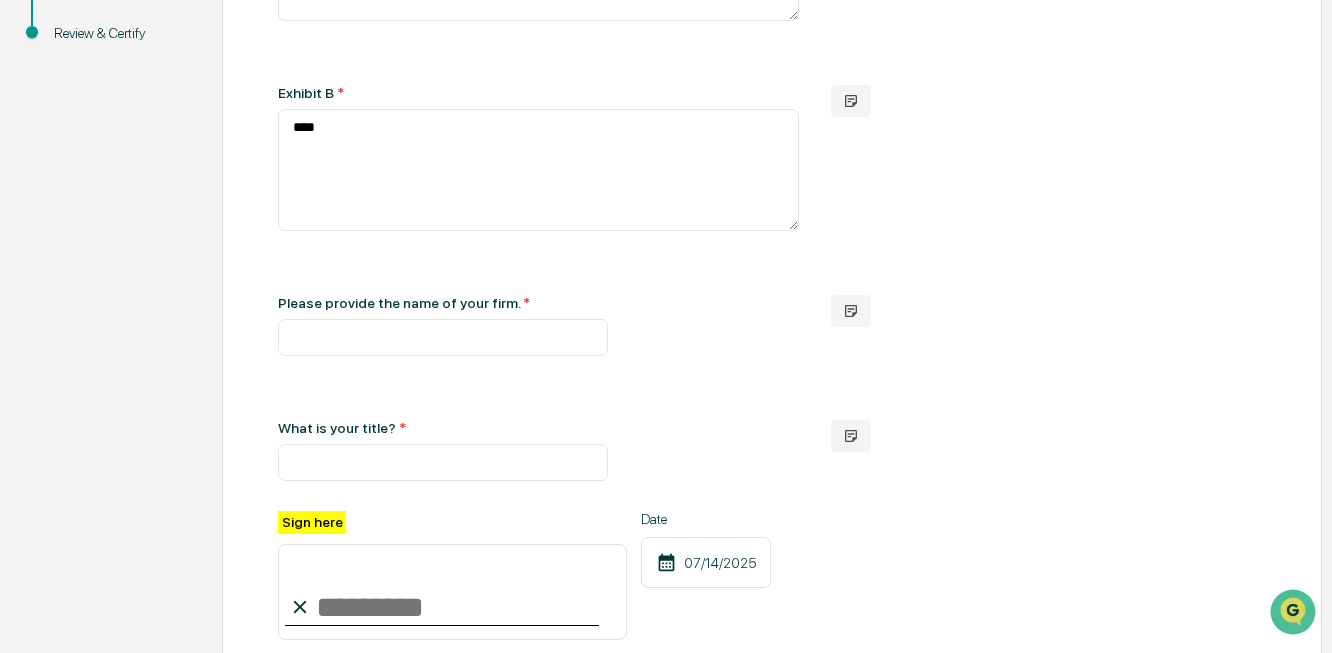 scroll, scrollTop: 790, scrollLeft: 0, axis: vertical 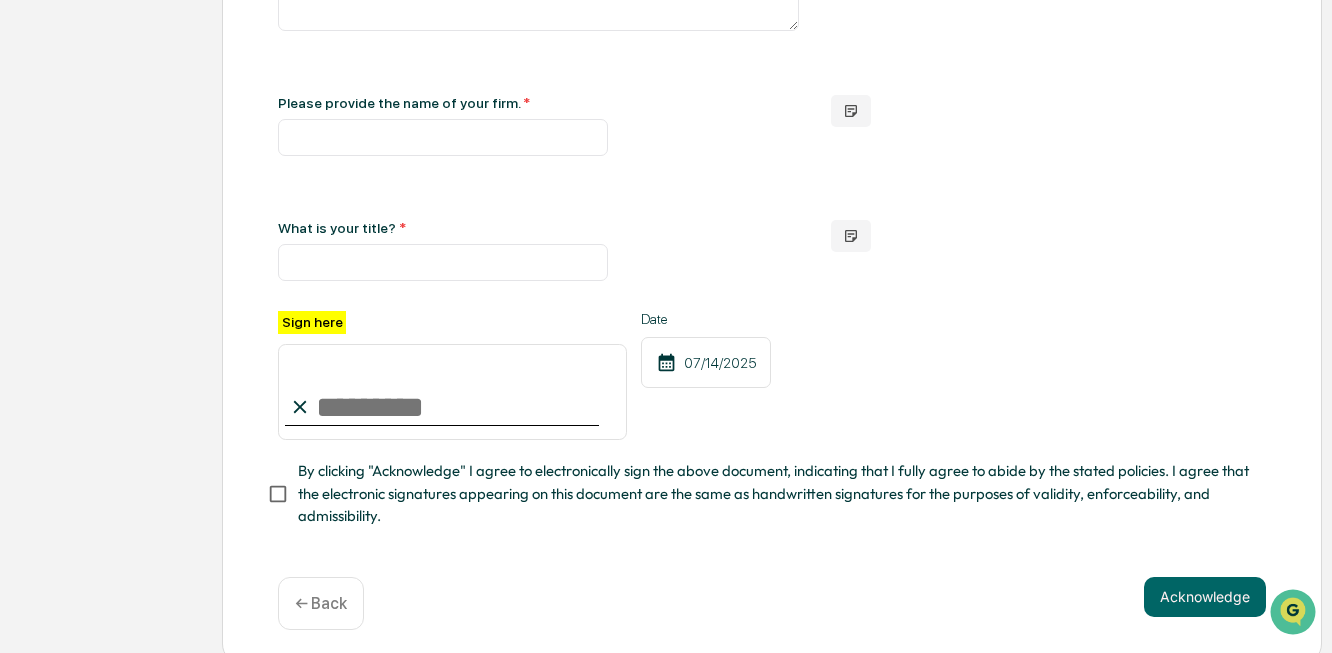 click on "Sign here" at bounding box center (452, 392) 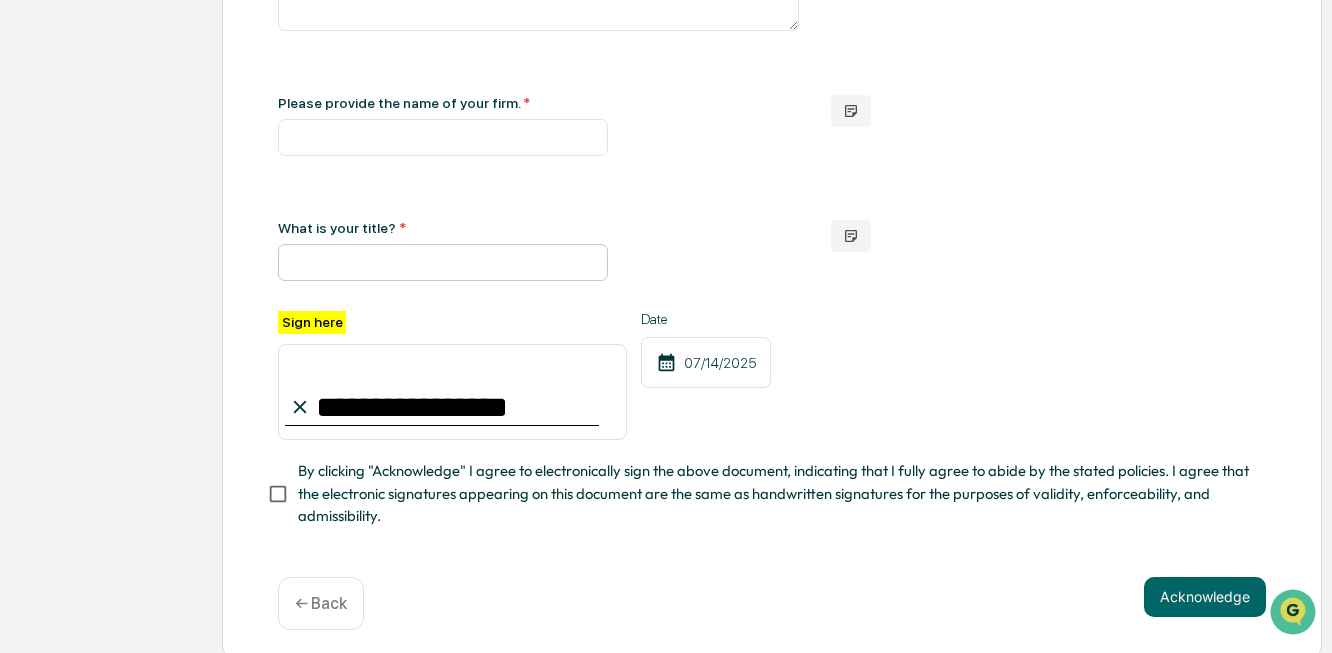 type on "**********" 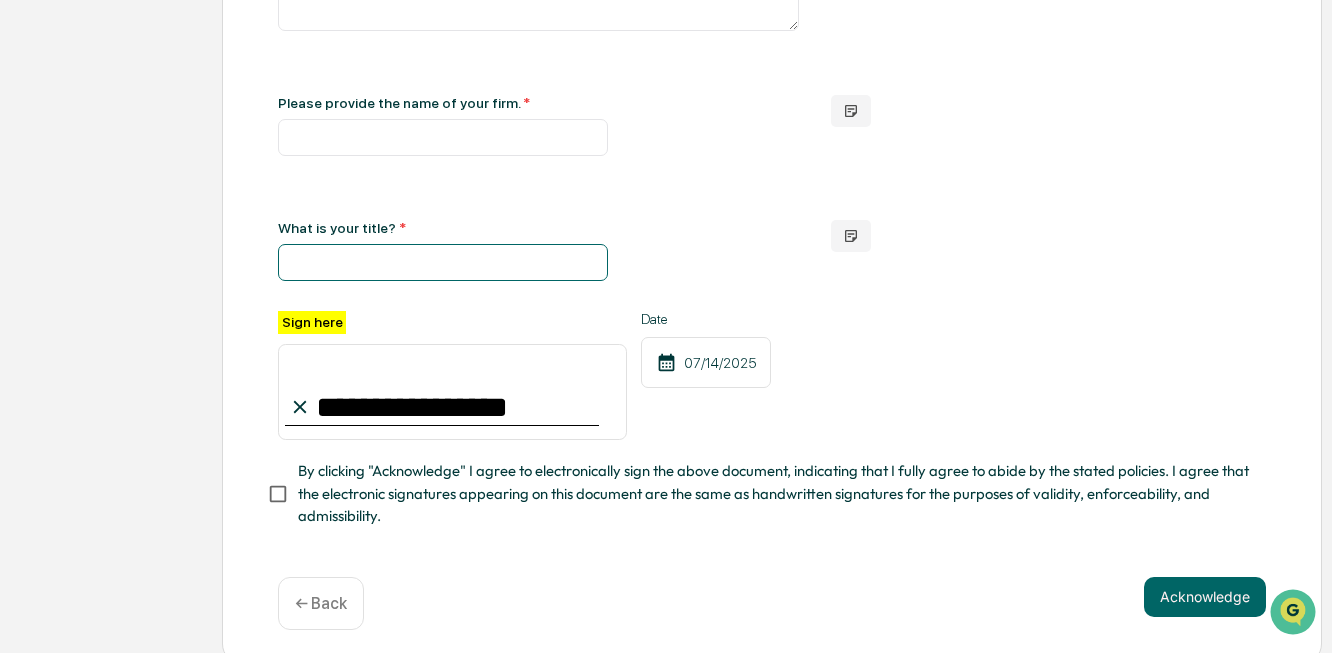 click at bounding box center (443, 262) 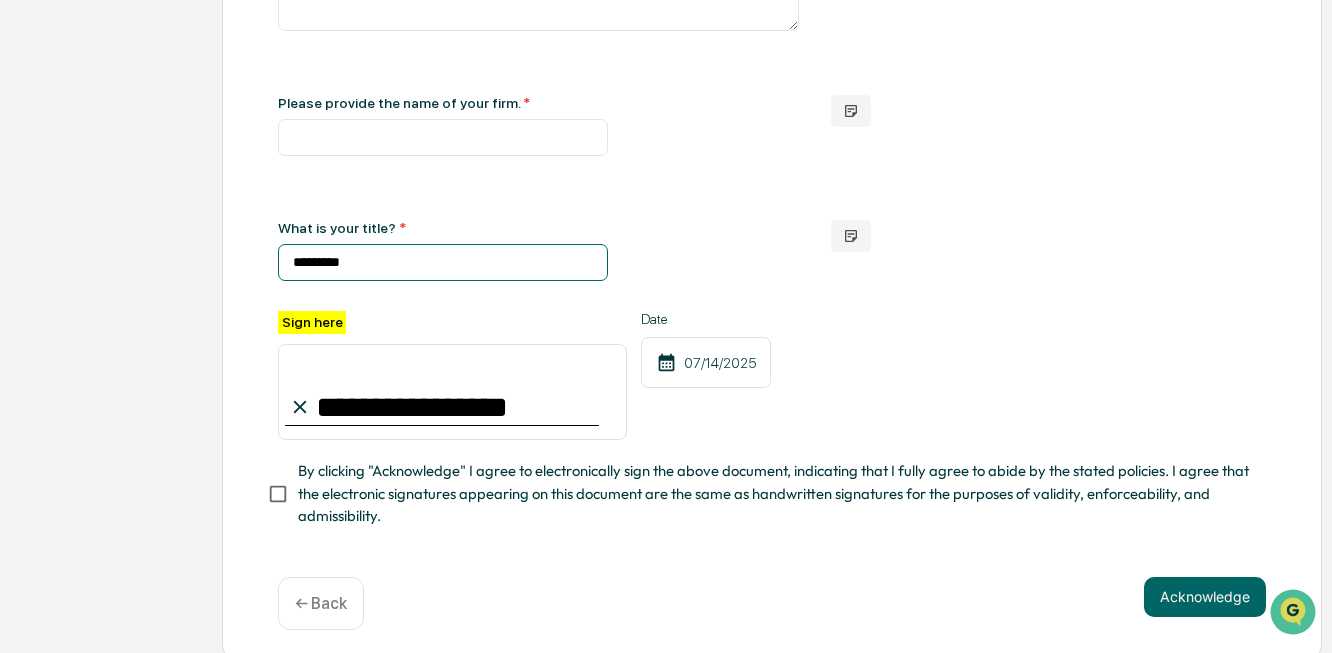 drag, startPoint x: 374, startPoint y: 294, endPoint x: 200, endPoint y: 294, distance: 174 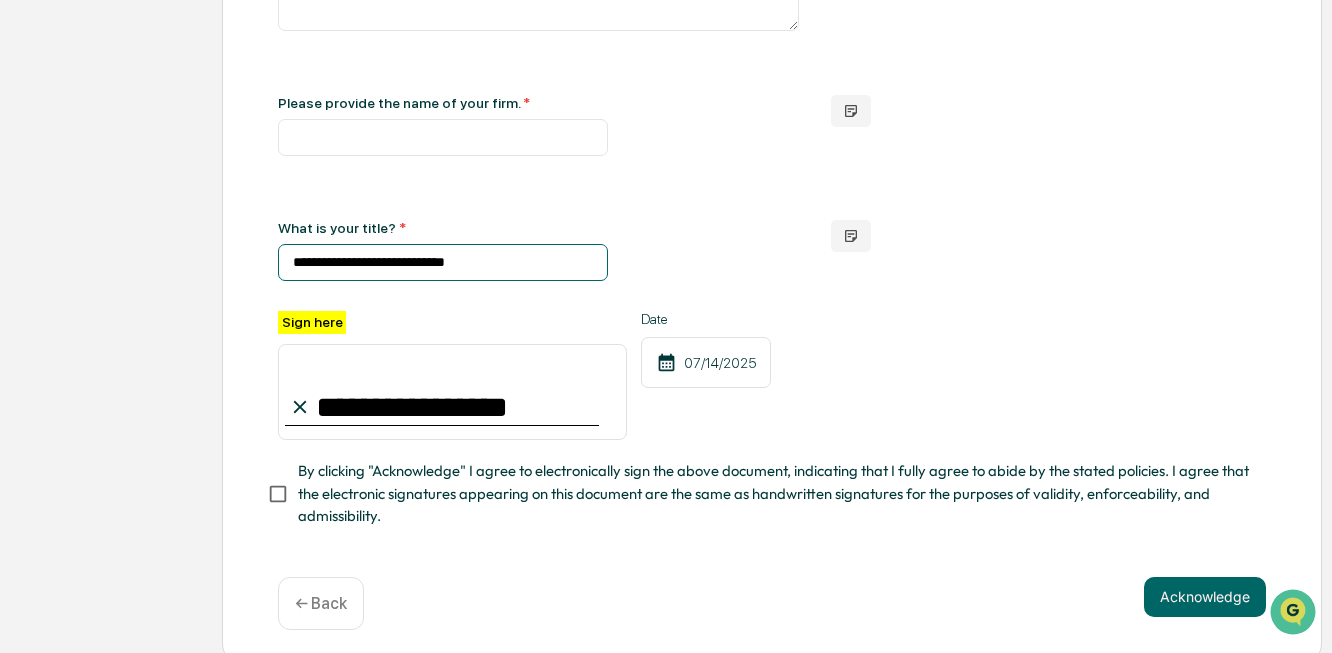 type on "**********" 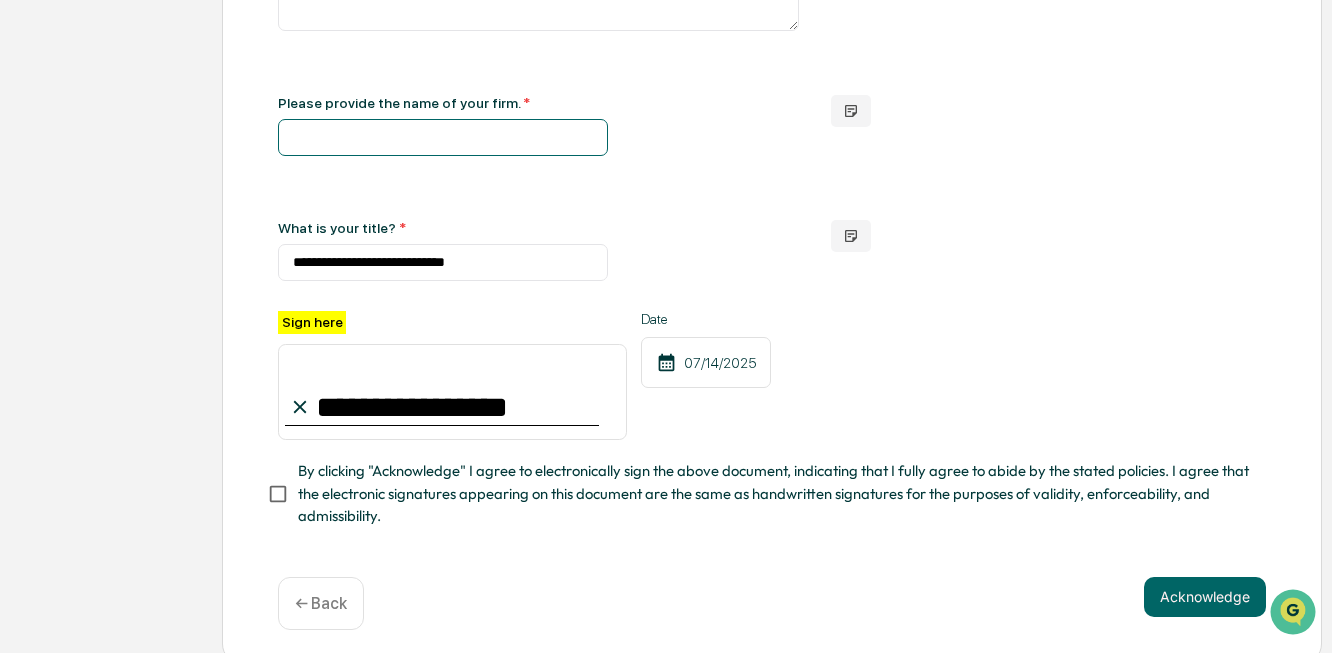 click at bounding box center (443, 137) 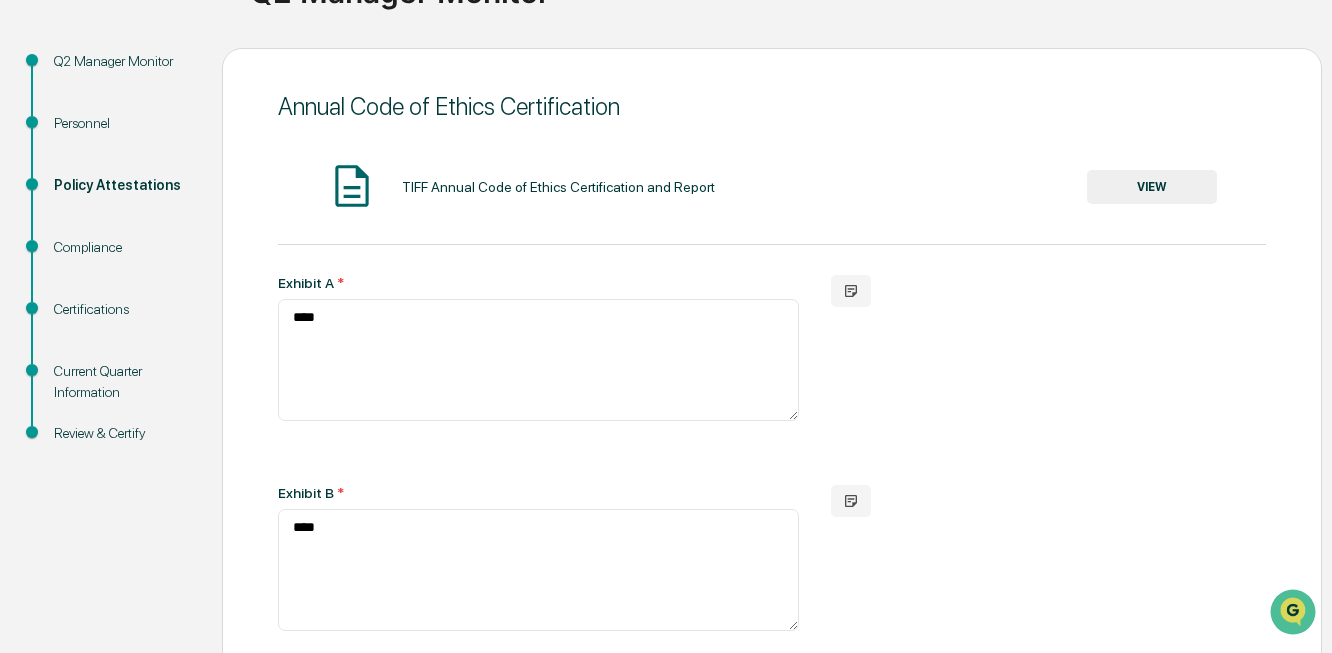 scroll, scrollTop: 90, scrollLeft: 0, axis: vertical 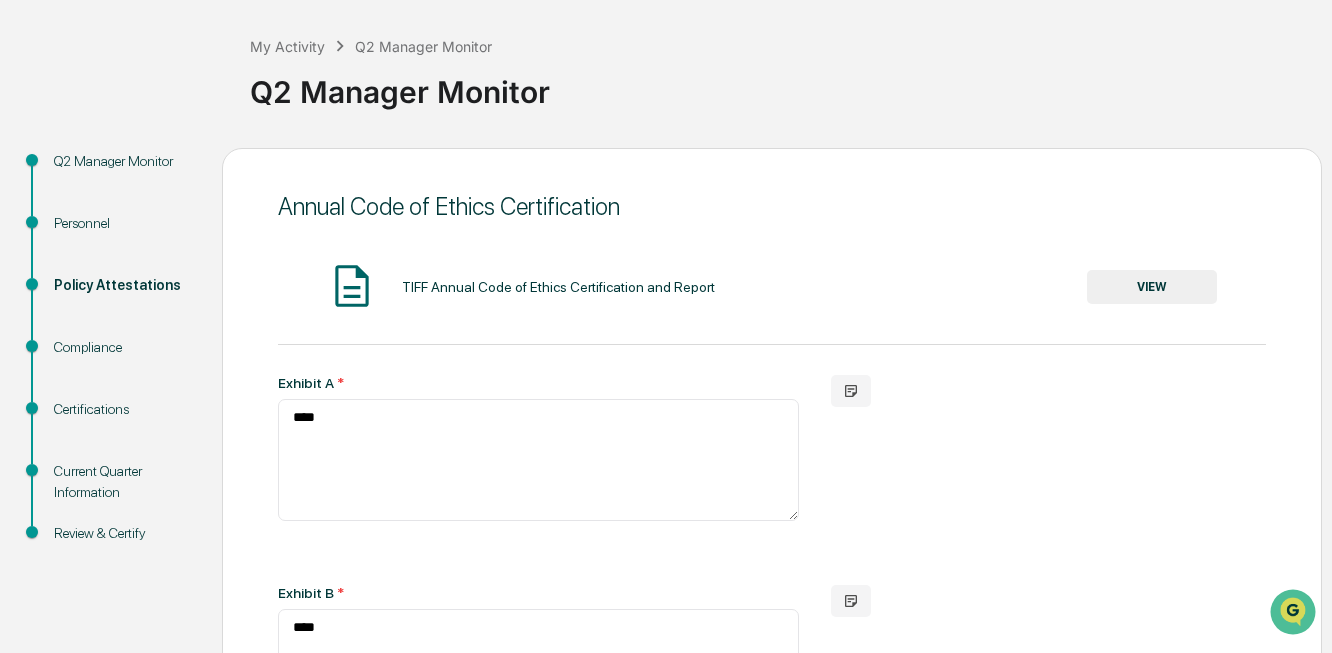 type on "**********" 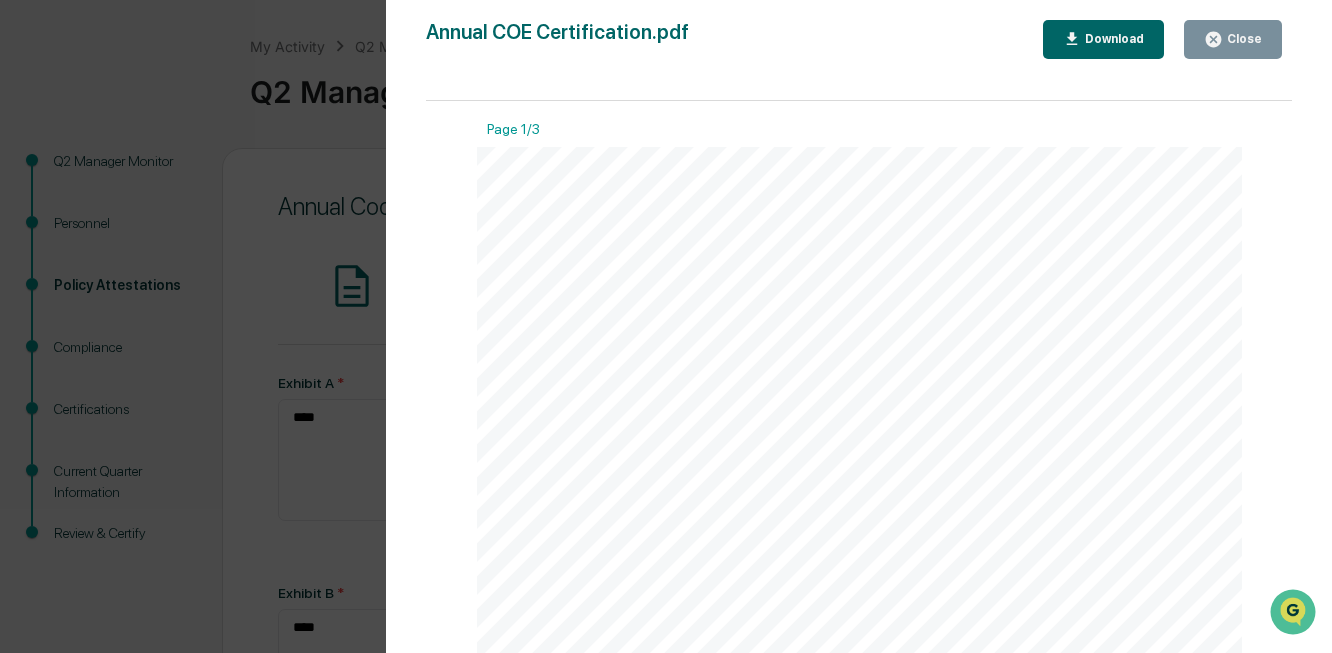 click on "Download" at bounding box center (1112, 39) 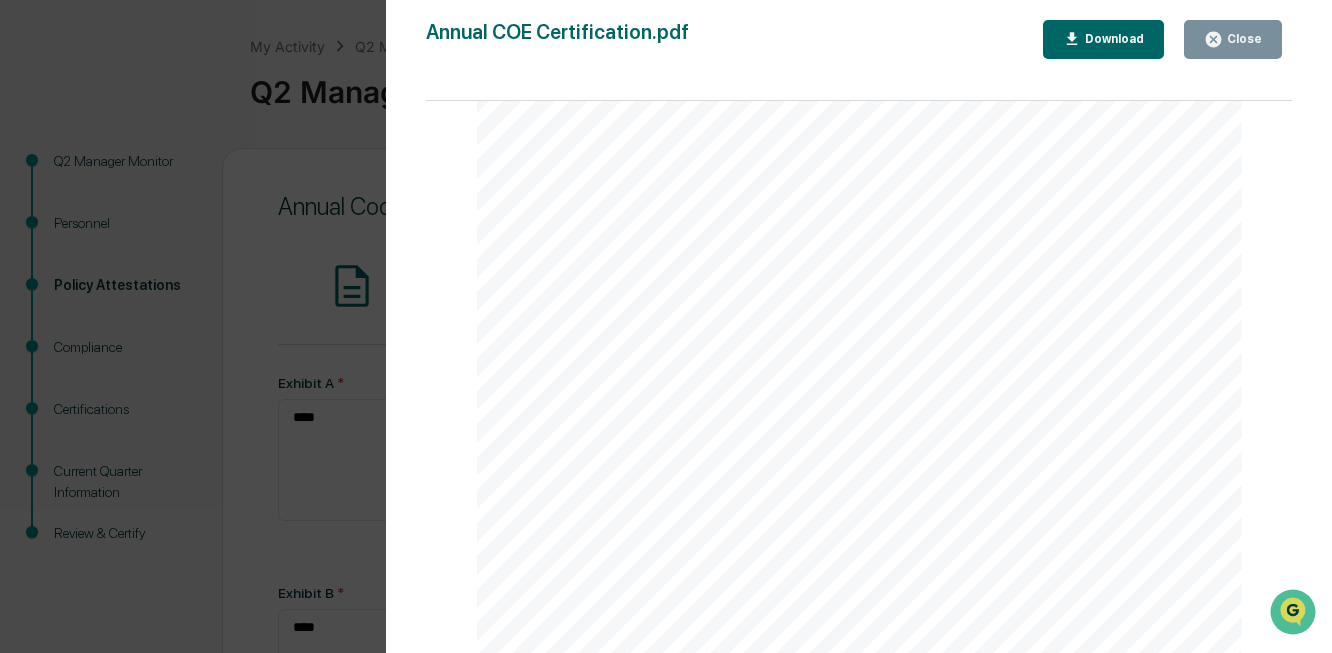 scroll, scrollTop: 2400, scrollLeft: 0, axis: vertical 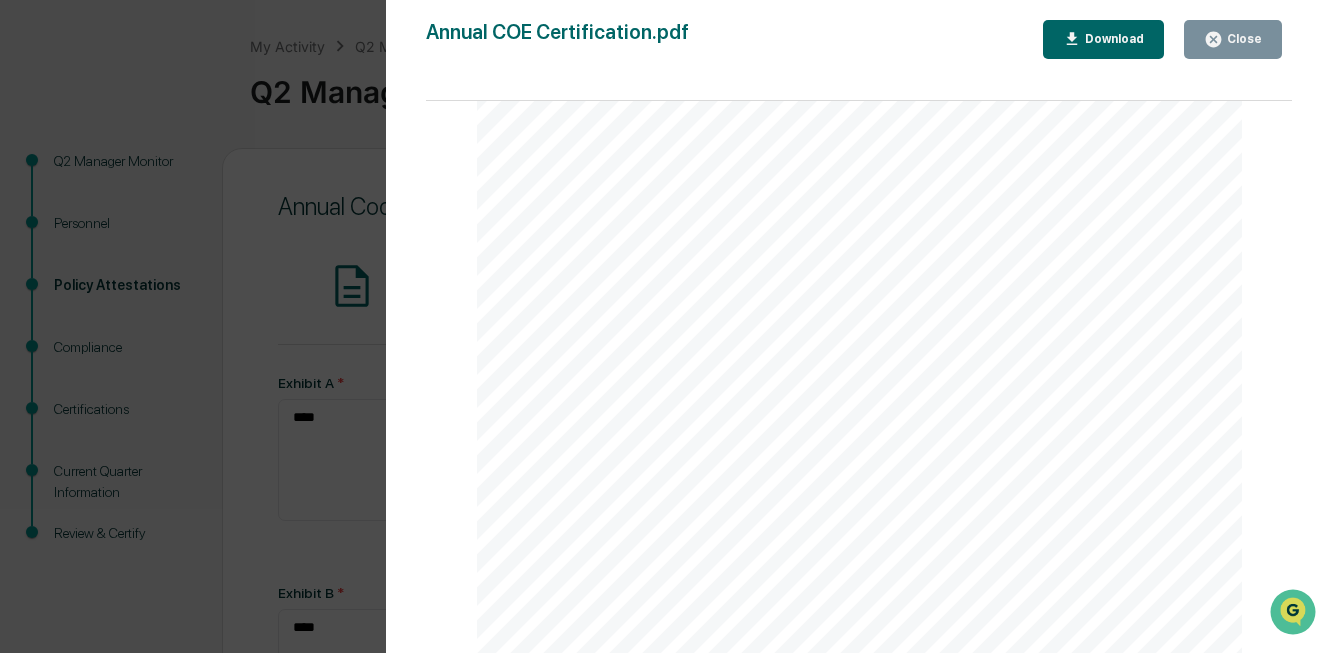 click on "Close" at bounding box center [1242, 39] 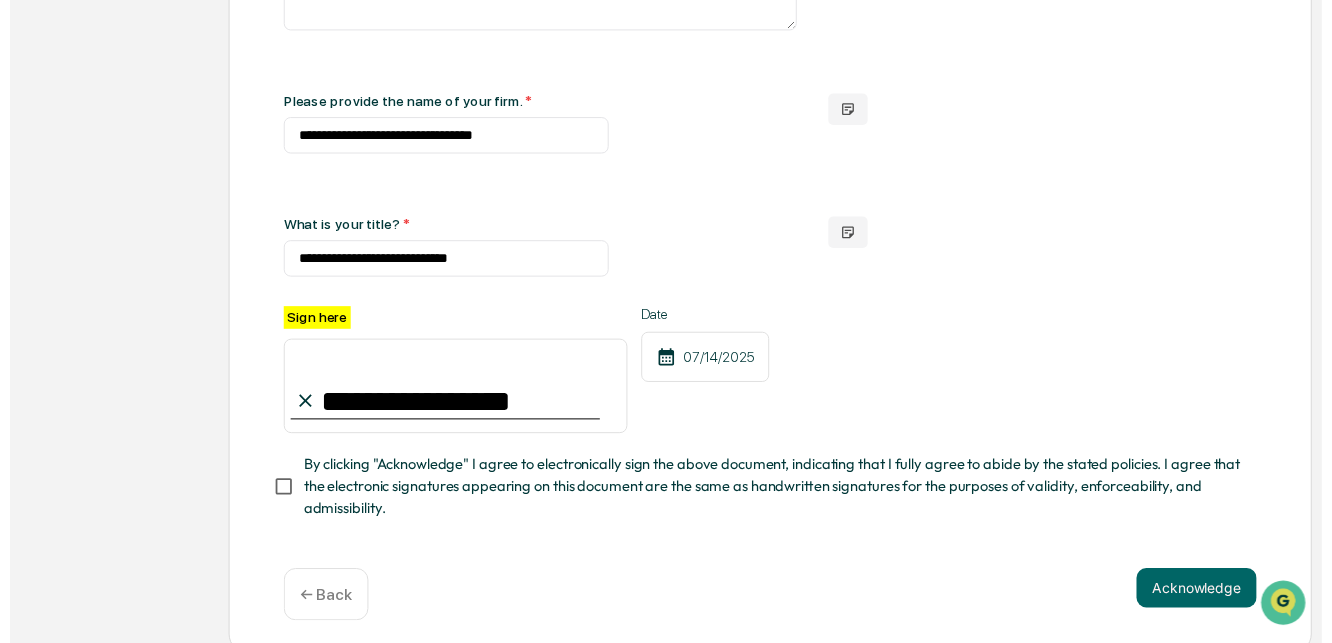 scroll, scrollTop: 846, scrollLeft: 0, axis: vertical 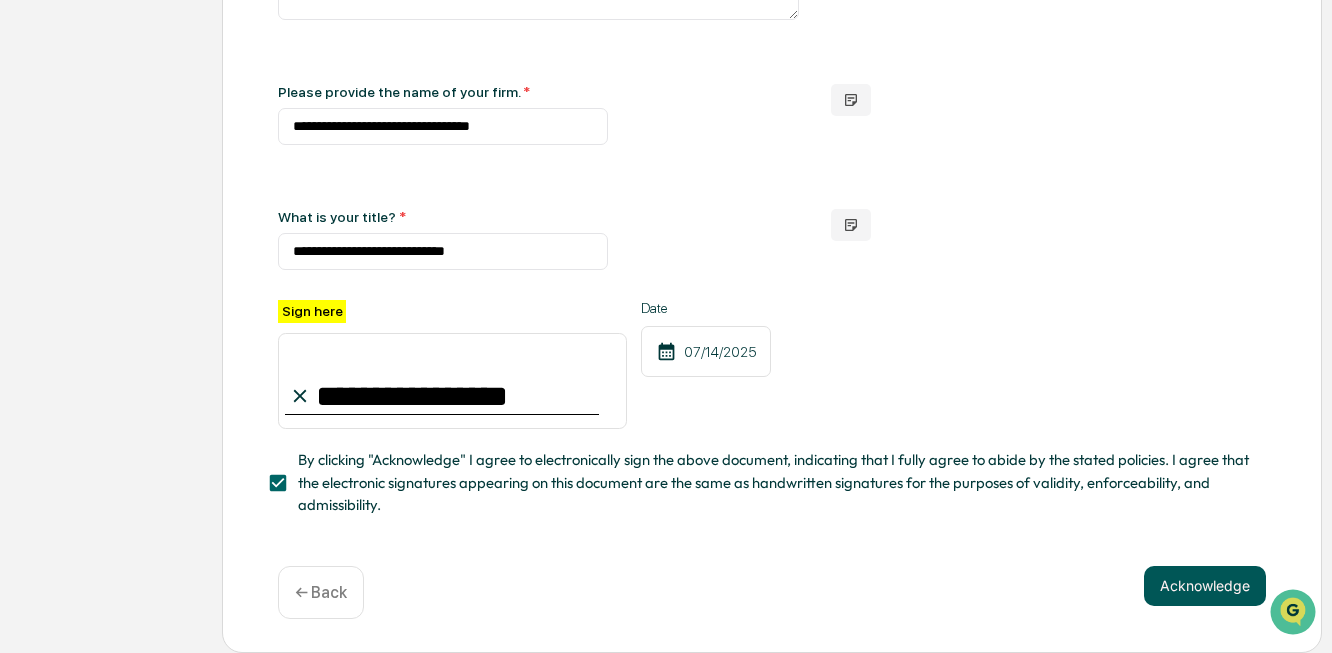 click on "Acknowledge" at bounding box center (1205, 586) 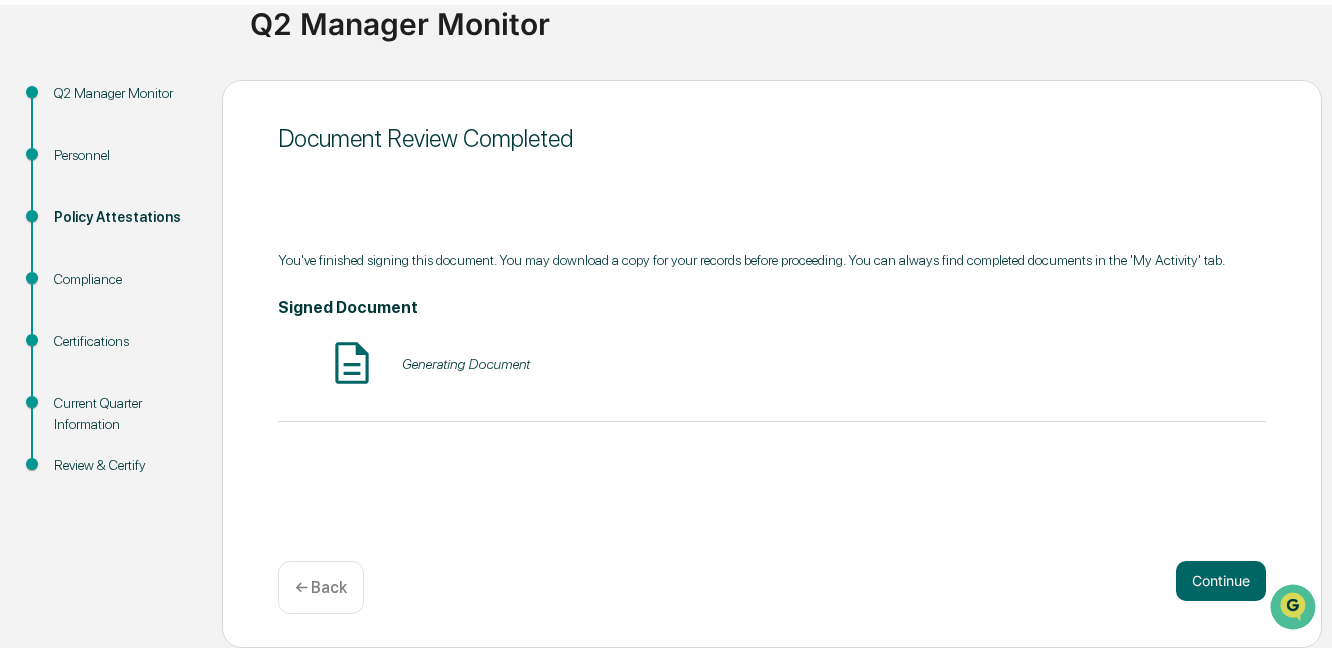scroll, scrollTop: 190, scrollLeft: 0, axis: vertical 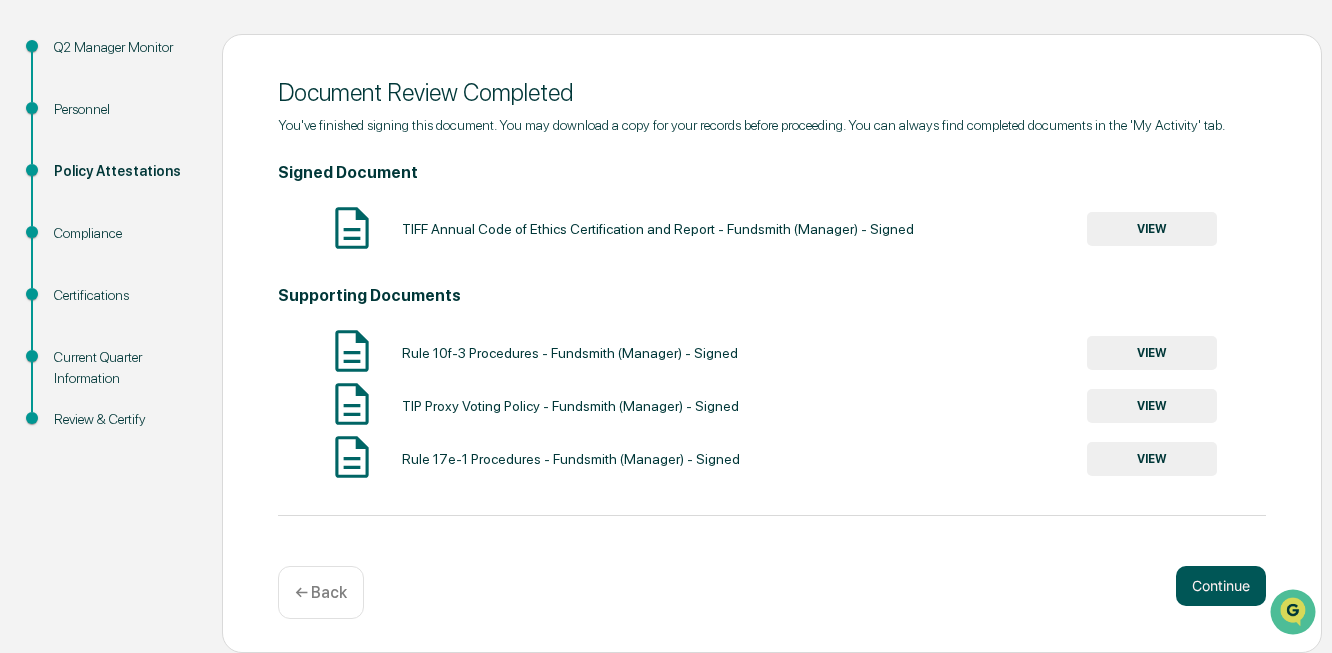 click on "Continue" at bounding box center [1221, 586] 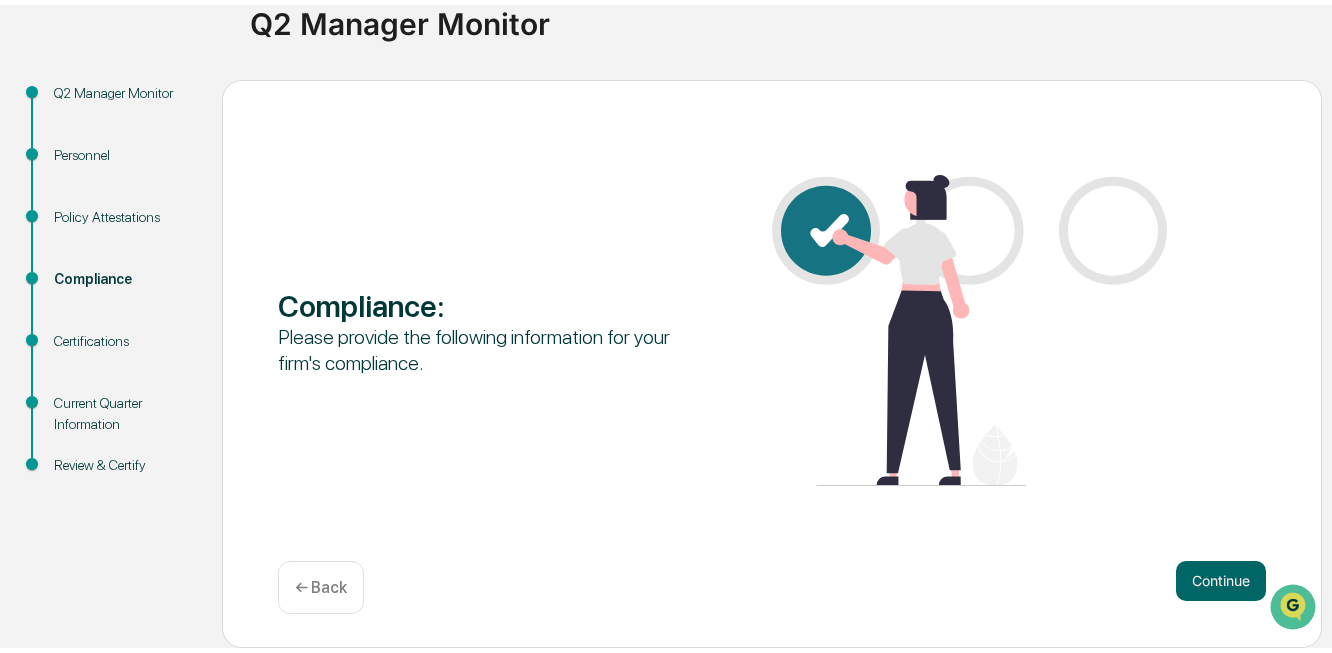 scroll, scrollTop: 190, scrollLeft: 0, axis: vertical 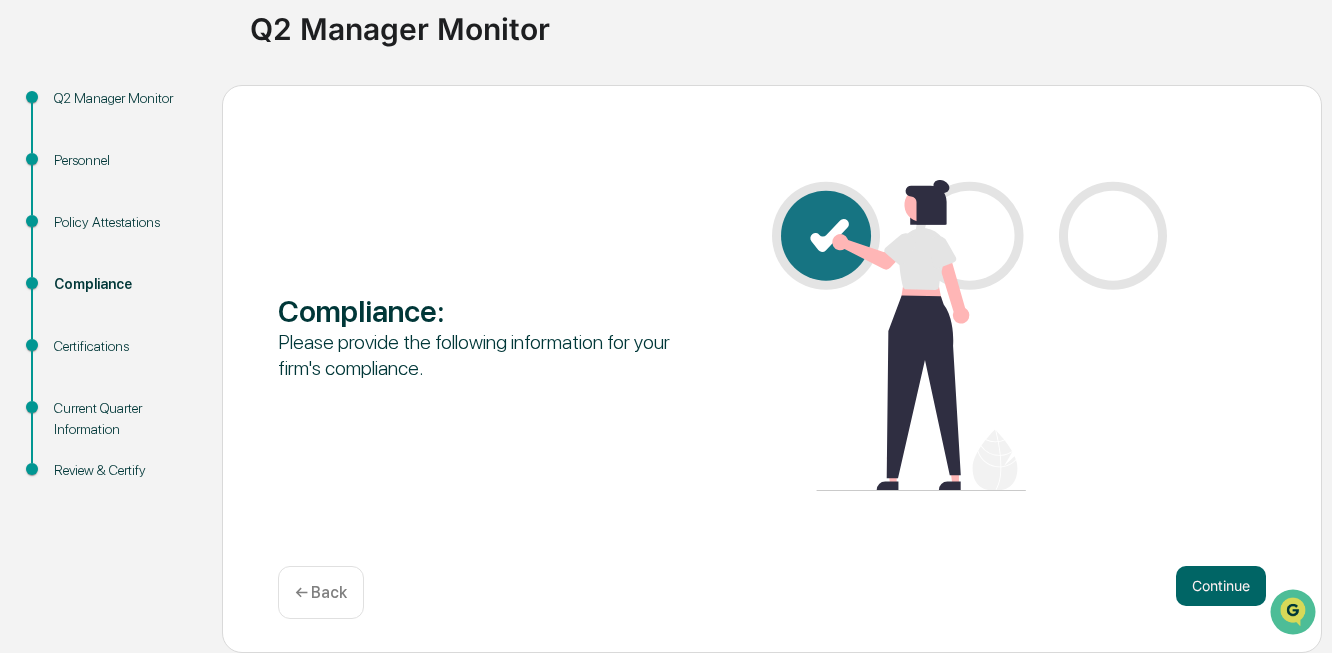 click on "Compliance : Please provide the following information for your firm's compliance. Continue ← Back" at bounding box center (772, 369) 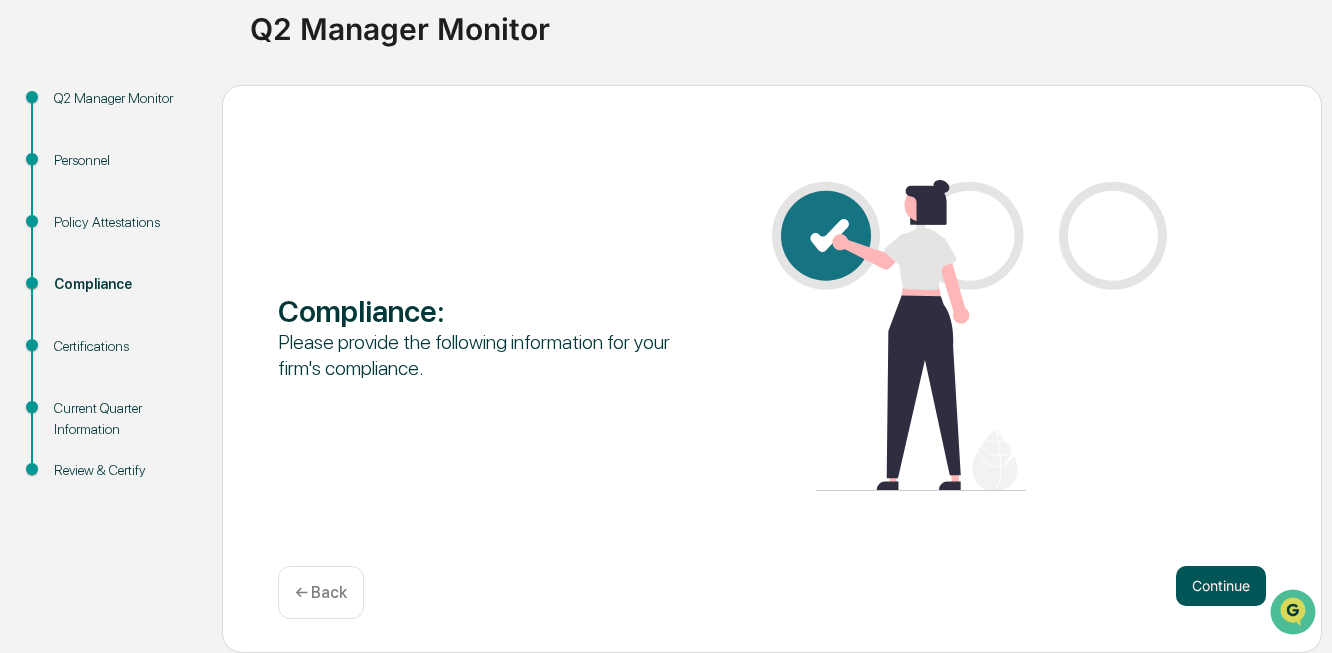 click on "Continue" at bounding box center (1221, 586) 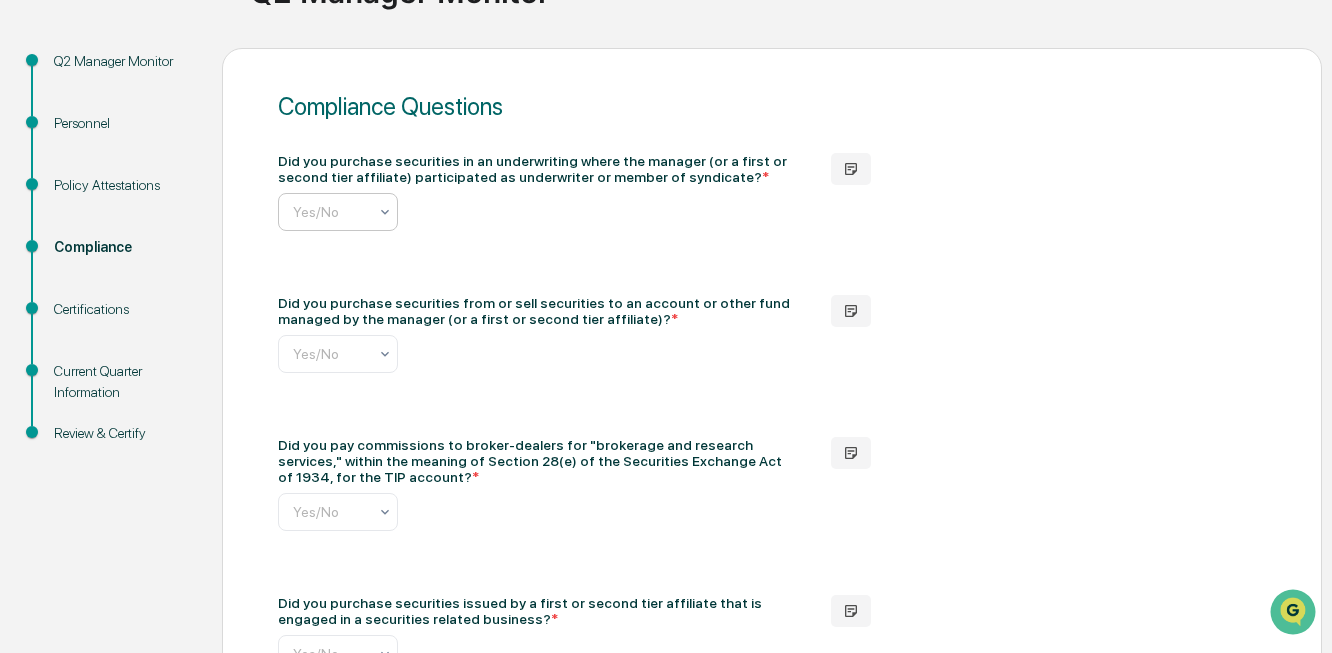 click at bounding box center (443, 212) 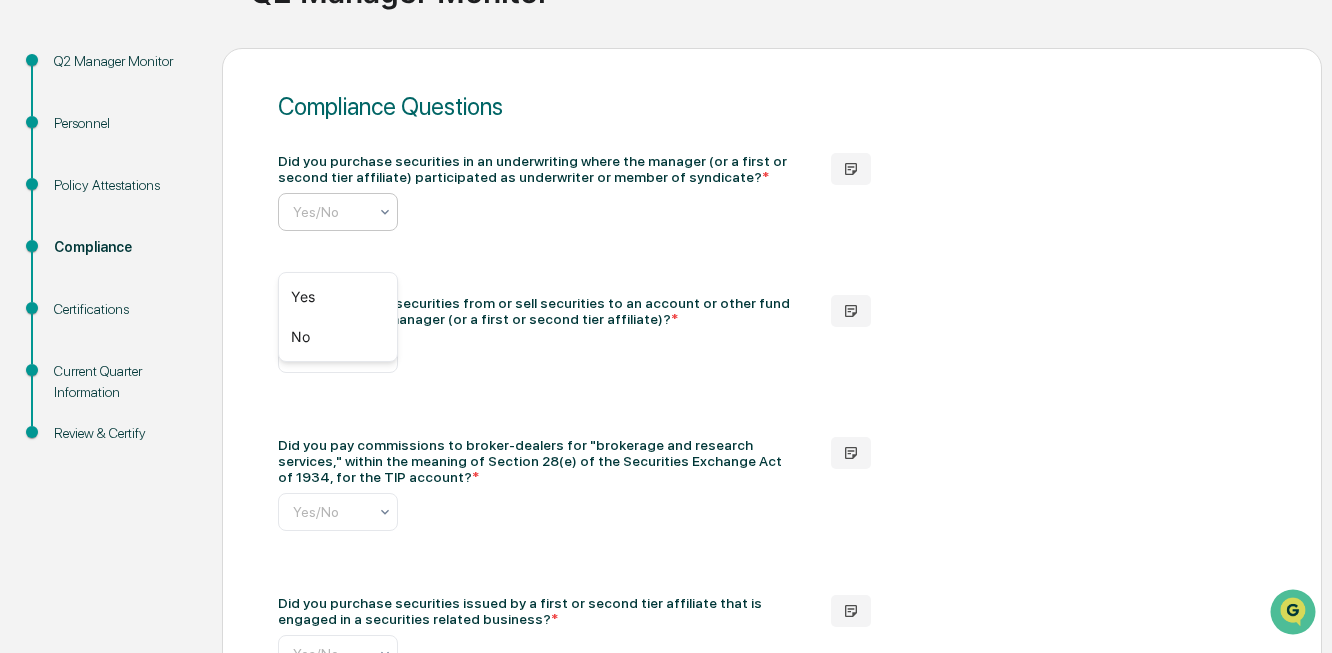 scroll, scrollTop: 0, scrollLeft: 10, axis: horizontal 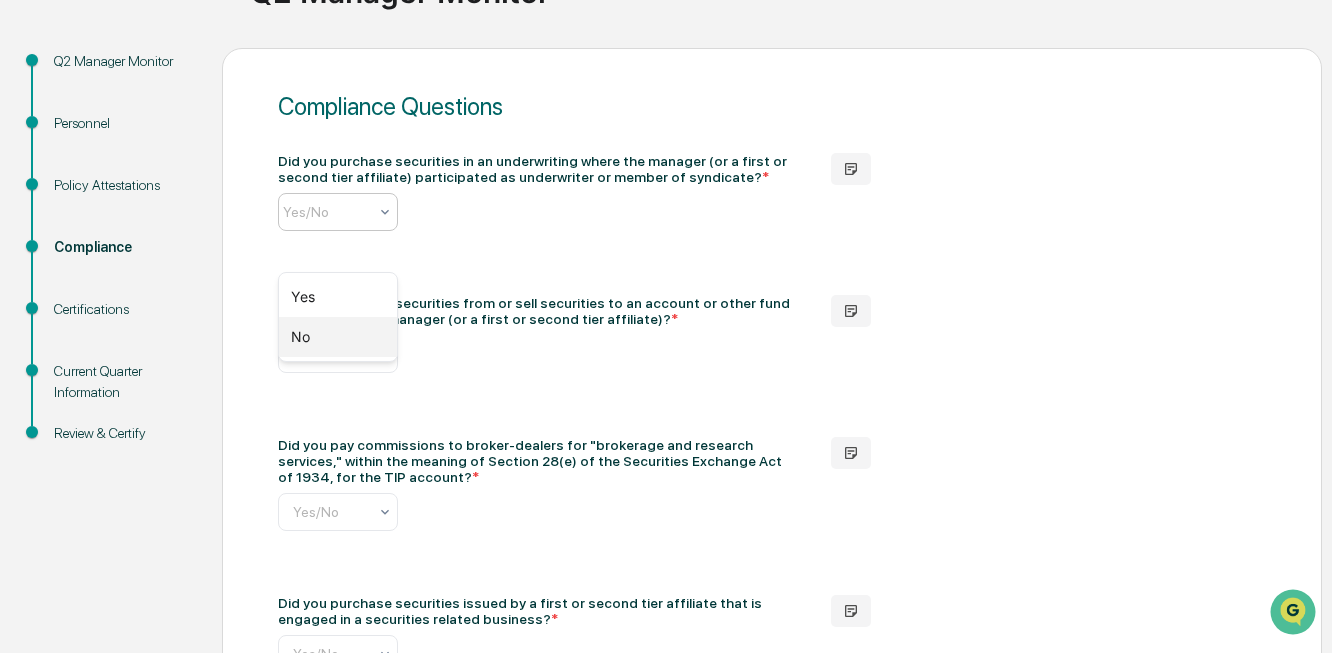 click on "No" at bounding box center (338, 337) 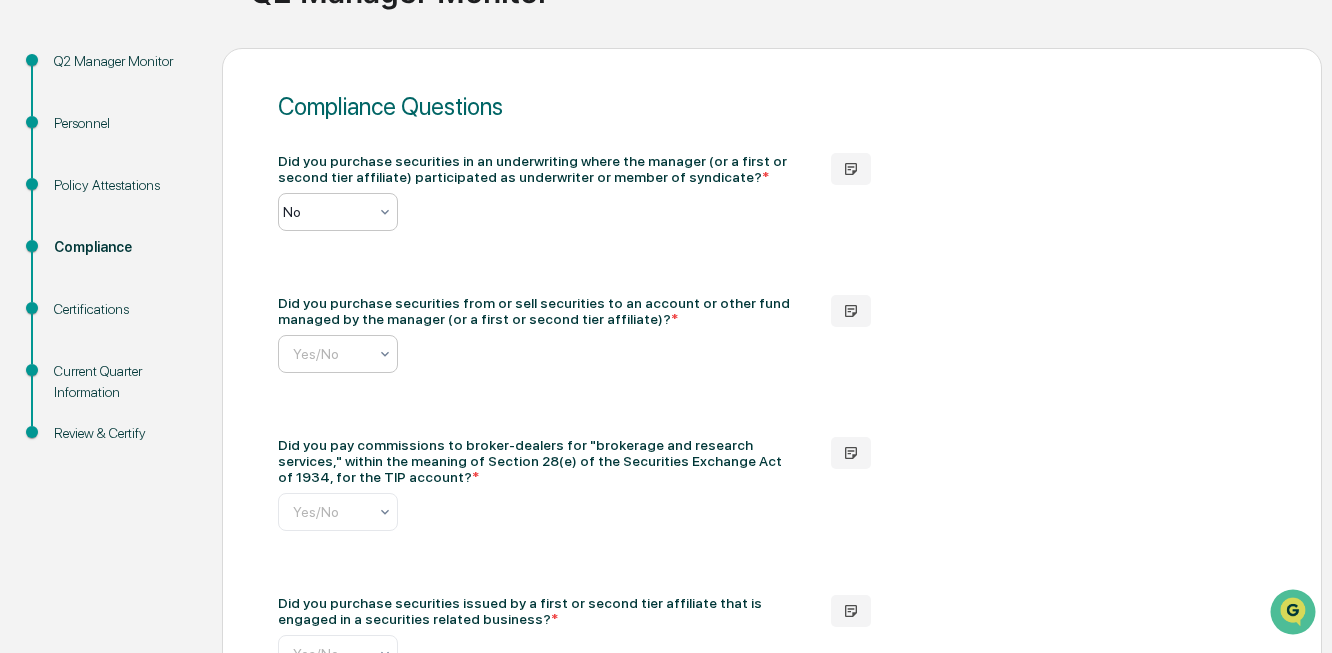 click on "Yes/No" at bounding box center [330, 354] 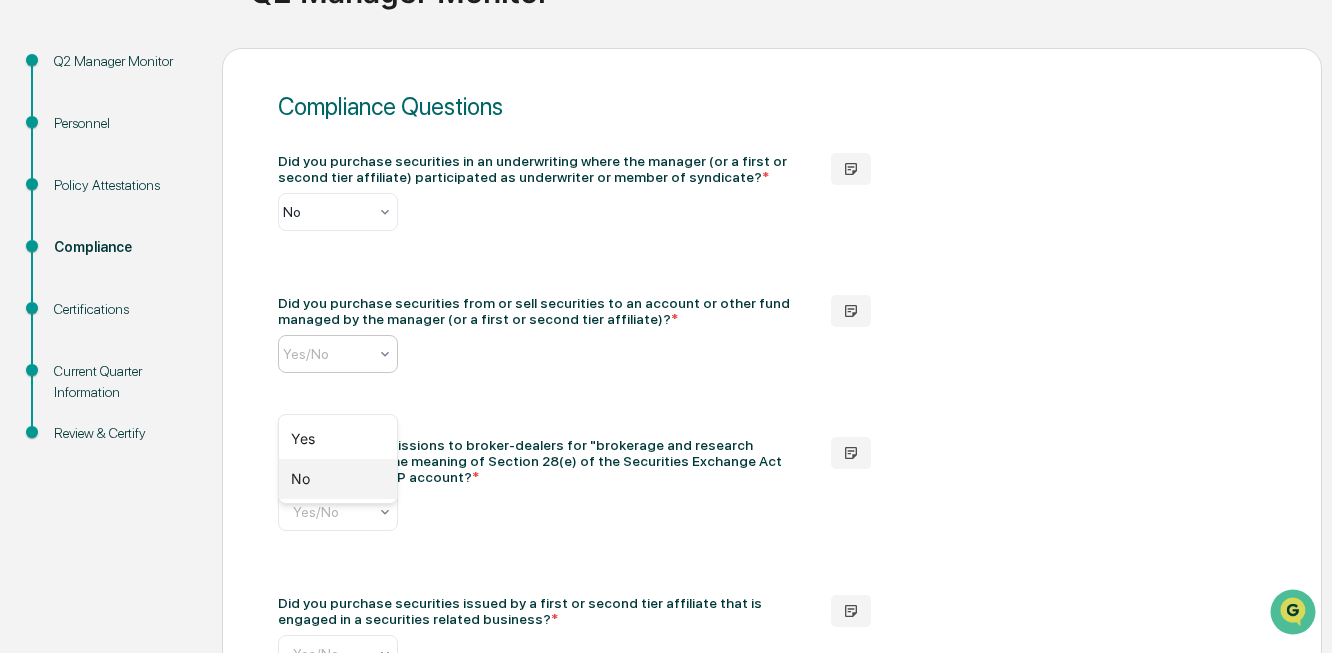 click on "No" at bounding box center [338, 479] 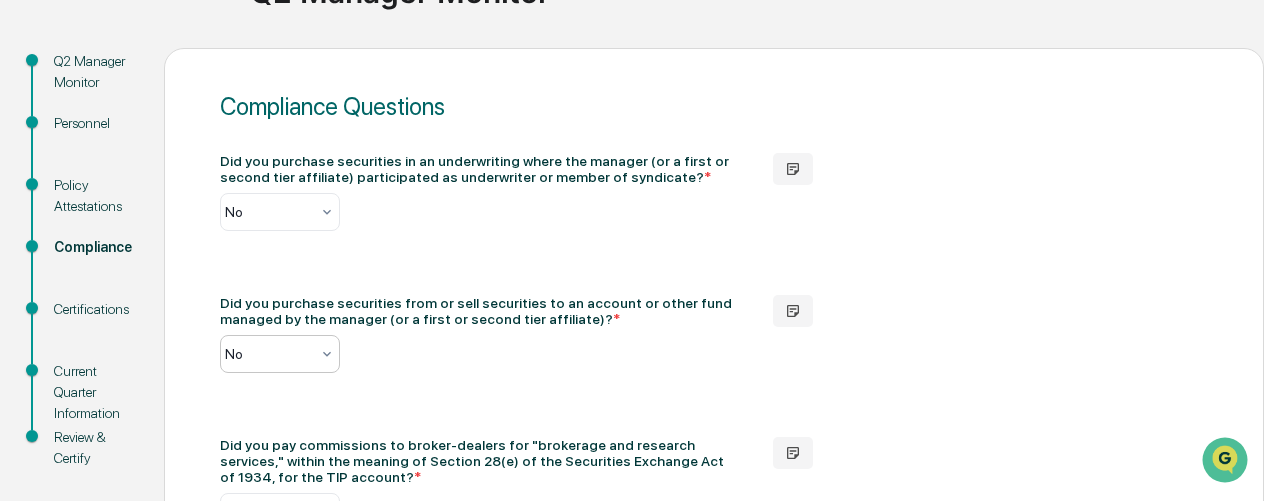 scroll, scrollTop: 290, scrollLeft: 0, axis: vertical 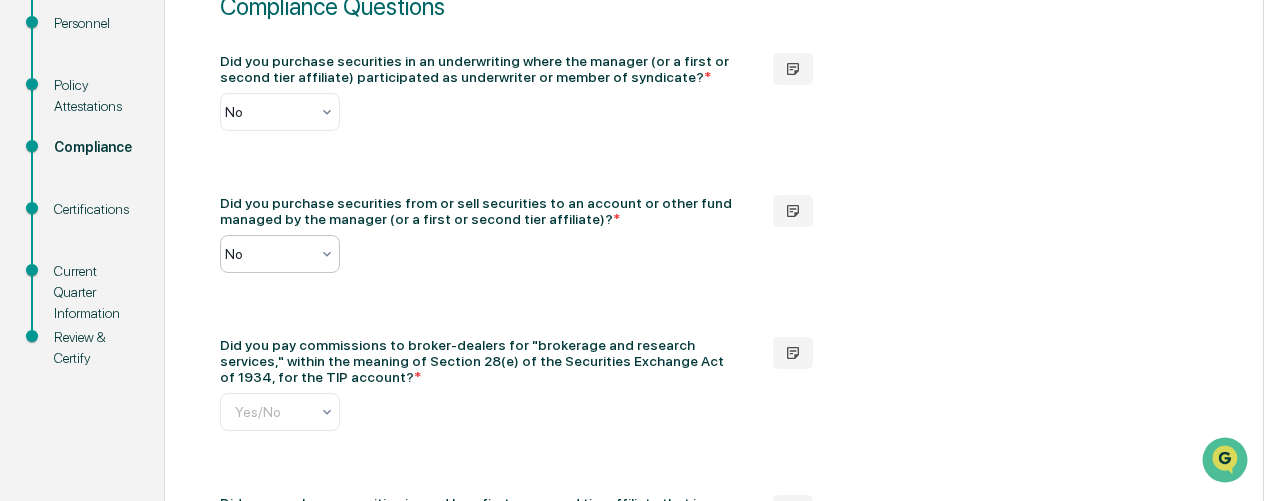click on "Did you purchase securities in an underwriting where the manager (or a first or second tier affiliate) participated as underwriter or member of syndicate?  * No Did you purchase securities from or sell securities to an account or other fund managed by the manager (or a first or second tier affiliate)?  * option No, selected. No Did you pay commissions to broker-dealers for "brokerage and research services," within the meaning of Section 28(e) of the Securities Exchange Act of 1934, for the TIP account?  * Yes/No Did you purchase securities issued by a first or second tier affiliate that is engaged in a securities related business?  * Yes/No Did you purchase, sell or hold any pass through entities (partnerships) that issue Schedule K-1s?  * Yes/No Did you hold any complex securities? If yes, please attach a list of them.  * Yes/No Did you remain in compliance with all applicable manager investment guidelines, internal controls and federal securities laws?  * Yes/No  * Yes/No  * Yes/No  * Yes/No  * Yes/No  *  *" at bounding box center [714, 1634] 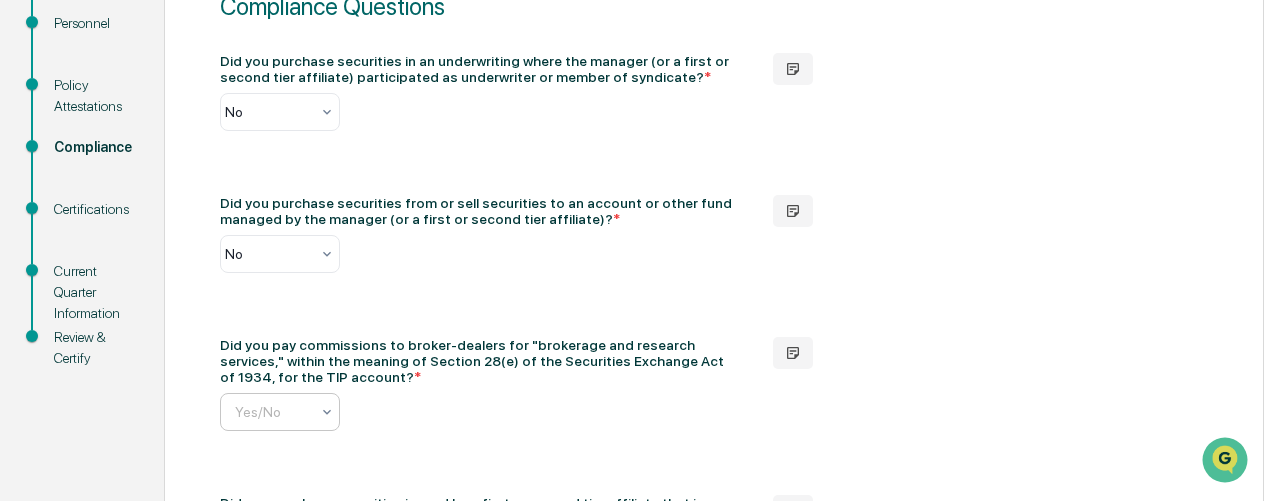 click on "Yes/No" at bounding box center [272, 112] 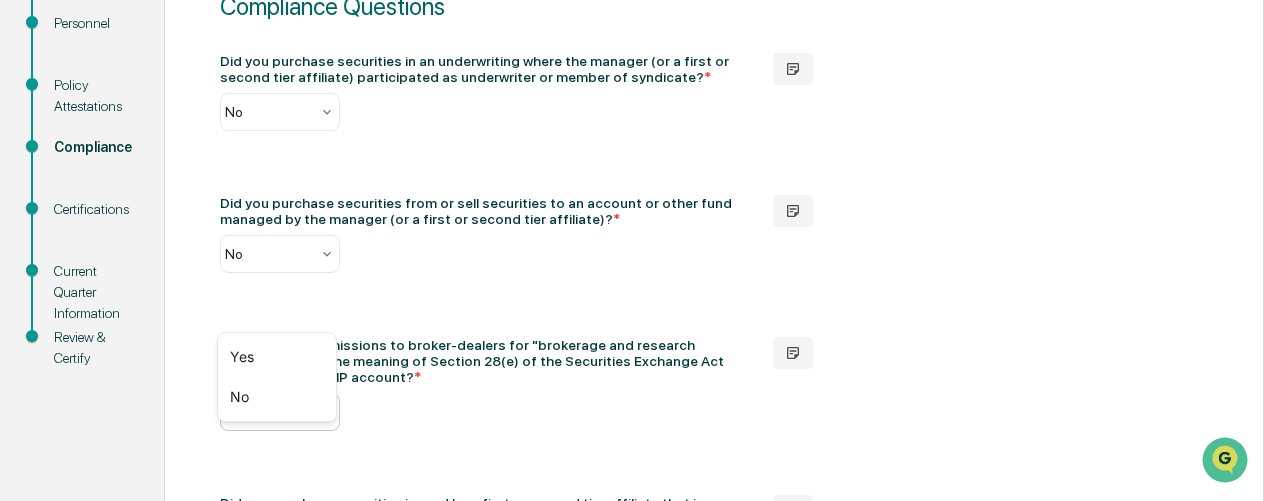 scroll, scrollTop: 0, scrollLeft: 10, axis: horizontal 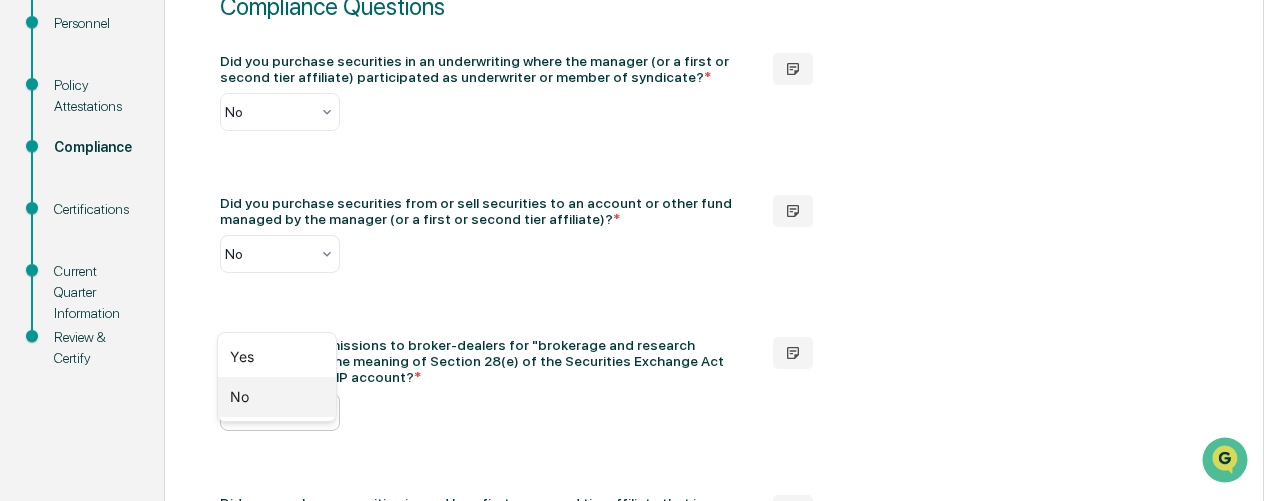 click on "No" at bounding box center [277, 397] 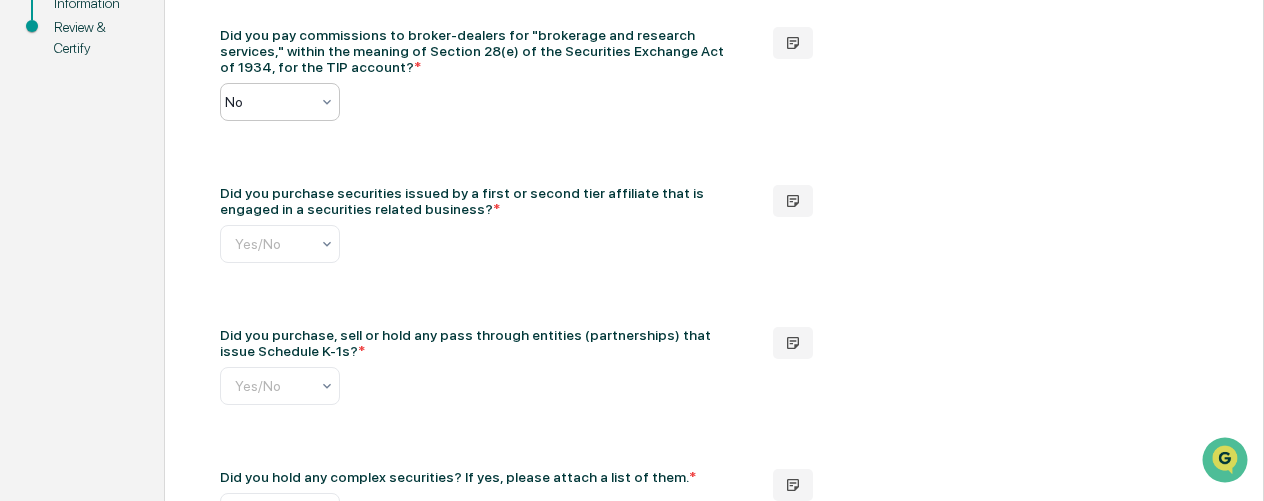 scroll, scrollTop: 700, scrollLeft: 0, axis: vertical 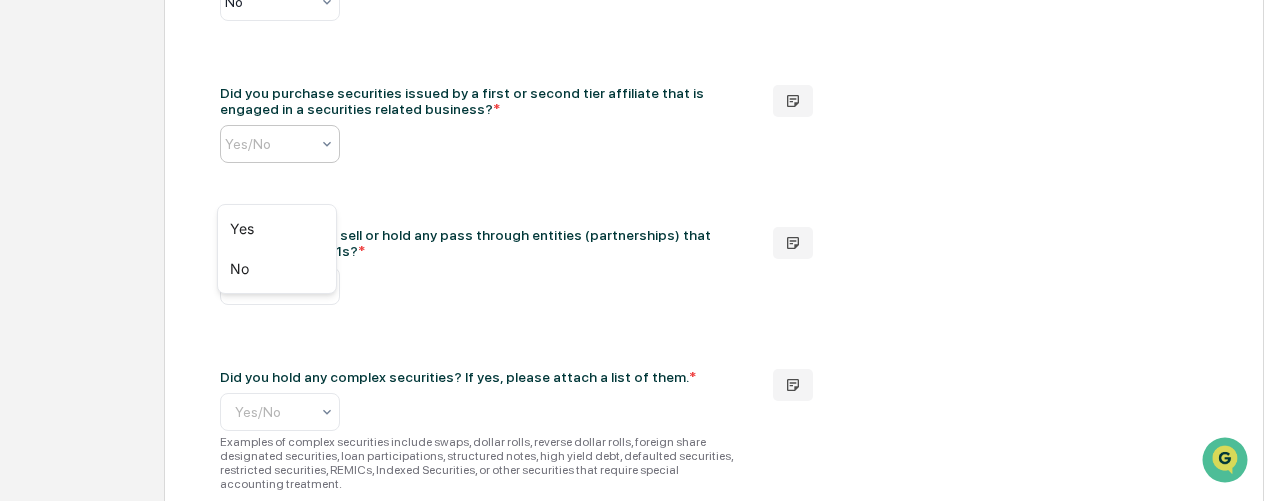 click at bounding box center (375, 144) 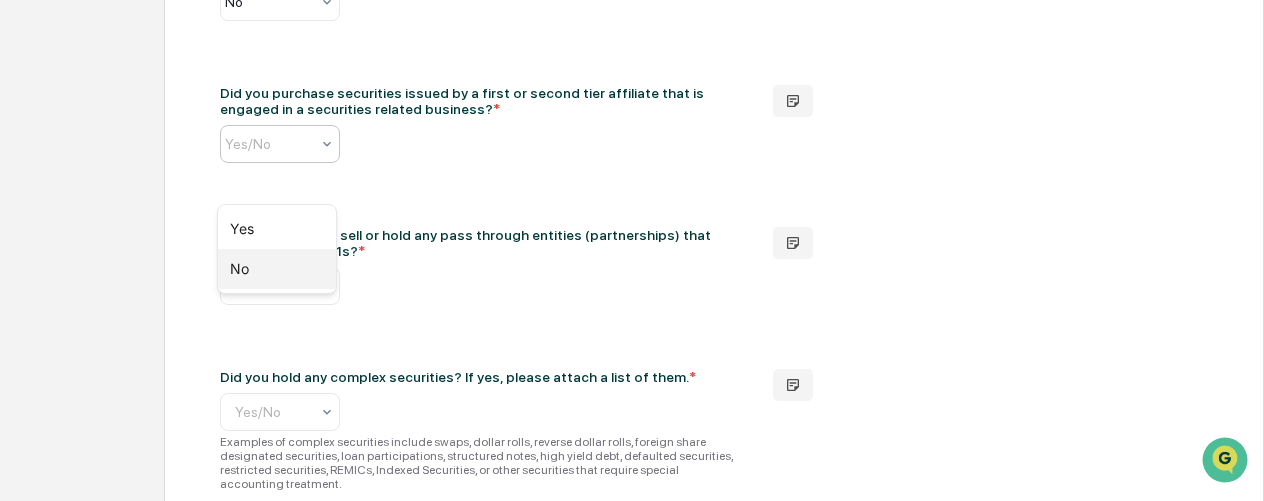 click on "No" at bounding box center (277, 269) 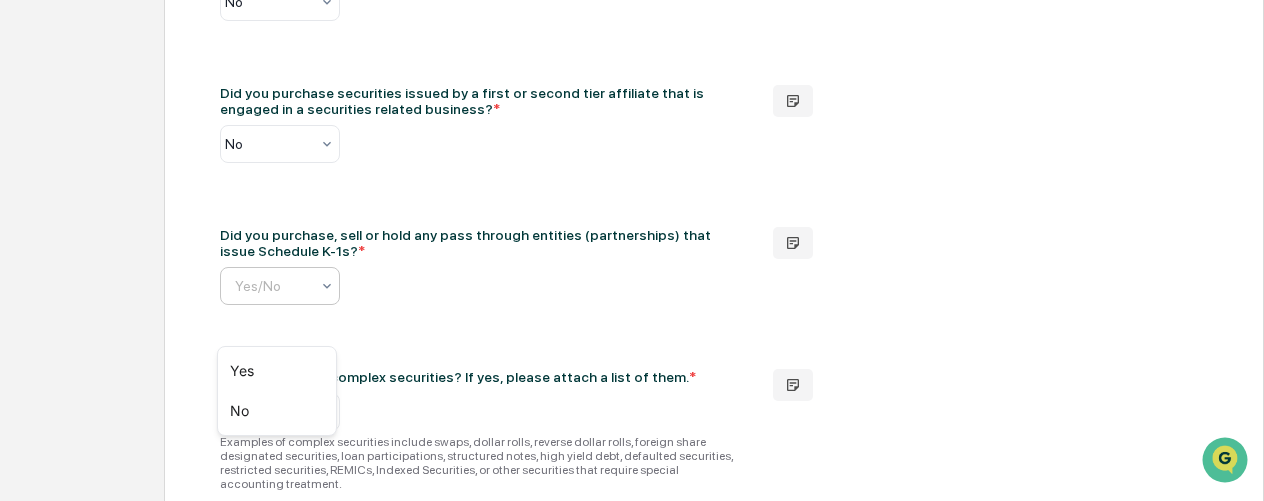 scroll, scrollTop: 0, scrollLeft: 10, axis: horizontal 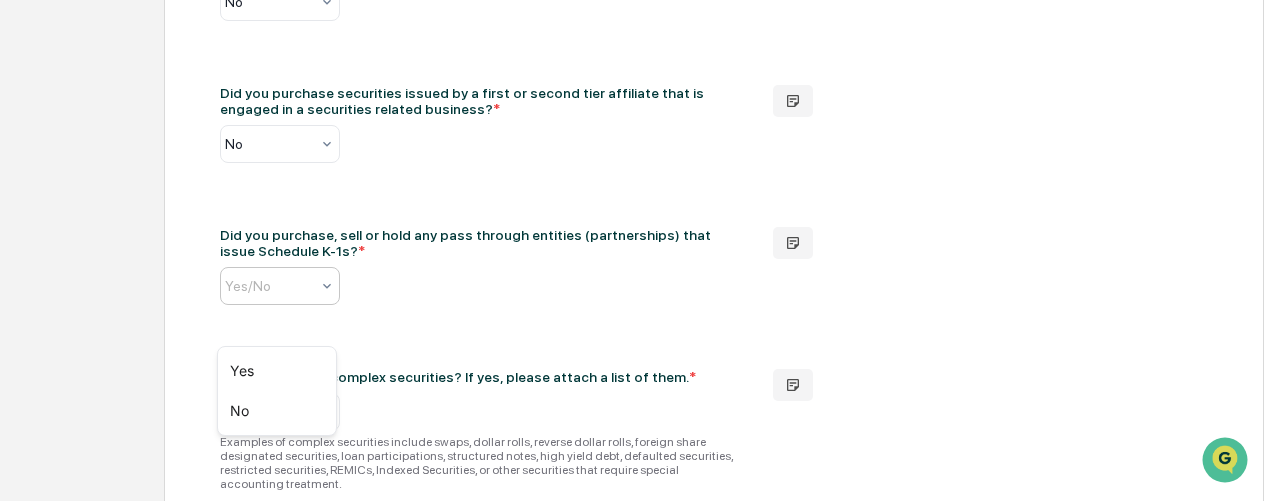 click at bounding box center (375, 286) 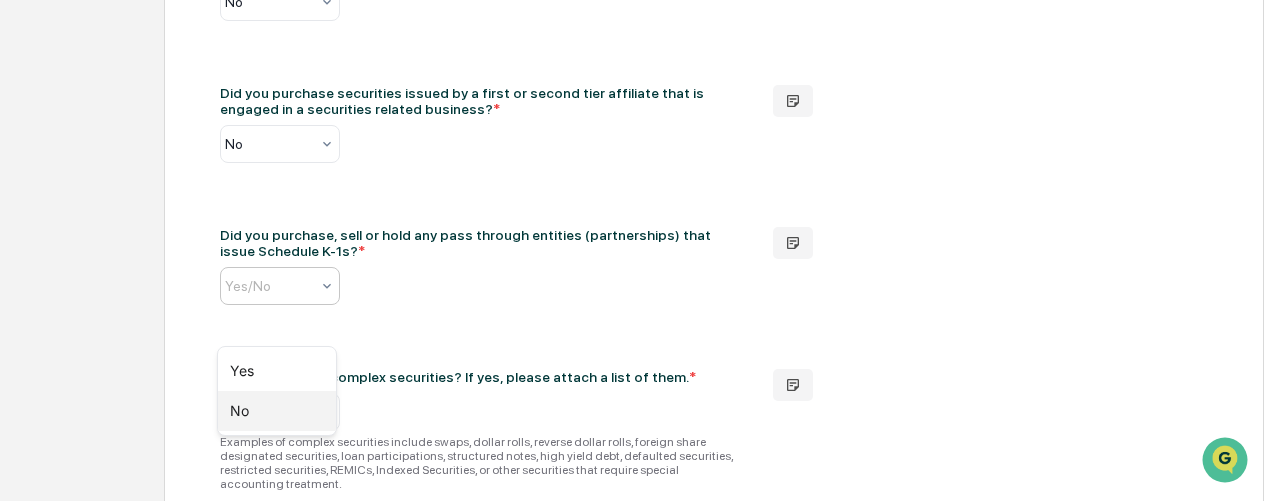 click on "No" at bounding box center [277, 411] 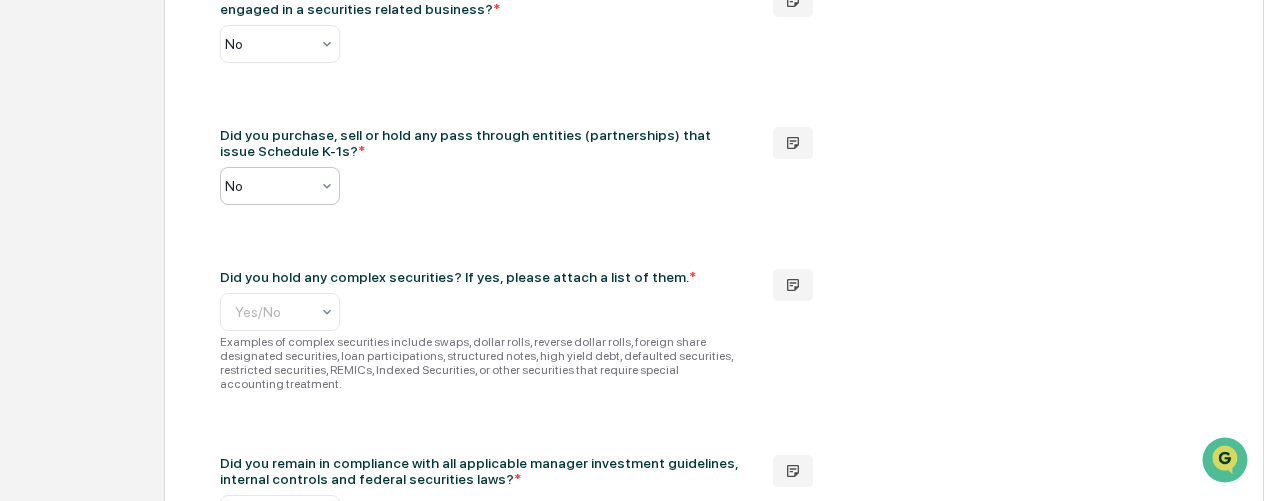 scroll, scrollTop: 900, scrollLeft: 0, axis: vertical 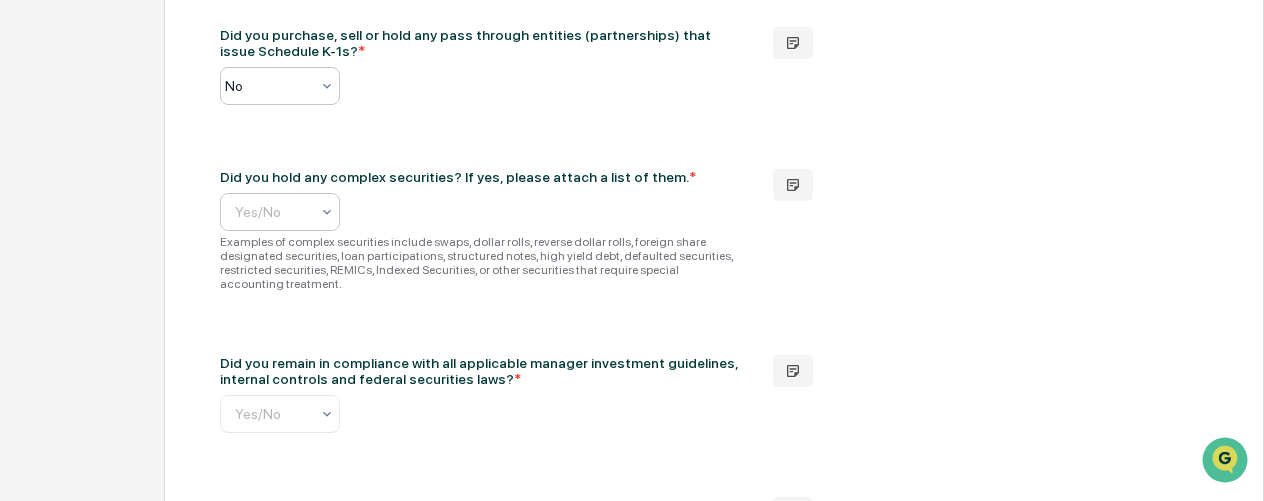 click at bounding box center (385, 212) 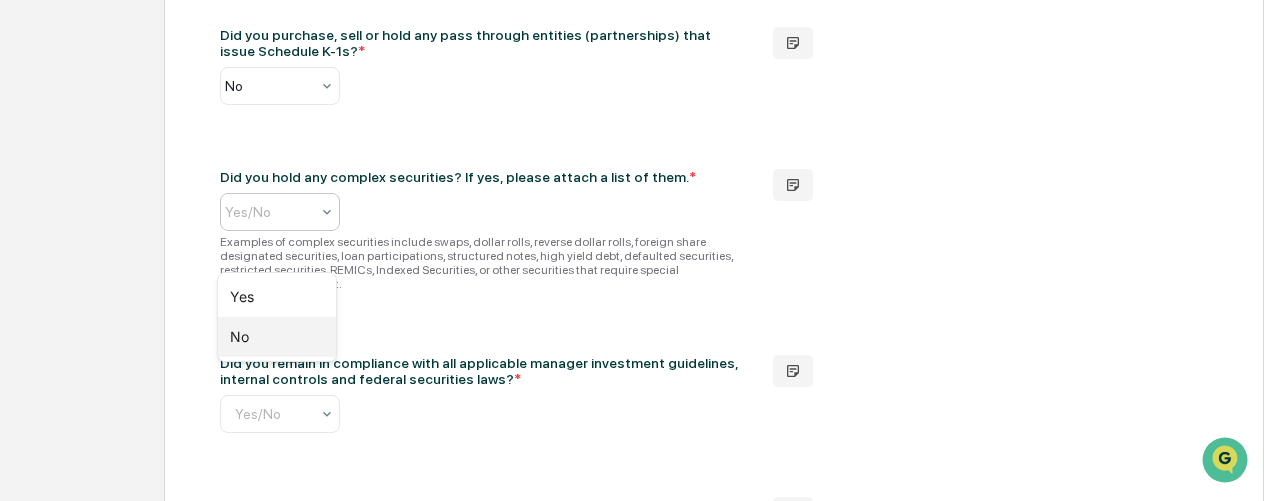 click on "No" at bounding box center [277, 337] 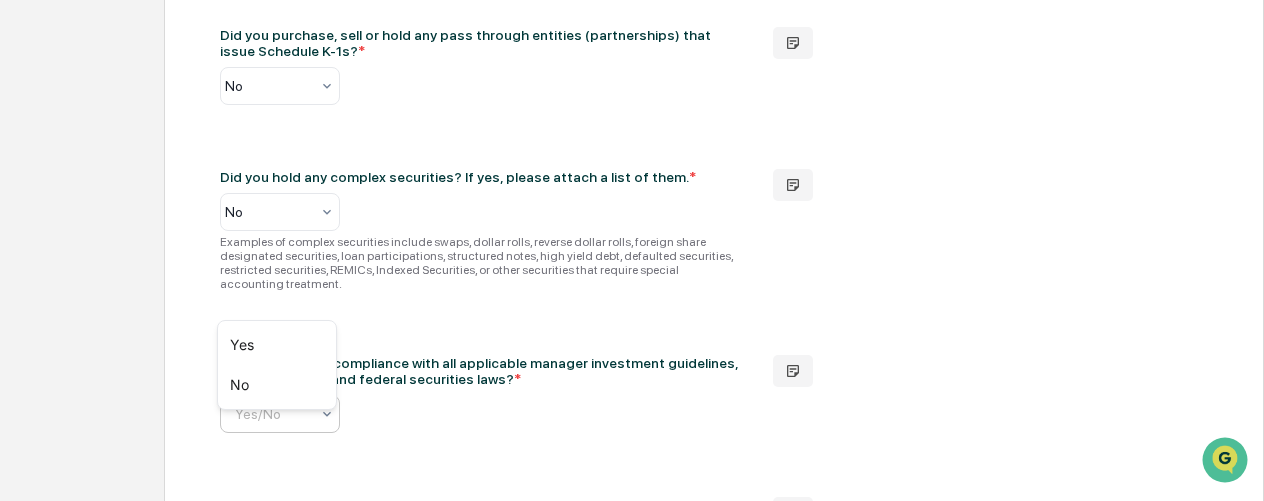 scroll, scrollTop: 0, scrollLeft: 10, axis: horizontal 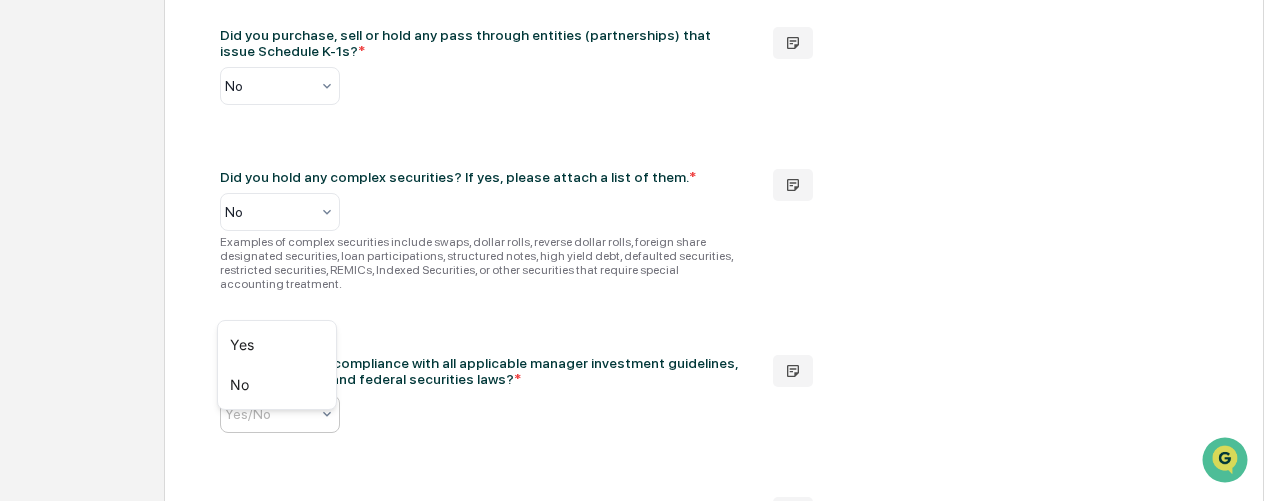 click at bounding box center (375, 414) 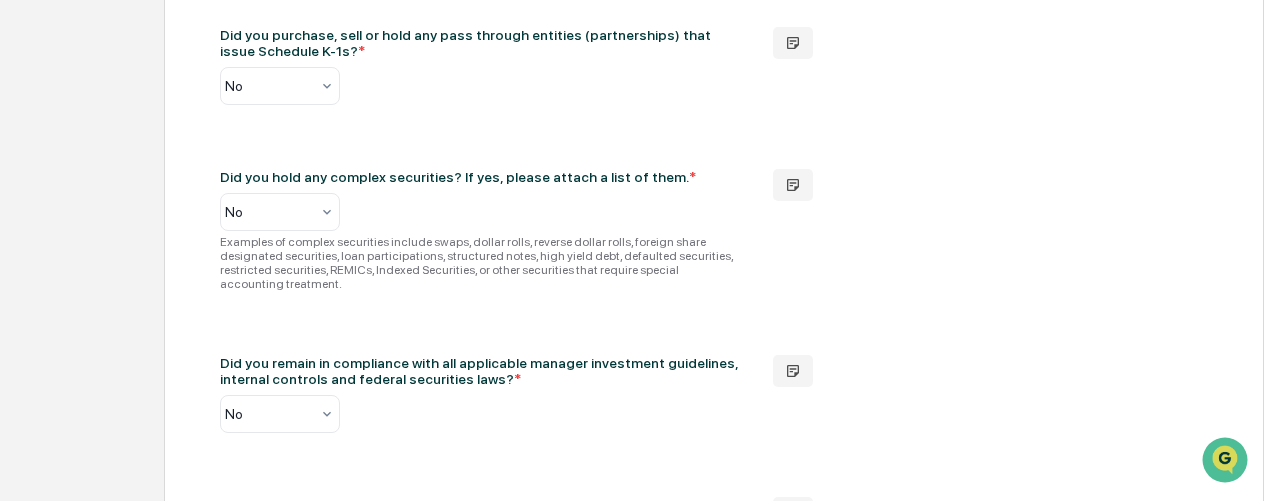 click on "Did you purchase securities in an underwriting where the manager (or a first or second tier affiliate) participated as underwriter or member of syndicate?  * No Did you purchase securities from or sell securities to an account or other fund managed by the manager (or a first or second tier affiliate)?  * No Did you pay commissions to broker-dealers for "brokerage and research services," within the meaning of Section 28(e) of the Securities Exchange Act of 1934, for the TIP account?  * No Did you purchase securities issued by a first or second tier affiliate that is engaged in a securities related business?  * No Did you purchase, sell or hold any pass through entities (partnerships) that issue Schedule K-1s?  * No Did you hold any complex securities? If yes, please attach a list of them.  * No Did you remain in compliance with all applicable manager investment guidelines, internal controls and federal securities laws?  * No  * Yes/No  * Yes/No  * Yes/No  * Yes/No  * Yes/No  * Select...  * Yes/No  * Yes/No  *" at bounding box center (714, 1024) 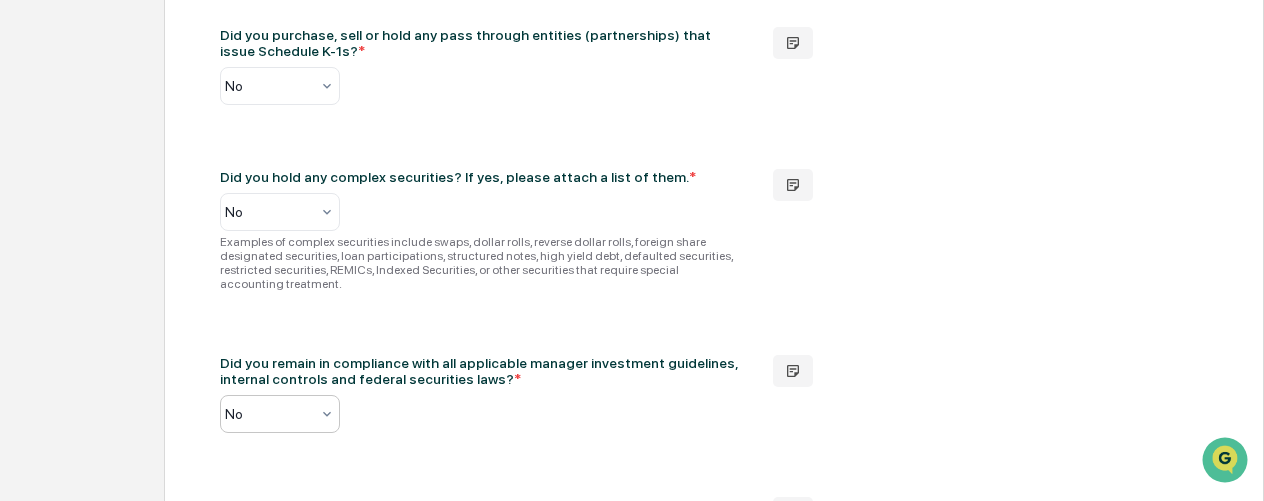 click at bounding box center [375, 414] 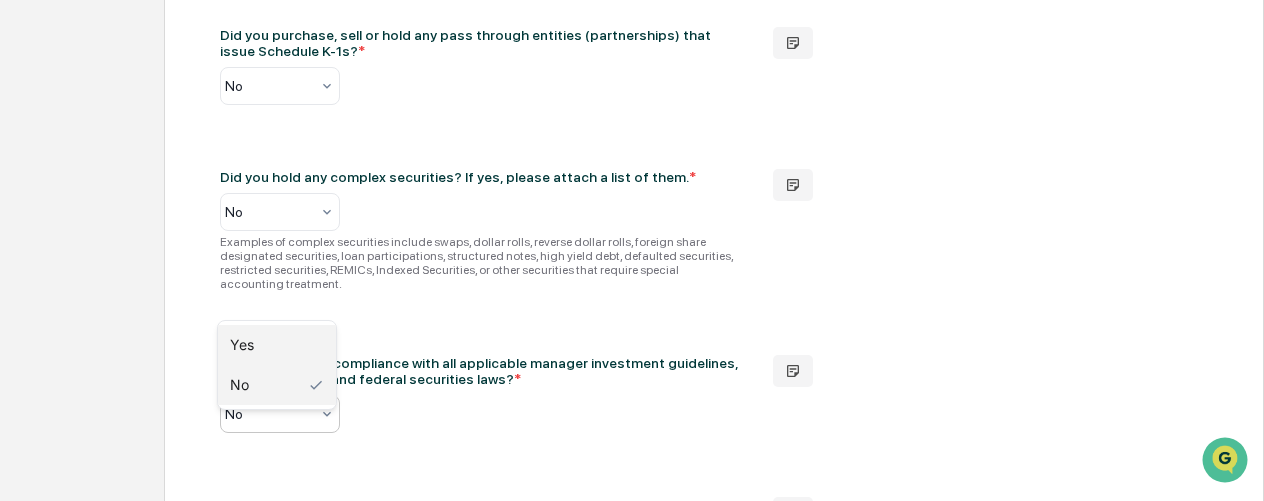 click on "Yes" at bounding box center (277, 345) 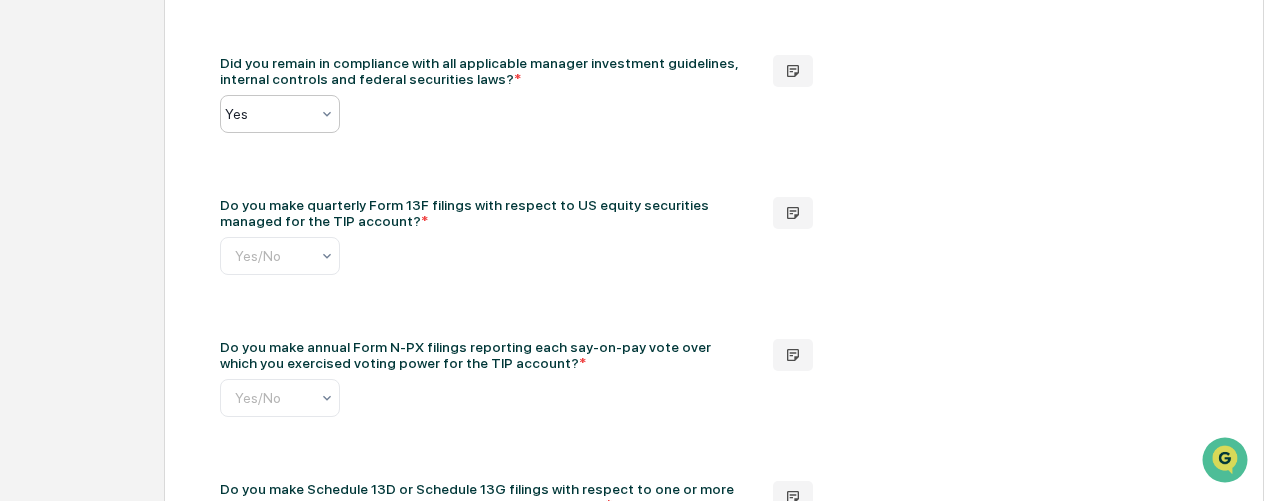scroll, scrollTop: 1300, scrollLeft: 0, axis: vertical 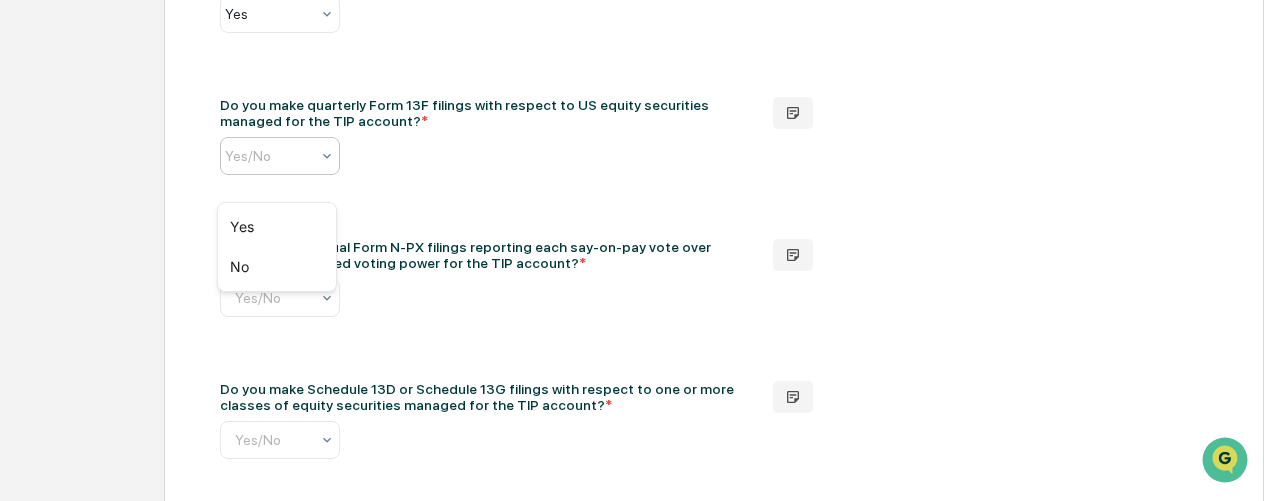 click at bounding box center (375, 156) 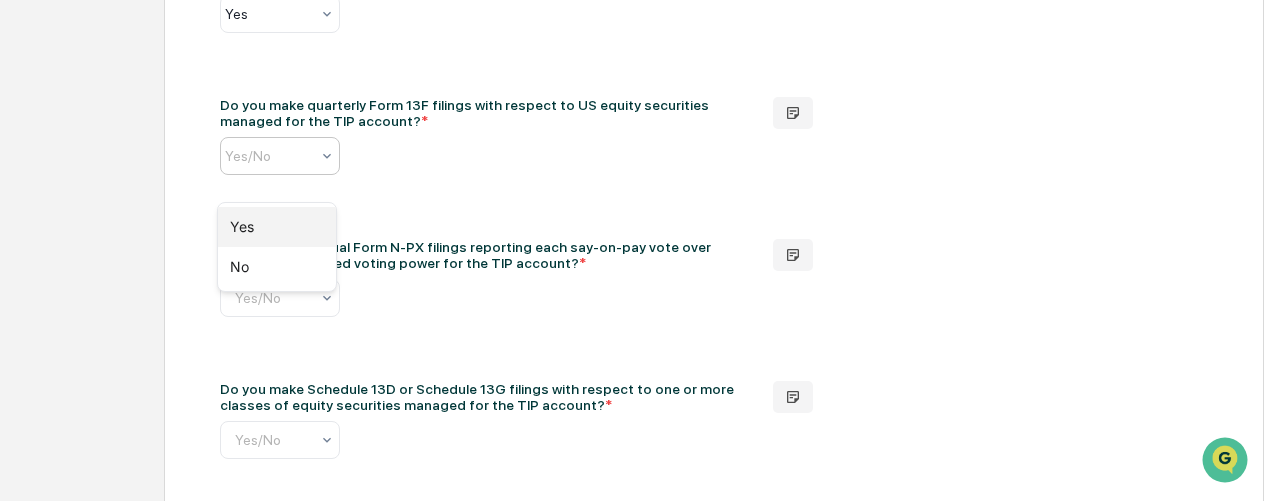 click on "Yes" at bounding box center [277, 227] 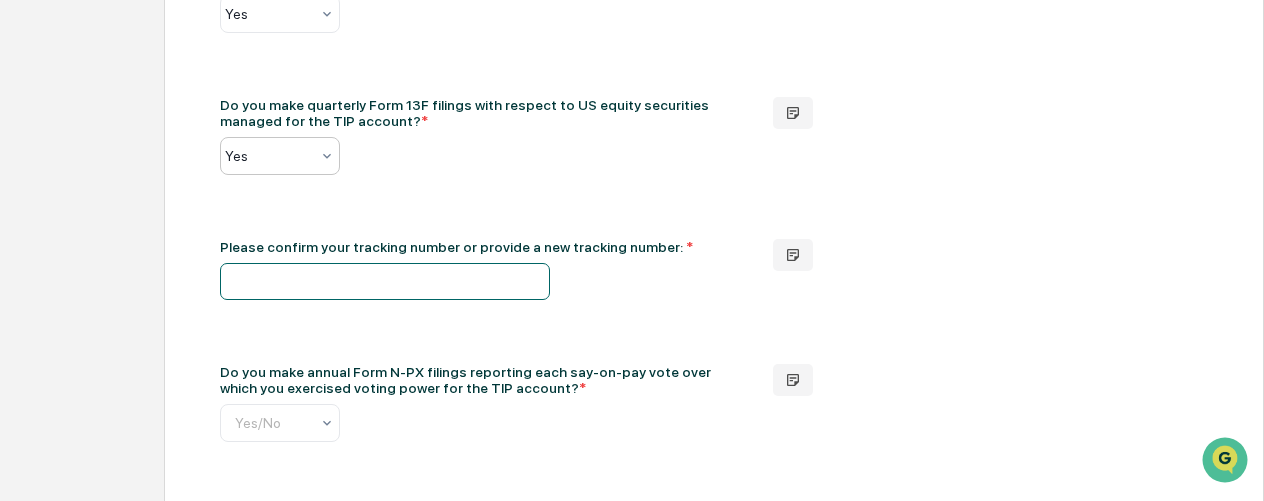 click at bounding box center (385, 281) 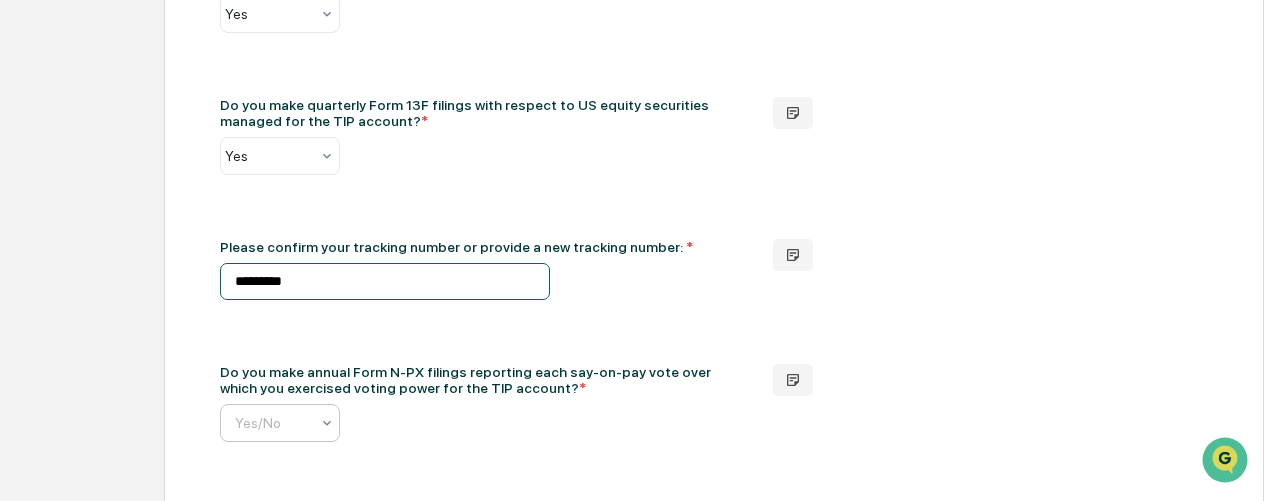 type on "*********" 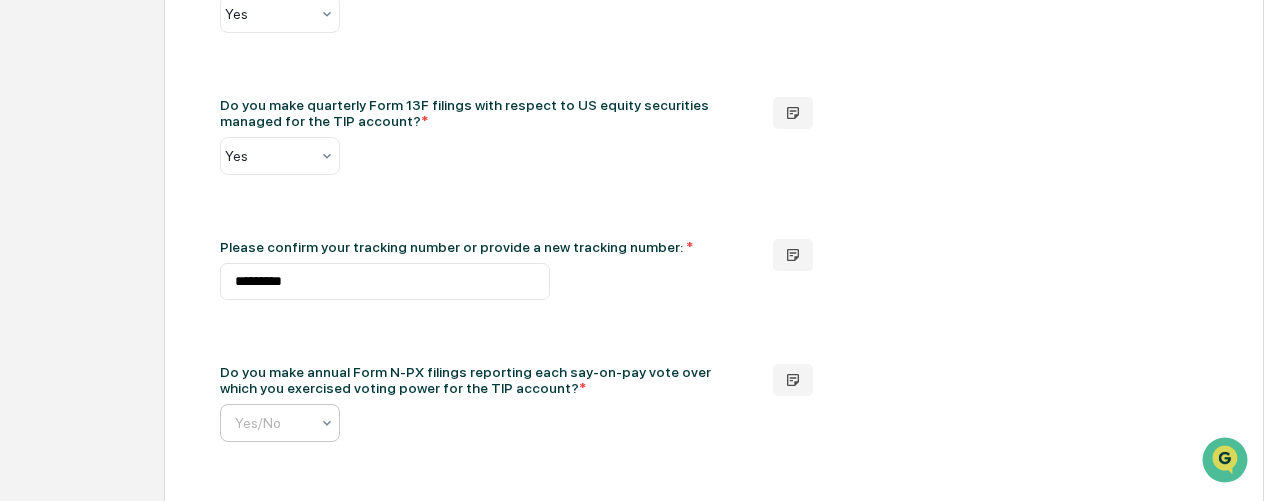 click at bounding box center [375, -898] 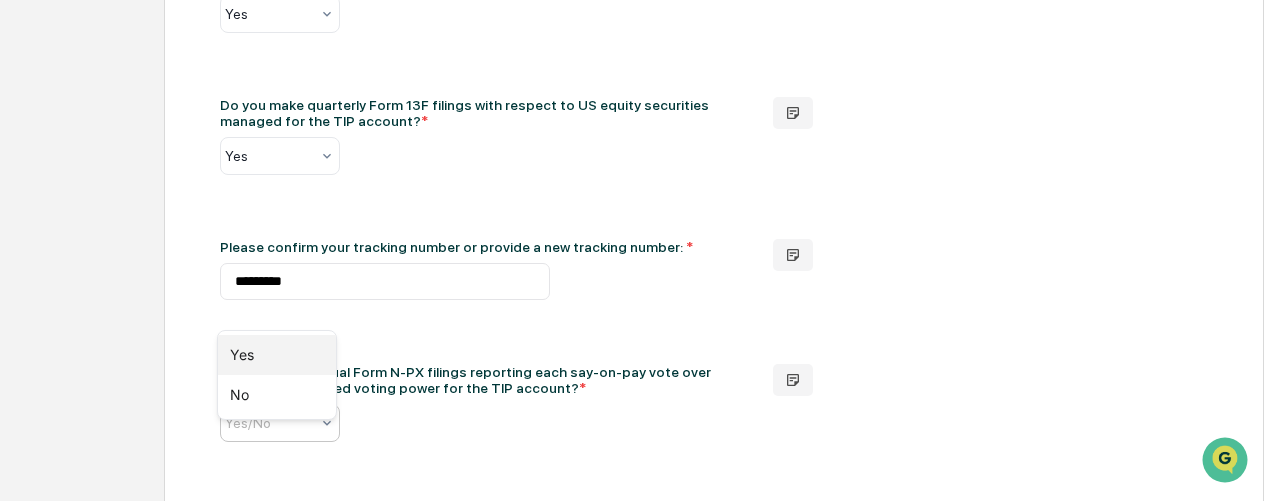 click on "Yes" at bounding box center [277, 355] 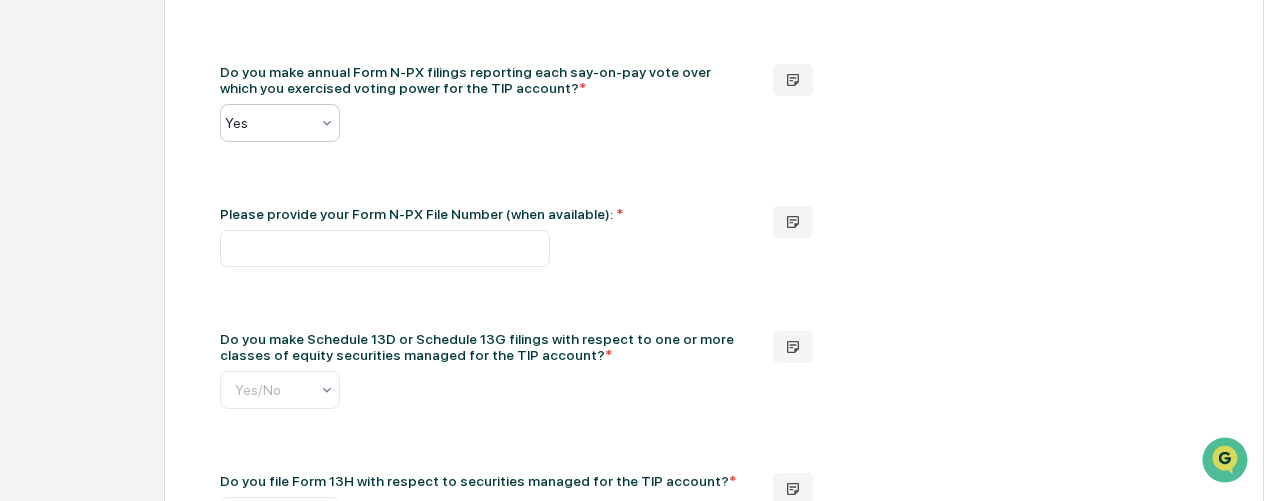scroll, scrollTop: 1700, scrollLeft: 0, axis: vertical 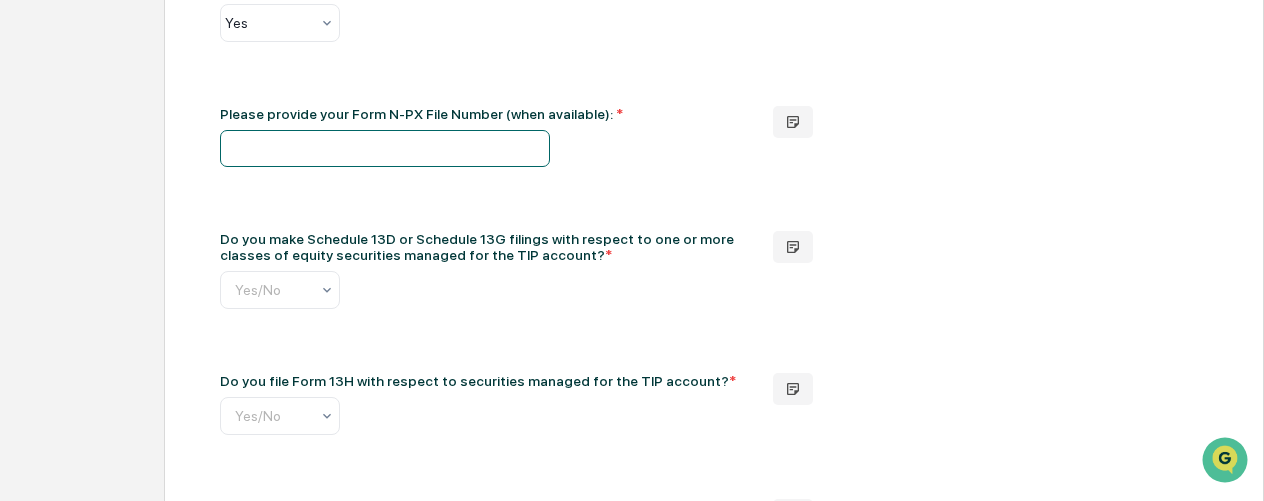 click at bounding box center [385, 148] 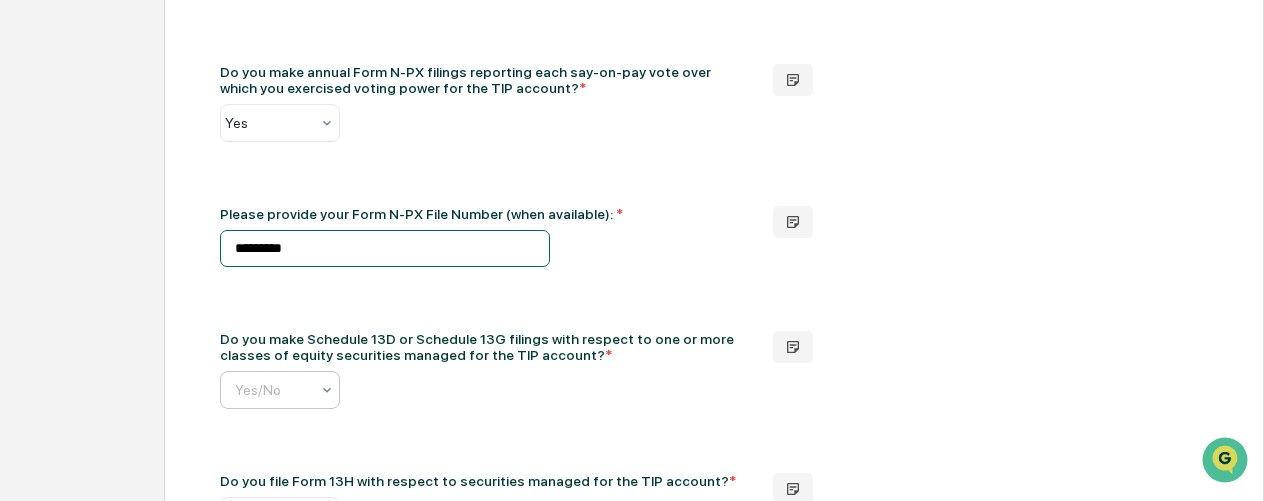 type on "*********" 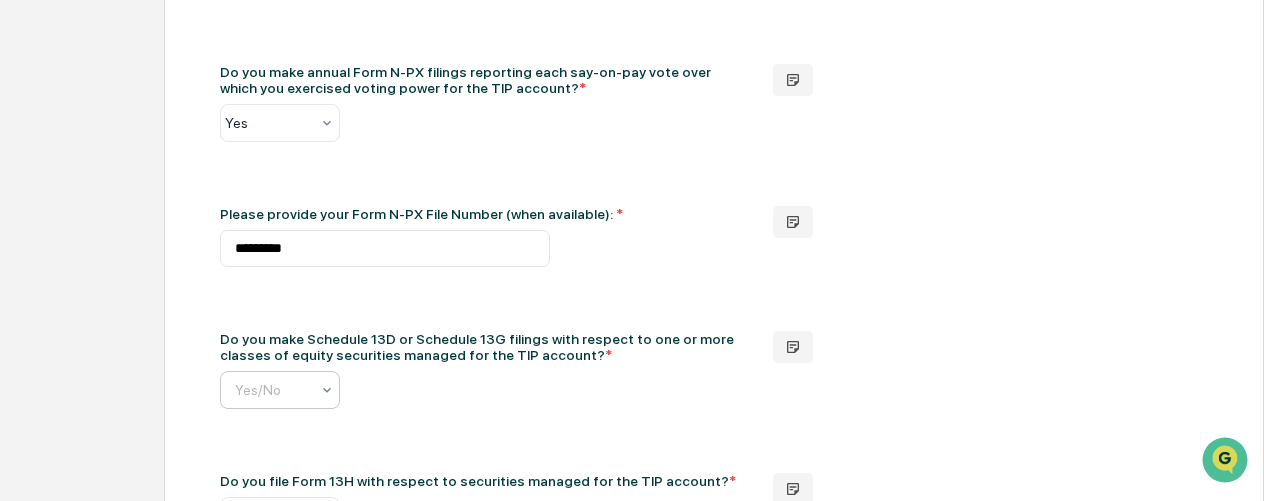 click at bounding box center (385, 390) 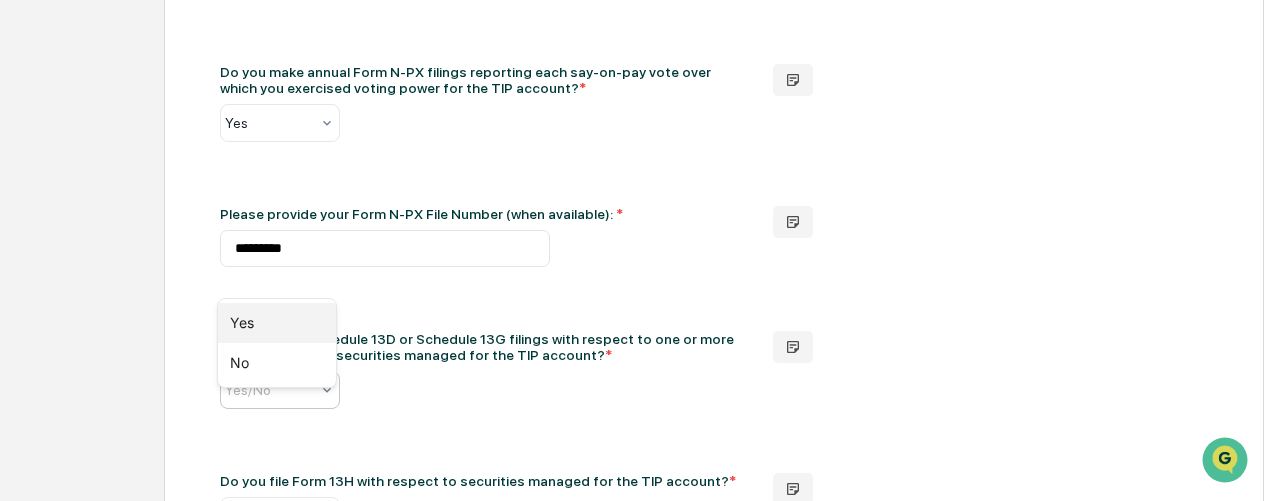 click on "Yes" at bounding box center [277, 323] 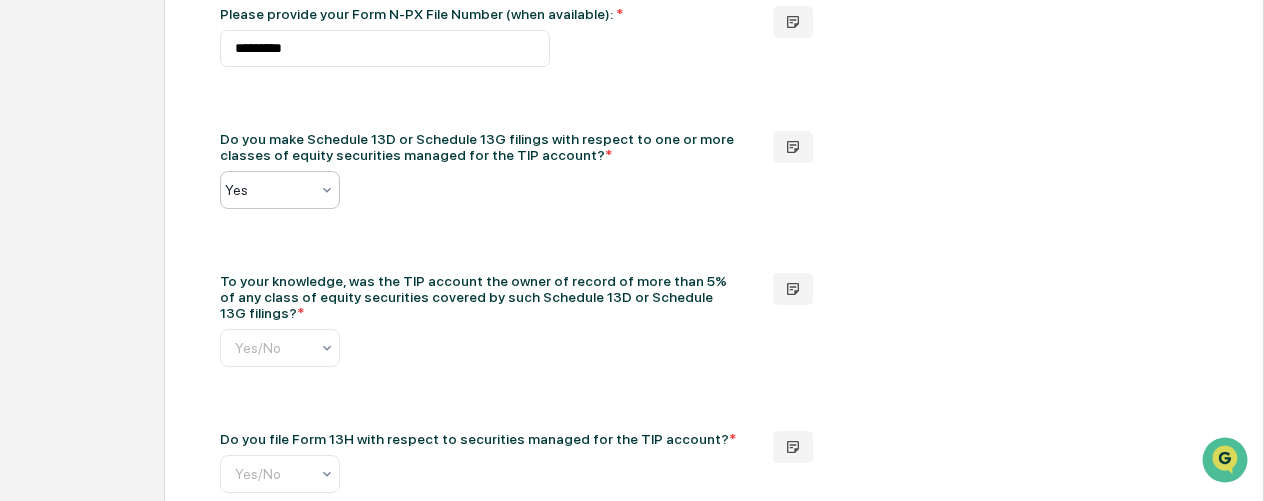 scroll, scrollTop: 1900, scrollLeft: 0, axis: vertical 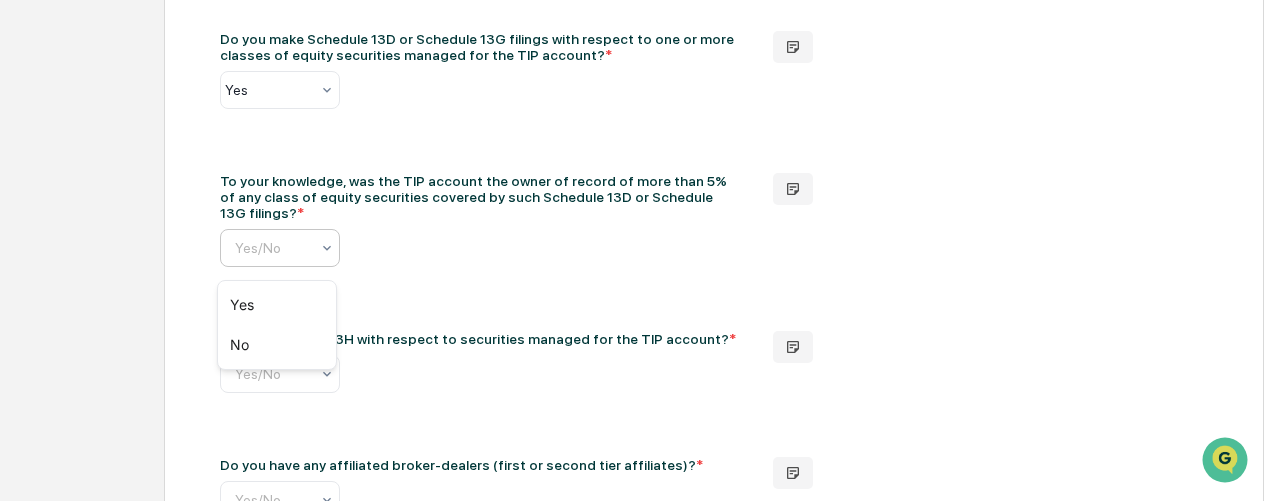 click on "Yes/No" at bounding box center [280, 248] 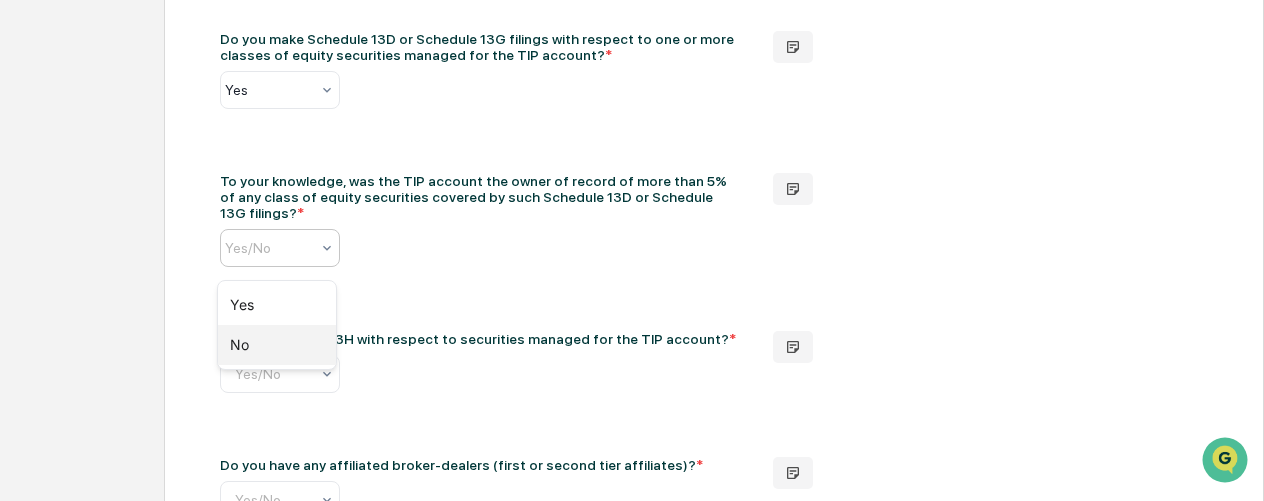 click on "No" at bounding box center (277, 345) 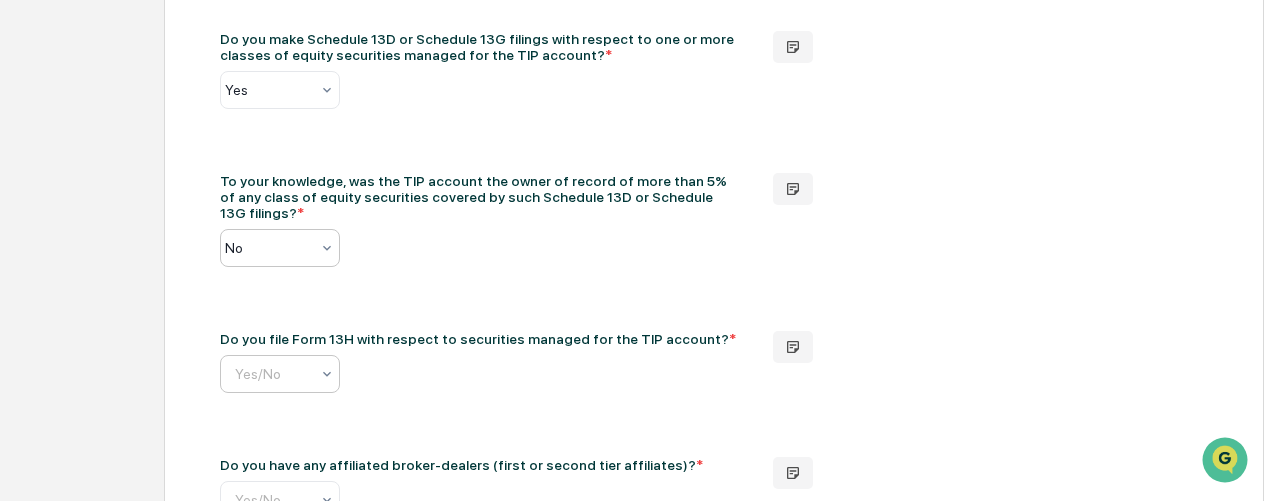 click at bounding box center (375, -1498) 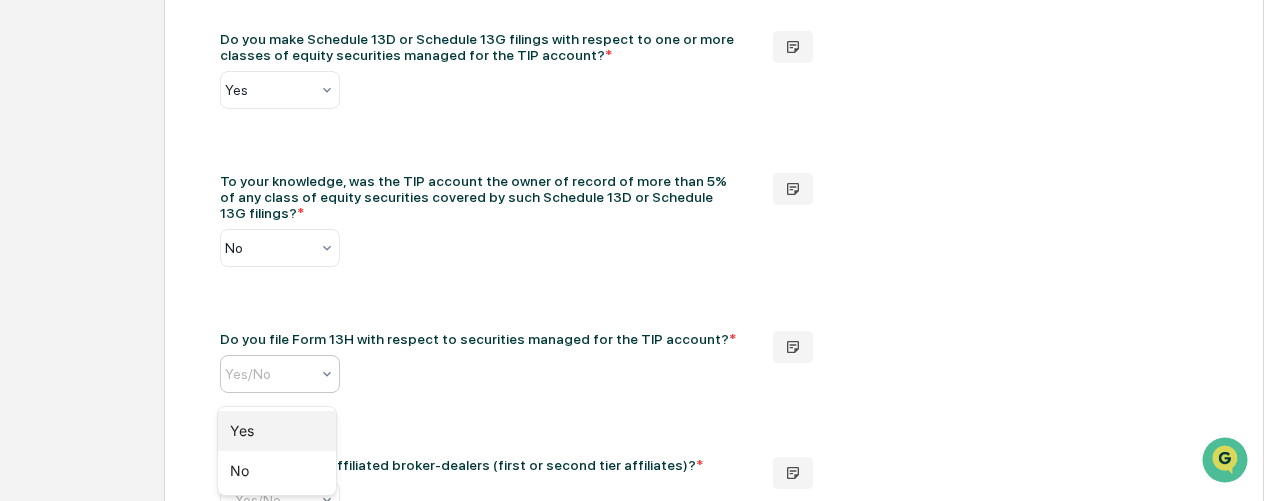 click on "Yes" at bounding box center (277, 431) 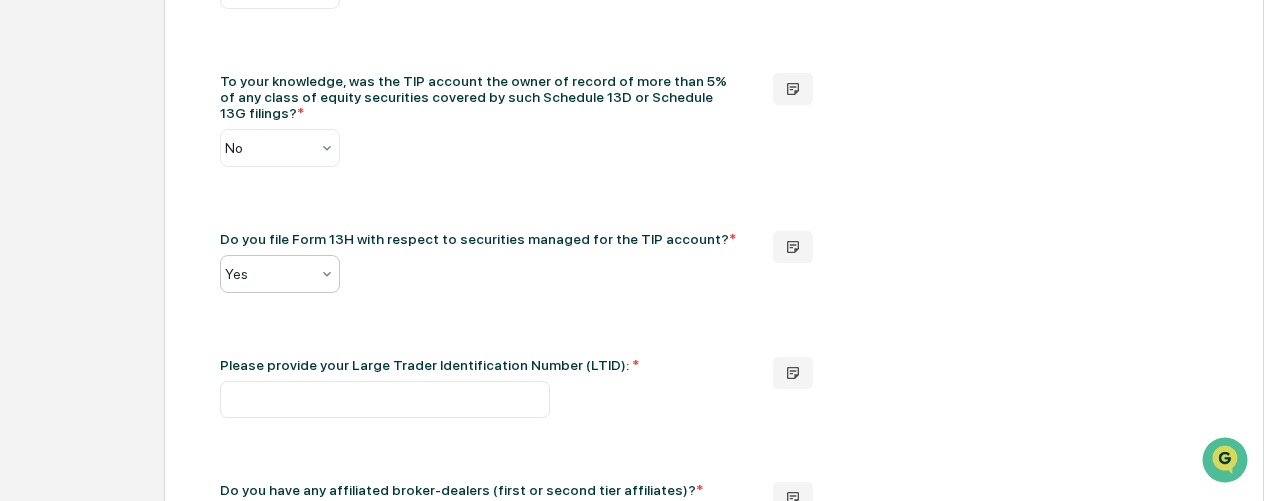 scroll, scrollTop: 2100, scrollLeft: 0, axis: vertical 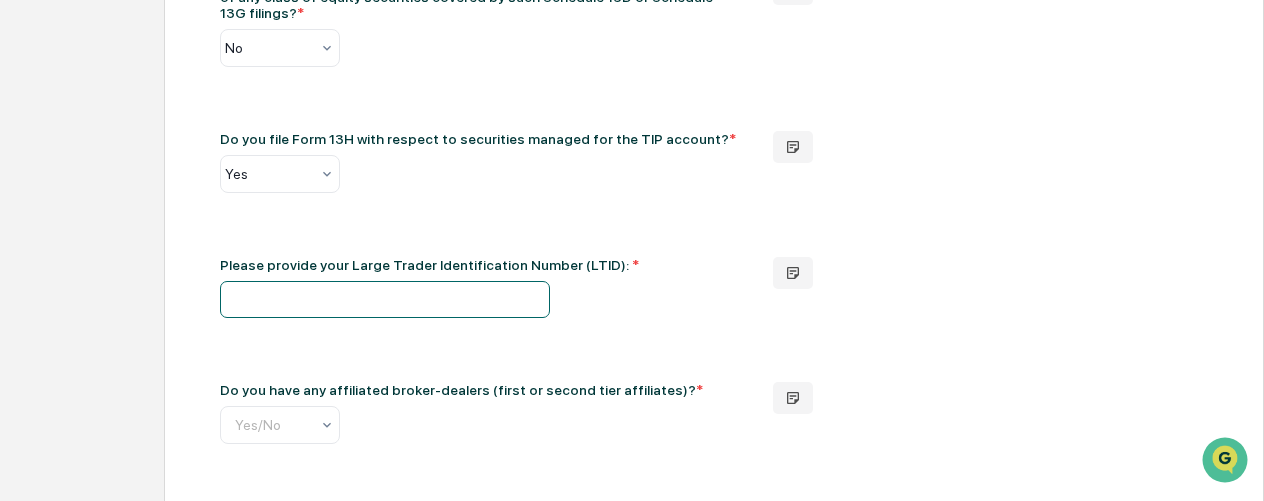 click at bounding box center [385, 299] 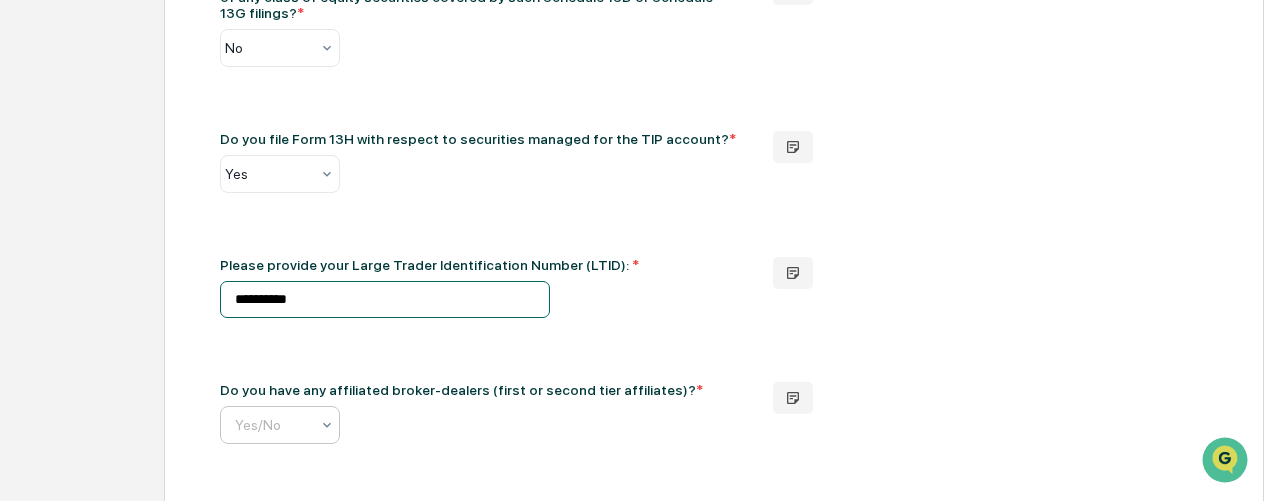 type on "**********" 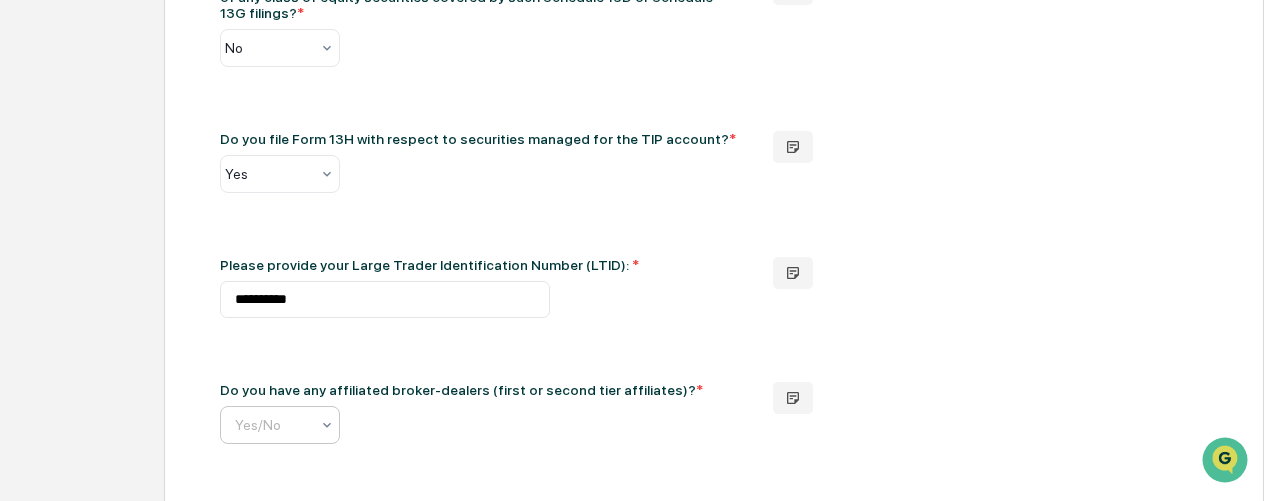 click at bounding box center [385, 425] 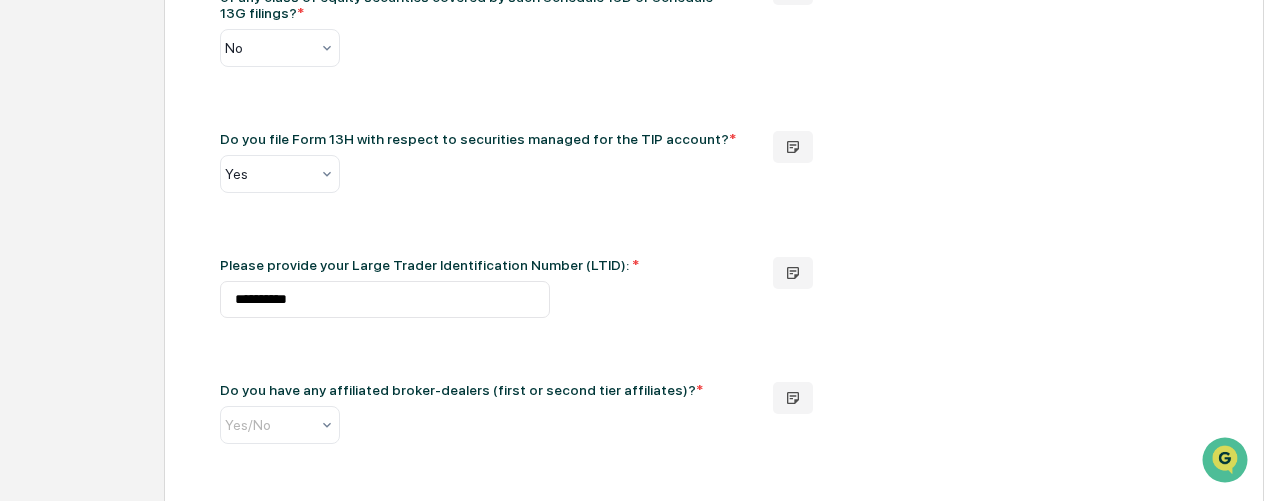 click on "Do you have any affiliated broker-dealers (first or second tier affiliates)?  * Yes/No" at bounding box center (480, 413) 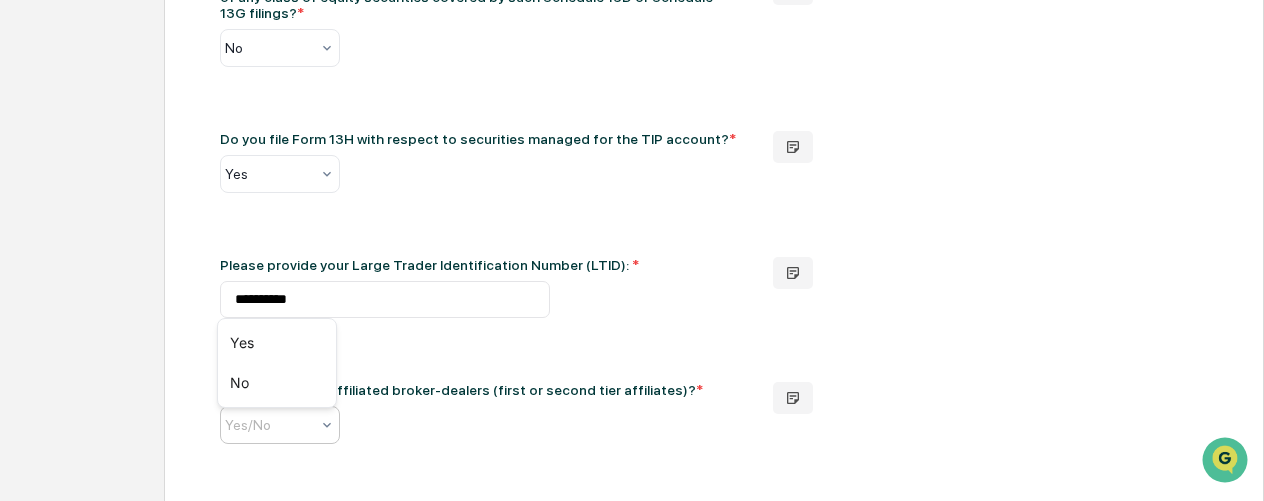 click at bounding box center (375, 425) 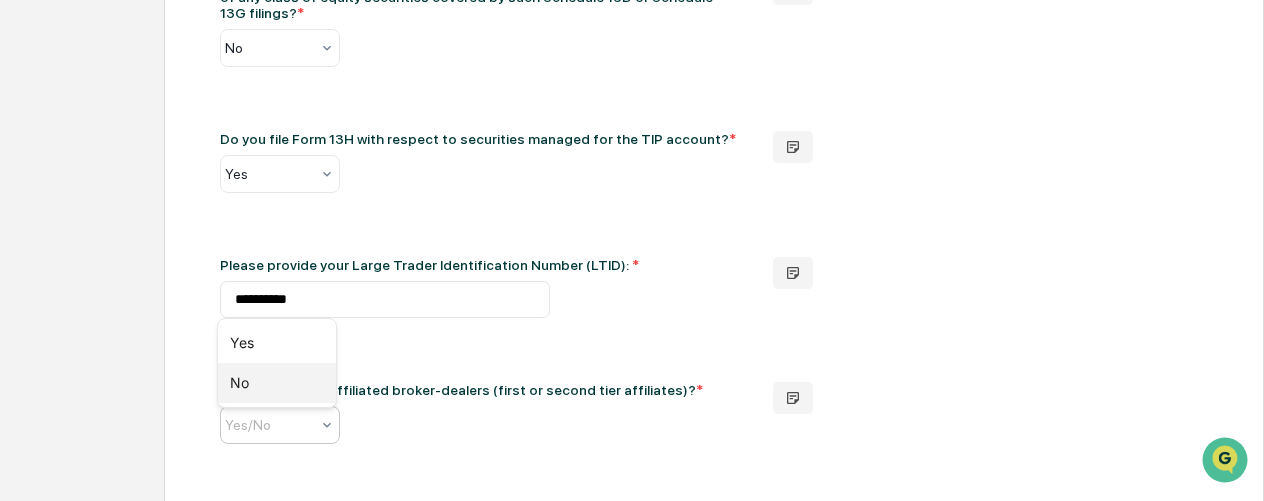 click on "No" at bounding box center (277, 383) 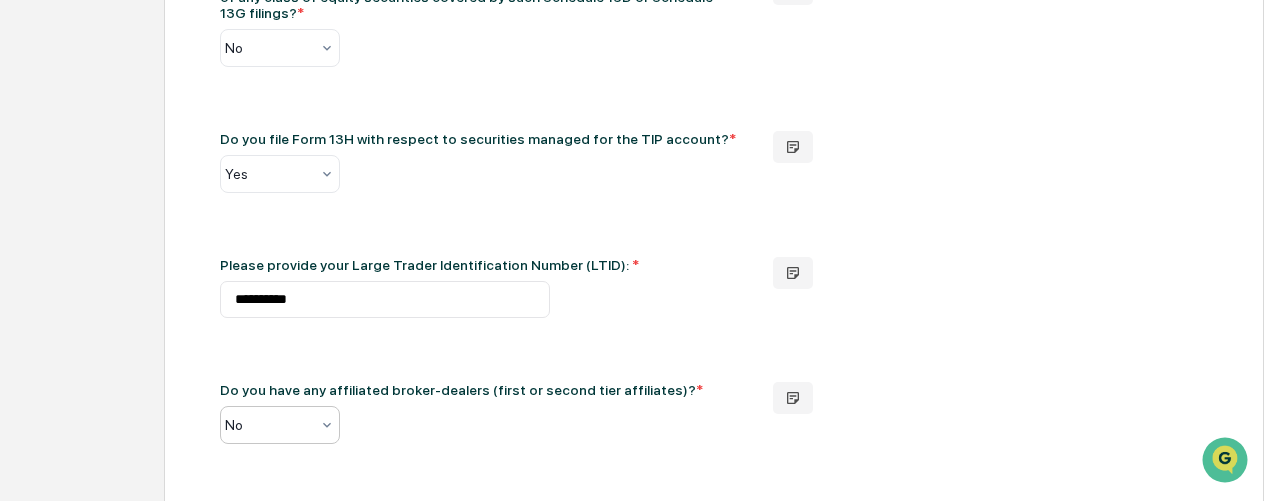 click on "Did you purchase securities in an underwriting where the manager (or a first or second tier affiliate) participated as underwriter or member of syndicate? * No Did you purchase securities from or sell securities to an account or other fund managed by the manager (or a first or second tier affiliate)? * No Did you pay commissions to broker-dealers for "brokerage and research services," within the meaning of Section 28(e) of the Securities Exchange Act of 1934, for the TIP account? * No Did you purchase securities issued by a first or second tier affiliate that is engaged in a securities related business? * No Did you purchase, sell or hold any pass through entities (partnerships) that issue Schedule K-1s? * No Did you hold any complex securities? If yes, please attach a list of them. * No Did you remain in compliance with all applicable manager investment guidelines, internal controls and federal securities laws? * Yes * Yes Please confirm your tracking number or provide a new tracking number: *" at bounding box center (714, 91) 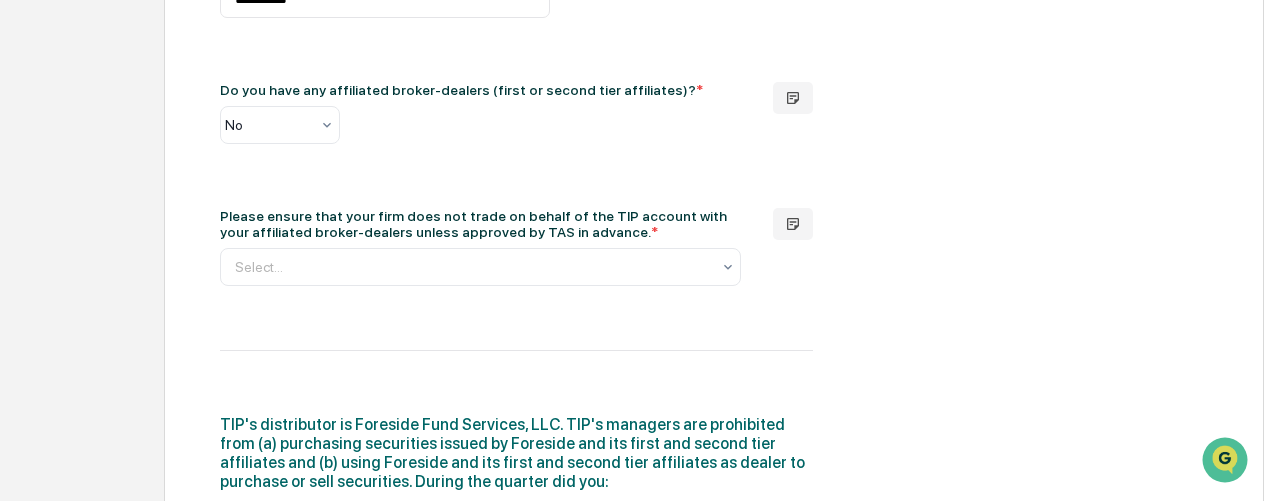 scroll, scrollTop: 2500, scrollLeft: 0, axis: vertical 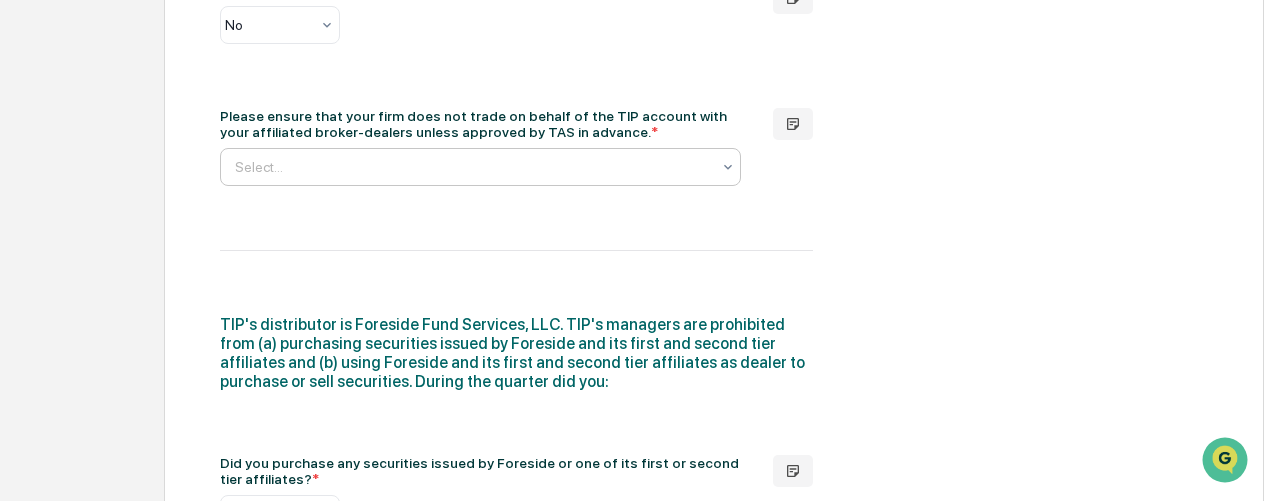 click at bounding box center [385, 167] 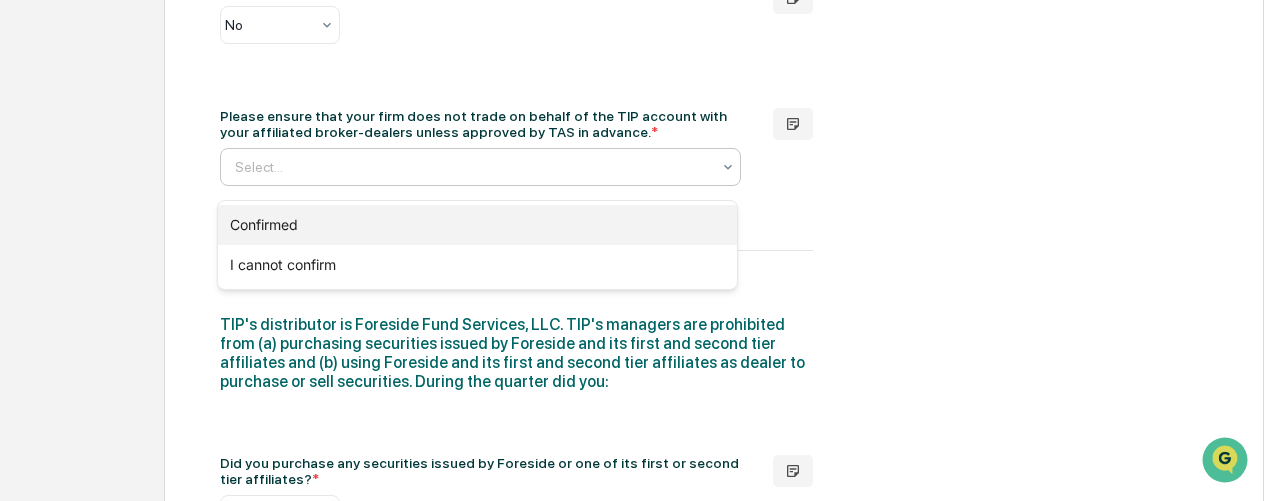 click on "Confirmed" at bounding box center (477, 225) 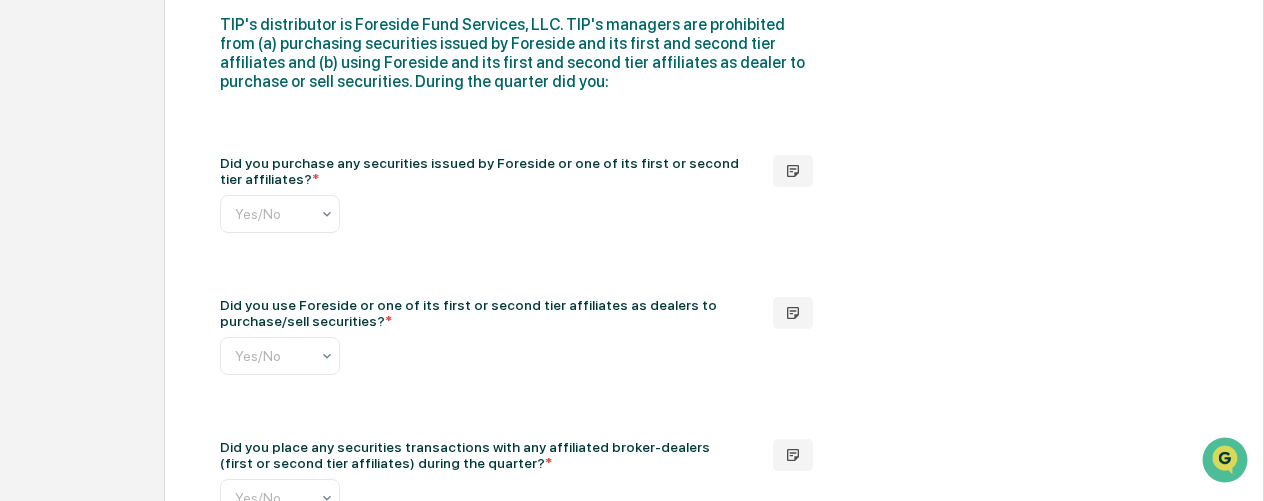scroll, scrollTop: 2900, scrollLeft: 0, axis: vertical 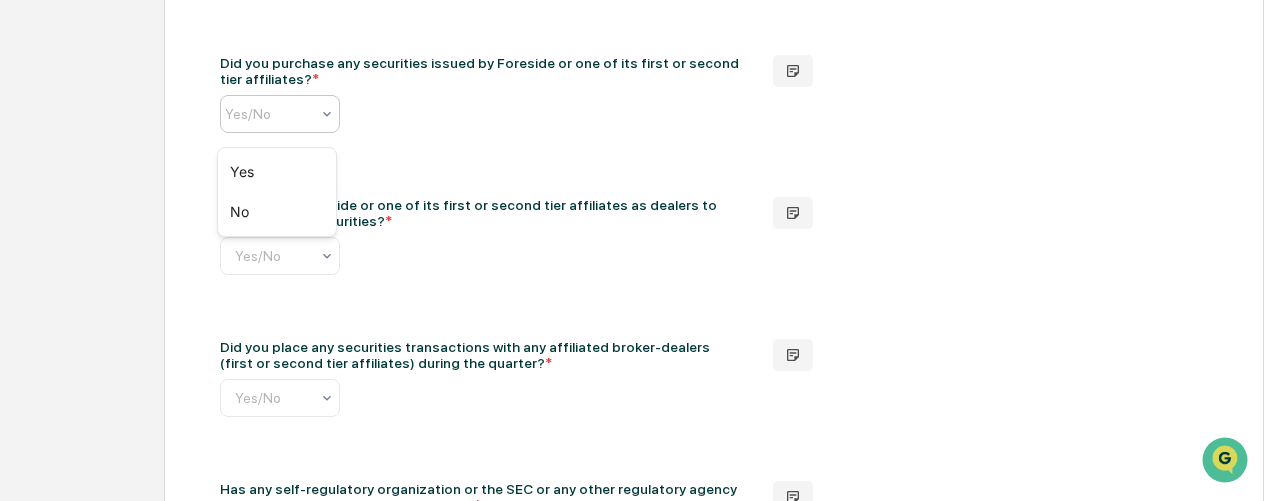 click at bounding box center [375, 114] 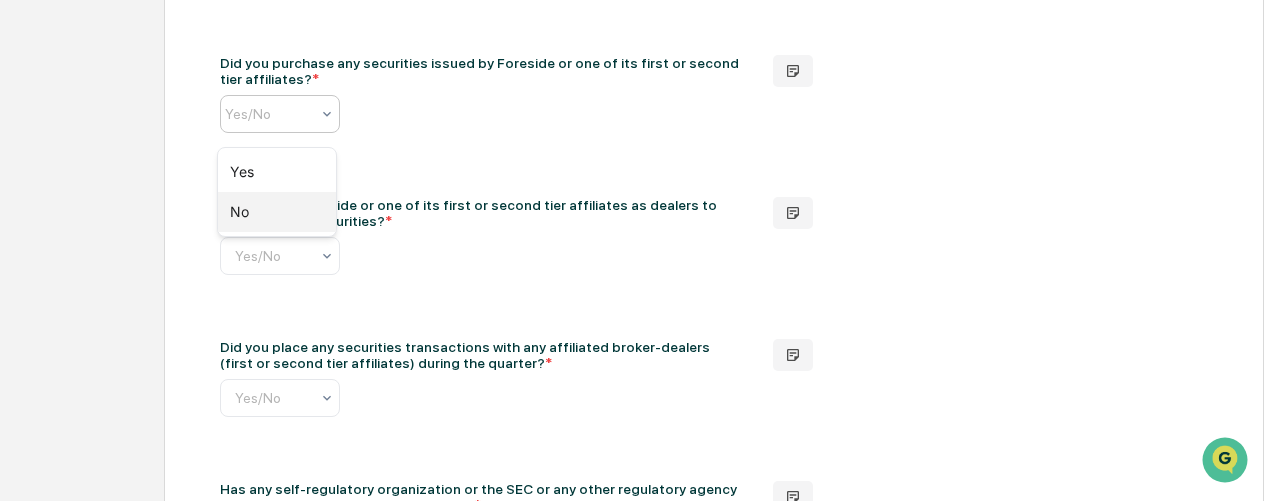 click on "No" at bounding box center (277, 212) 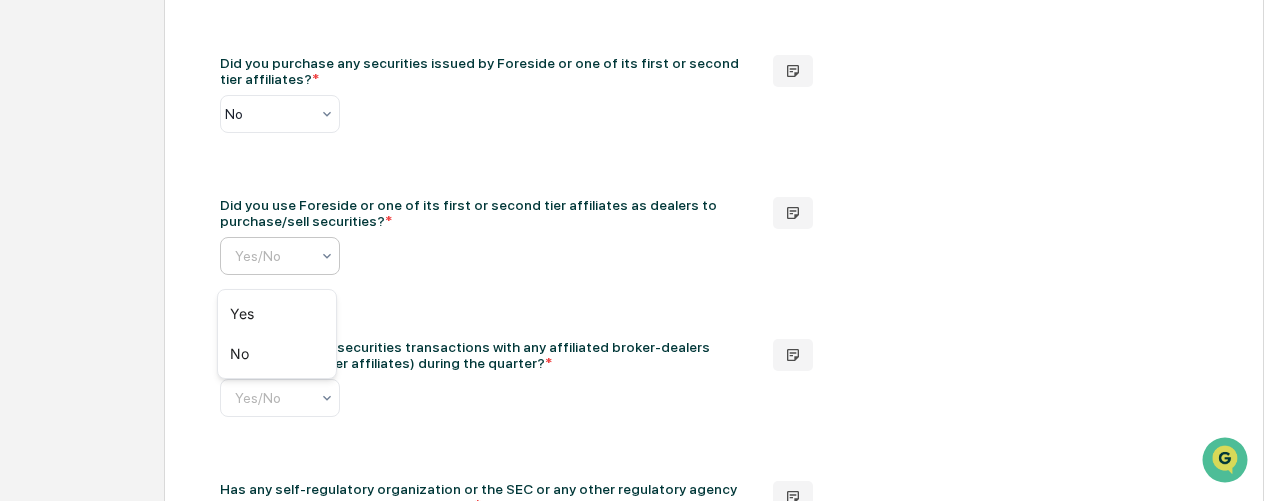 click at bounding box center [385, 256] 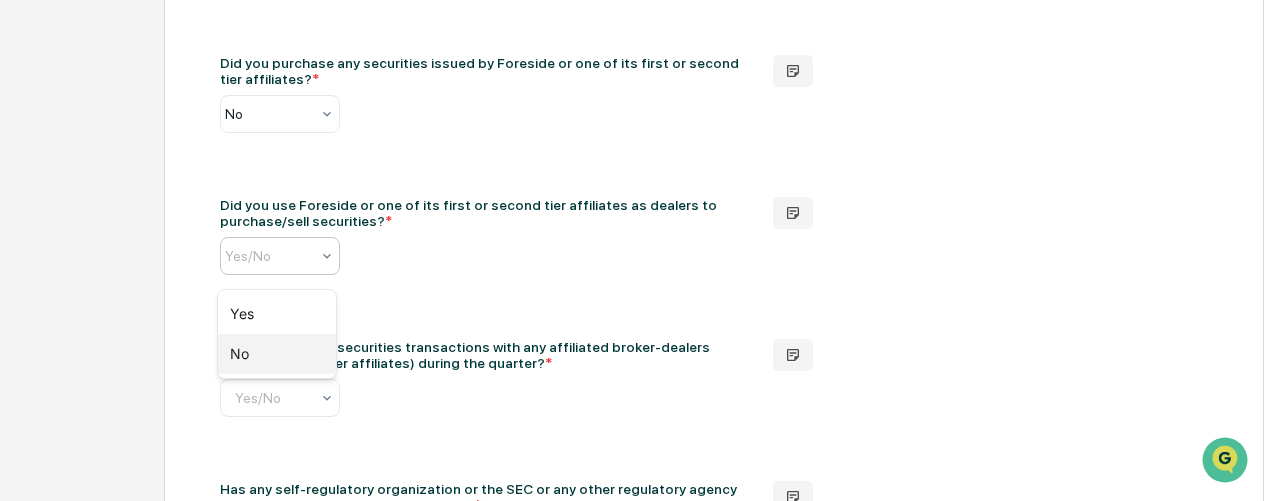 click on "No" at bounding box center (277, 354) 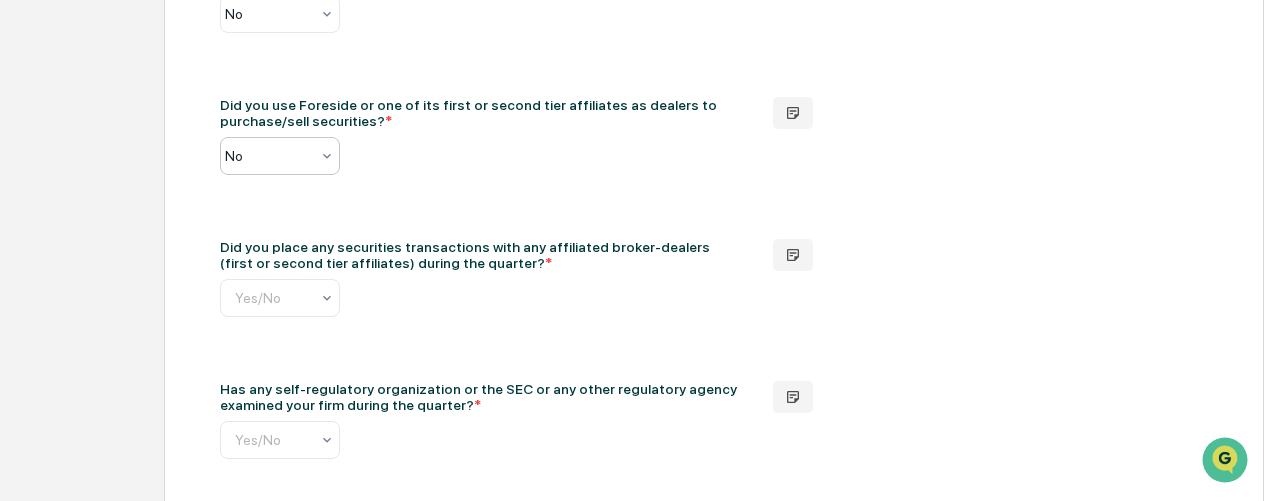 scroll, scrollTop: 3100, scrollLeft: 0, axis: vertical 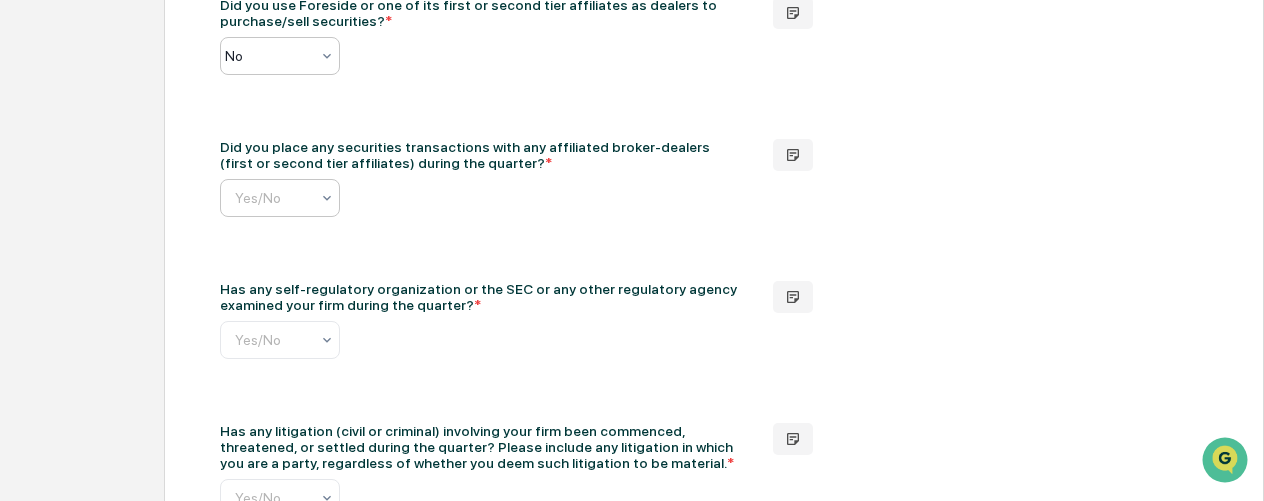 click at bounding box center (385, 198) 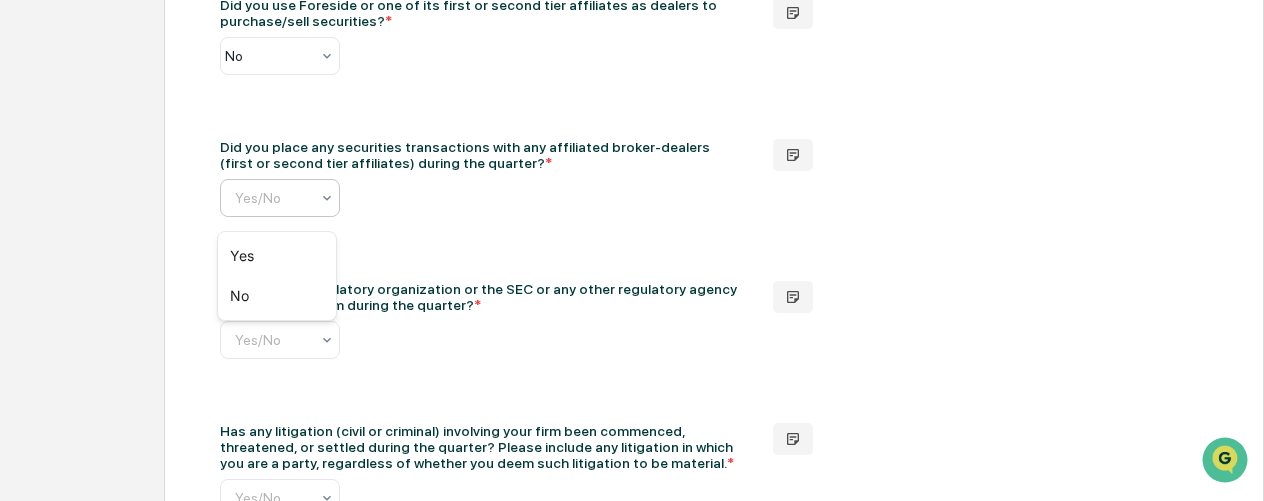 scroll, scrollTop: 0, scrollLeft: 10, axis: horizontal 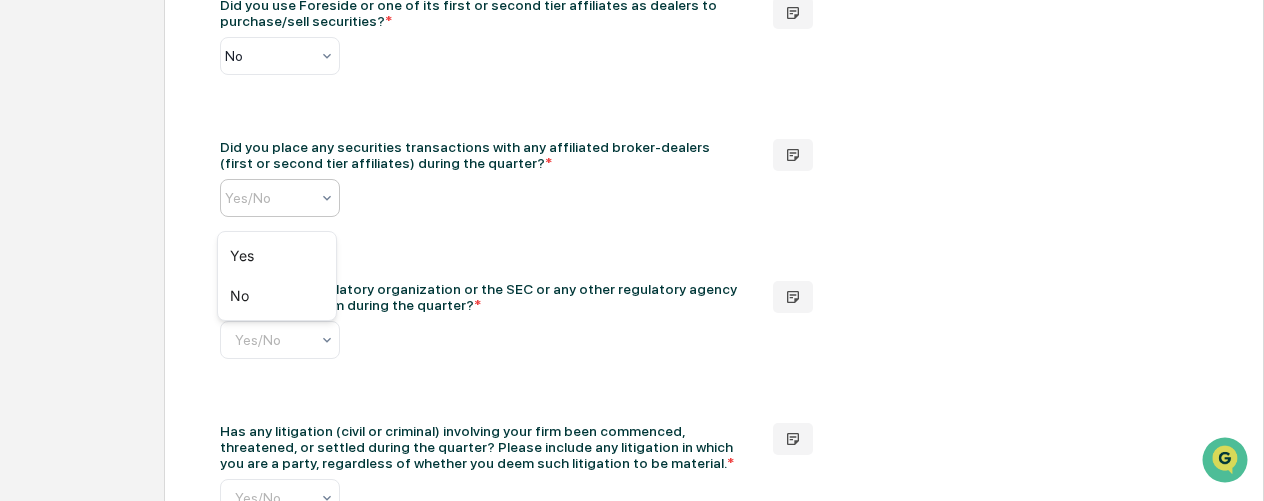 click at bounding box center (375, 198) 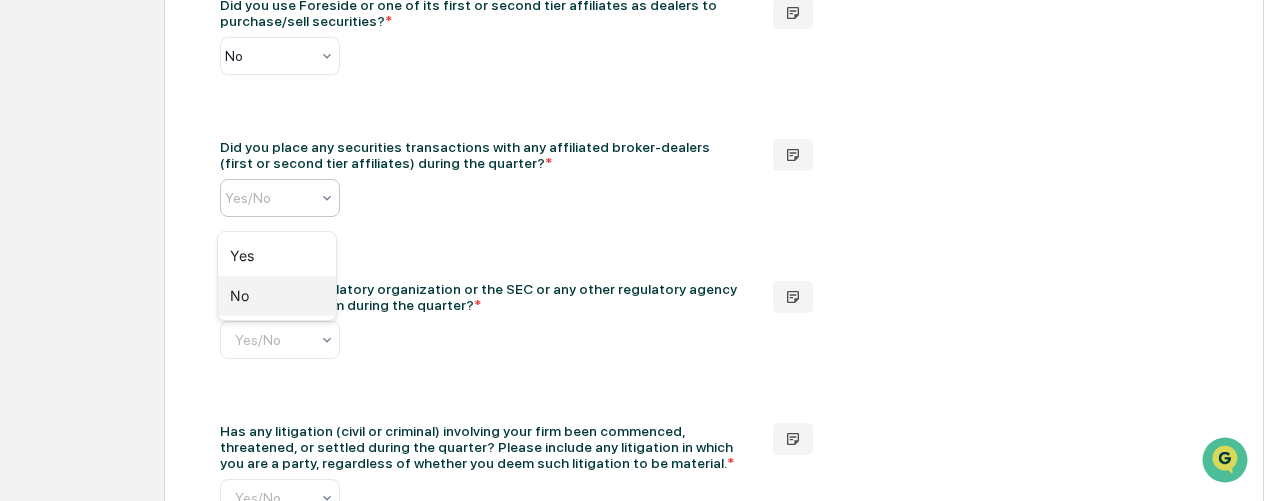 click on "No" at bounding box center (277, 296) 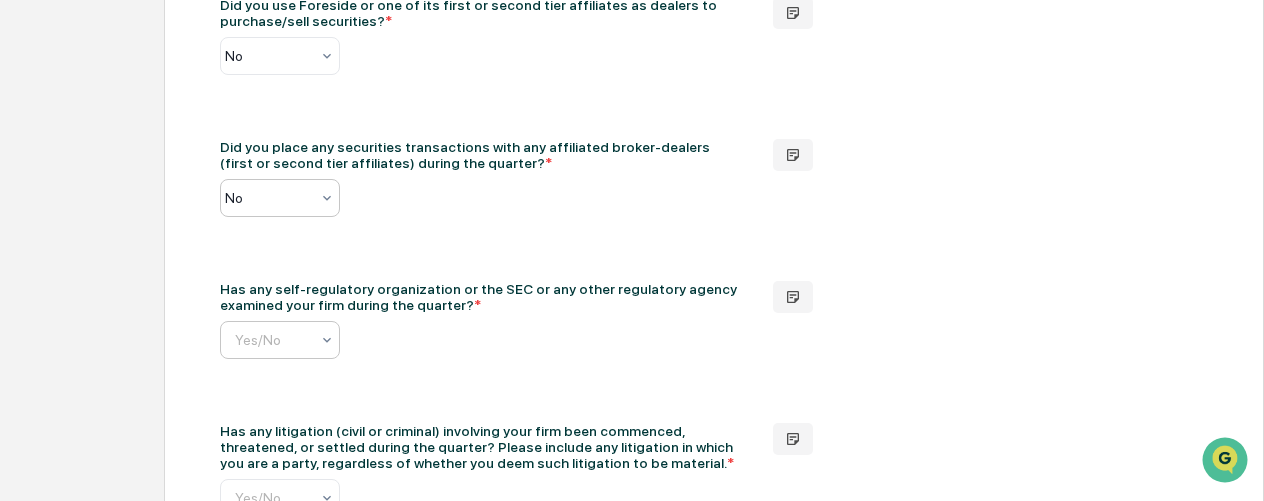 scroll, scrollTop: 0, scrollLeft: 10, axis: horizontal 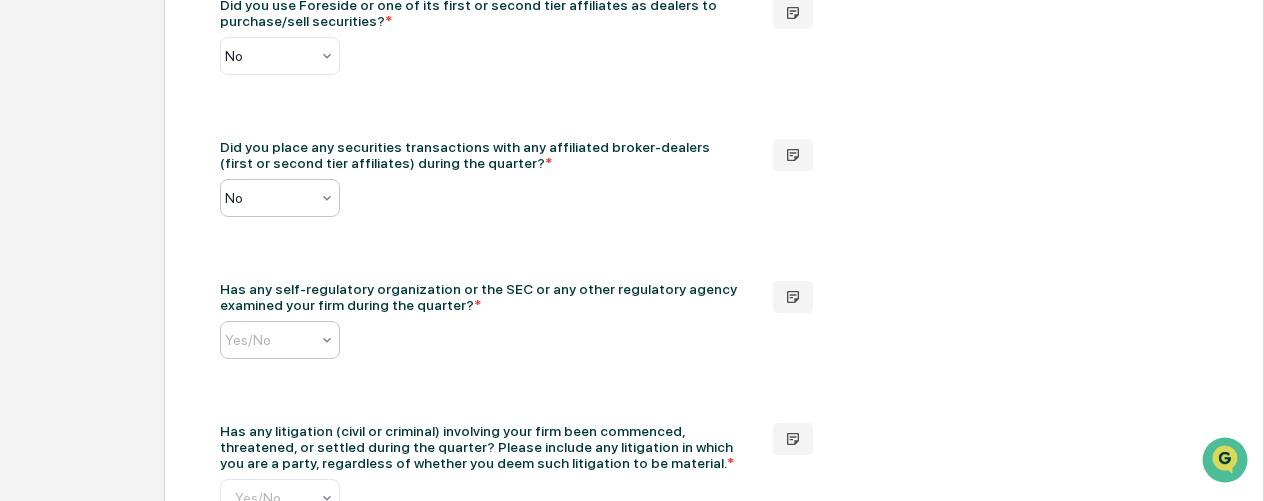 click at bounding box center [375, 340] 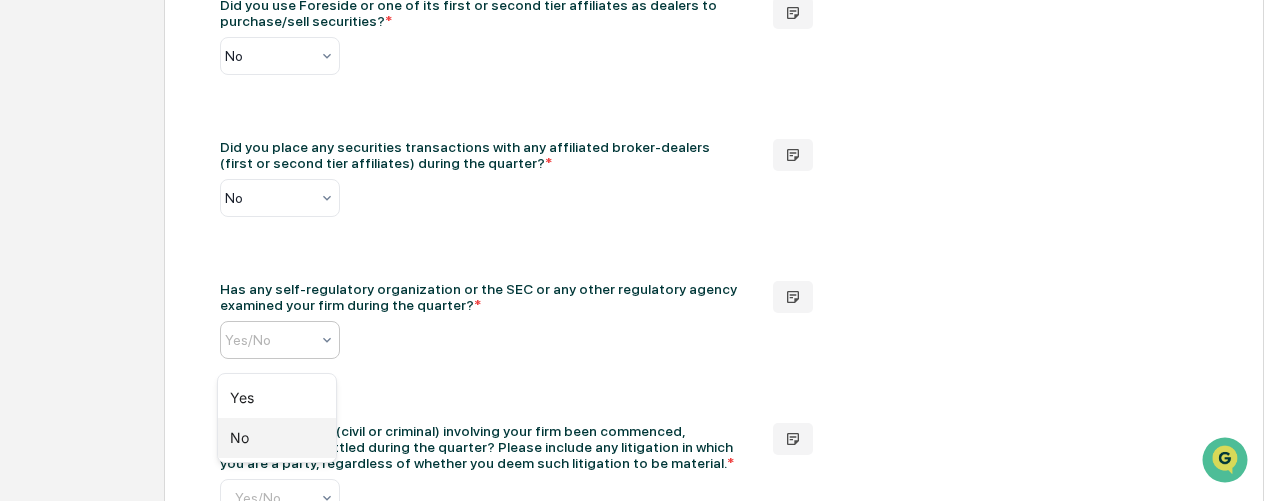 click on "No" at bounding box center [277, 438] 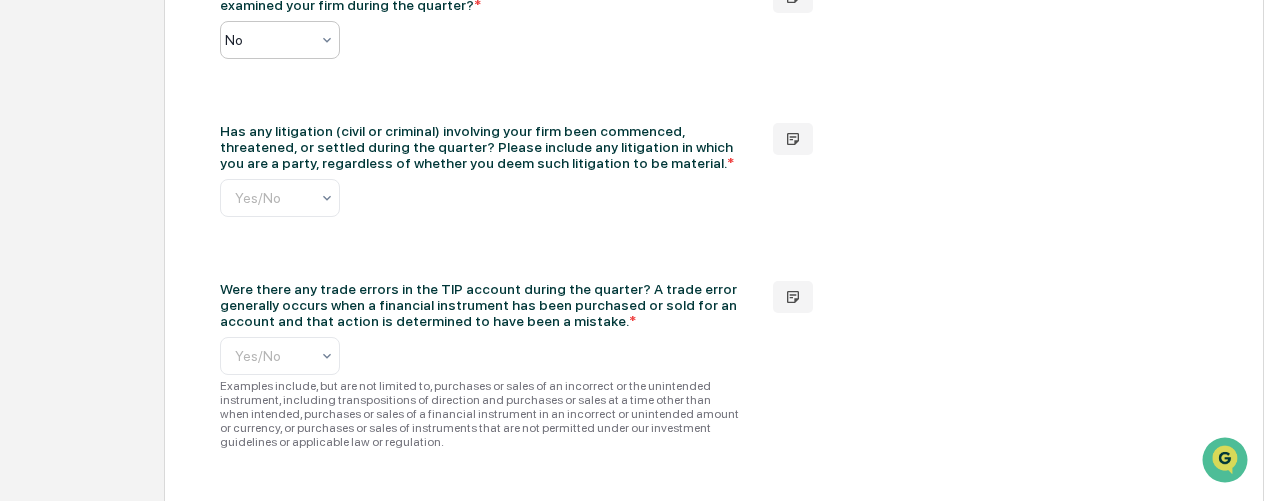 scroll, scrollTop: 3500, scrollLeft: 0, axis: vertical 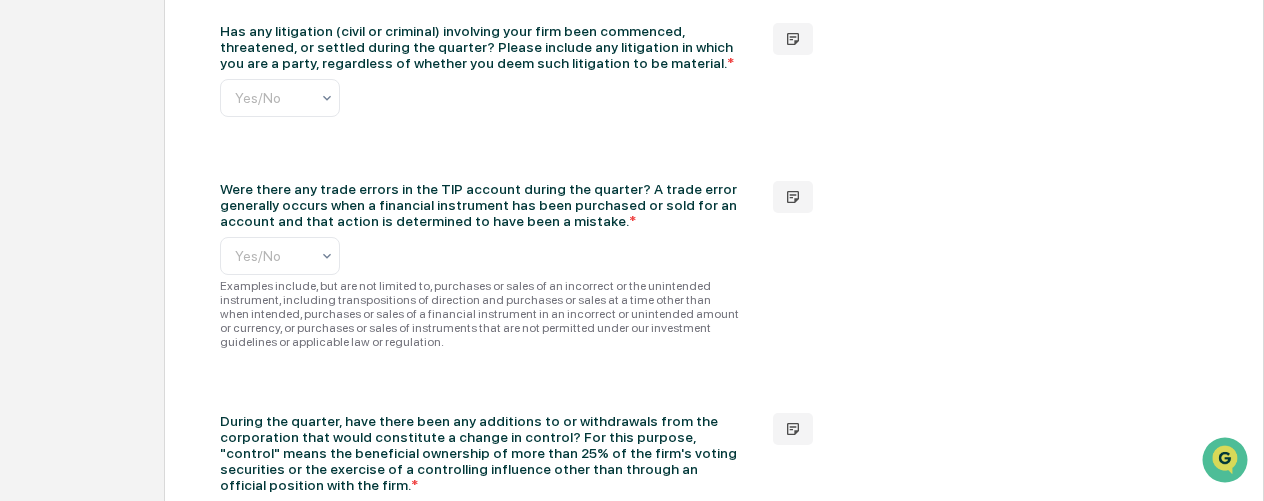 click on "Examples include, but are not limited to, purchases or sales of an incorrect or the unintended instrument, including transpositions of direction and purchases or sales at a time other than when intended, purchases or sales of a financial instrument in an incorrect or unintended amount or currency, or purchases or sales of instruments that are not permitted under our investment guidelines or applicable law or regulation." at bounding box center (480, 314) 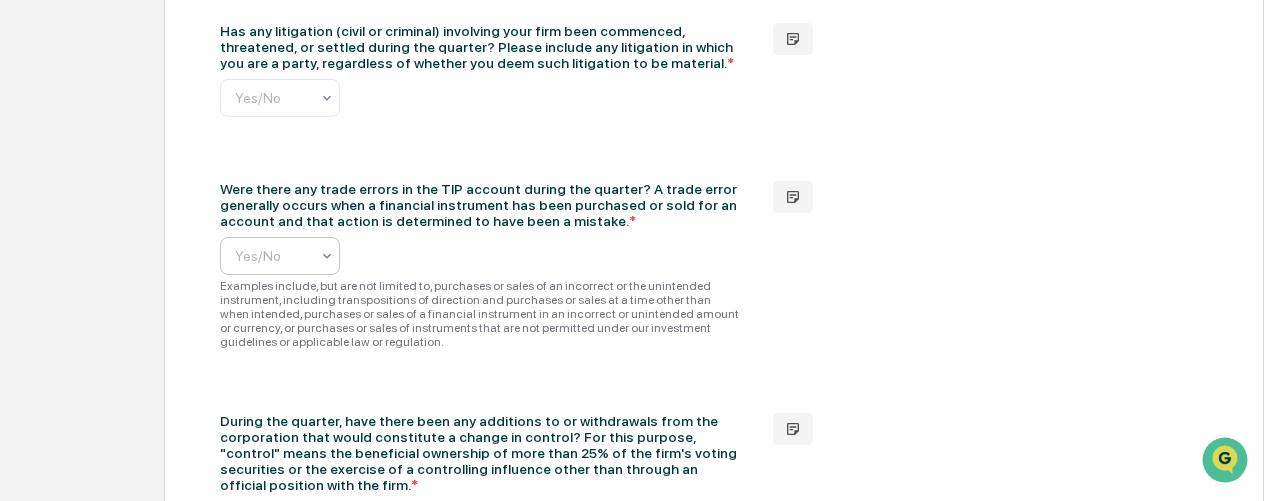 scroll, scrollTop: 0, scrollLeft: 10, axis: horizontal 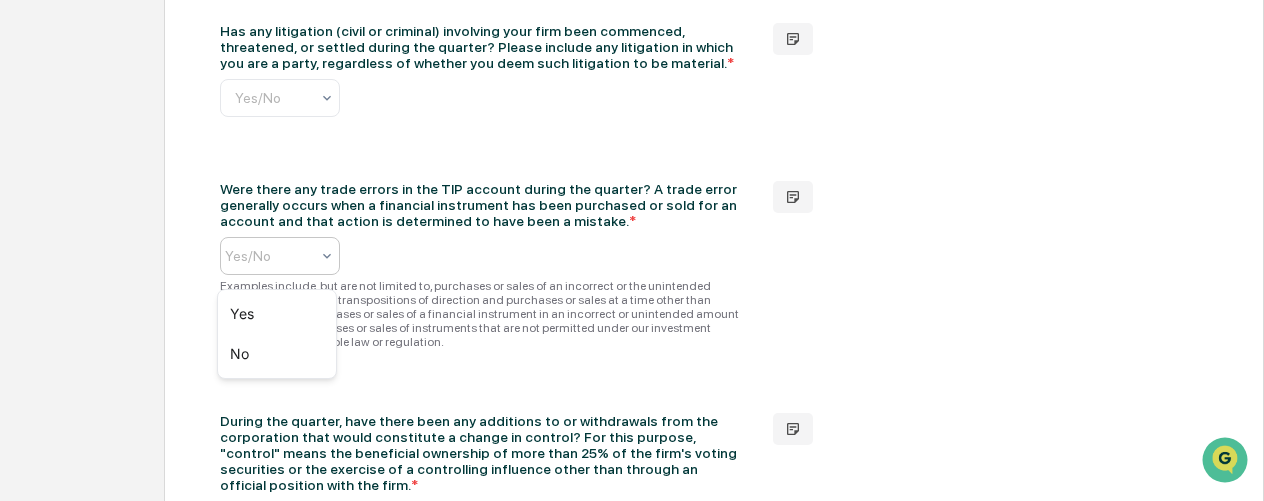 click at bounding box center (375, 256) 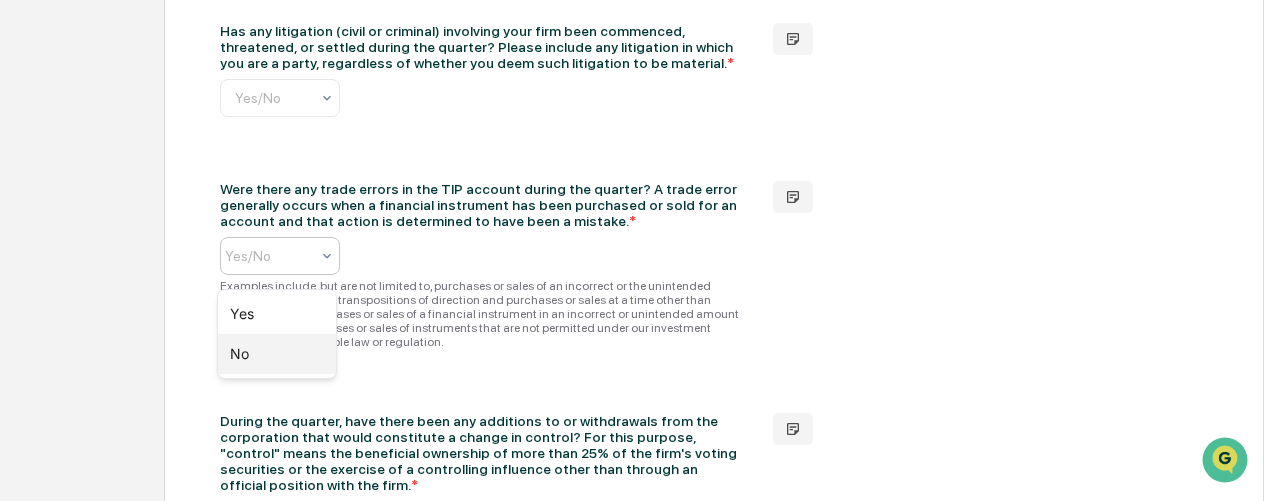 click on "No" at bounding box center [277, 354] 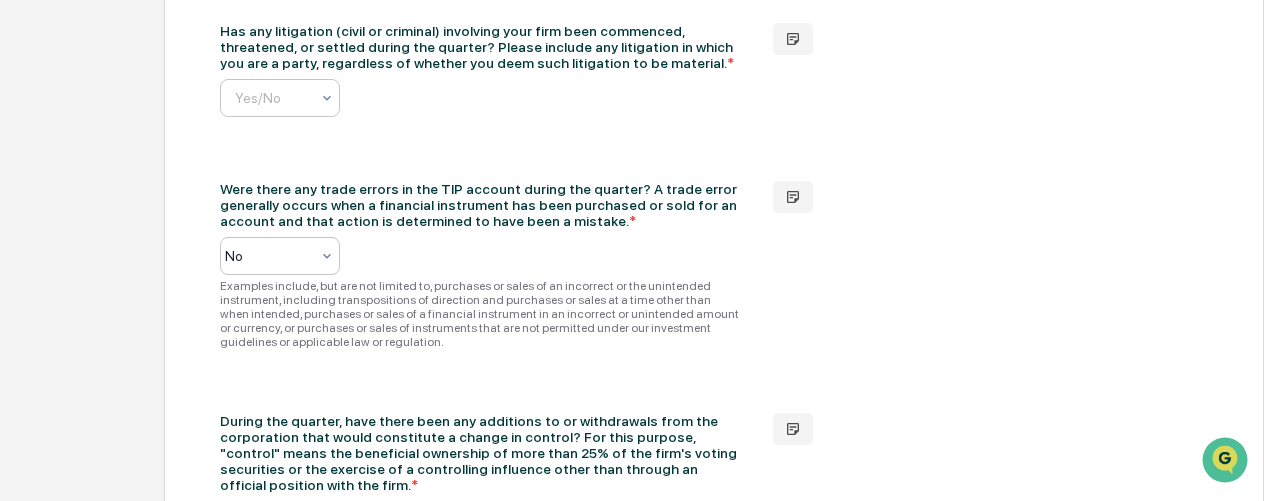 scroll, scrollTop: 0, scrollLeft: 10, axis: horizontal 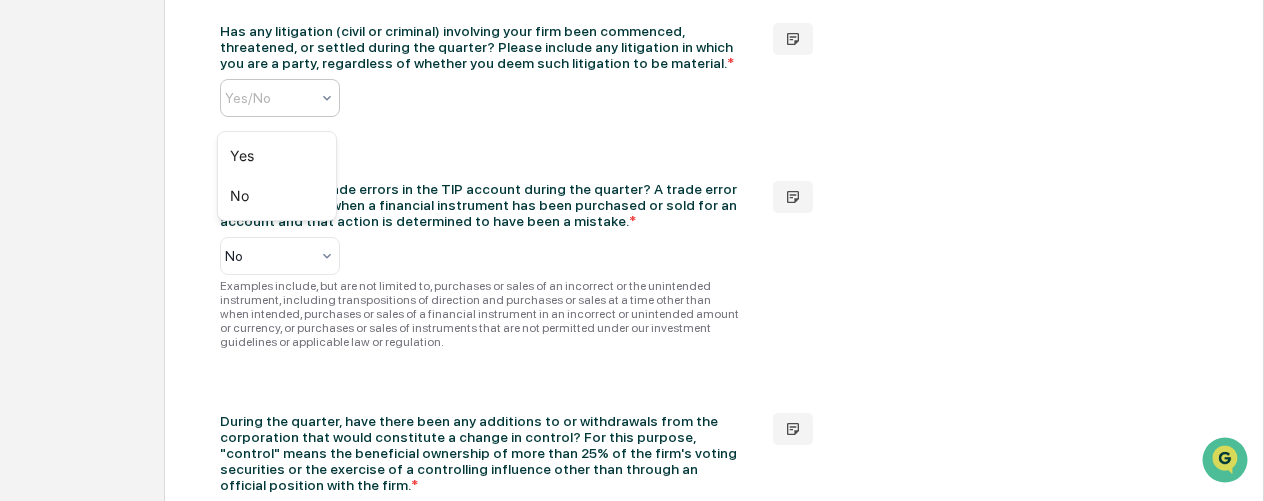 click on "Yes/No" at bounding box center [272, 98] 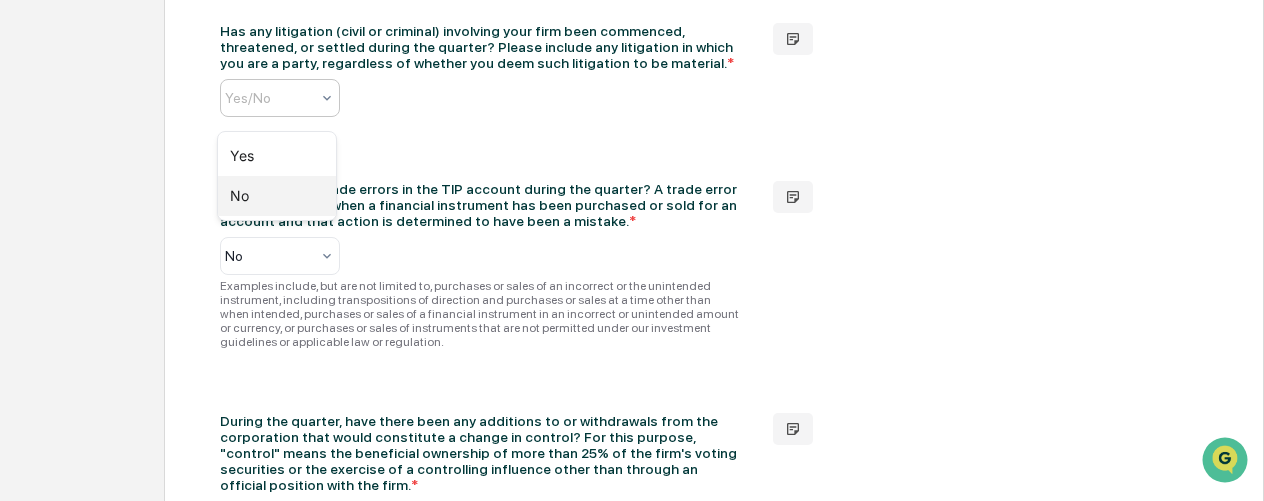 click on "No" at bounding box center (277, 196) 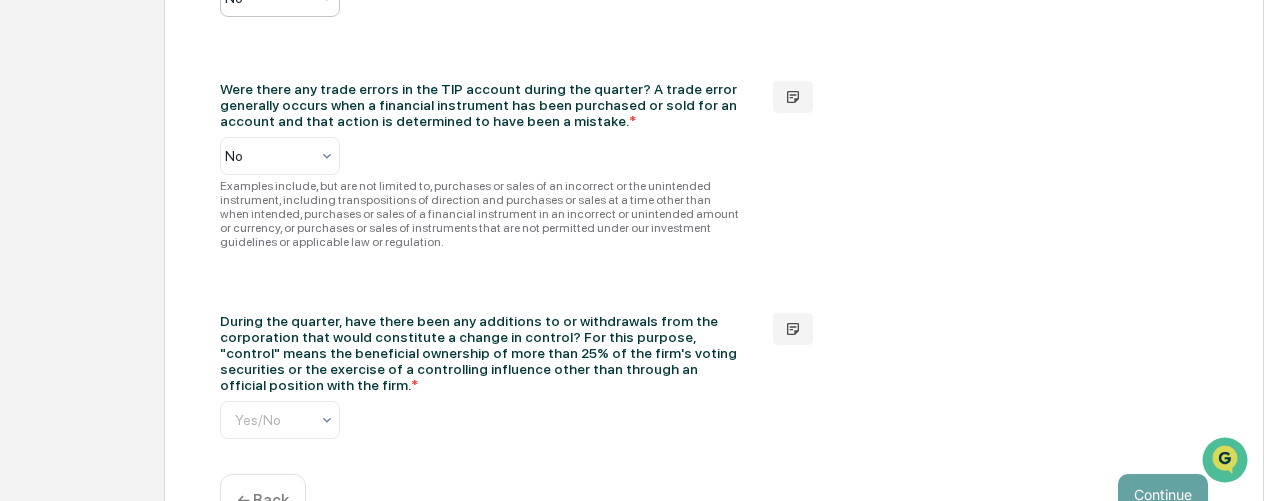 scroll, scrollTop: 3655, scrollLeft: 0, axis: vertical 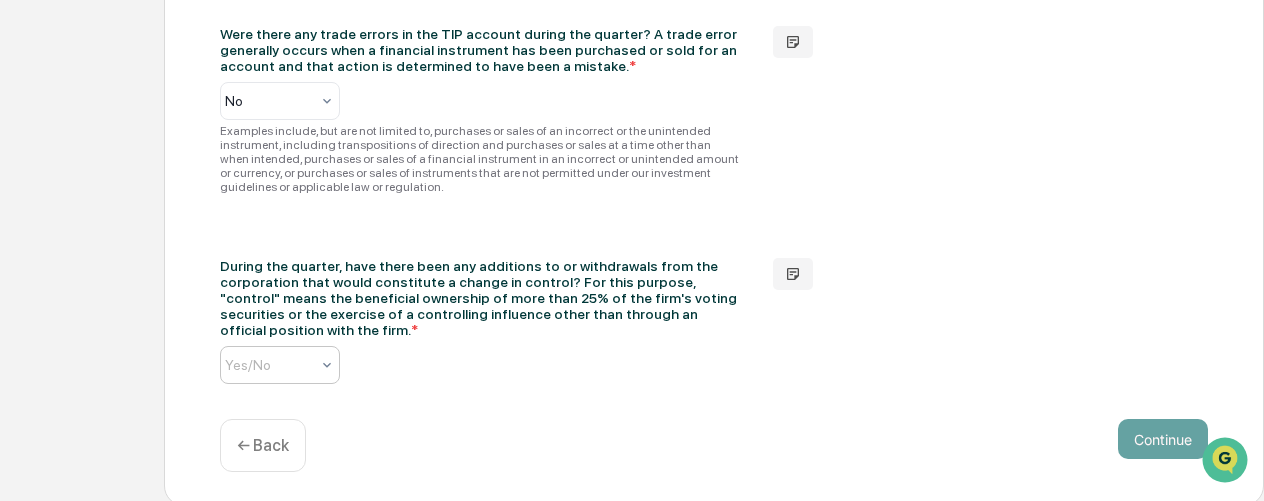 click at bounding box center [375, 365] 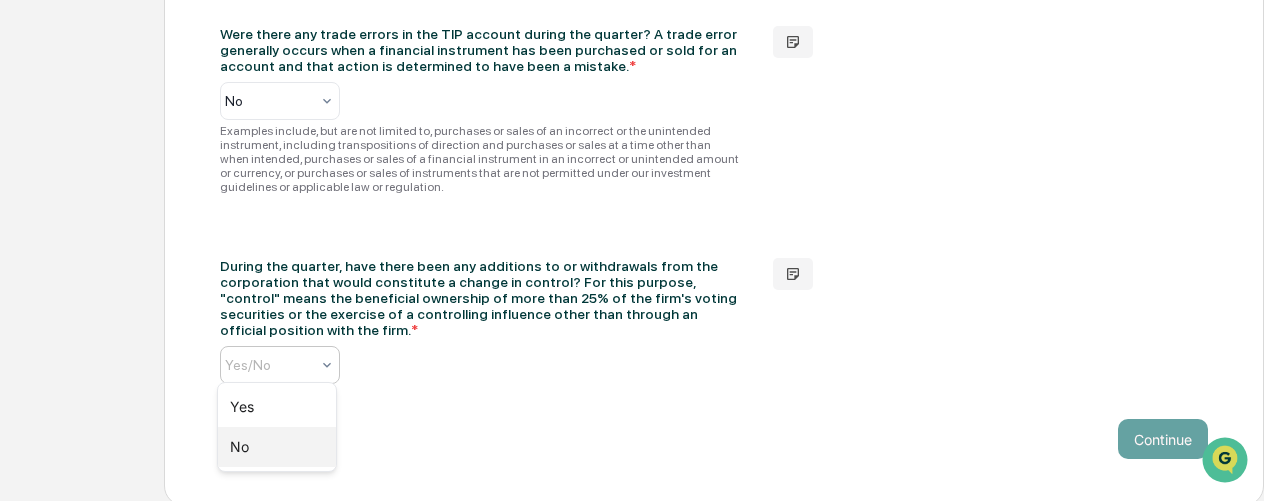 click on "No" at bounding box center [277, 447] 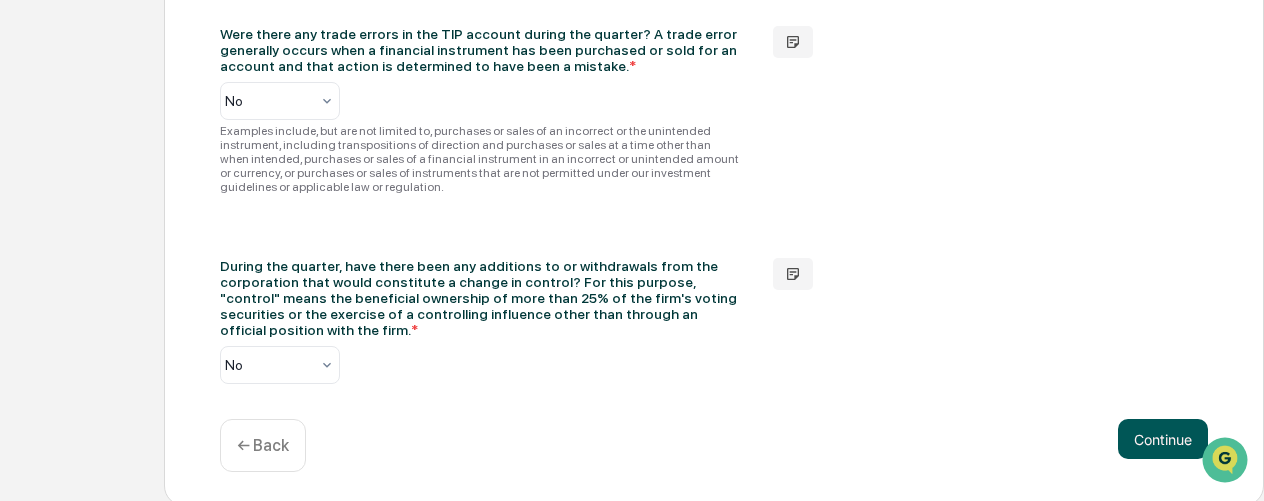 click on "Continue" at bounding box center (1163, 439) 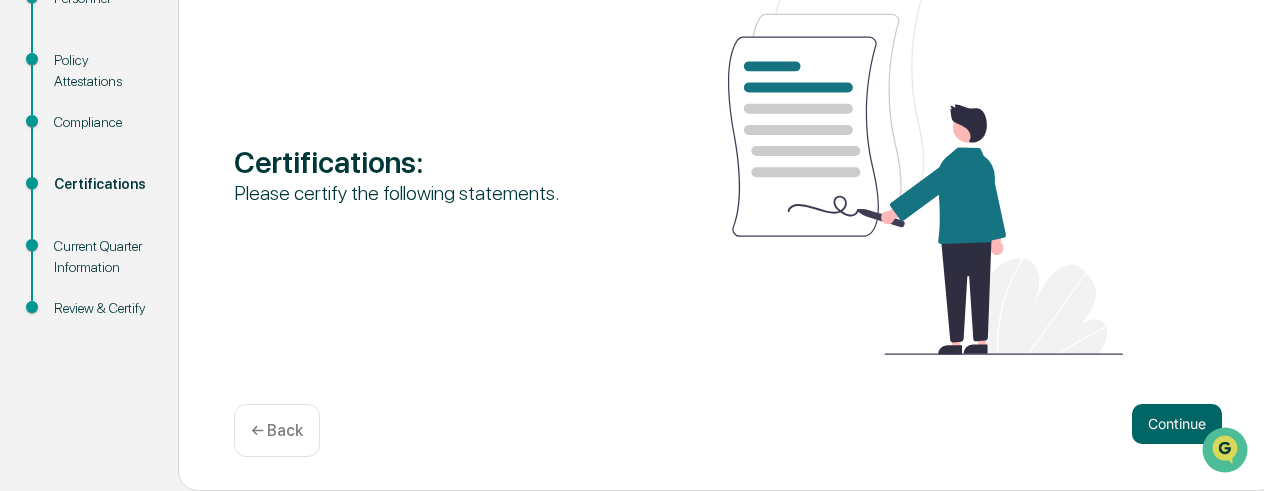 scroll, scrollTop: 352, scrollLeft: 0, axis: vertical 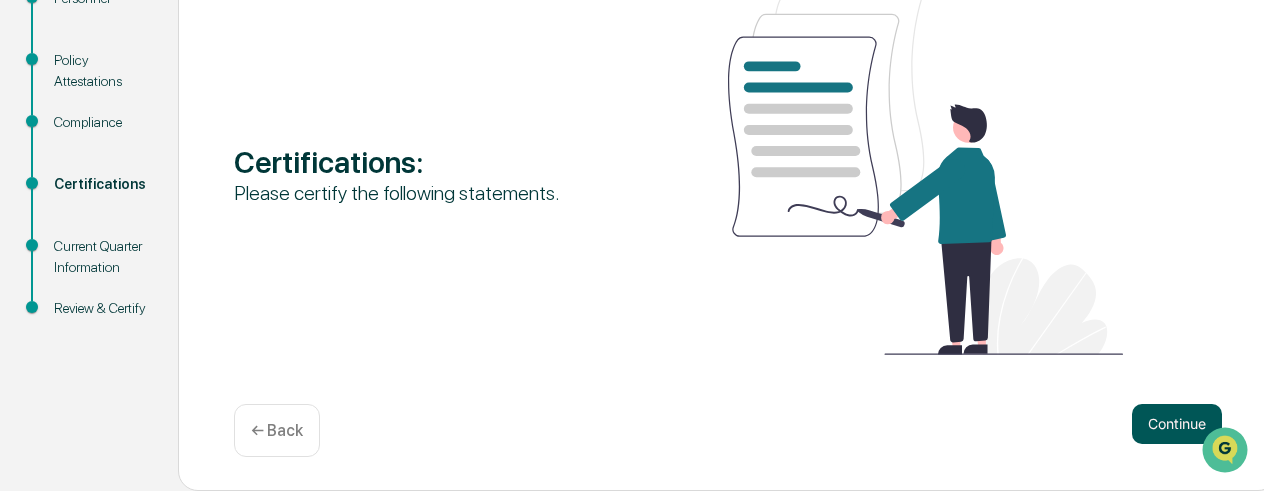 click on "Continue" at bounding box center (1177, 424) 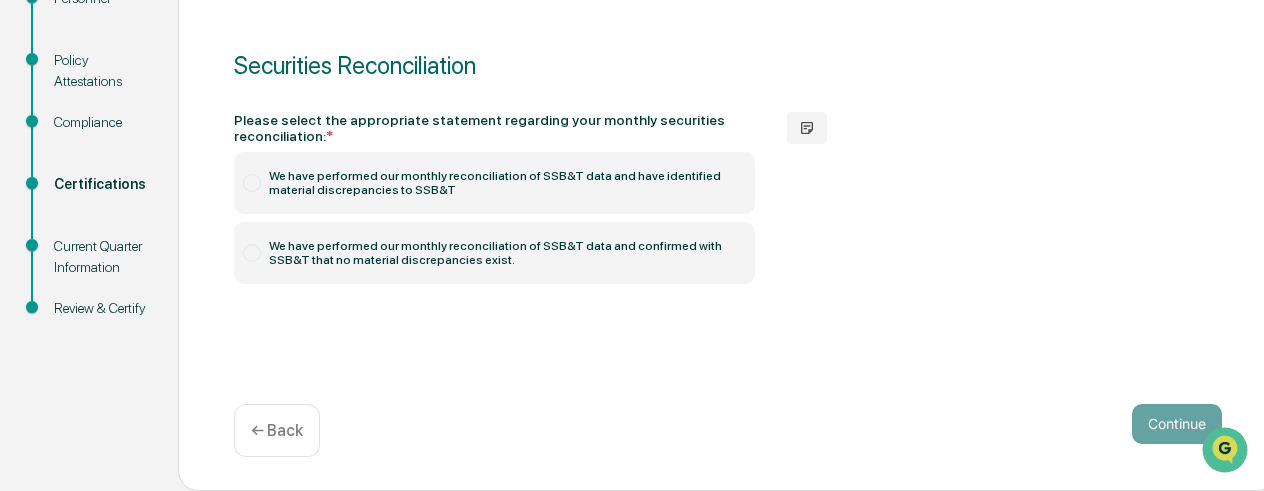 click at bounding box center (252, 253) 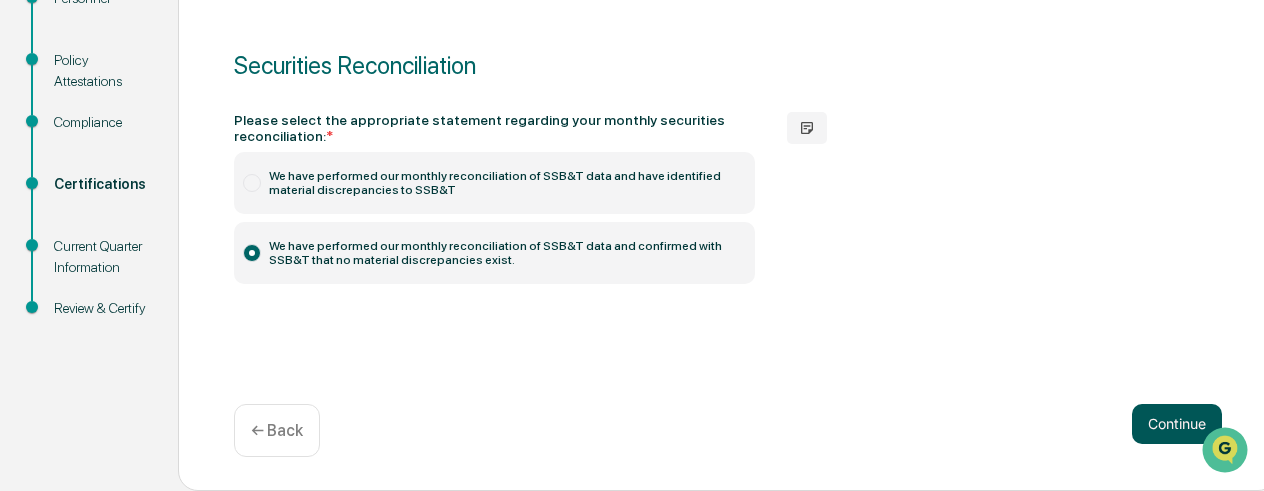 click on "Continue" at bounding box center [1177, 424] 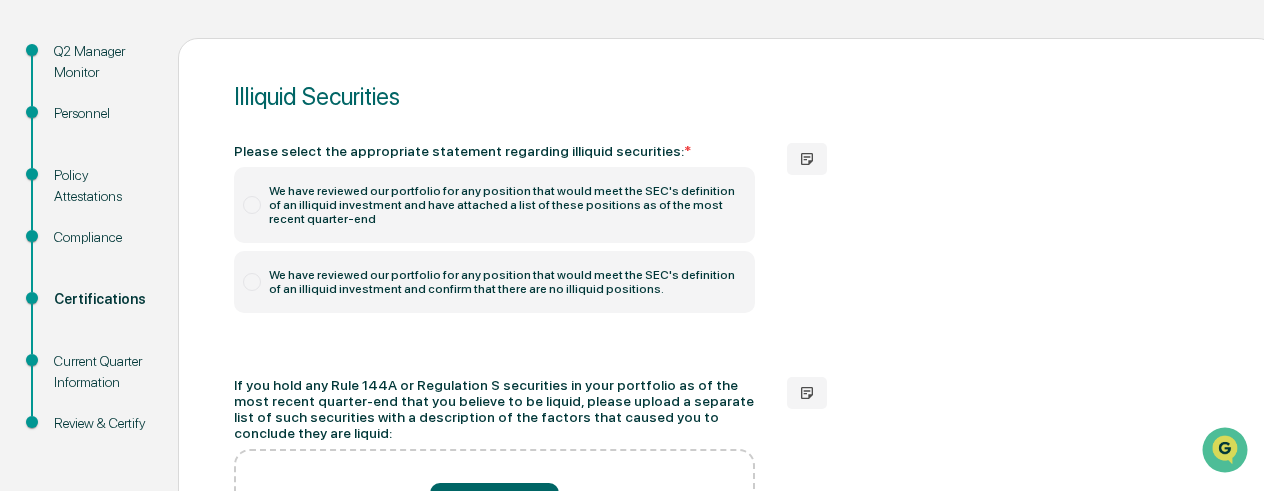 scroll, scrollTop: 300, scrollLeft: 0, axis: vertical 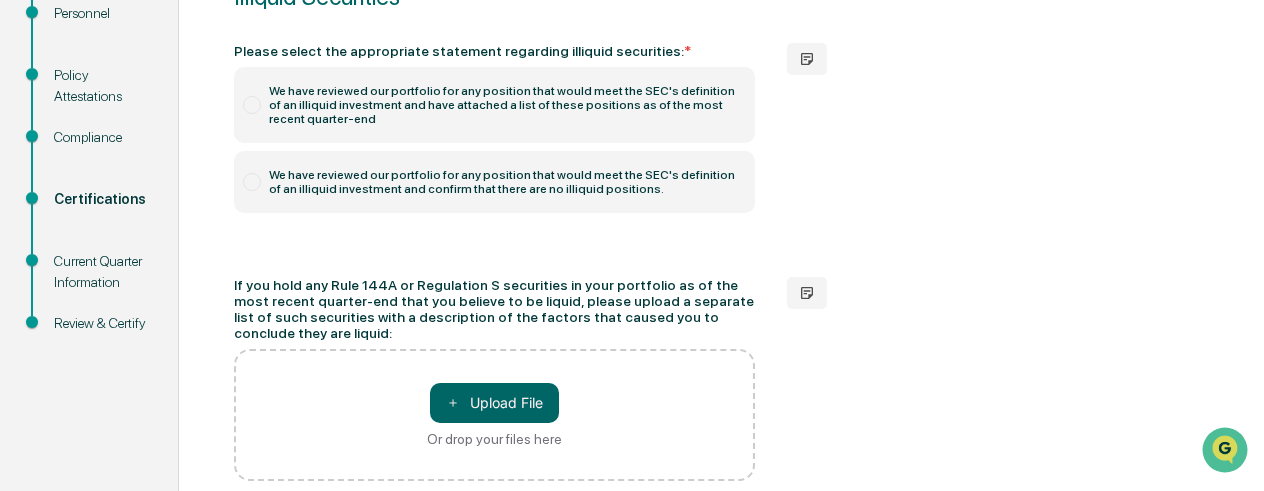 click on "If you hold any Rule 144A or Regulation S securities in your portfolio as of the most recent quarter-end that you believe to be liquid, please upload a separate list of such securities with a description of the factors that caused you to conclude they are liquid:" at bounding box center [494, 309] 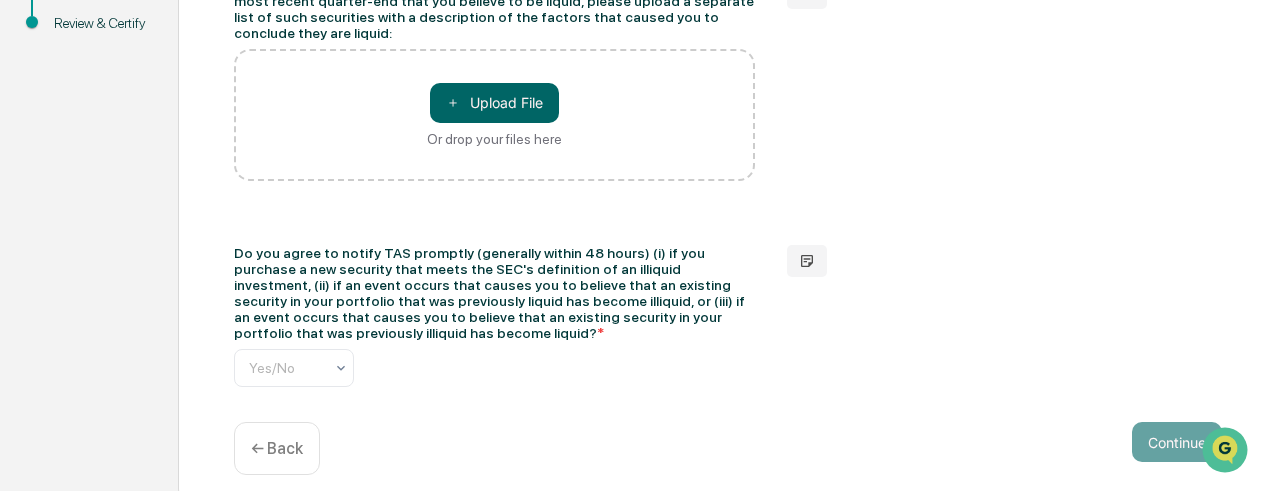 scroll, scrollTop: 647, scrollLeft: 0, axis: vertical 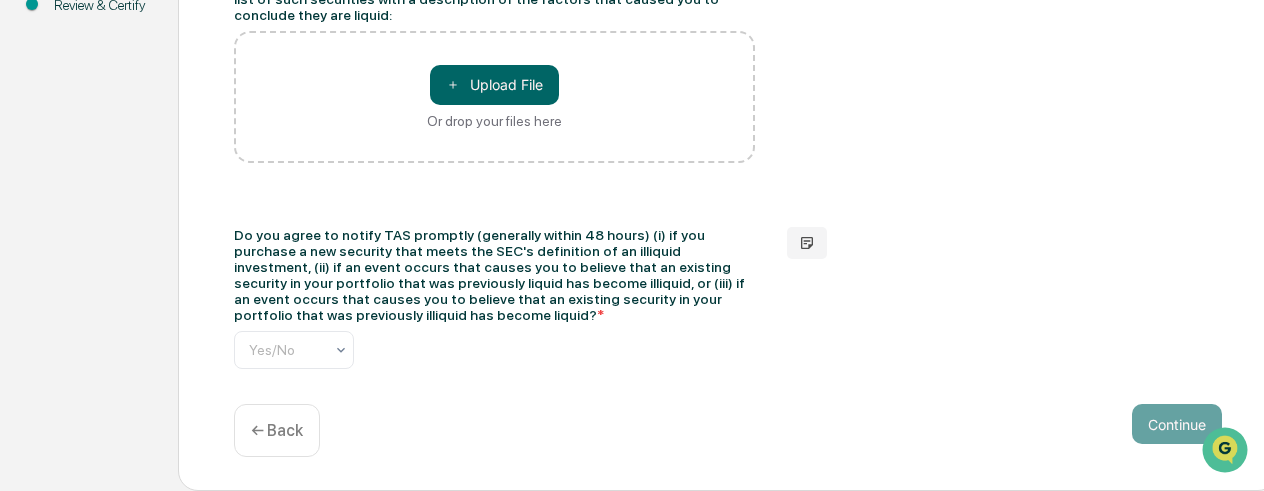 click on "Do you agree to notify TAS promptly (generally within 48 hours) (i) if you purchase a new security that meets the SEC's definition of an illiquid investment, (ii) if an event occurs that causes you to believe that an existing security in your portfolio that was previously liquid has become illiquid, or (iii) if an event occurs that causes you to believe that an existing security in your portfolio that was previously illiquid has become liquid?  * Yes/No" at bounding box center [494, 298] 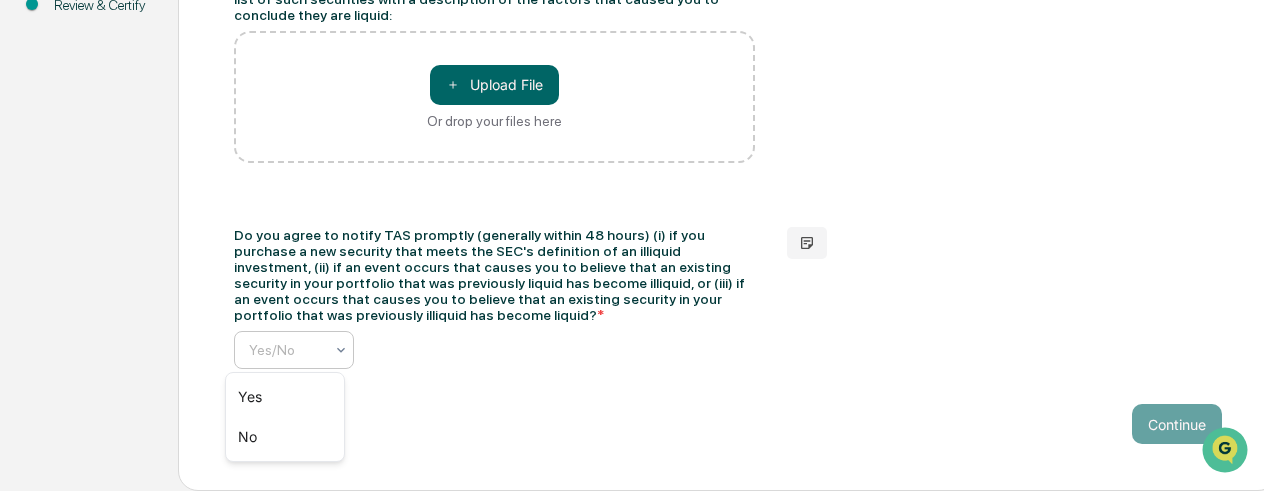 click at bounding box center [399, 350] 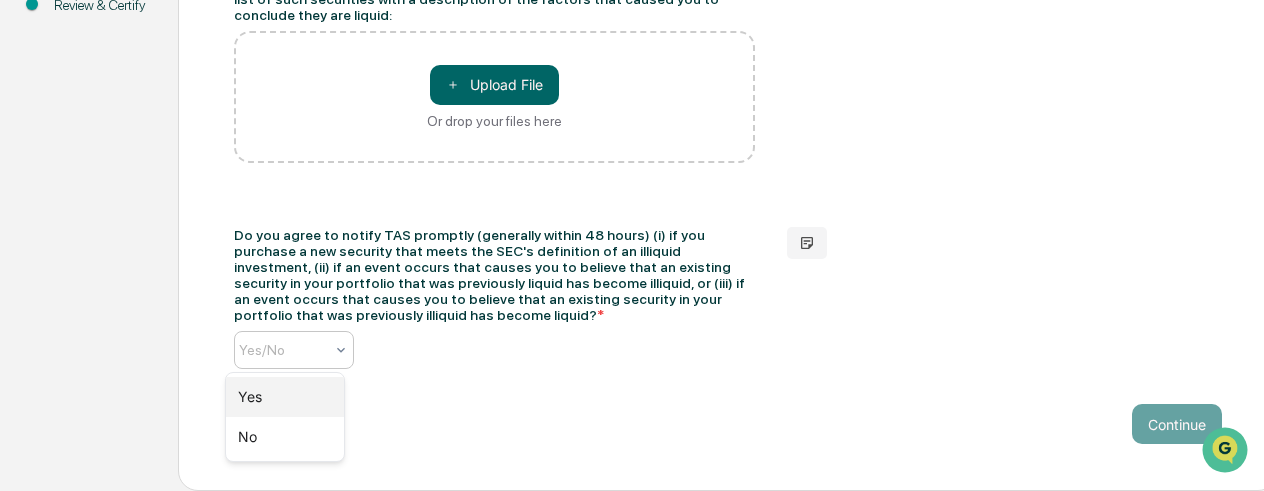 click on "Yes" at bounding box center [285, 397] 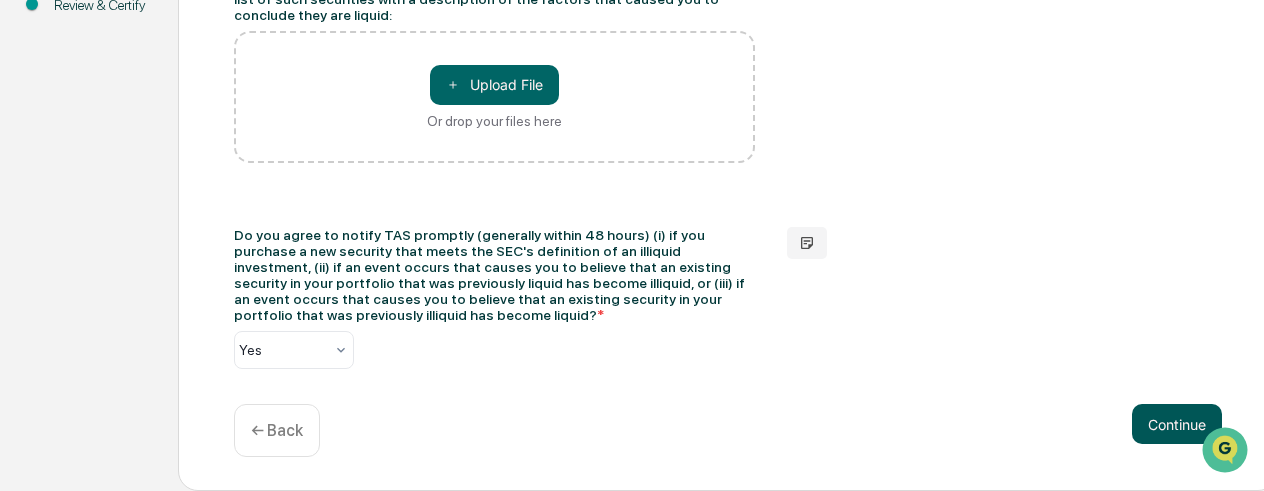 click on "Continue" at bounding box center (1177, 424) 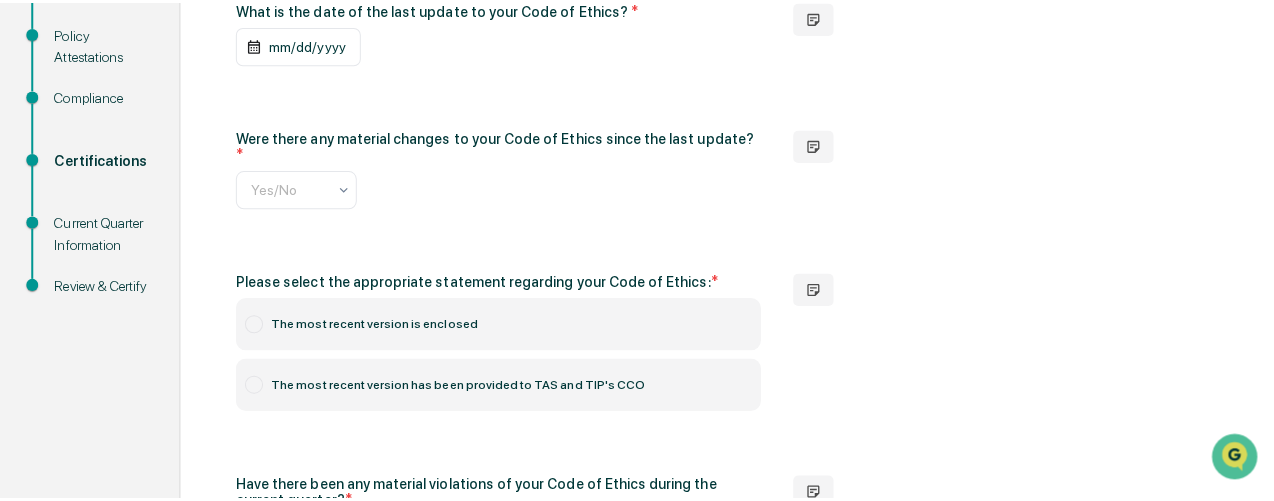 scroll, scrollTop: 242, scrollLeft: 0, axis: vertical 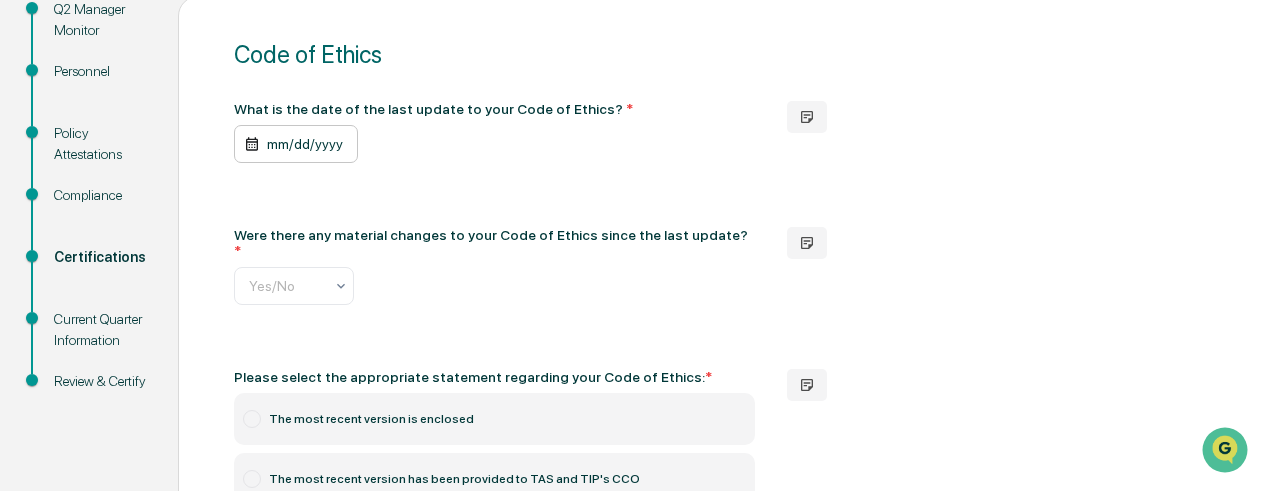 click on "mm/dd/yyyy" at bounding box center (296, 144) 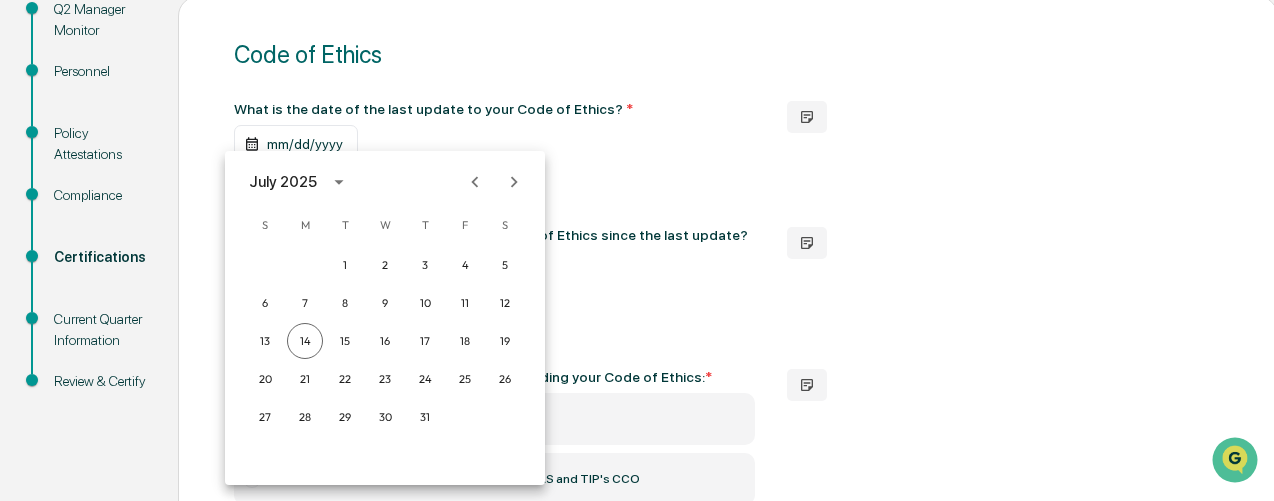 click on "July 2025" at bounding box center [283, 182] 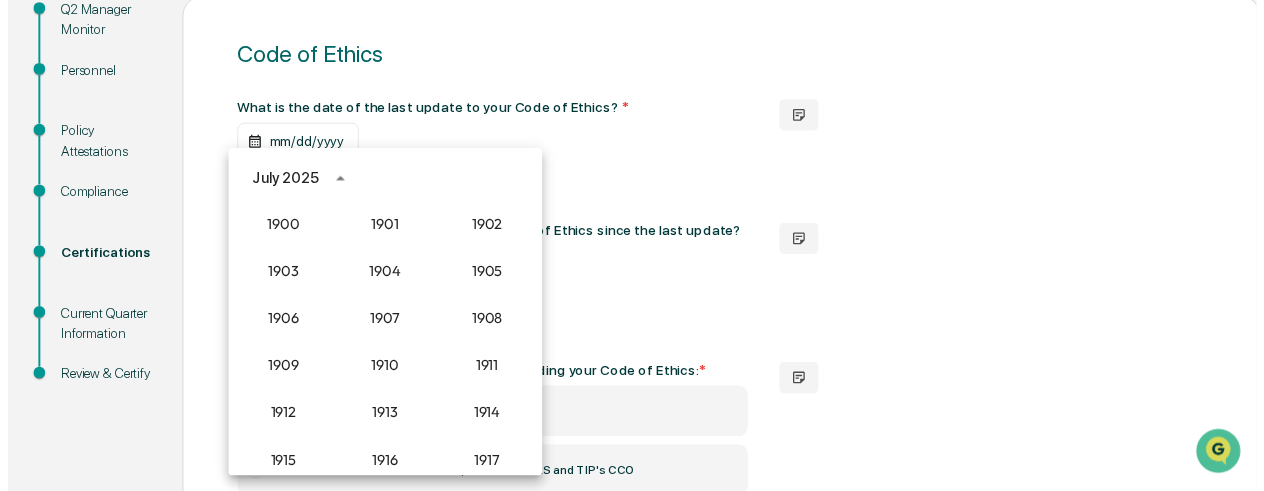 scroll, scrollTop: 1852, scrollLeft: 0, axis: vertical 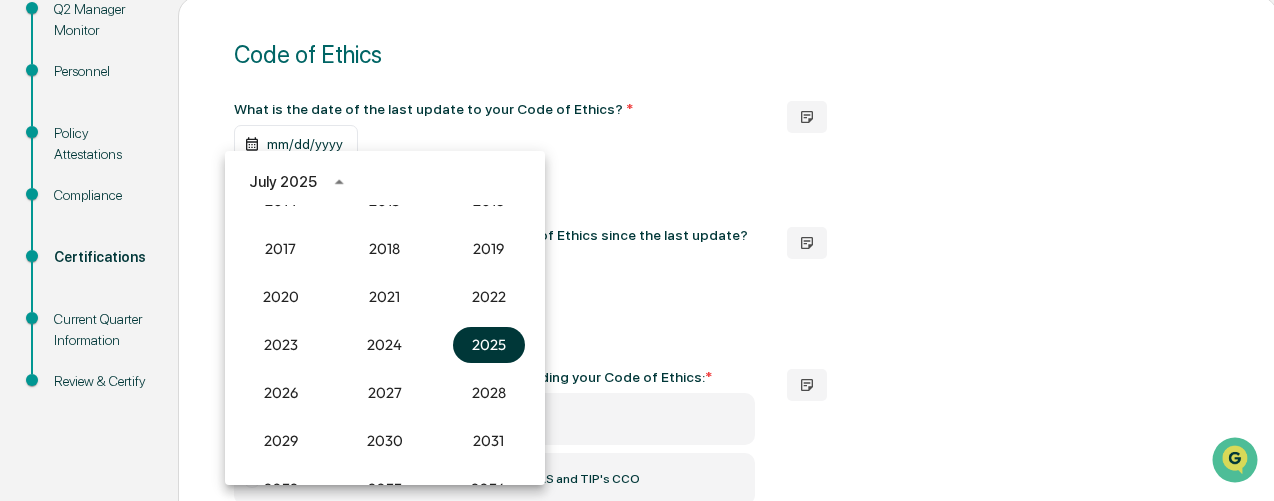 click on "2025" at bounding box center [489, 345] 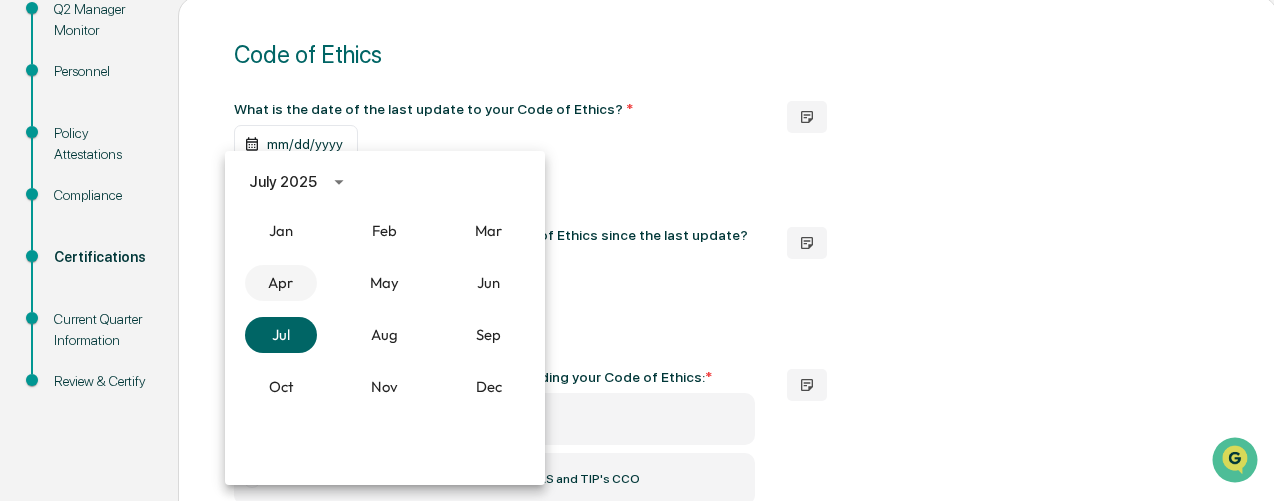 click on "Apr" at bounding box center [281, 283] 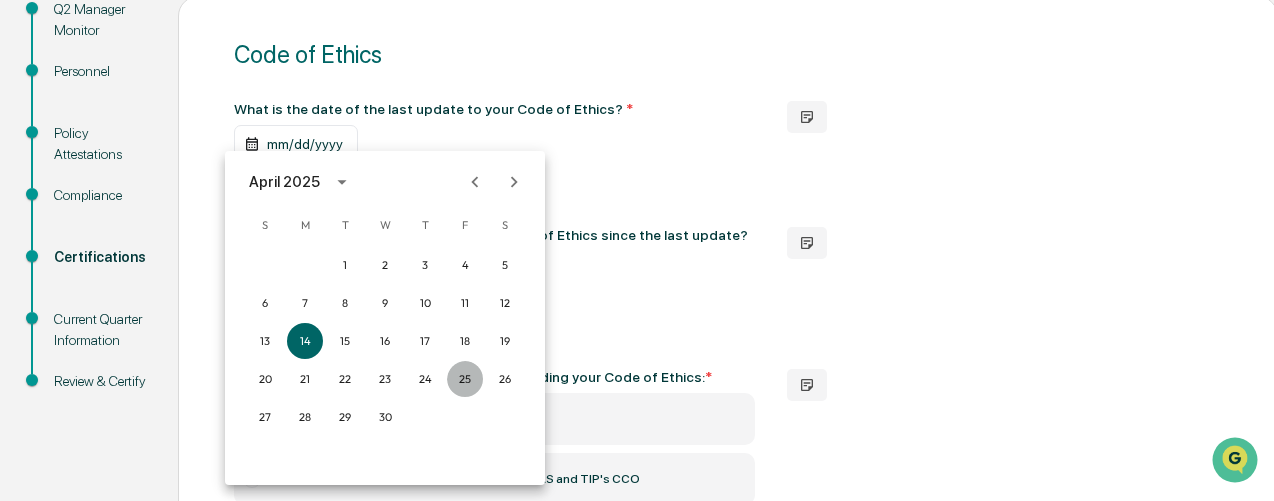click on "25" at bounding box center (465, 379) 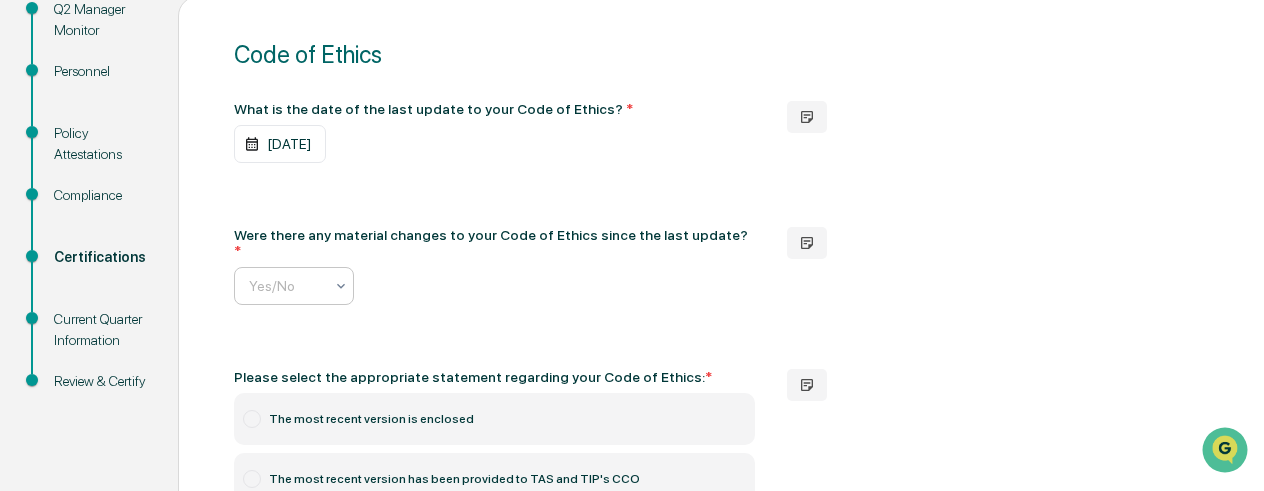 scroll, scrollTop: 0, scrollLeft: 10, axis: horizontal 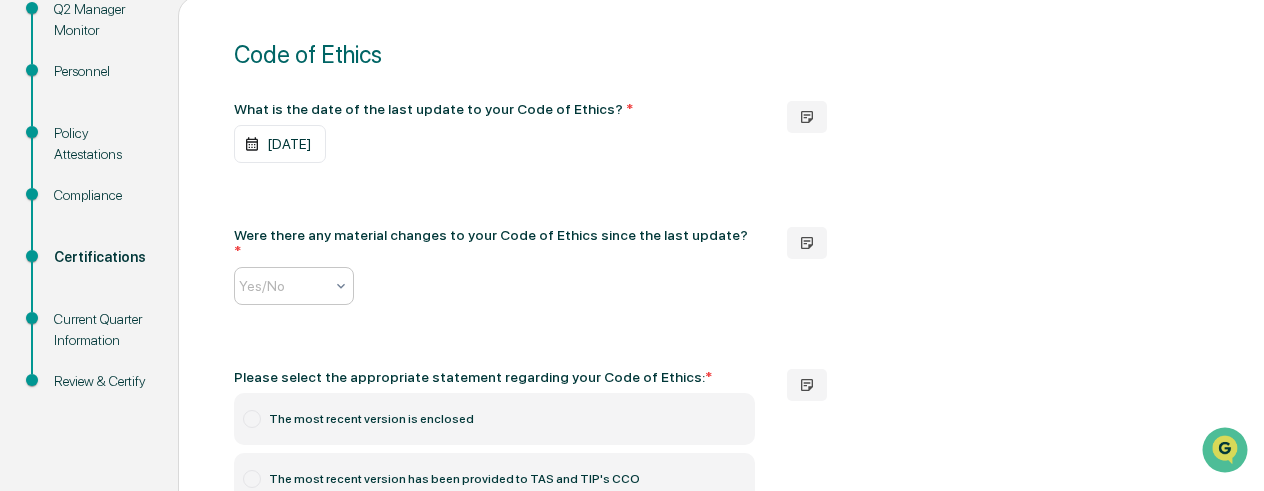click at bounding box center (389, 286) 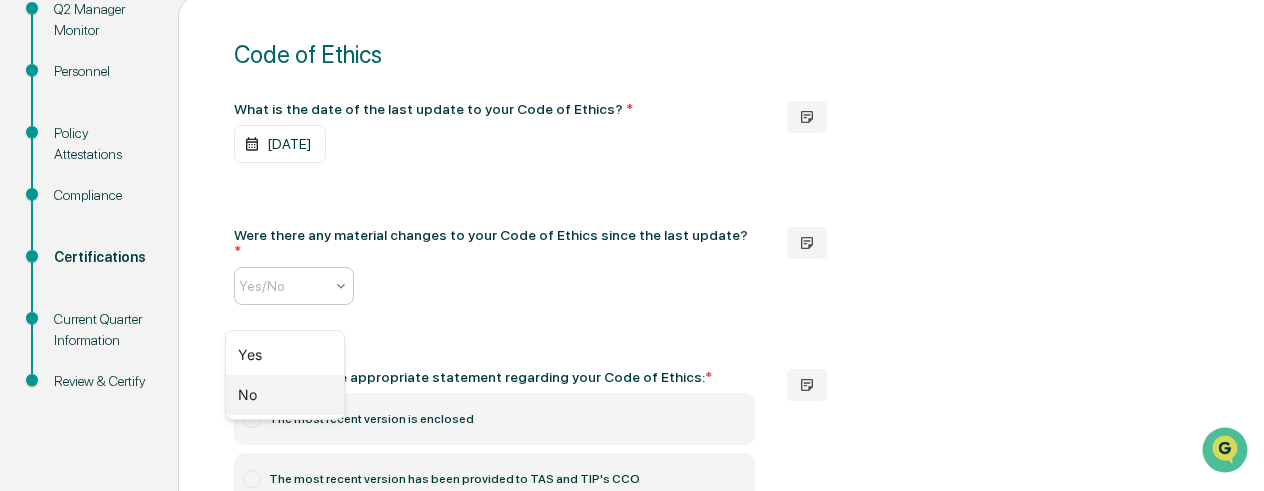 click on "No" at bounding box center [285, 395] 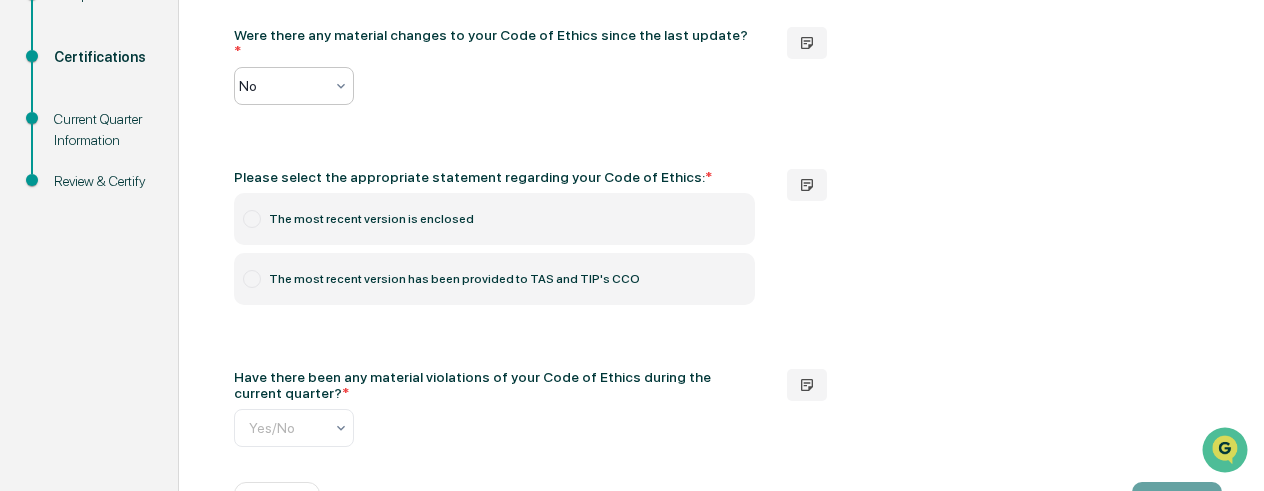 scroll, scrollTop: 542, scrollLeft: 0, axis: vertical 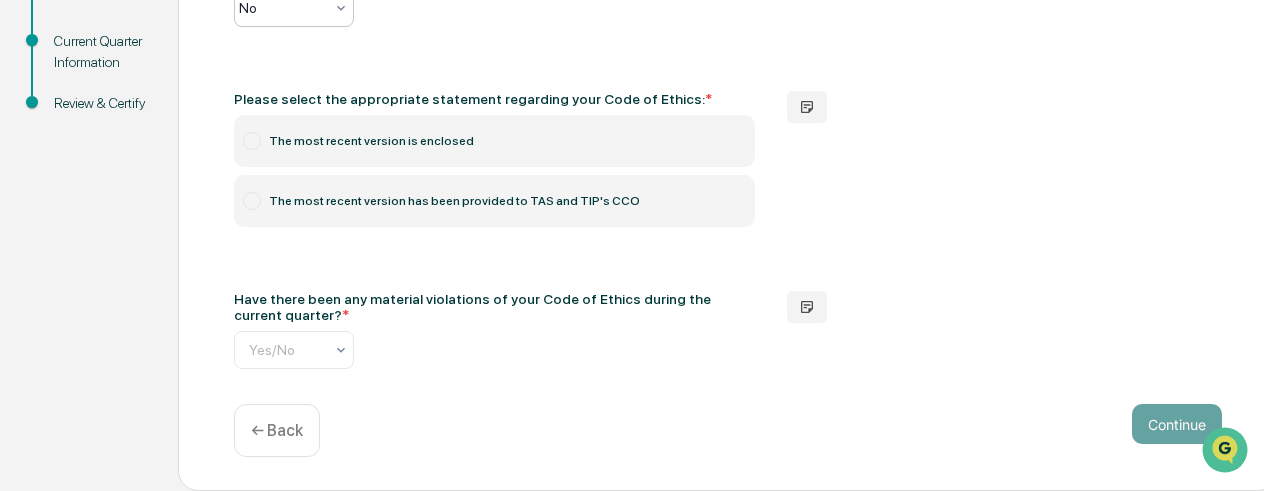 click at bounding box center [252, 201] 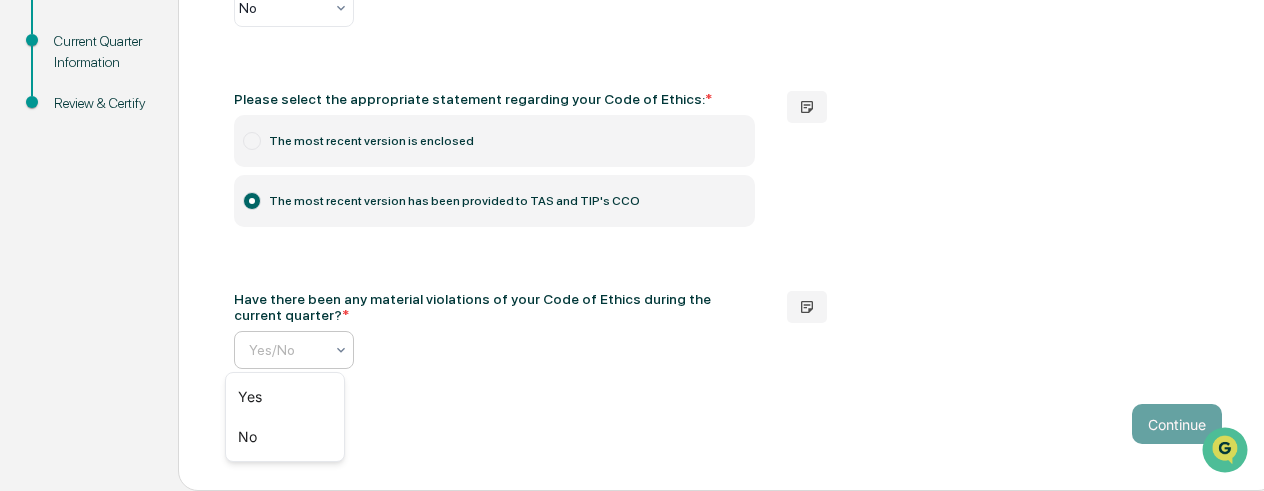 click at bounding box center [399, 350] 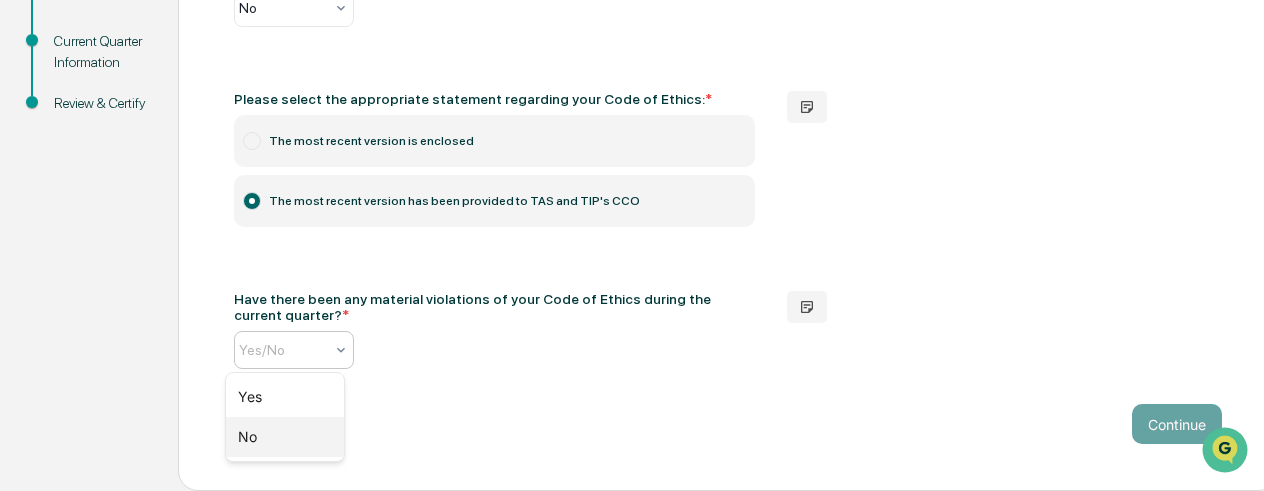 click on "No" at bounding box center (285, 437) 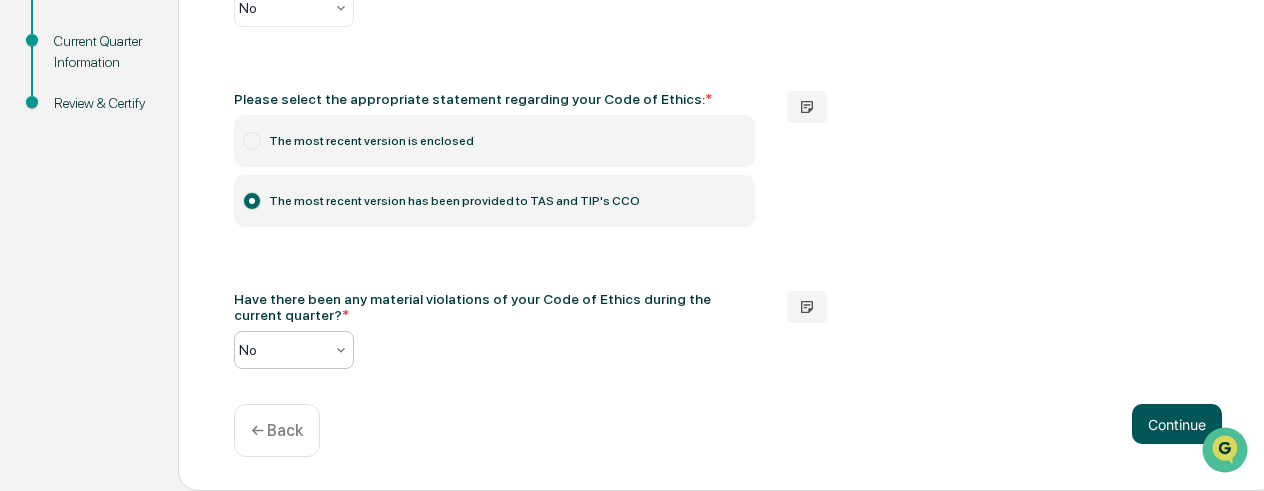 click on "Continue" at bounding box center (1177, 424) 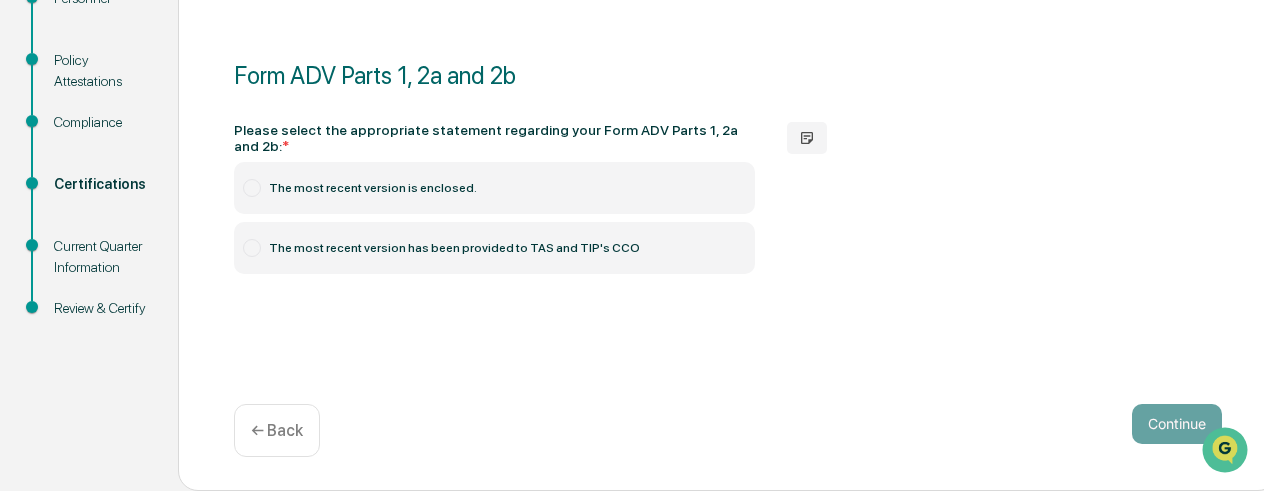 scroll, scrollTop: 352, scrollLeft: 0, axis: vertical 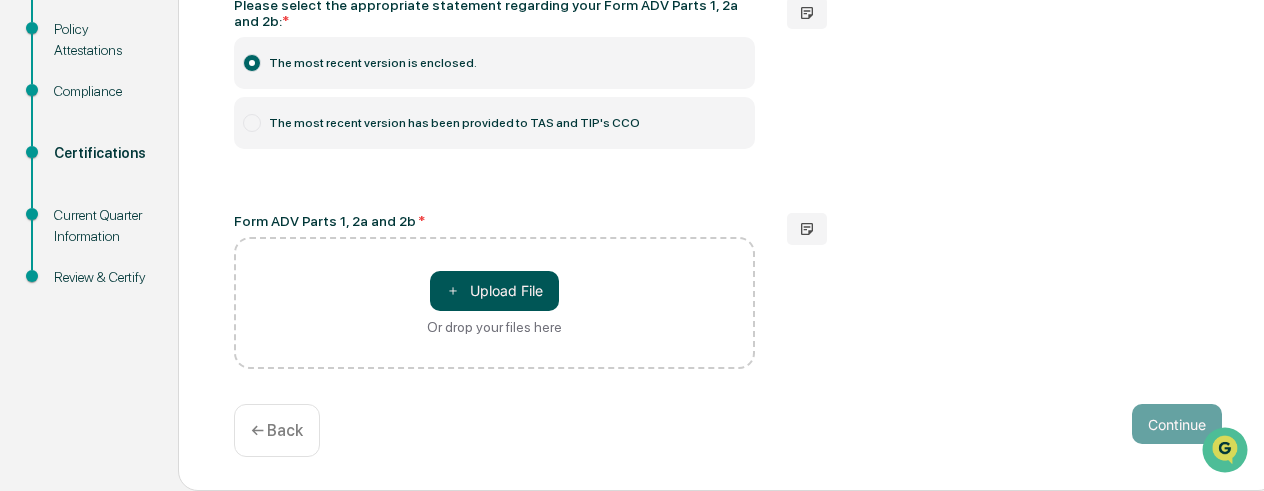click on "＋ Upload File" at bounding box center (494, 291) 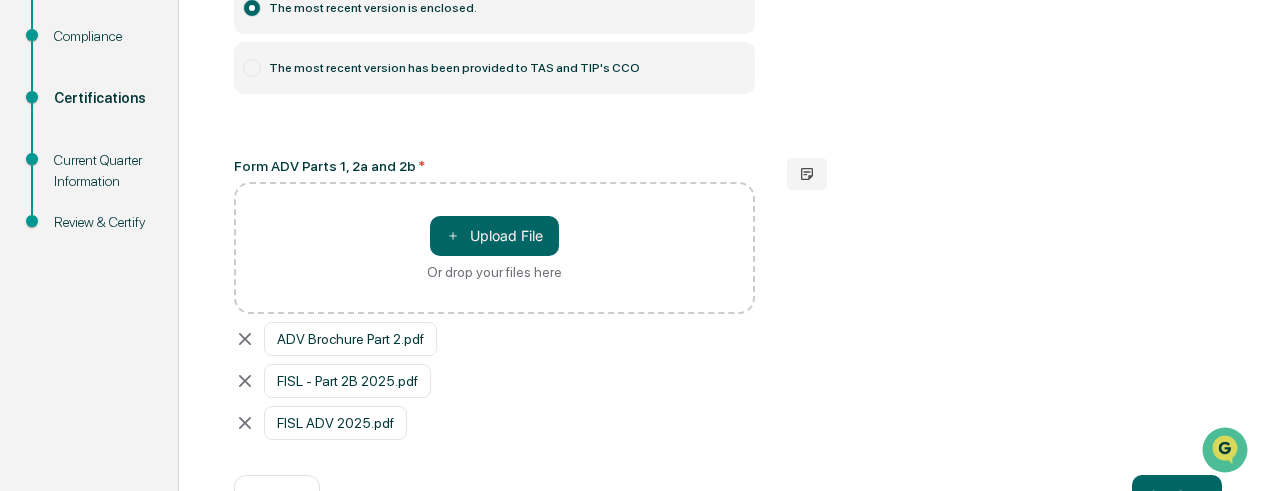 scroll, scrollTop: 501, scrollLeft: 0, axis: vertical 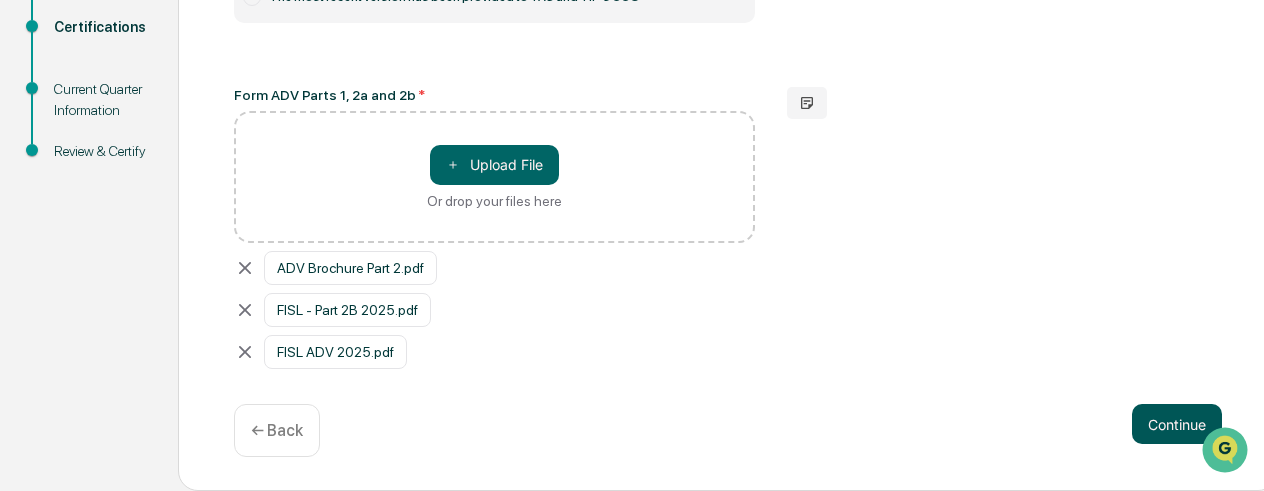 click on "Continue" at bounding box center (1177, 424) 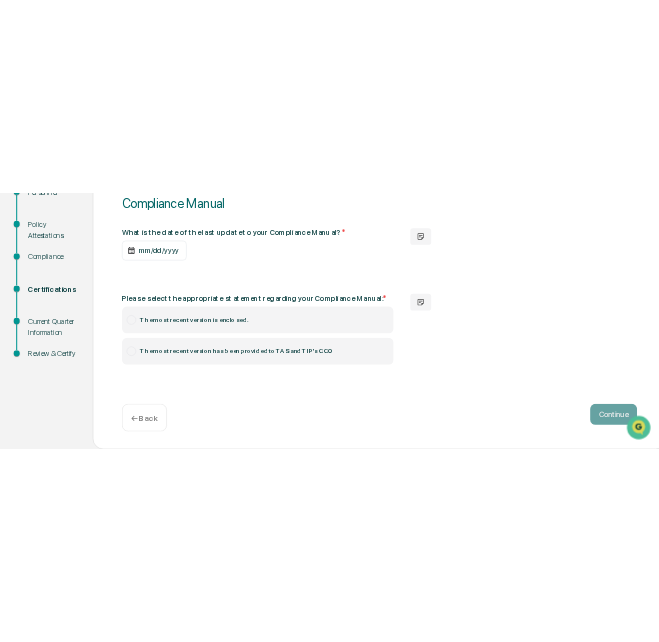 scroll, scrollTop: 201, scrollLeft: 0, axis: vertical 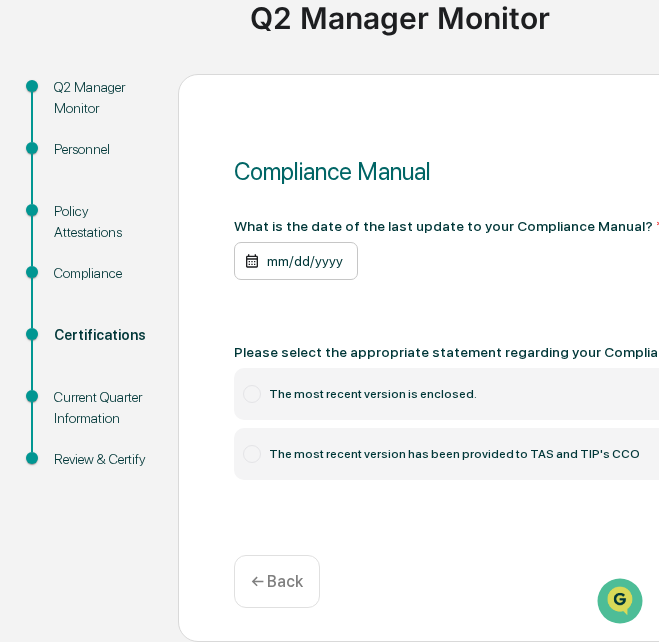 click on "mm/dd/yyyy" at bounding box center (296, 261) 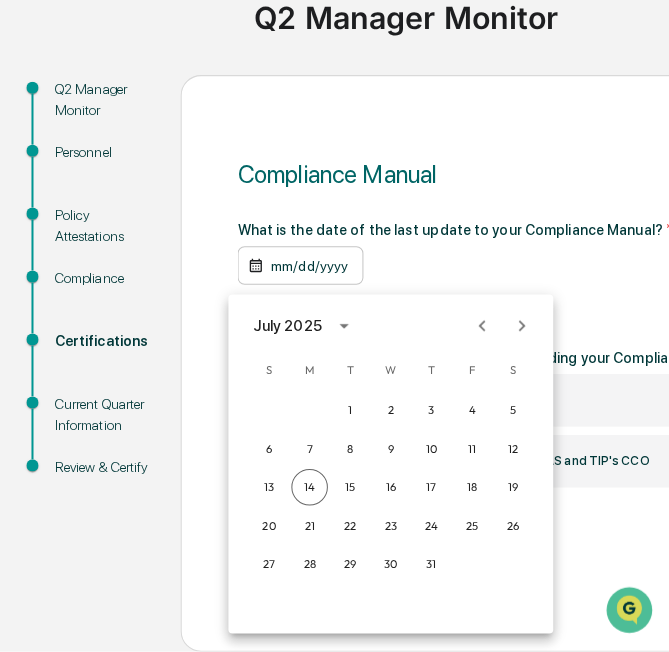 scroll, scrollTop: 191, scrollLeft: 0, axis: vertical 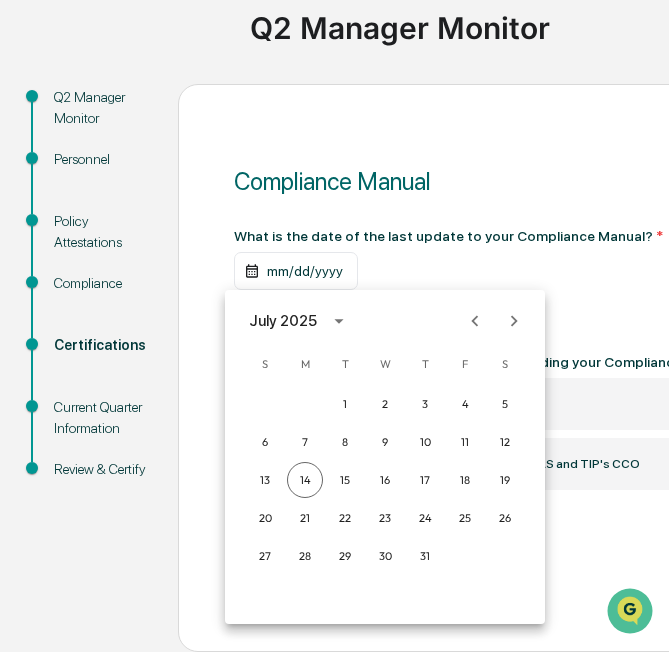 click on "July 2025" at bounding box center [283, 321] 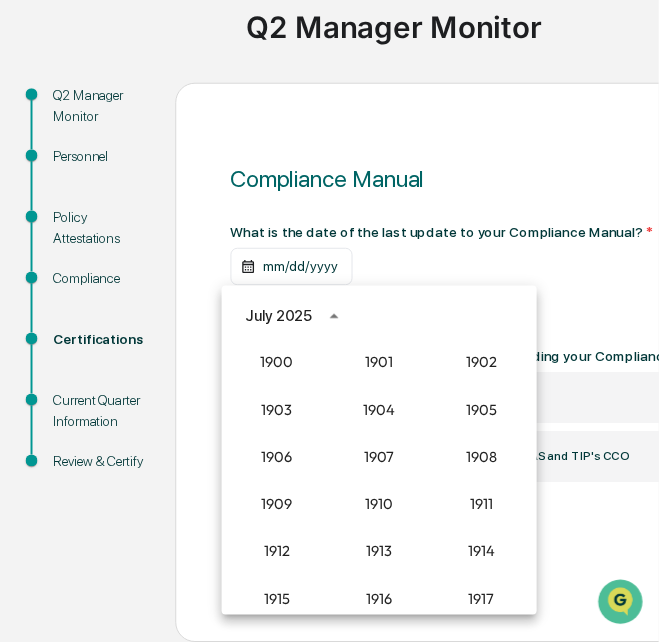 scroll, scrollTop: 1852, scrollLeft: 0, axis: vertical 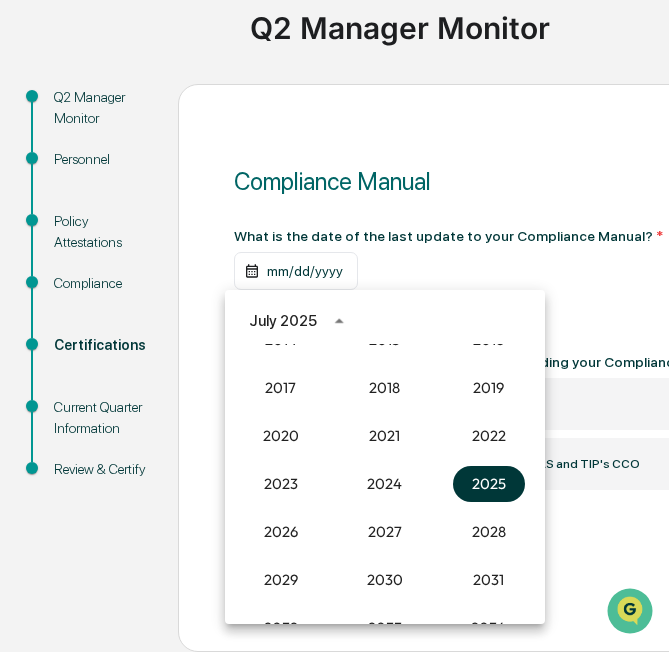 click on "2025" at bounding box center [489, 484] 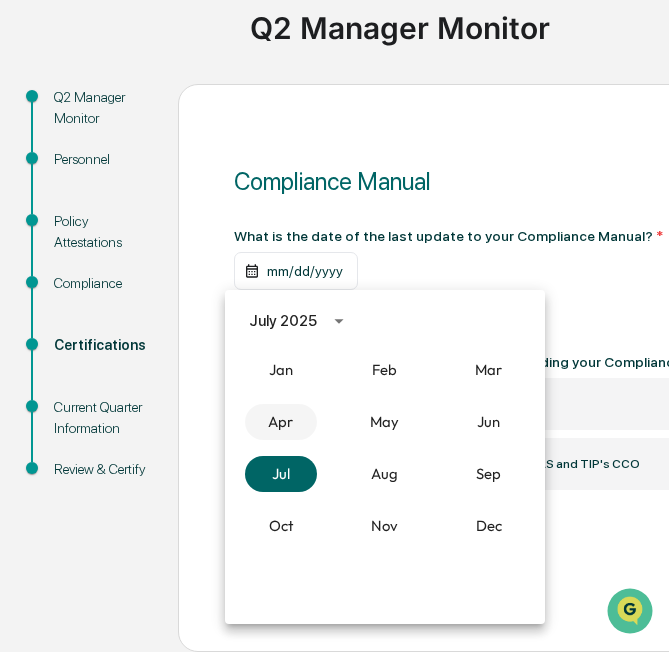 click on "Apr" at bounding box center (281, 422) 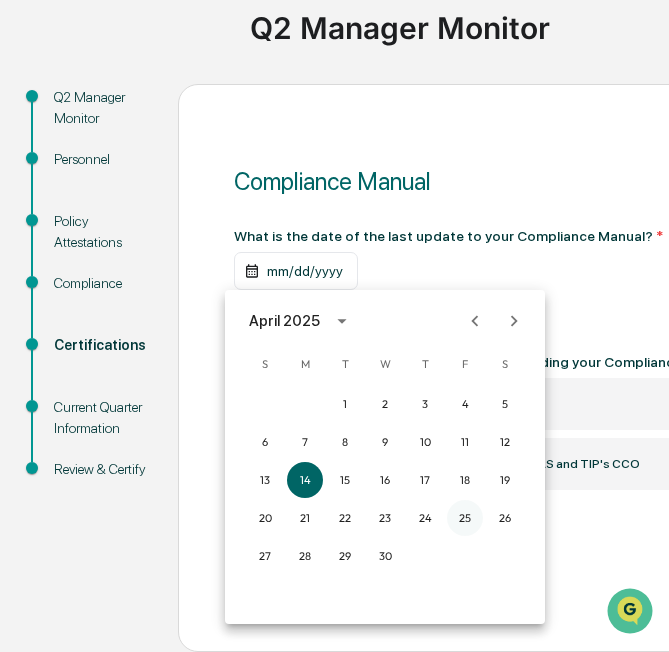 click on "25" at bounding box center (465, 518) 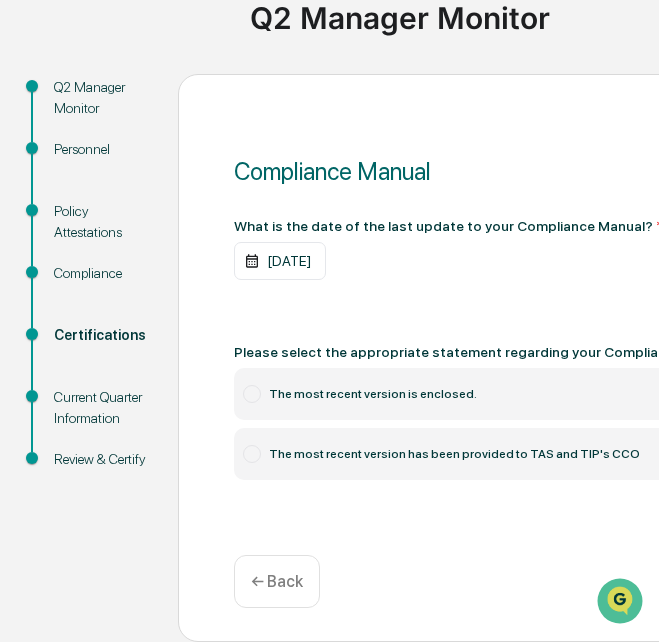 click on "The most recent version has been provided to TAS and TIP's CCO" at bounding box center [494, 454] 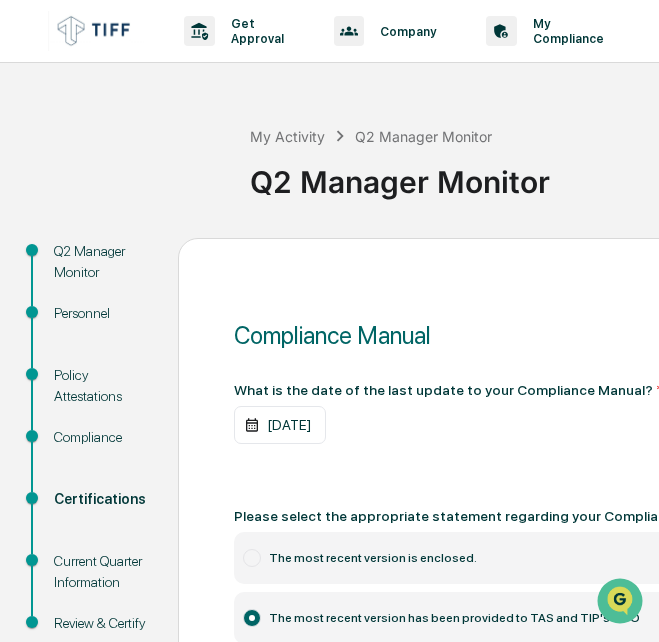 scroll, scrollTop: 201, scrollLeft: 0, axis: vertical 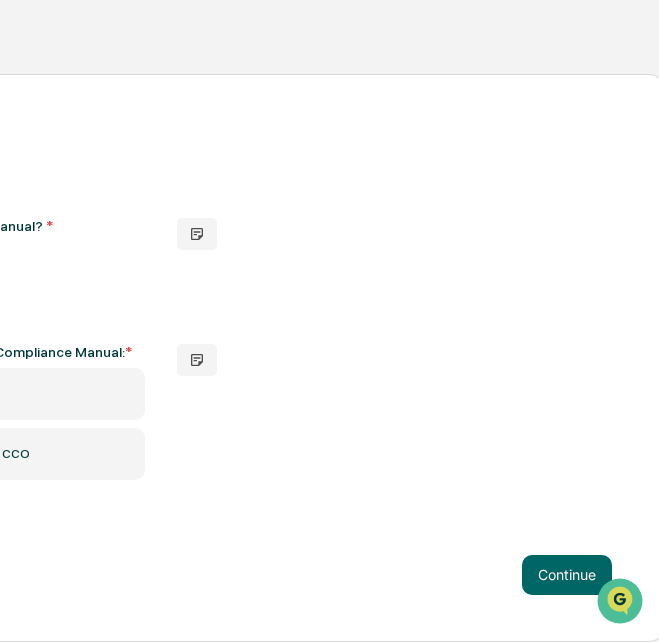 drag, startPoint x: 411, startPoint y: 649, endPoint x: 21, endPoint y: 27, distance: 734.1553 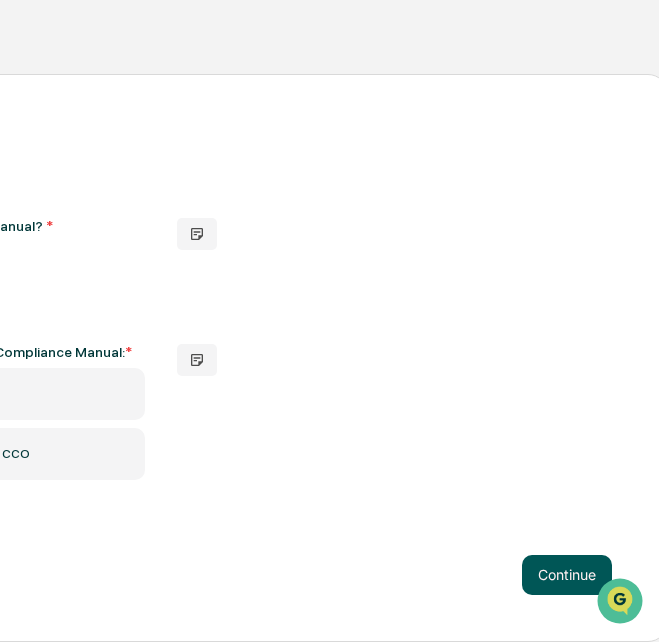 click on "Continue" at bounding box center [567, 575] 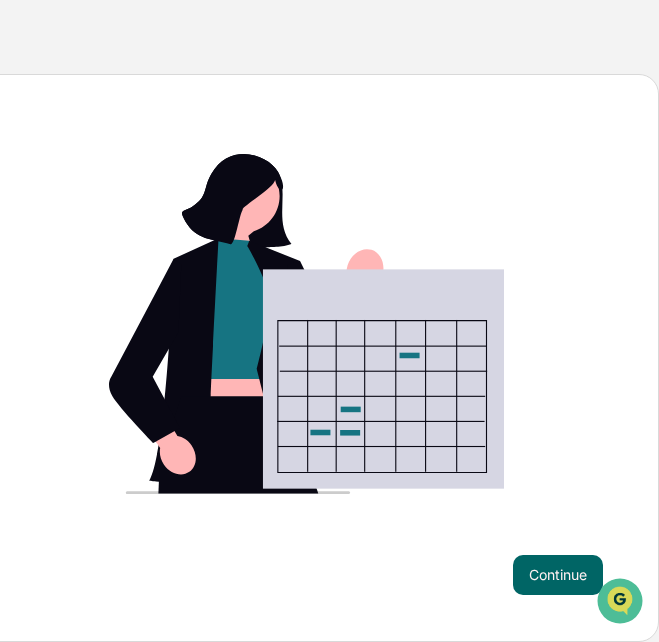 scroll, scrollTop: 201, scrollLeft: 602, axis: both 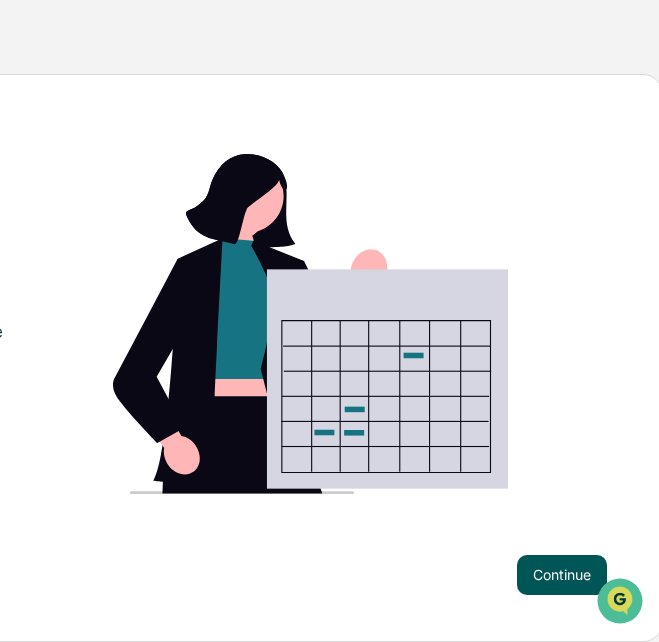 click on "Continue" at bounding box center (562, 575) 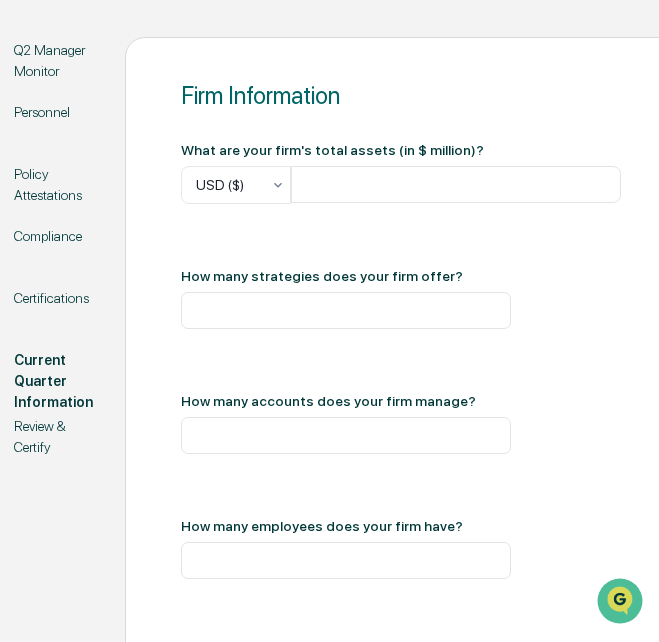 scroll, scrollTop: 201, scrollLeft: 42, axis: both 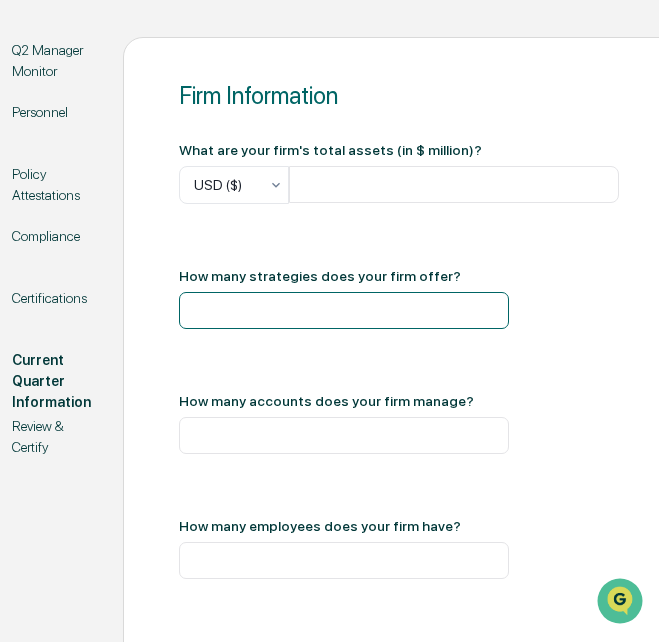 click at bounding box center (344, 310) 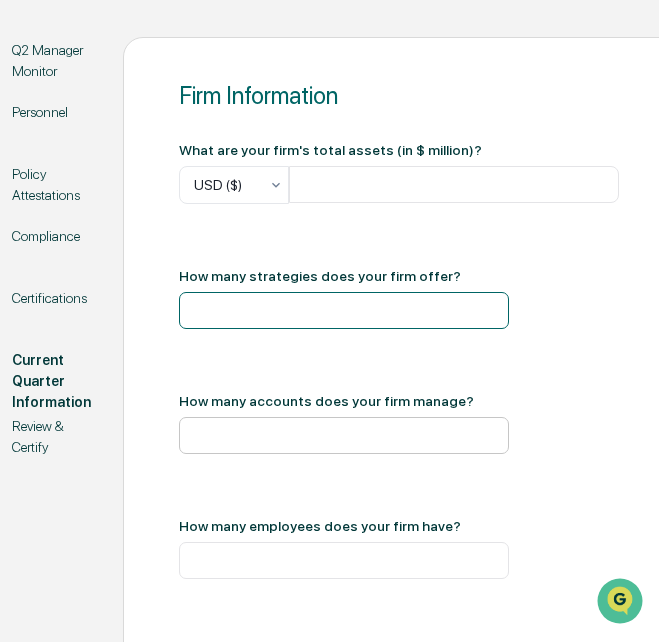 type on "*" 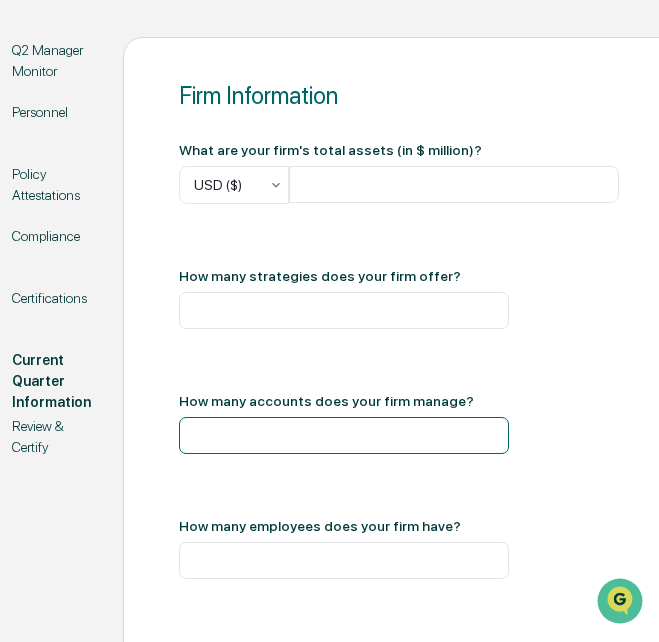 click at bounding box center [344, 435] 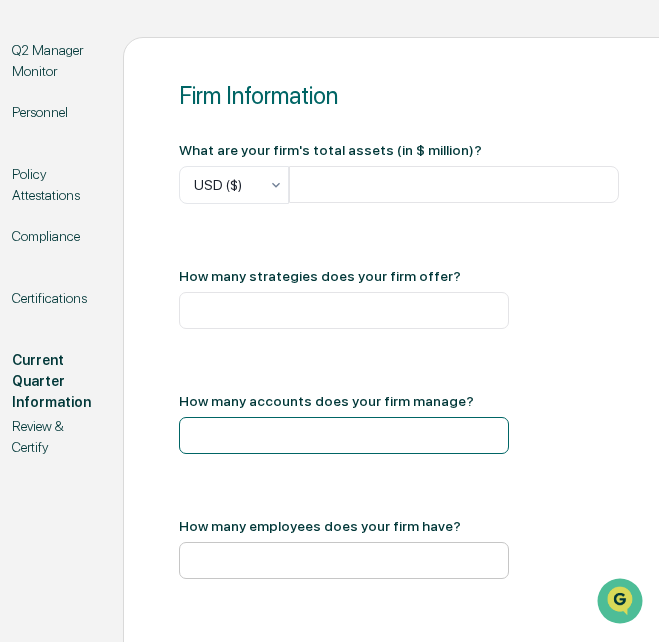 type on "*" 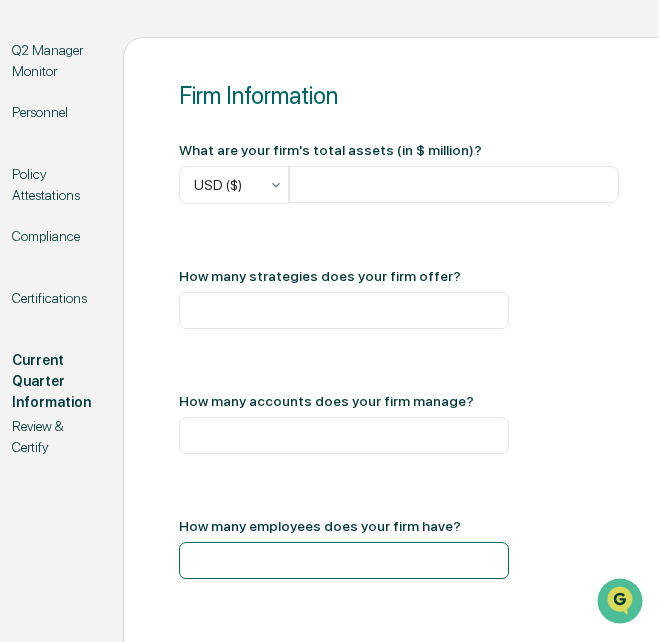 click at bounding box center [344, 560] 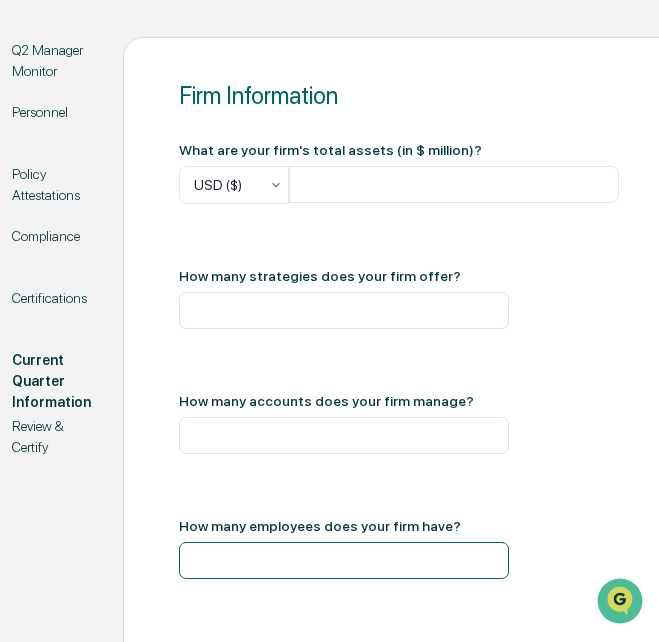 scroll, scrollTop: 401, scrollLeft: 42, axis: both 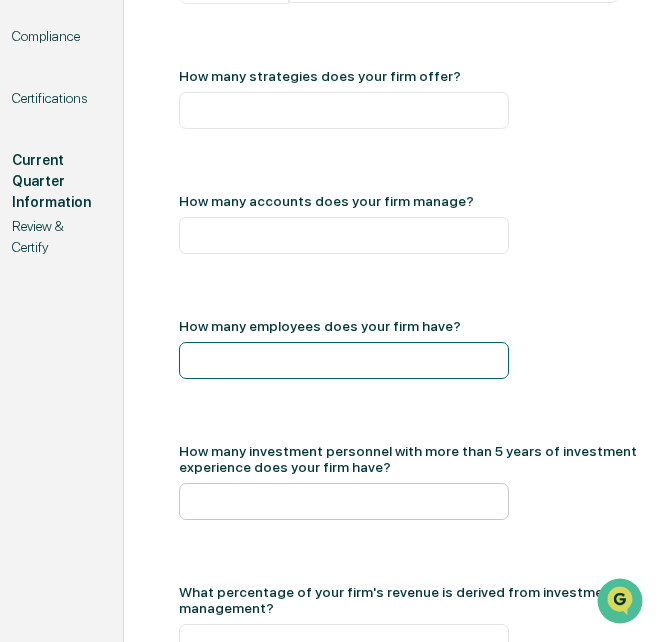 type on "*" 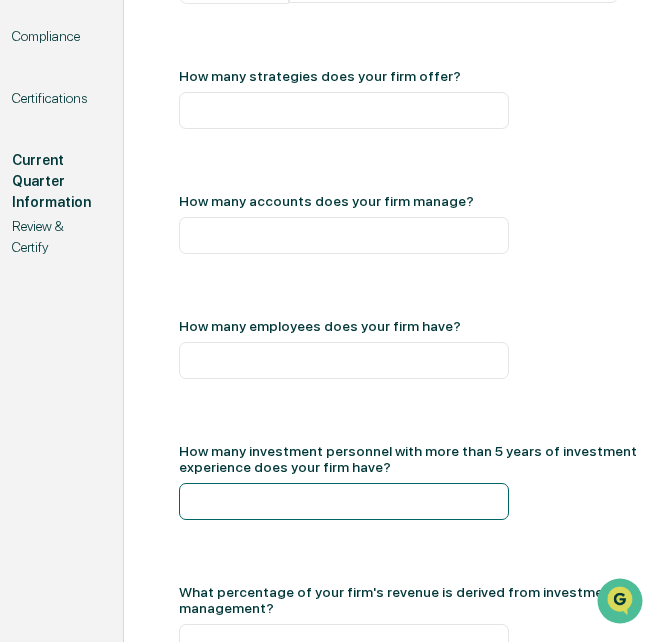 click at bounding box center [344, 501] 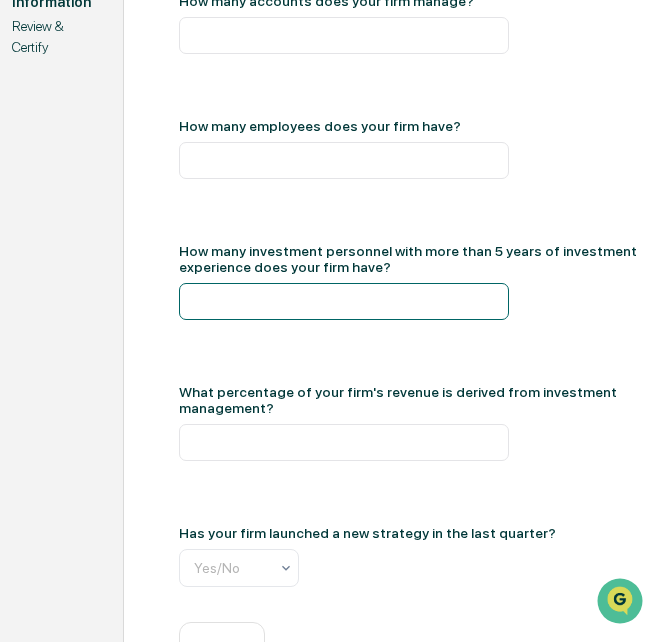 scroll, scrollTop: 695, scrollLeft: 42, axis: both 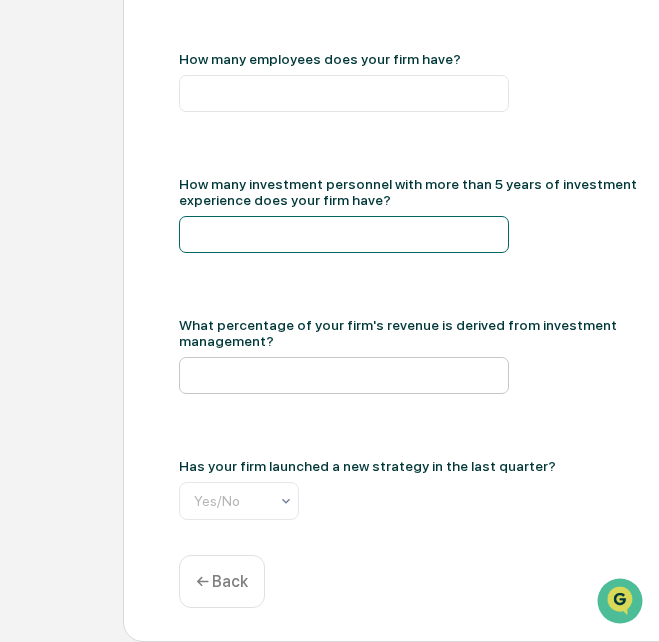 type on "*" 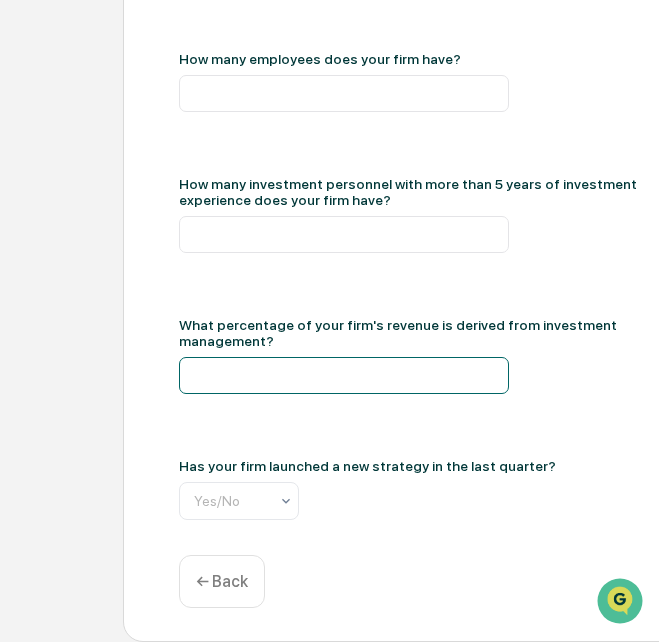 click at bounding box center [344, 375] 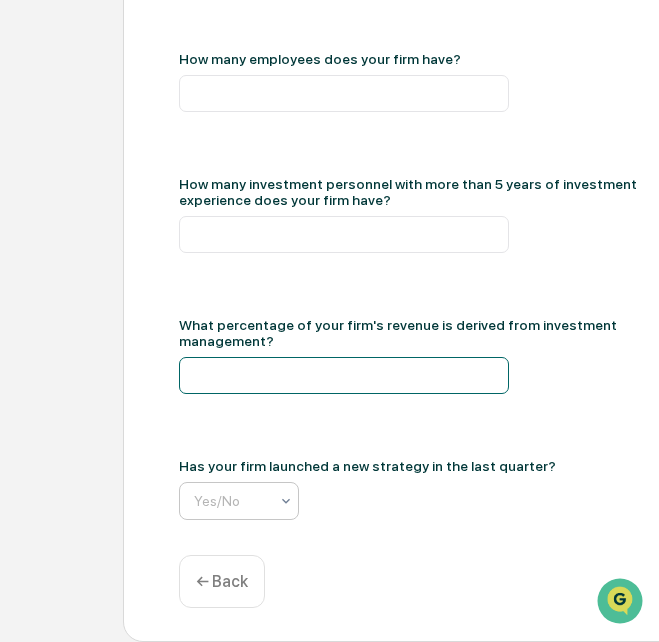 type on "***" 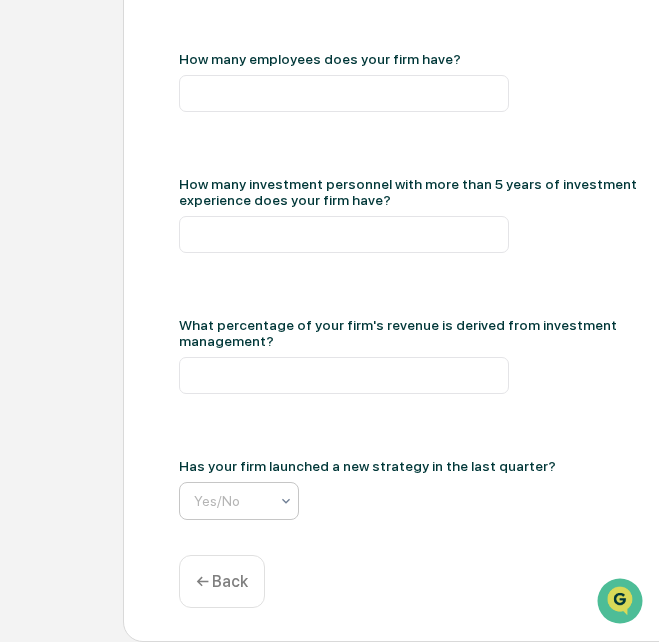 click on "Yes/No" at bounding box center (239, 501) 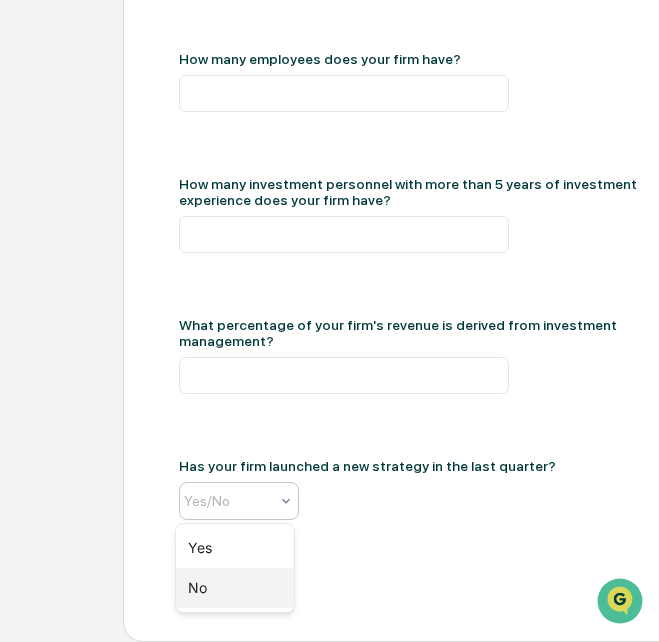 click on "No" at bounding box center [235, 588] 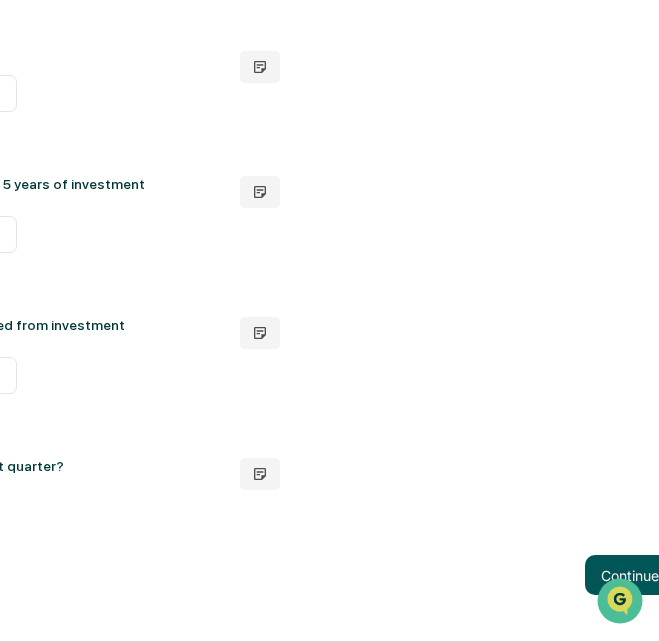 scroll, scrollTop: 695, scrollLeft: 536, axis: both 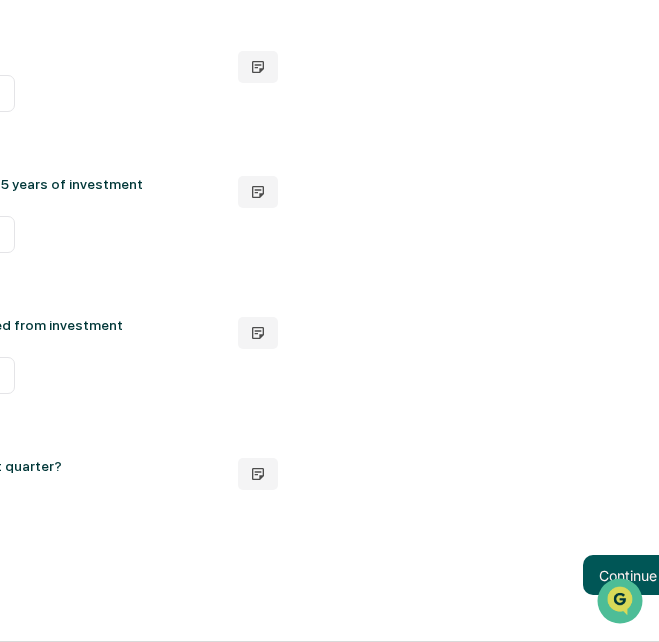 click on "Continue" at bounding box center (628, 575) 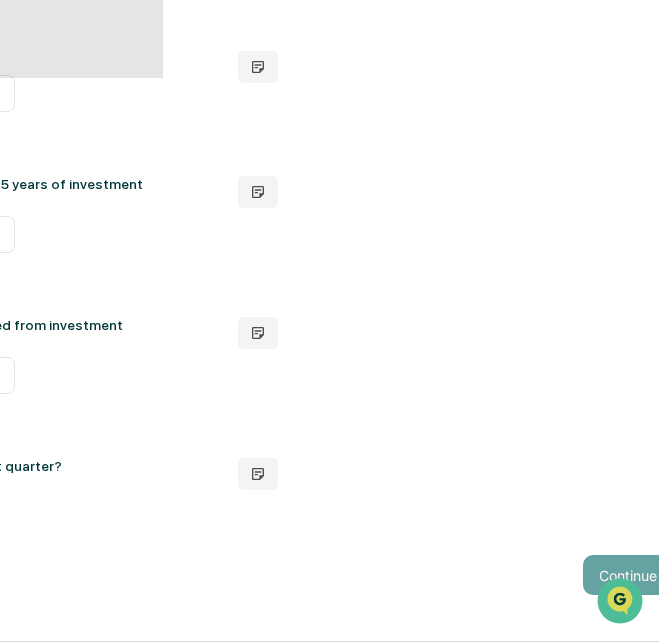 scroll, scrollTop: 201, scrollLeft: 536, axis: both 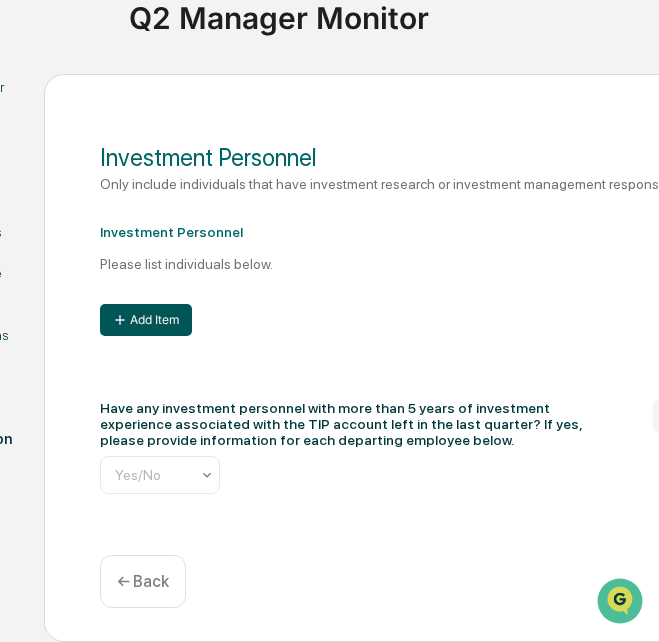 click on "Add Item" at bounding box center (146, 320) 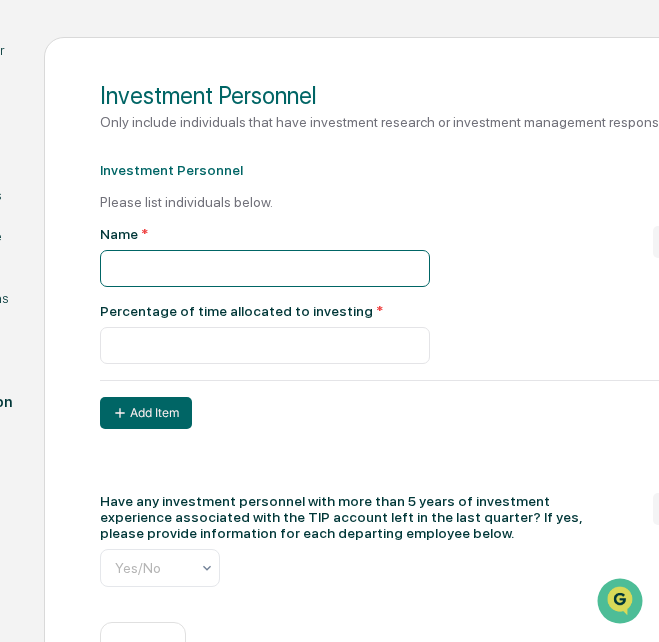 click at bounding box center [265, 268] 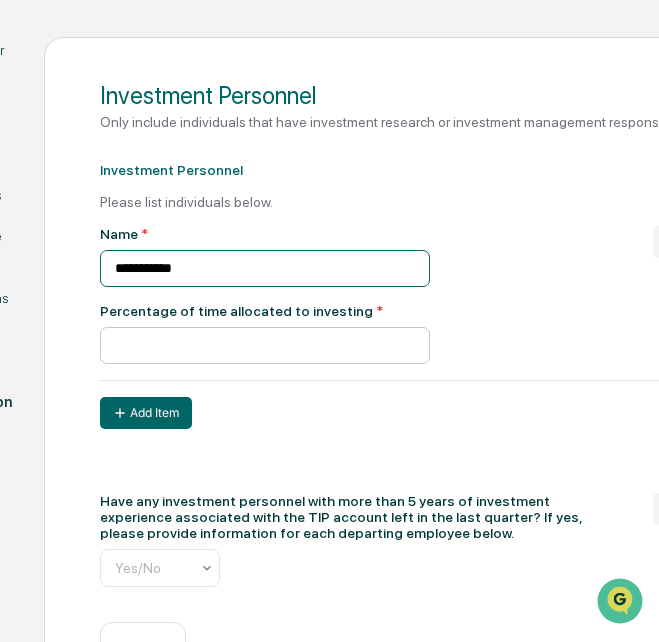 type on "**********" 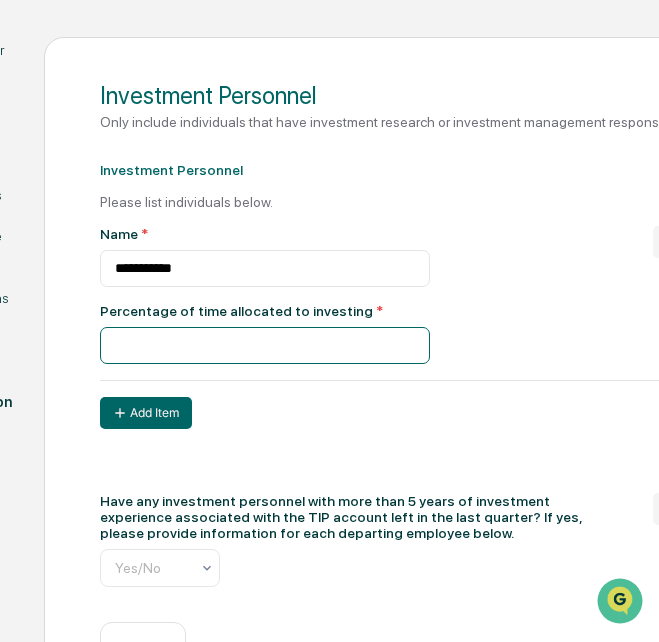 click at bounding box center (265, 345) 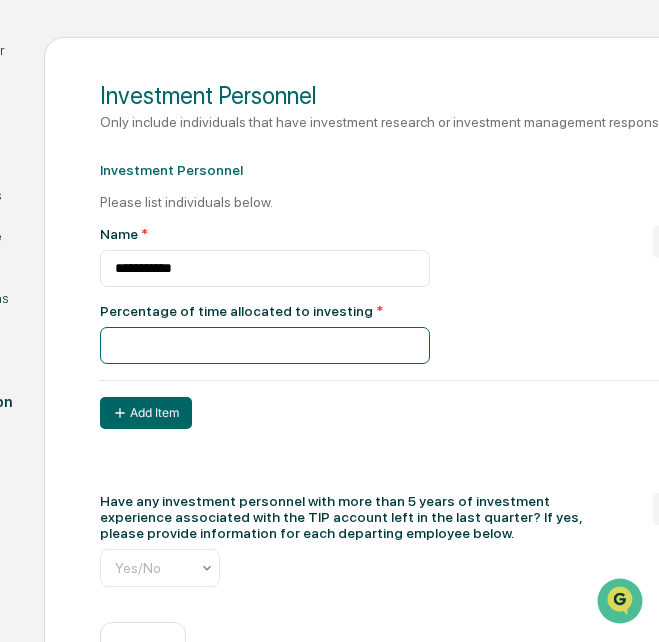 scroll, scrollTop: 308, scrollLeft: 121, axis: both 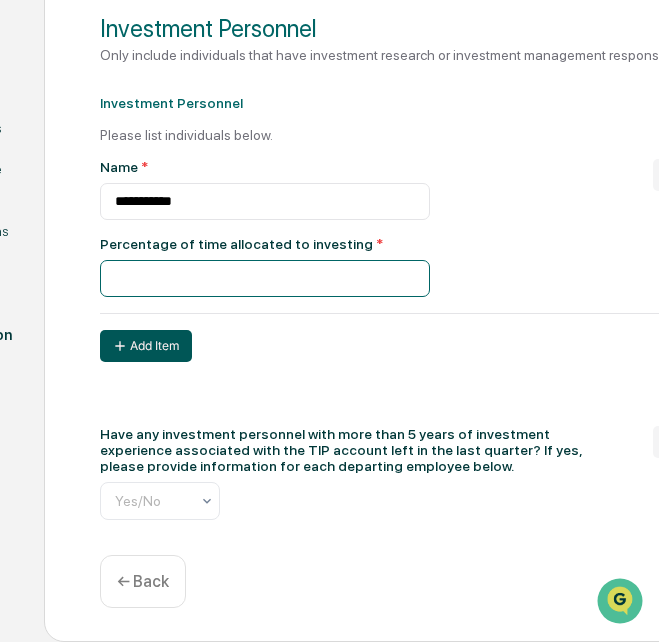 type on "**" 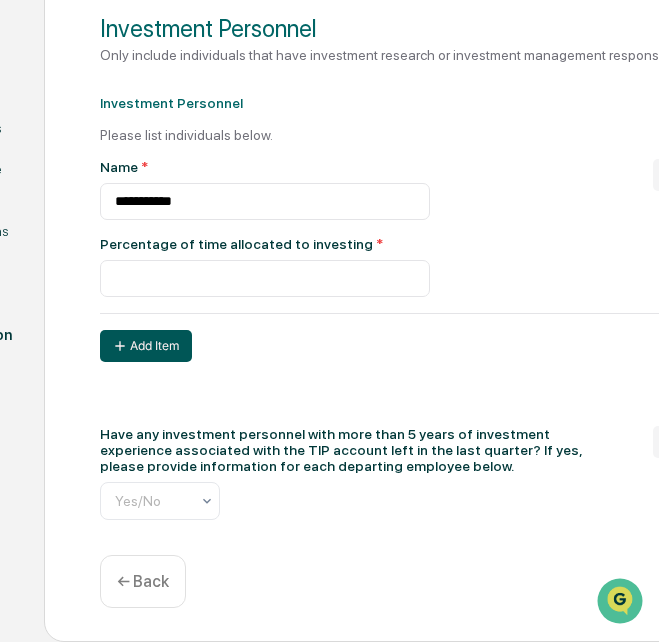 click on "Add Item" at bounding box center (146, 346) 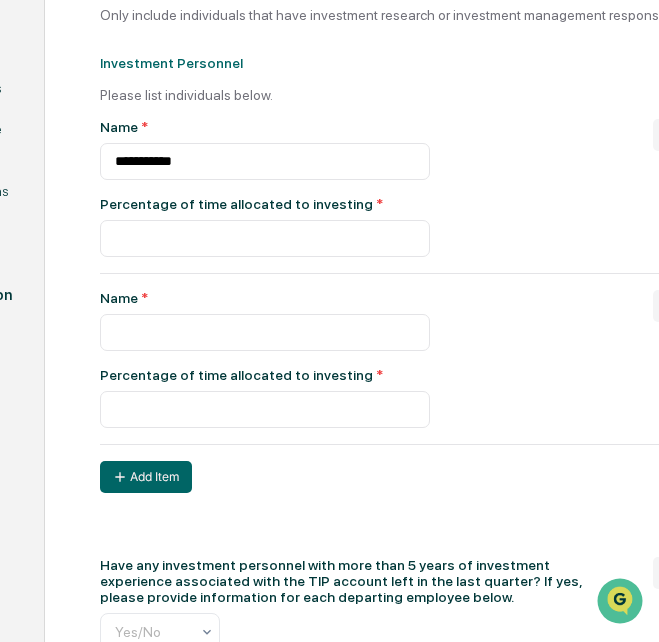 click on "**********" at bounding box center [396, 274] 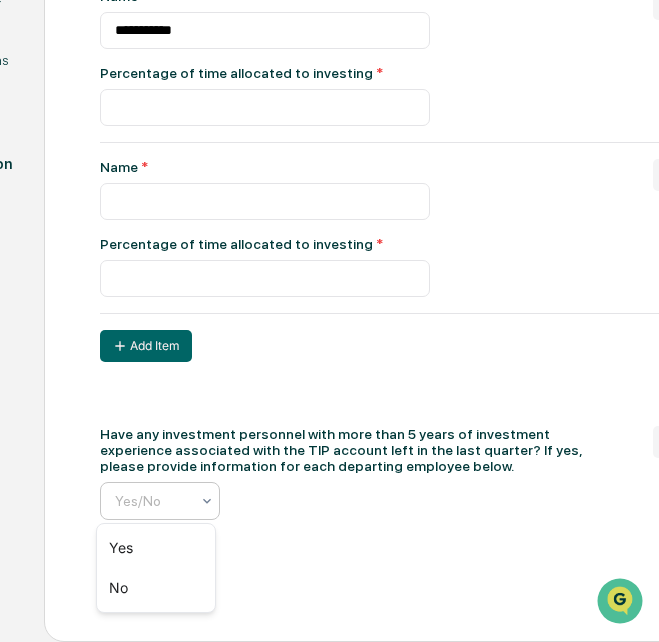 scroll, scrollTop: 0, scrollLeft: 10, axis: horizontal 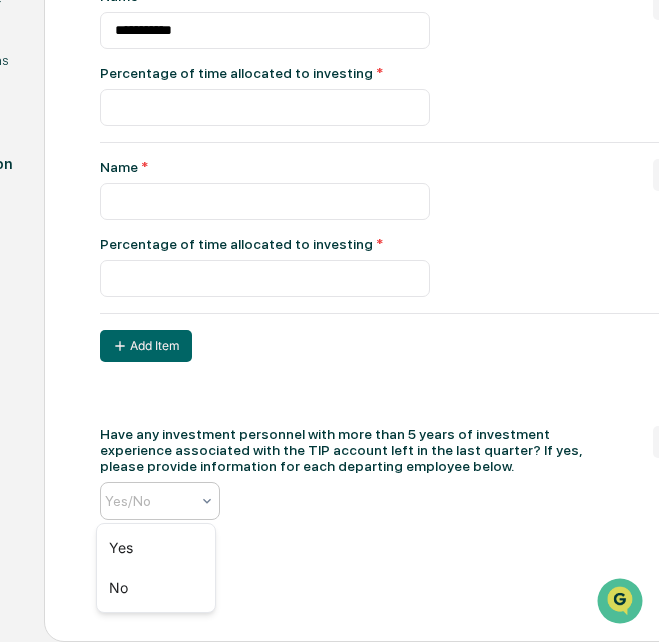 click at bounding box center [255, 501] 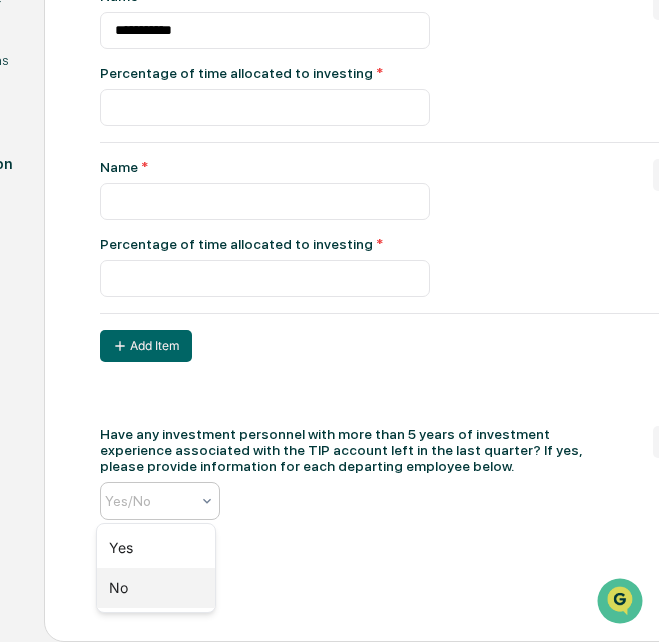 click on "No" at bounding box center [156, 588] 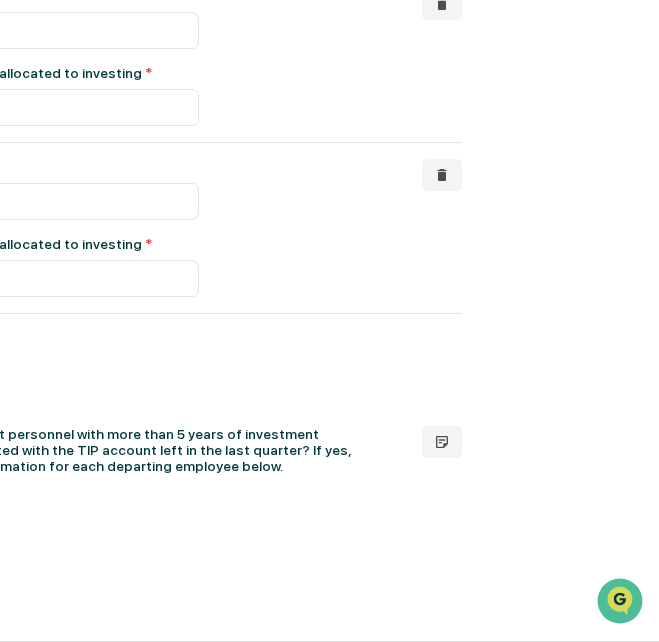 scroll, scrollTop: 481, scrollLeft: 336, axis: both 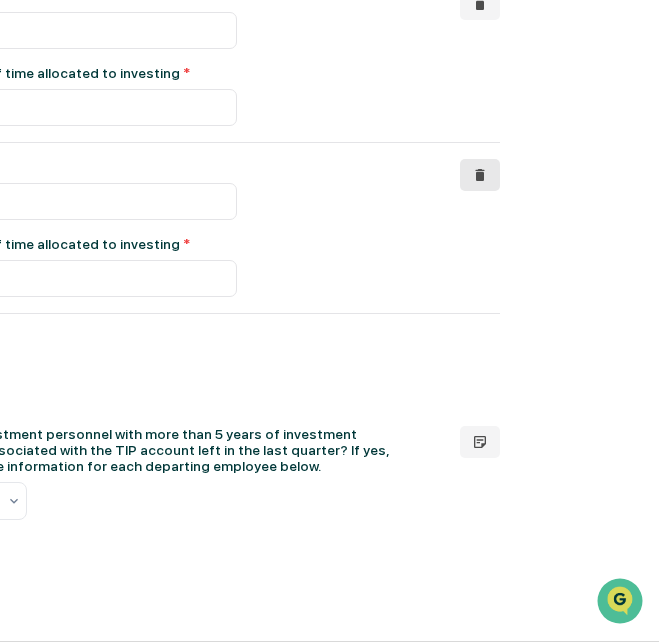 click 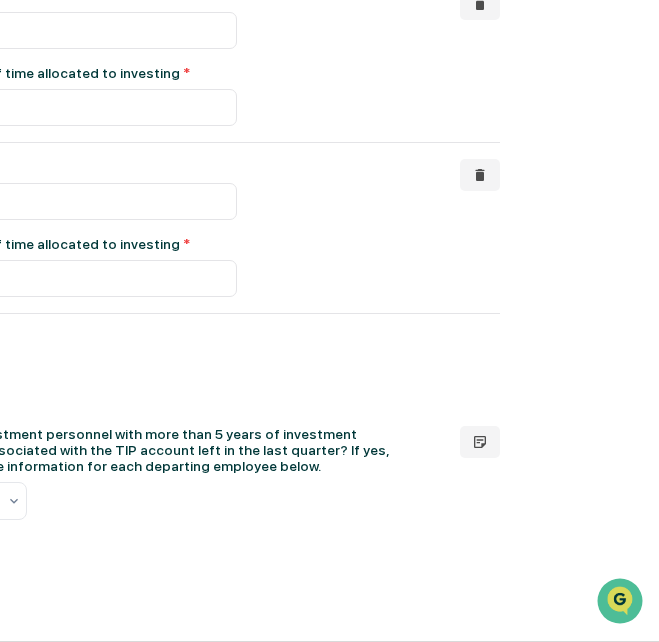 scroll, scrollTop: 308, scrollLeft: 314, axis: both 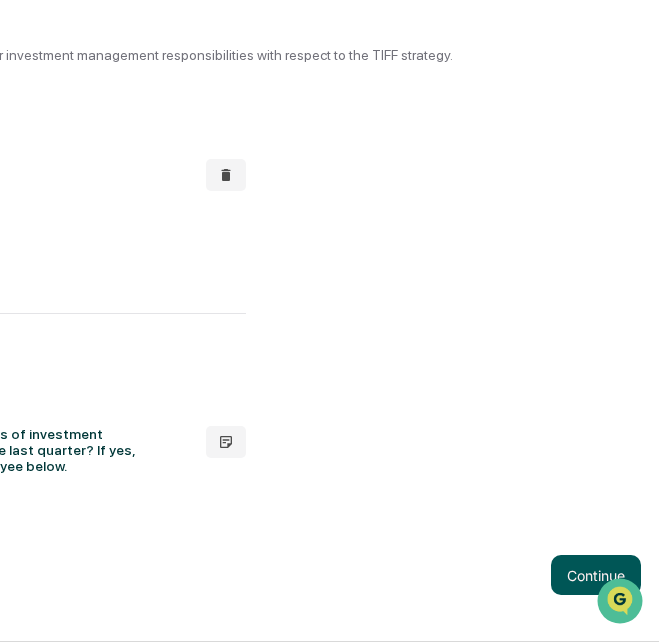 click on "Continue" at bounding box center [596, 575] 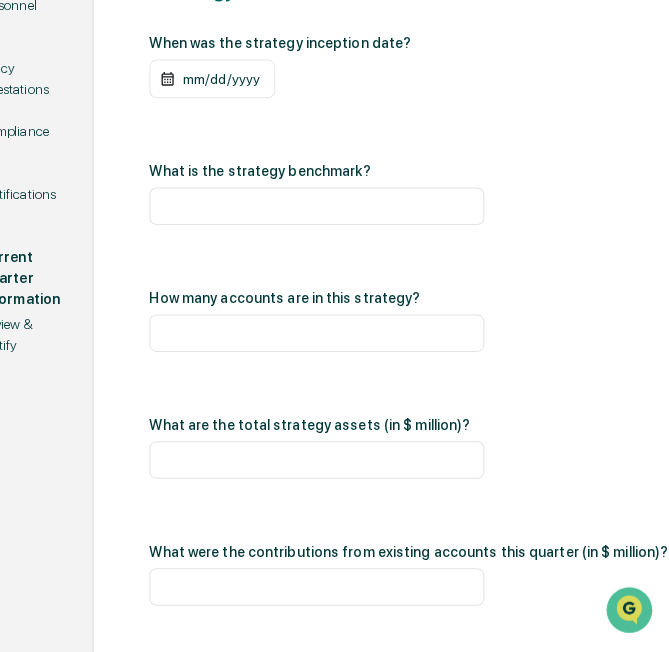 scroll, scrollTop: 308, scrollLeft: 75, axis: both 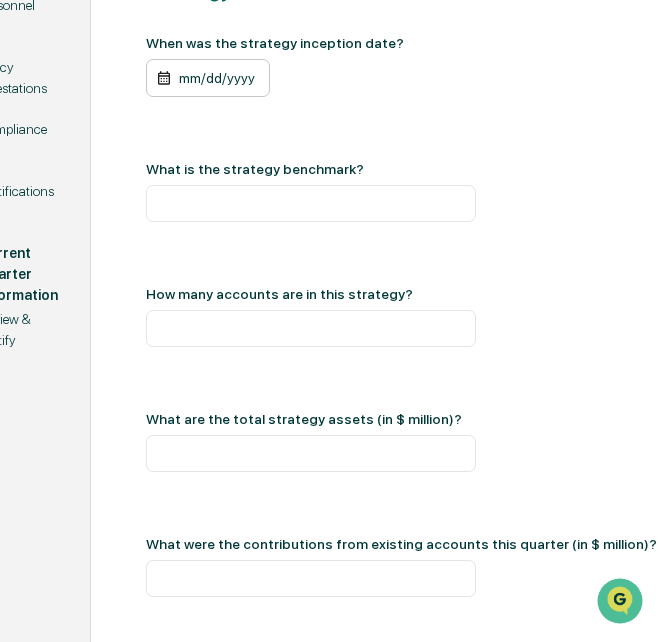click on "mm/dd/yyyy" at bounding box center [208, 78] 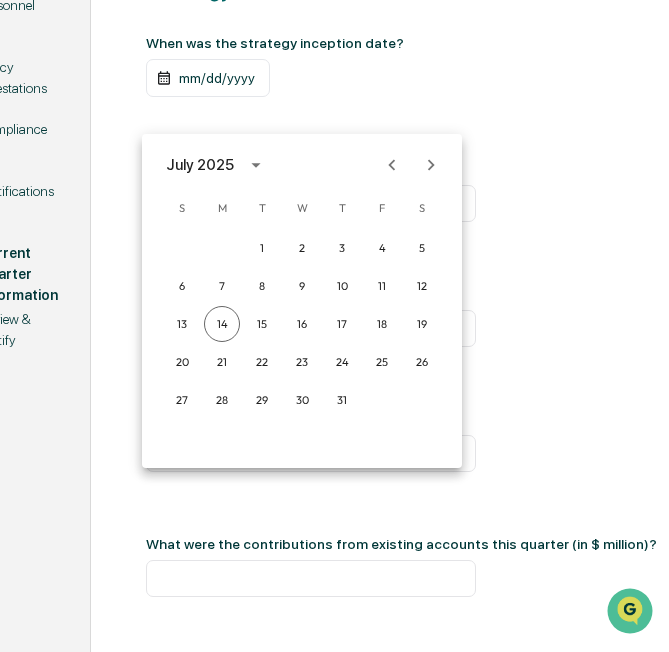 click on "July 2025" at bounding box center (200, 165) 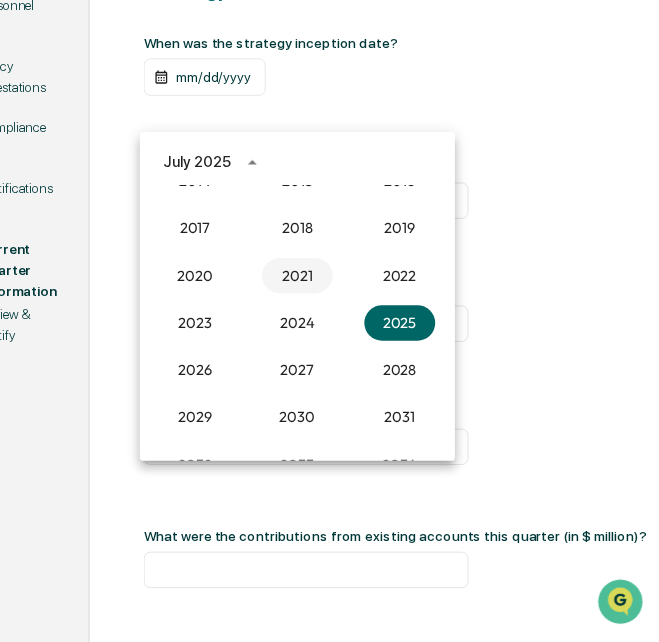 scroll, scrollTop: 1552, scrollLeft: 0, axis: vertical 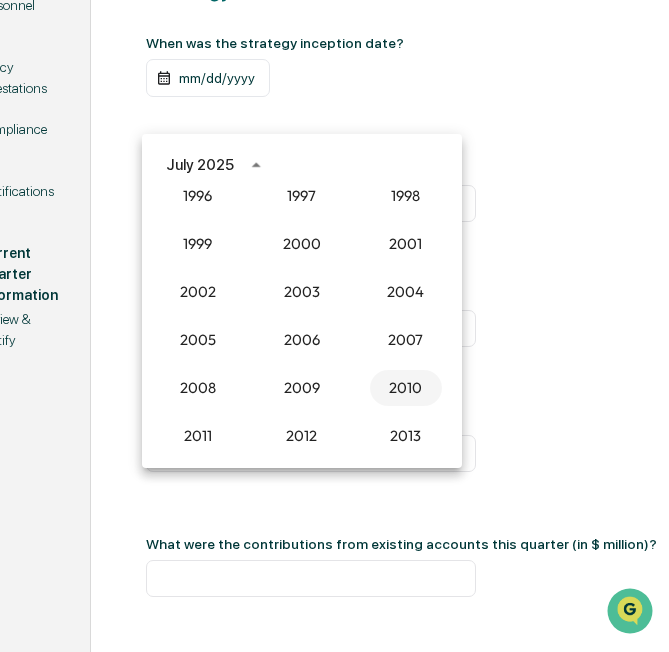 click on "2010" at bounding box center (406, 388) 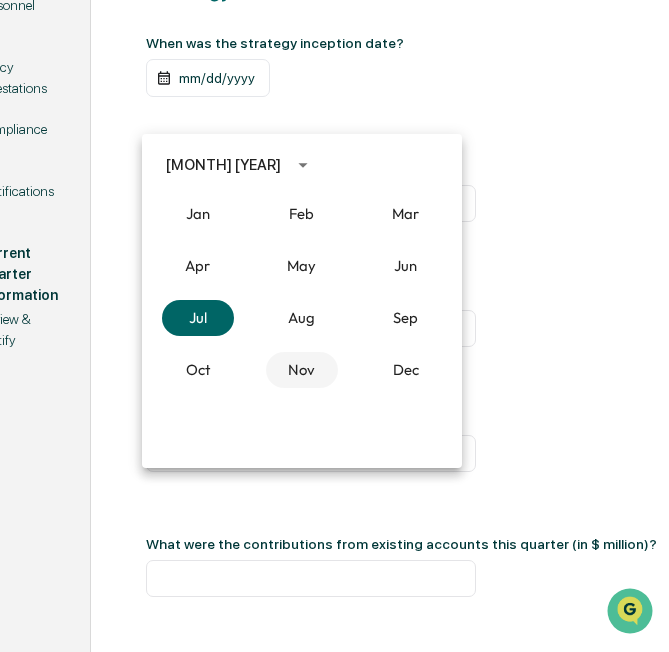 click on "Nov" at bounding box center [302, 370] 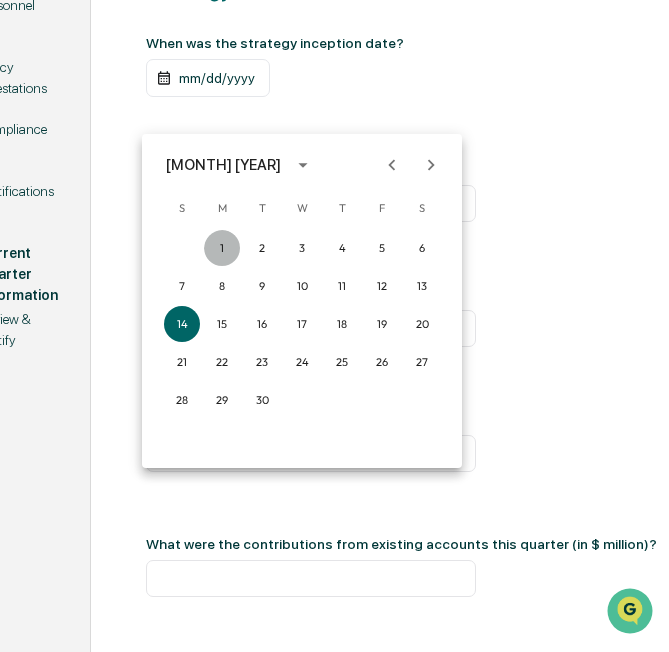 click on "1" at bounding box center [222, 248] 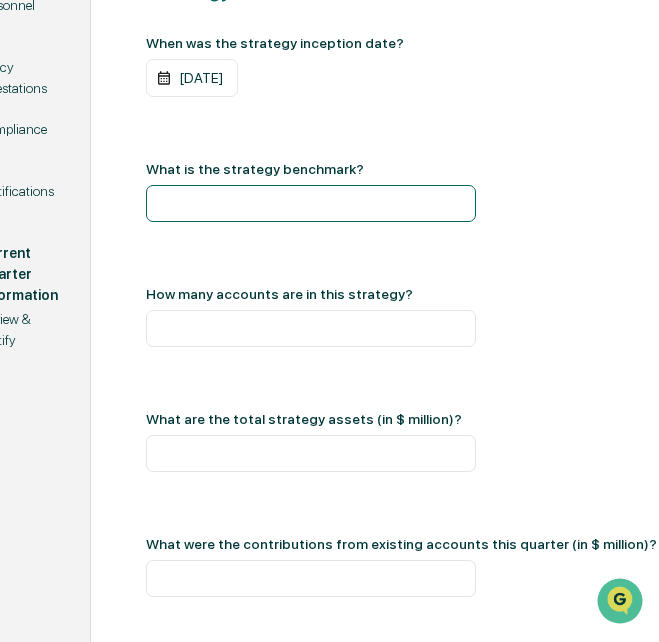 click at bounding box center (311, 203) 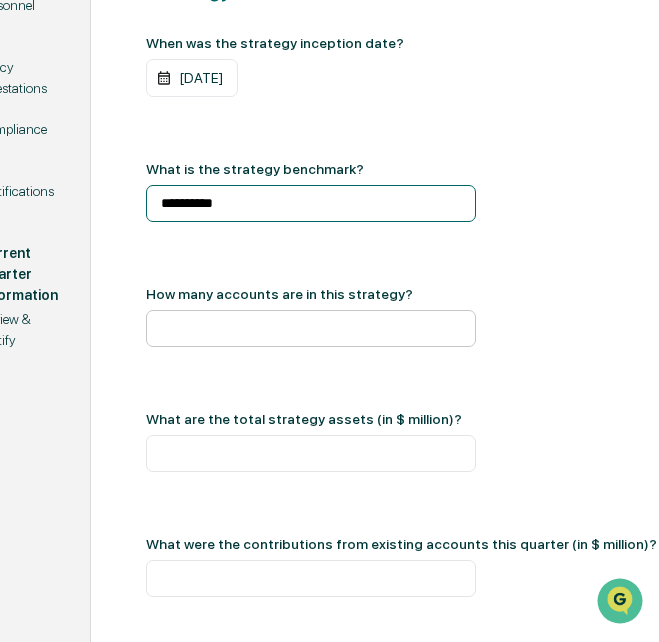 type on "**********" 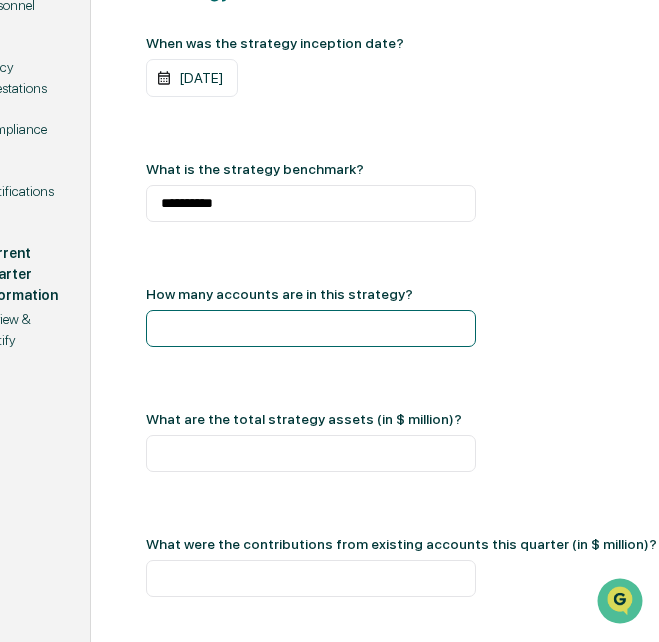 click at bounding box center [311, 328] 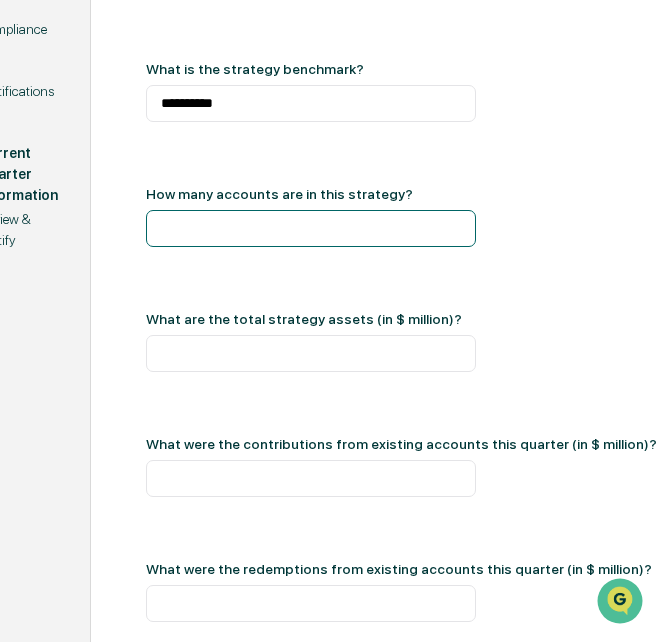 scroll, scrollTop: 508, scrollLeft: 75, axis: both 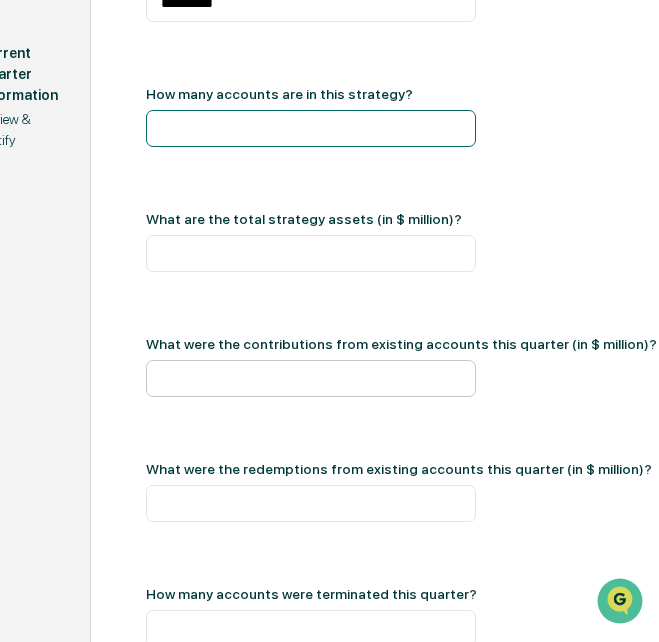 type on "*" 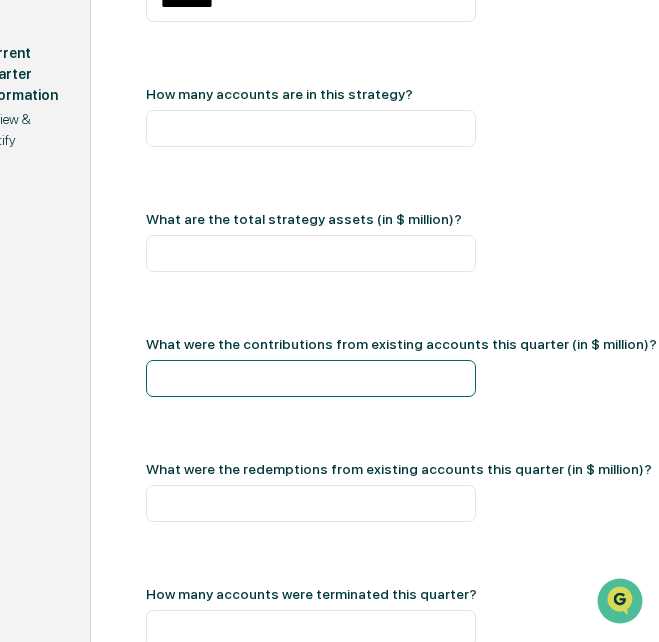 click at bounding box center (311, 378) 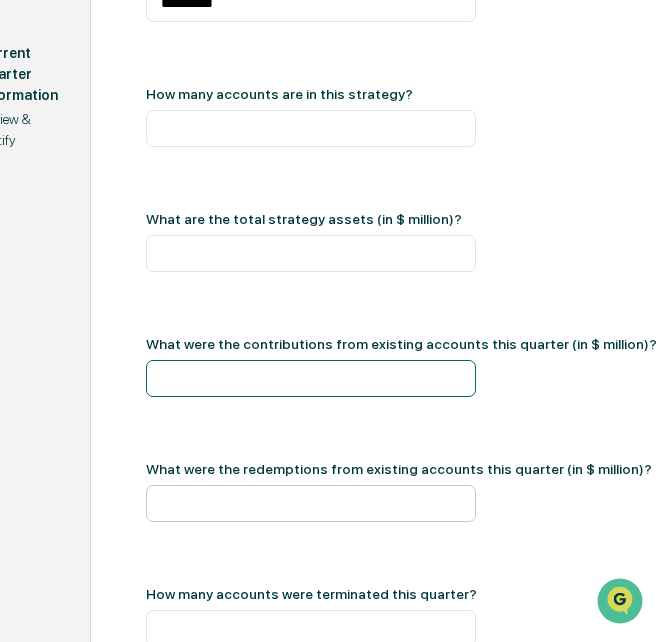type on "*" 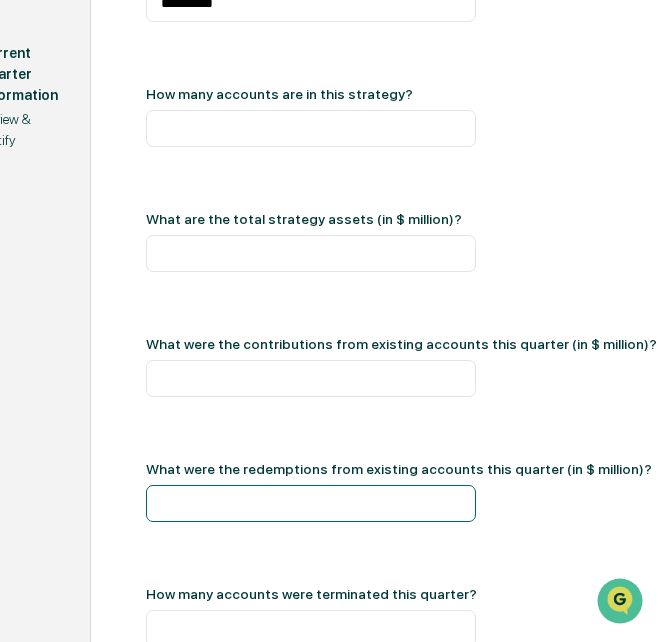 click at bounding box center [311, 503] 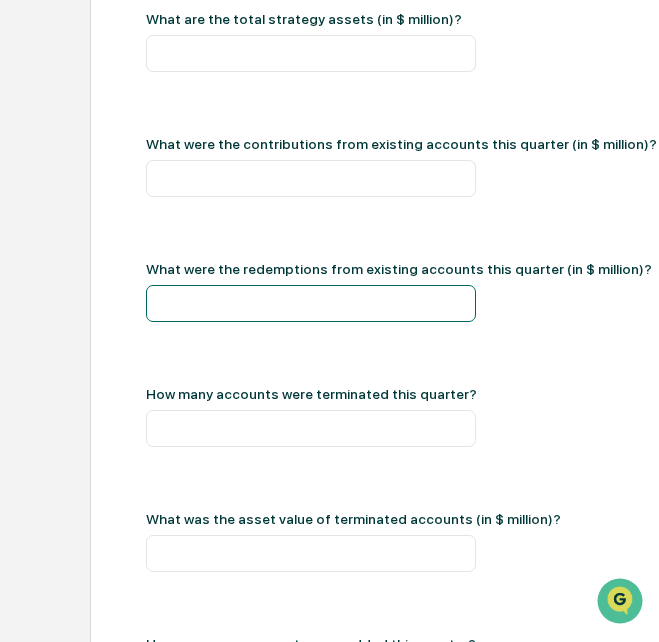 scroll, scrollTop: 908, scrollLeft: 75, axis: both 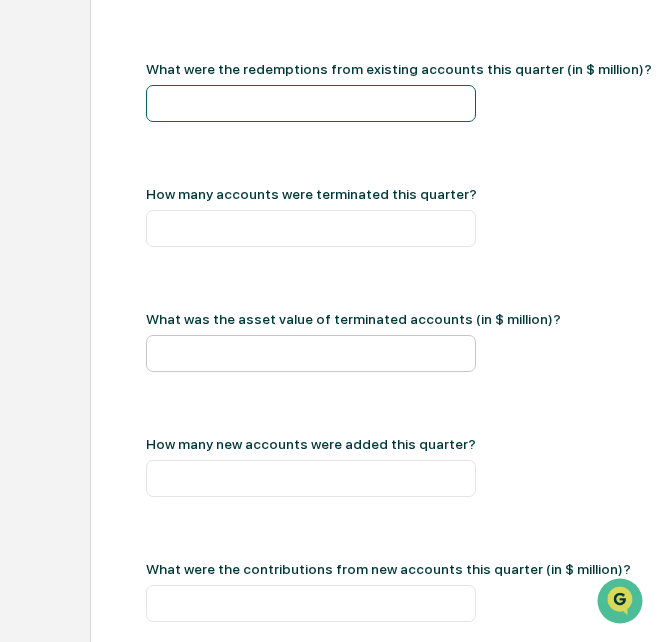 type on "**" 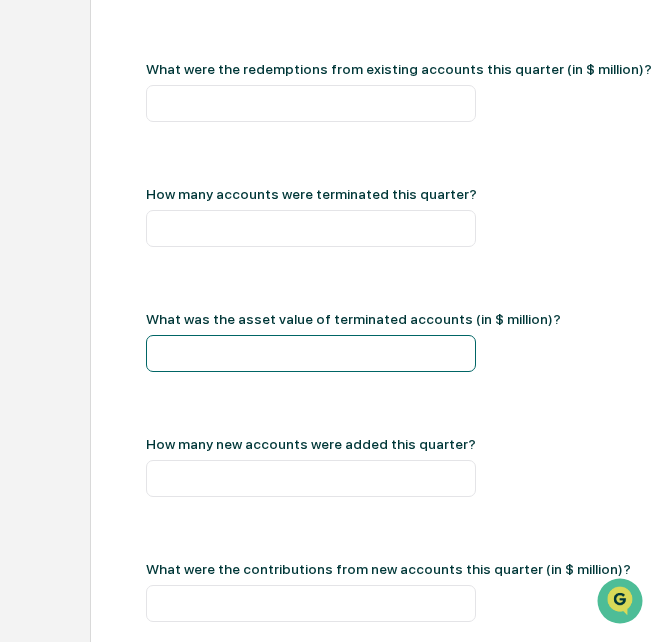 click at bounding box center [311, 353] 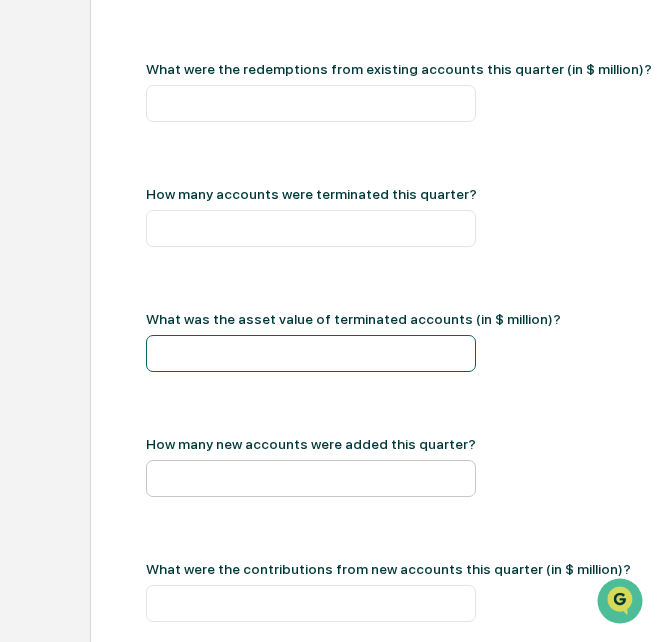type on "*" 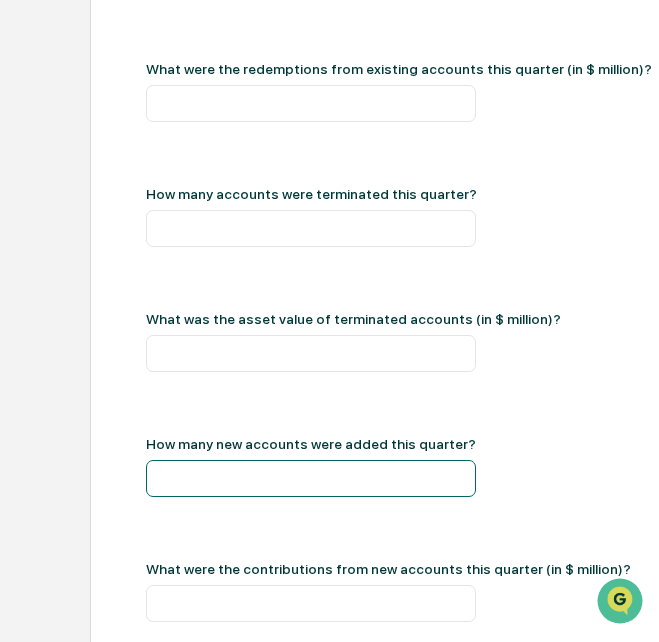 click at bounding box center [311, 478] 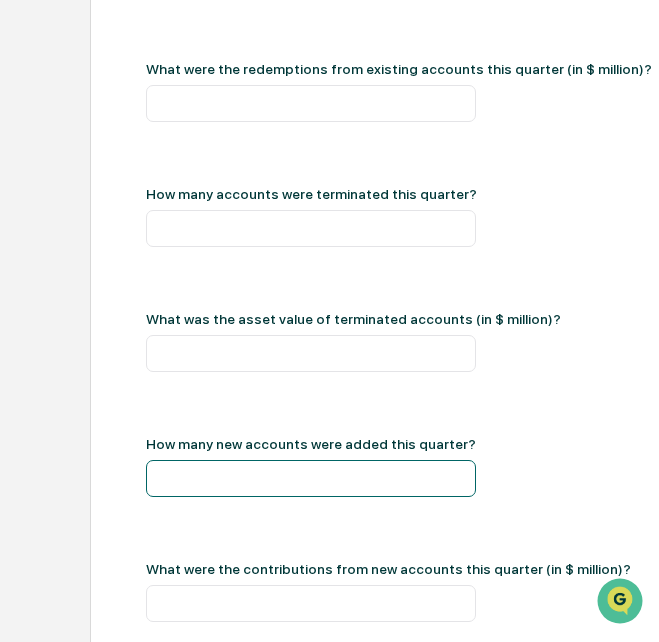click at bounding box center (311, 478) 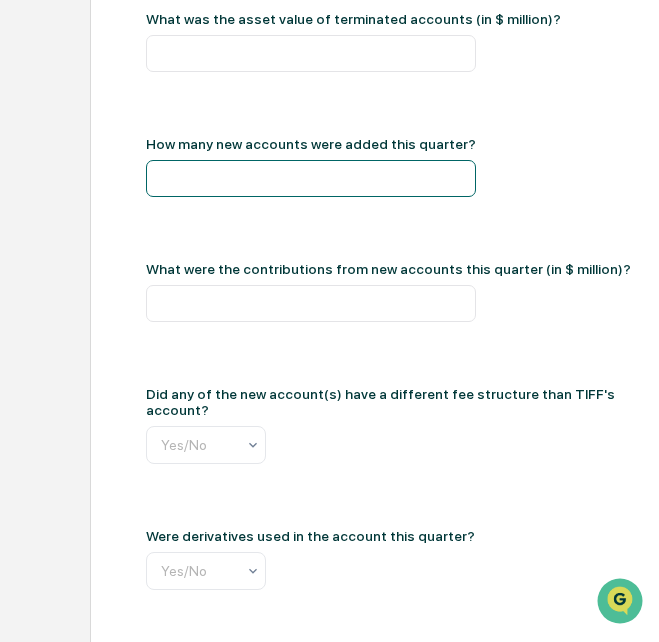 scroll, scrollTop: 1308, scrollLeft: 75, axis: both 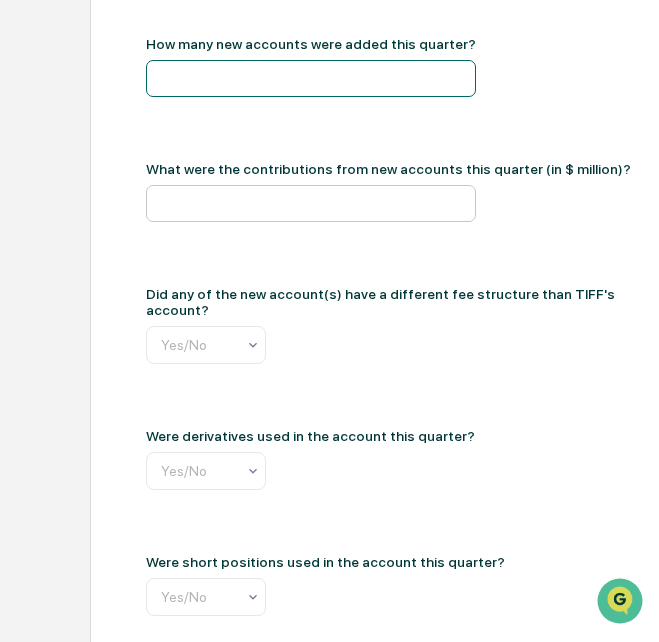 type on "**" 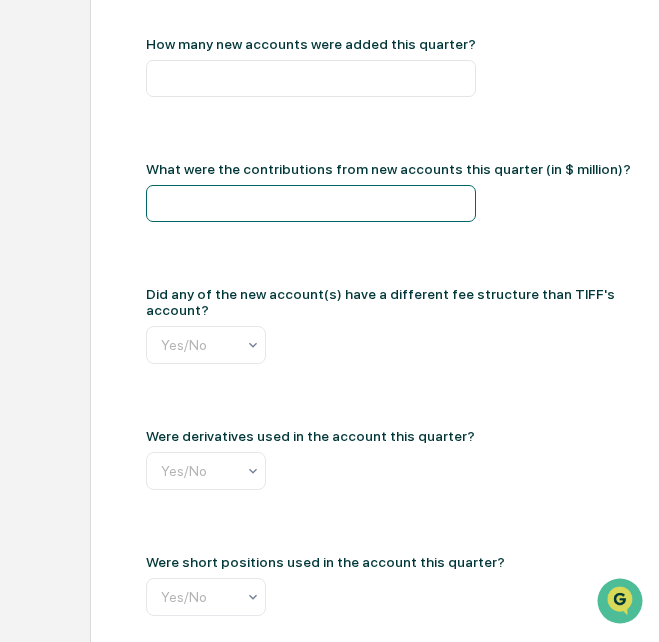 click at bounding box center [311, 203] 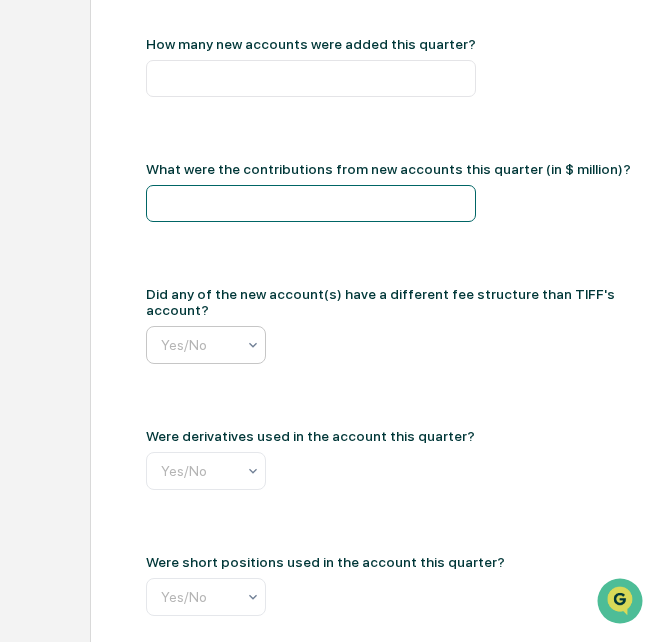 type on "*" 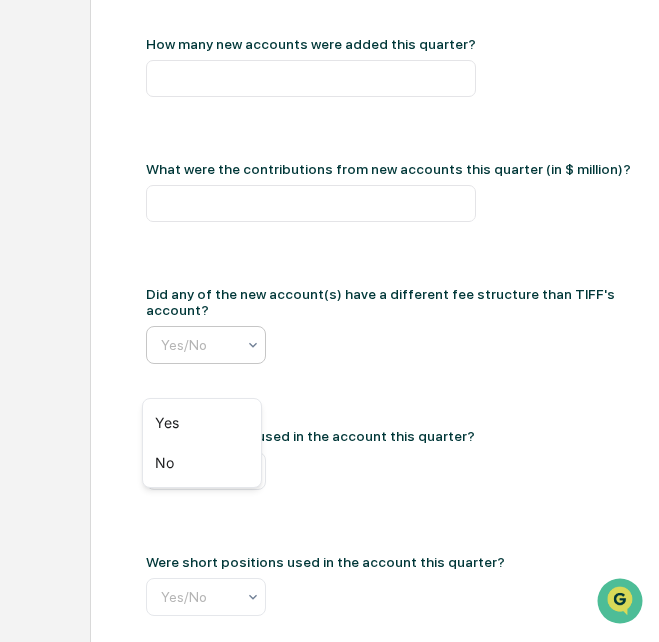 click at bounding box center (311, 345) 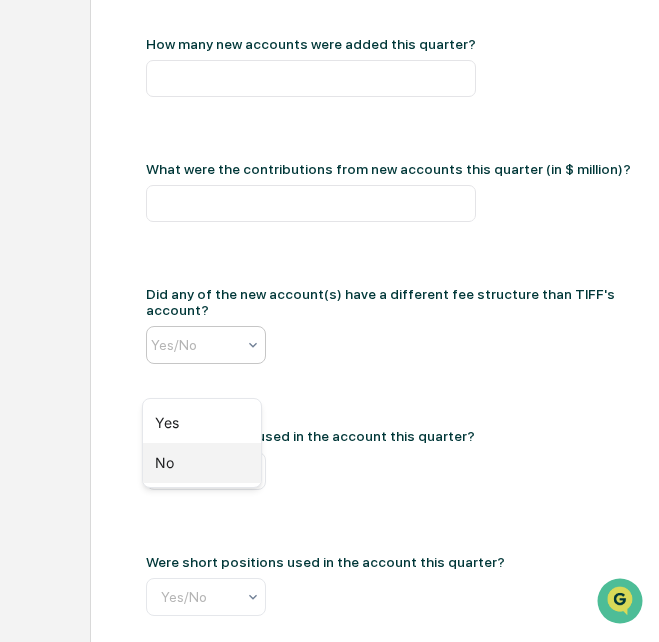 click on "No" at bounding box center [202, 463] 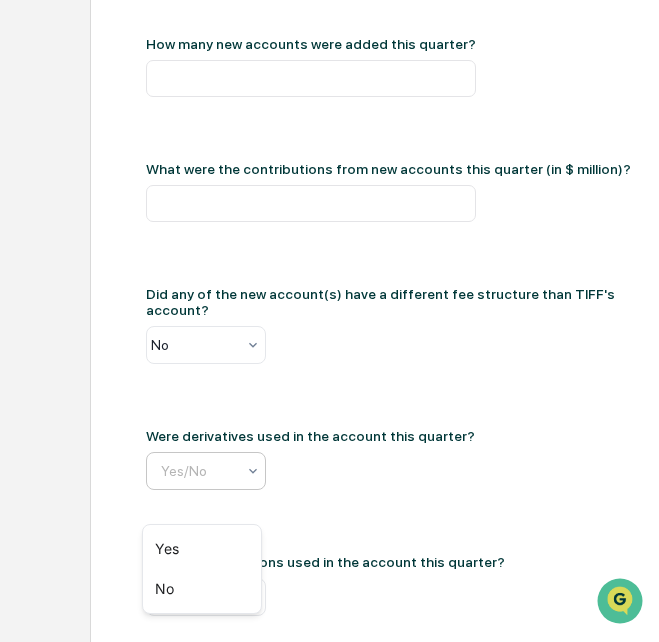 click at bounding box center [311, 471] 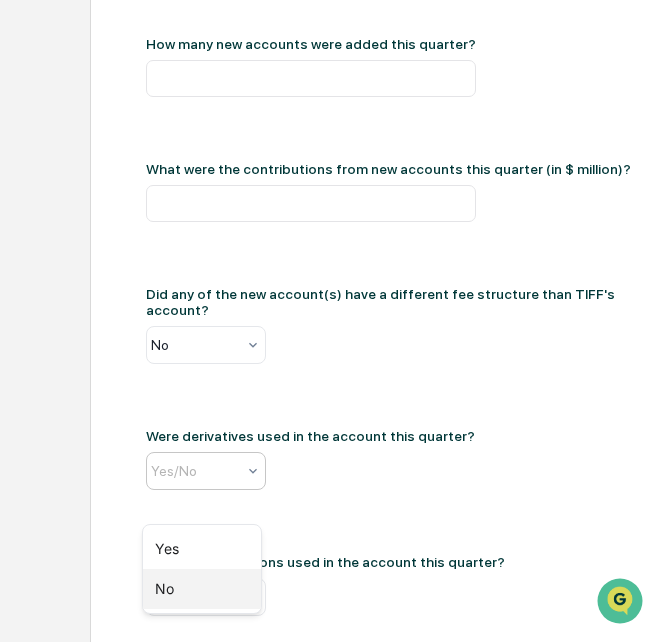 click on "No" at bounding box center [202, 589] 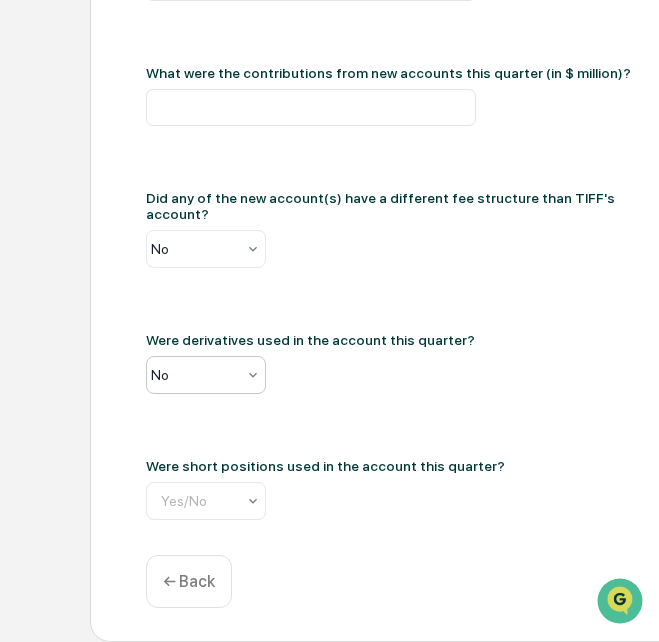 scroll, scrollTop: 1435, scrollLeft: 75, axis: both 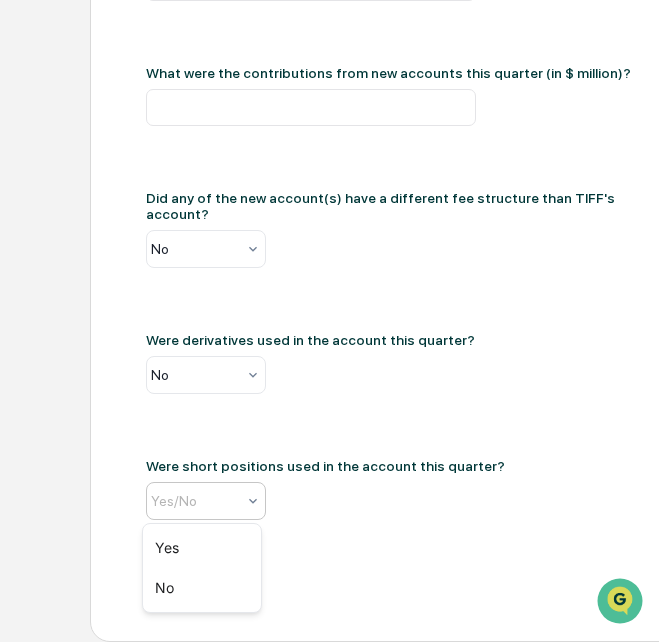 click at bounding box center [301, 501] 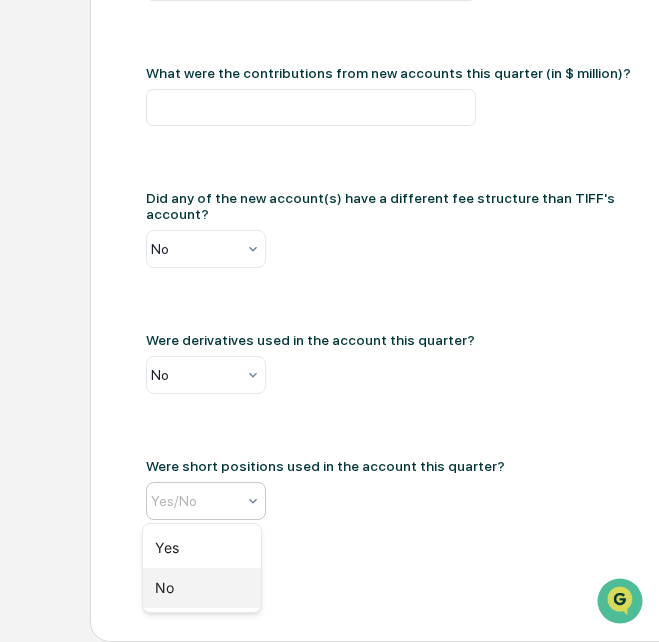 click on "No" at bounding box center [202, 588] 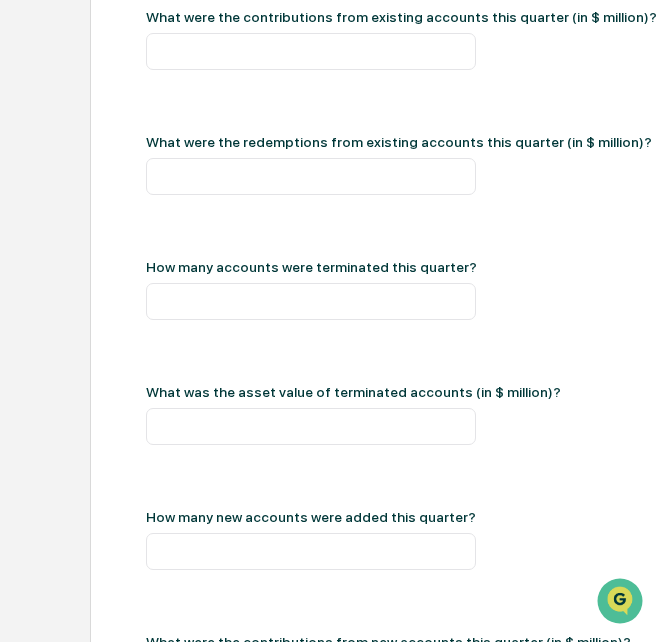 scroll, scrollTop: 635, scrollLeft: 75, axis: both 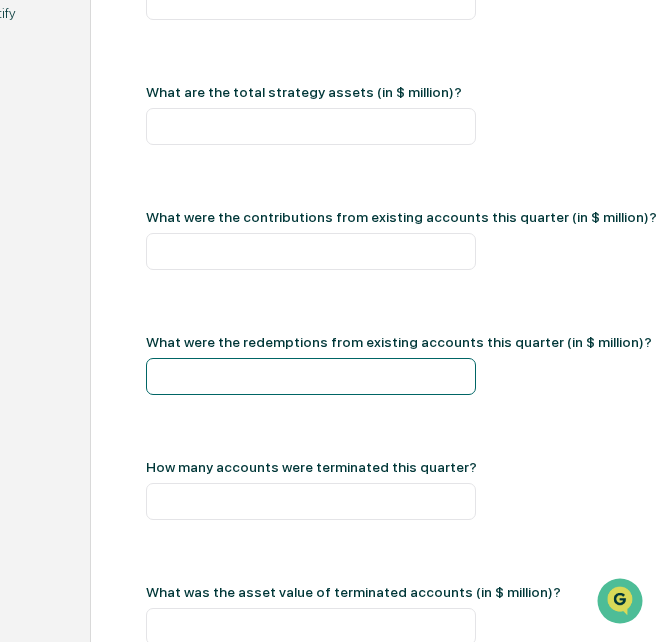 click on "**" at bounding box center (311, 376) 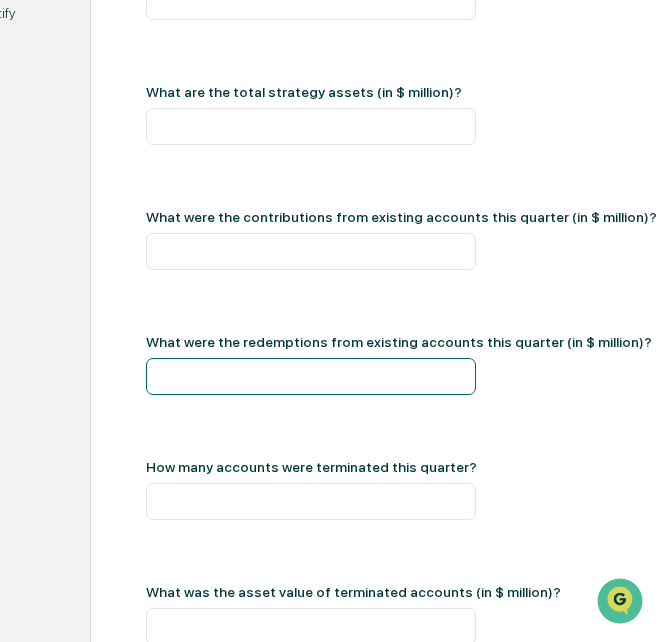 type on "*" 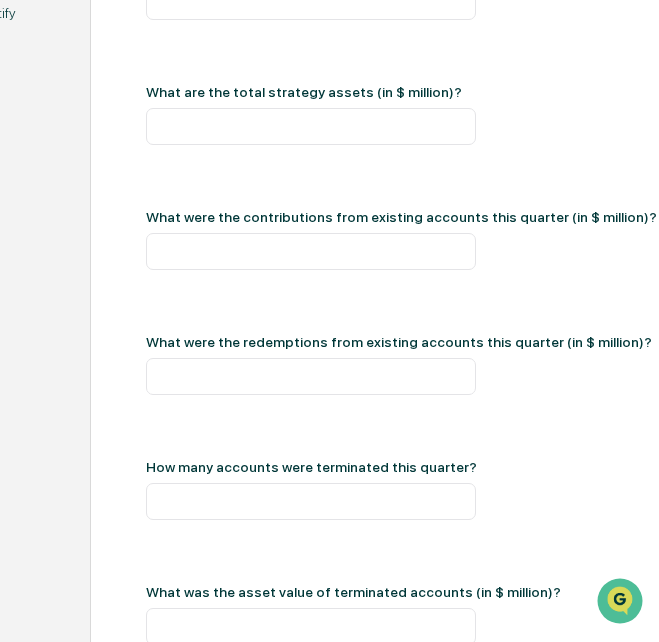 click on "**********" at bounding box center [640, 498] 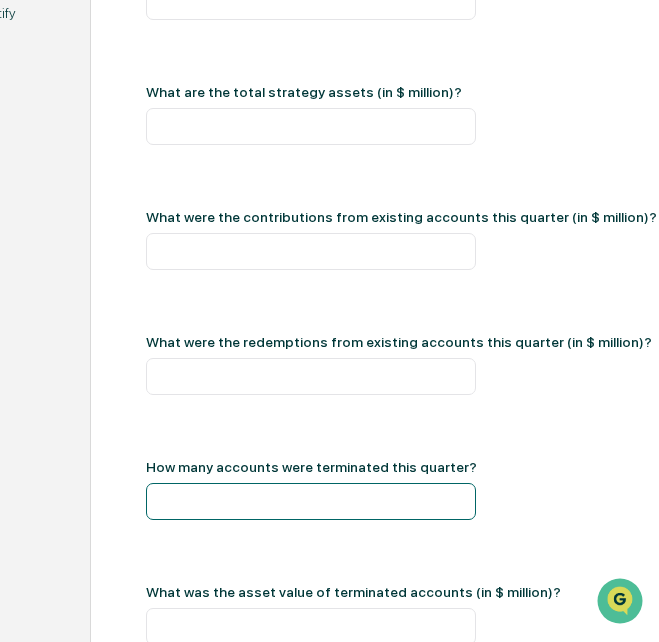 click at bounding box center [311, 501] 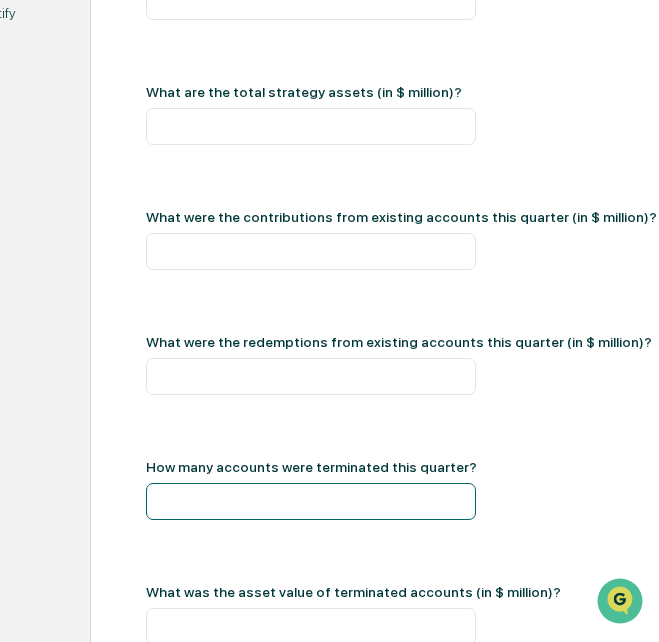 type on "*" 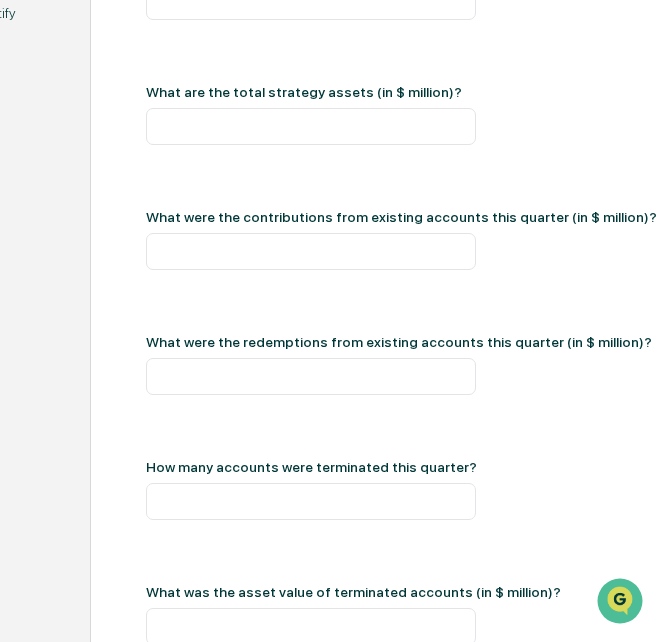 click on "**********" at bounding box center (640, 498) 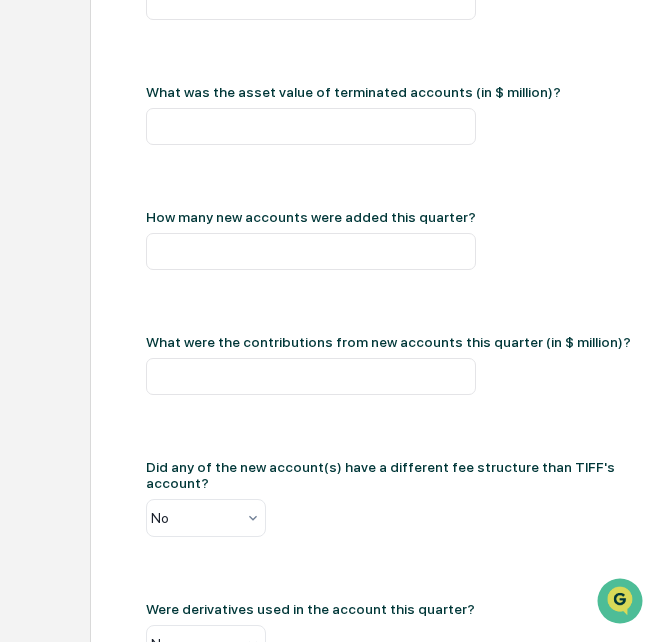scroll, scrollTop: 1435, scrollLeft: 75, axis: both 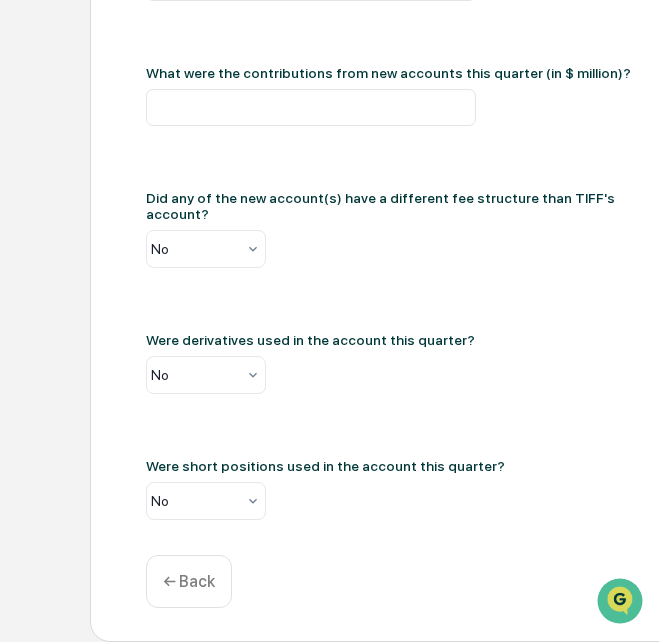 click on "← Back" at bounding box center (189, 581) 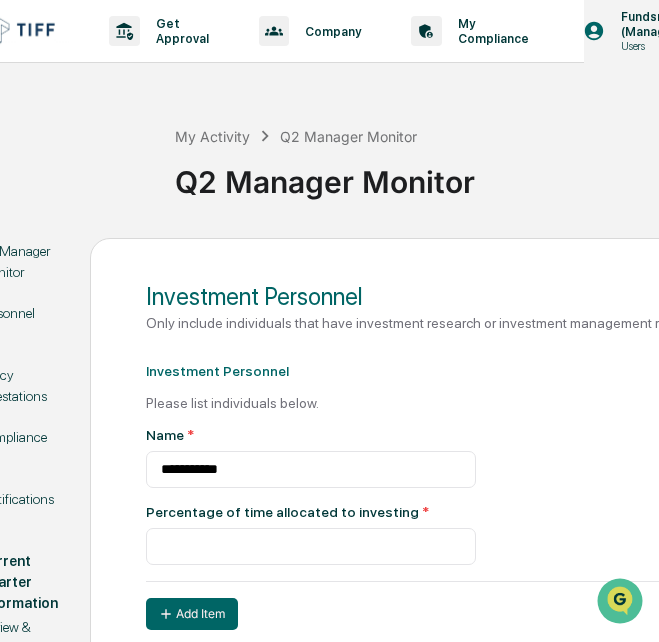 scroll, scrollTop: 308, scrollLeft: 75, axis: both 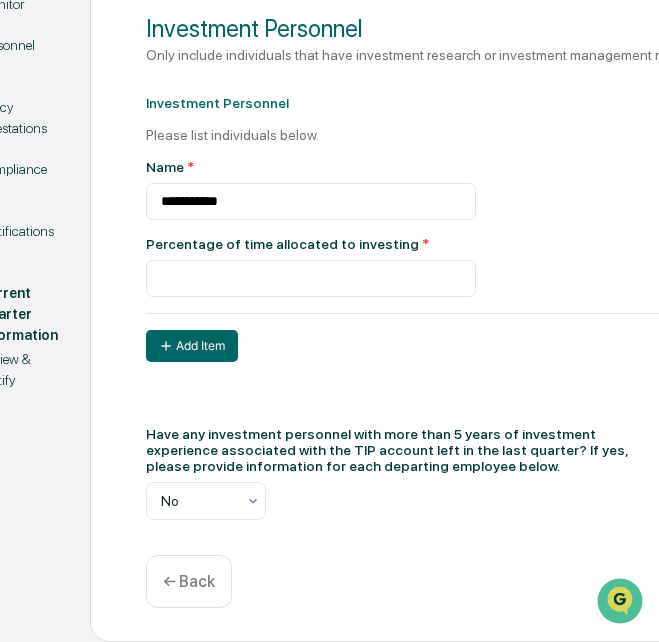 click on "← Back" at bounding box center [189, 581] 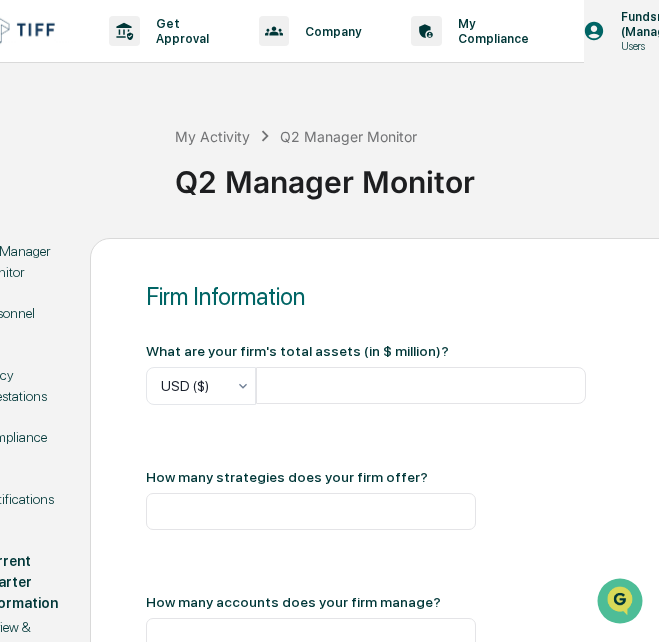 scroll, scrollTop: 100, scrollLeft: 75, axis: both 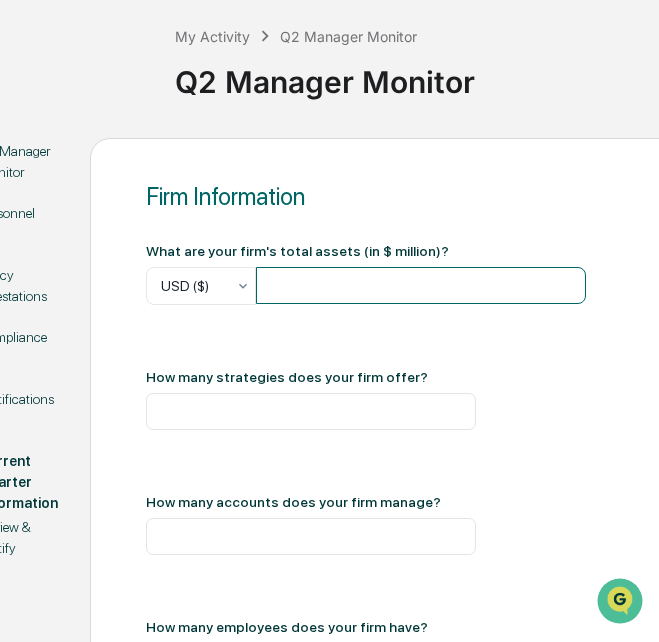 click at bounding box center (421, 285) 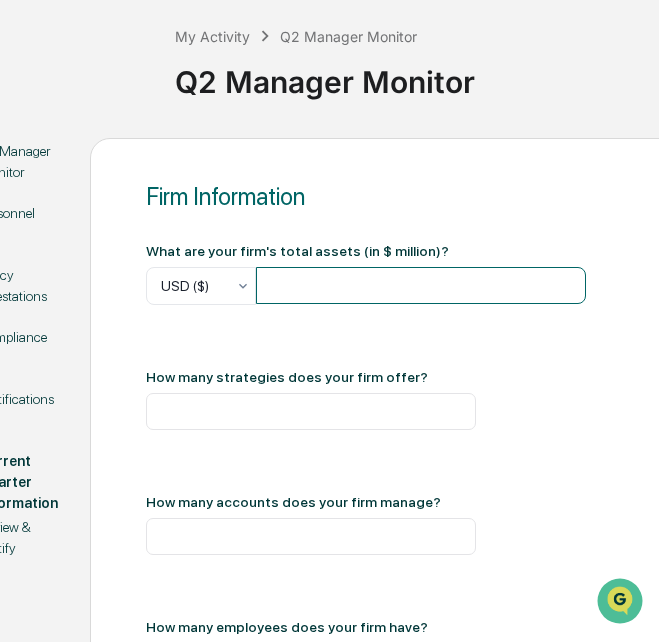 type on "*****" 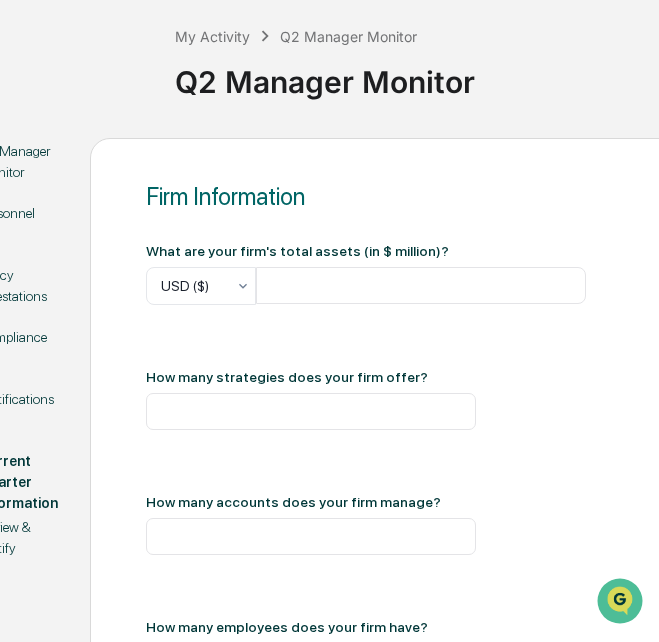 click on "What are your firm's total assets (in $ million)? USD ($) ***** How many strategies does your firm offer?   * How many accounts does your firm manage?   * How many employees does your firm have?   How many investment personnel with more than 5 years of investment experience does your firm have?   * What percentage of your firm's revenue is derived from investment management?   *** Has your firm launched a new strategy in the last quarter? No" at bounding box center [640, 665] 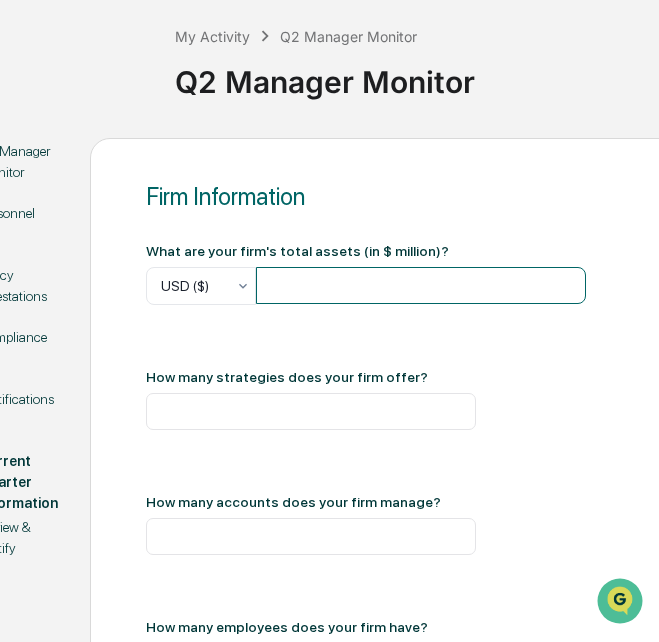 click on "*****" at bounding box center (421, 285) 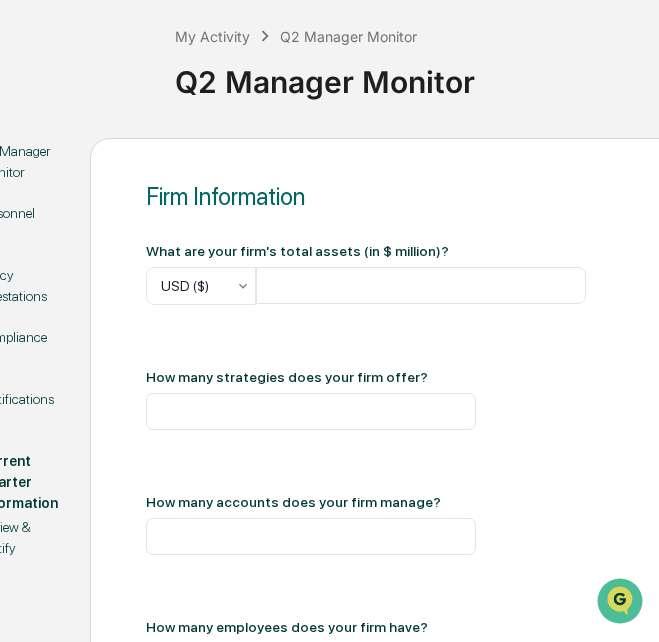 click on "Firm Information What are your firm's total assets (in $ million)? USD ($) ***** How many strategies does your firm offer?   * How many accounts does your firm manage?   * How many employees does your firm have?   How many investment personnel with more than 5 years of investment experience does your firm have?   * What percentage of your firm's revenue is derived from investment management?   *** Has your firm launched a new strategy in the last quarter? No" at bounding box center (640, 643) 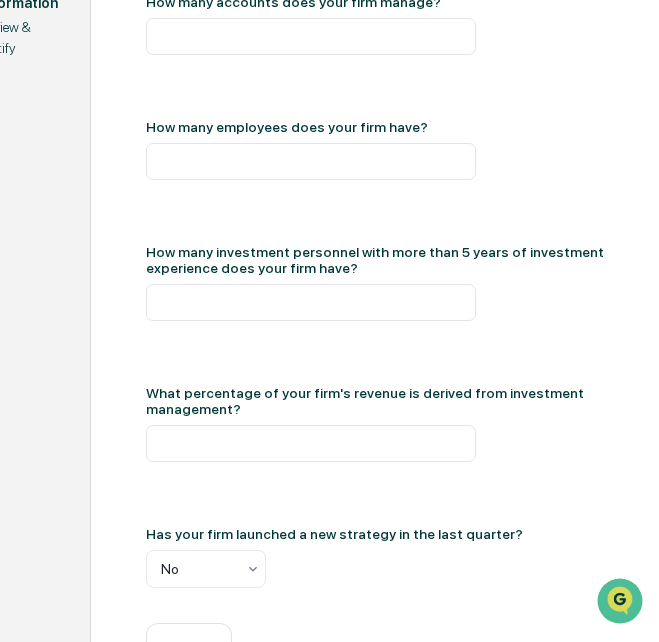 scroll, scrollTop: 695, scrollLeft: 75, axis: both 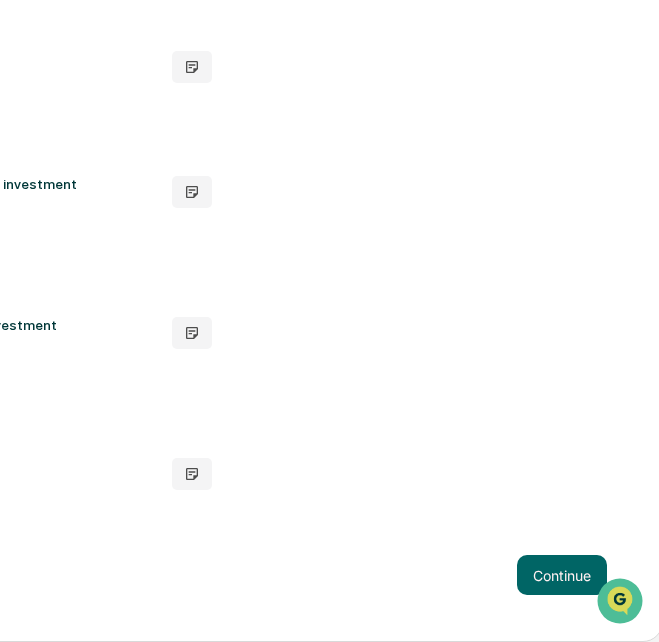 drag, startPoint x: 311, startPoint y: 644, endPoint x: 10, endPoint y: 52, distance: 664.12726 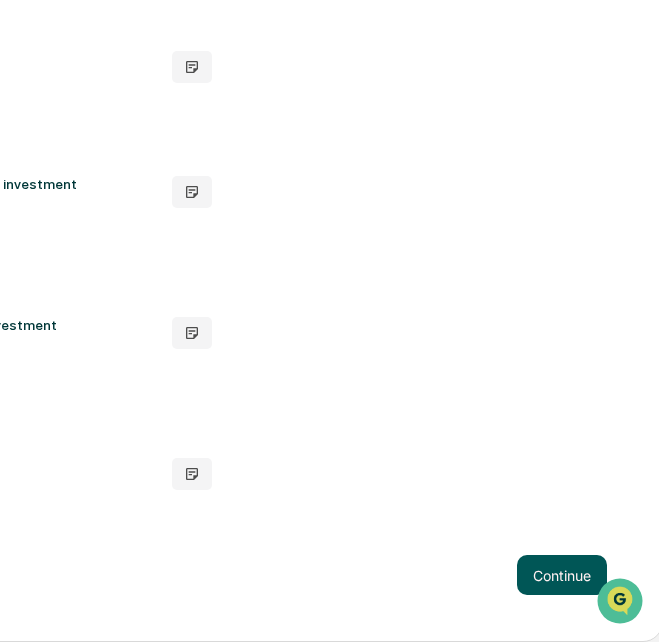 click on "Continue" at bounding box center [562, 575] 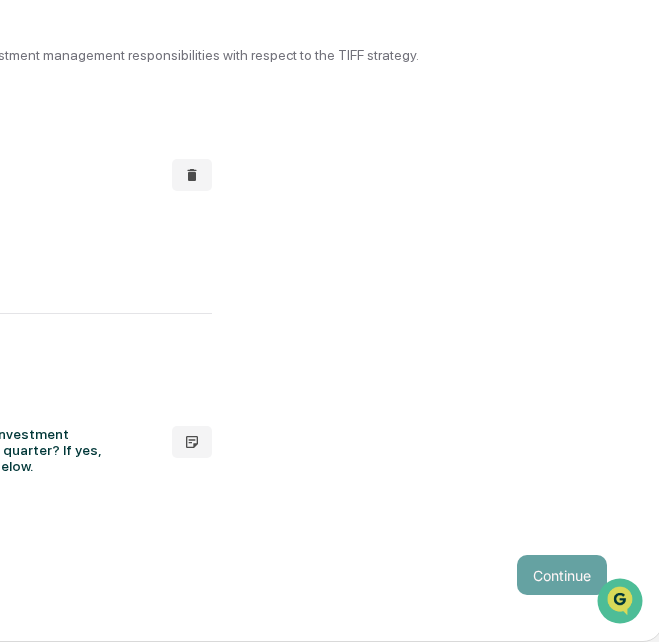 scroll, scrollTop: 308, scrollLeft: 602, axis: both 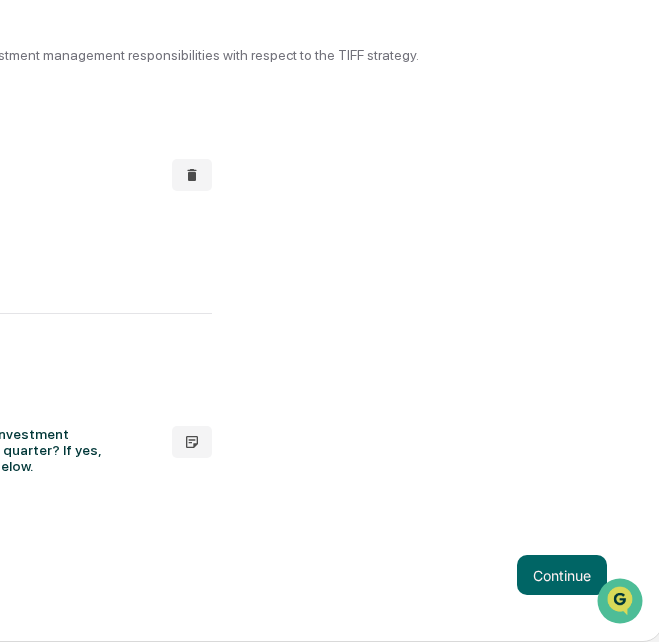 click on "Continue ← Back" at bounding box center [113, 581] 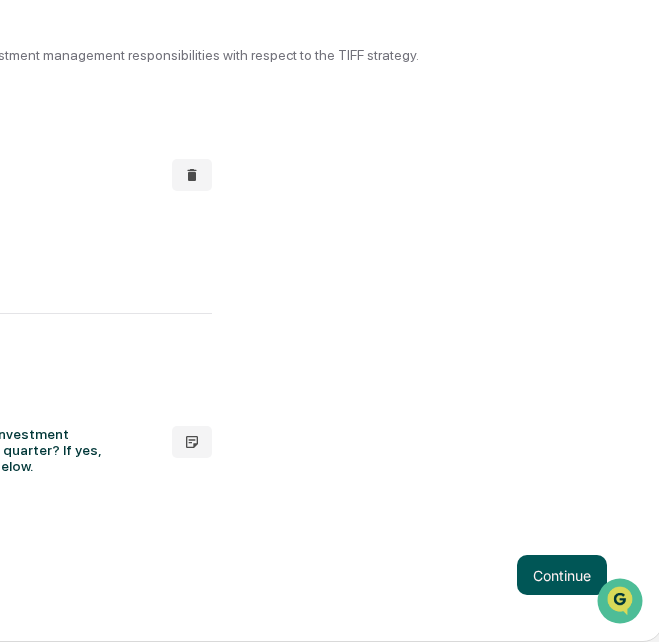 click on "Continue" at bounding box center (562, 575) 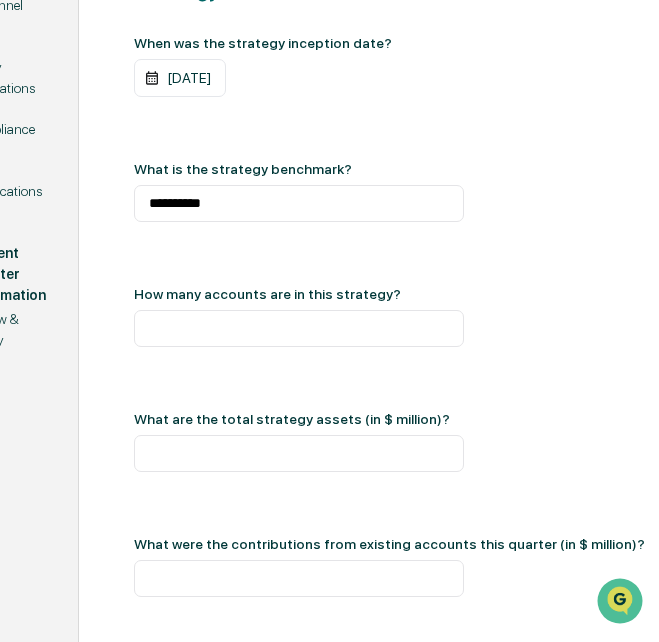 scroll, scrollTop: 308, scrollLeft: 95, axis: both 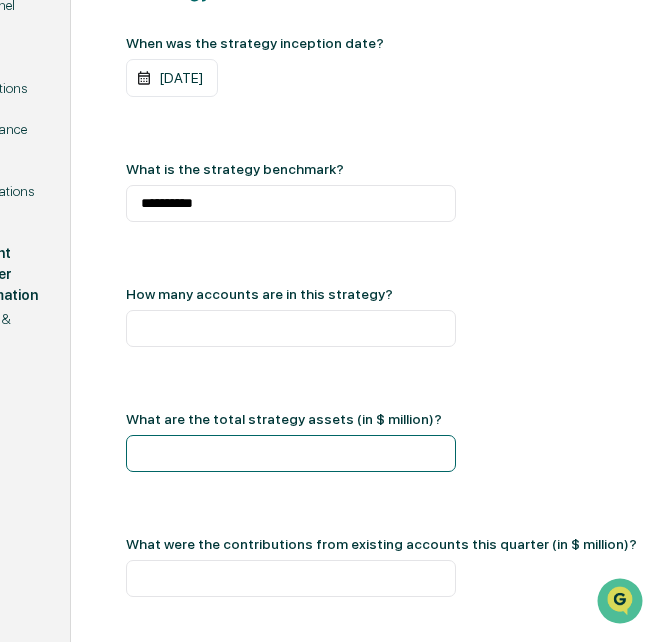 click at bounding box center [291, 453] 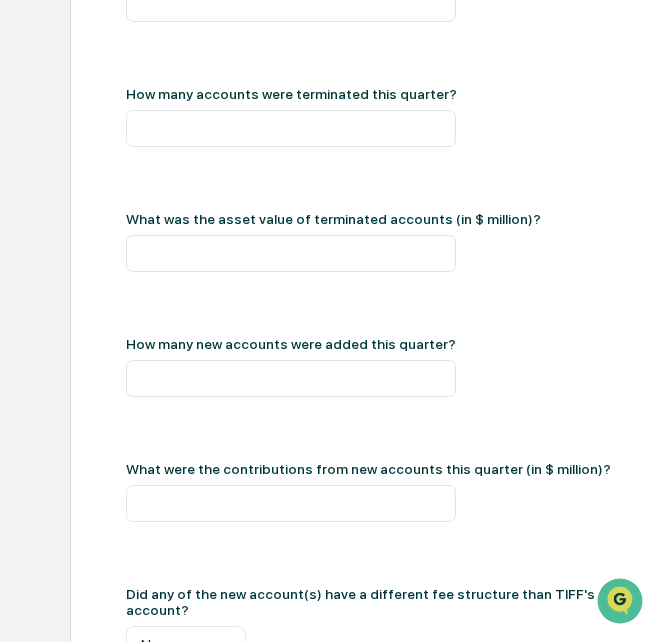 scroll, scrollTop: 1108, scrollLeft: 95, axis: both 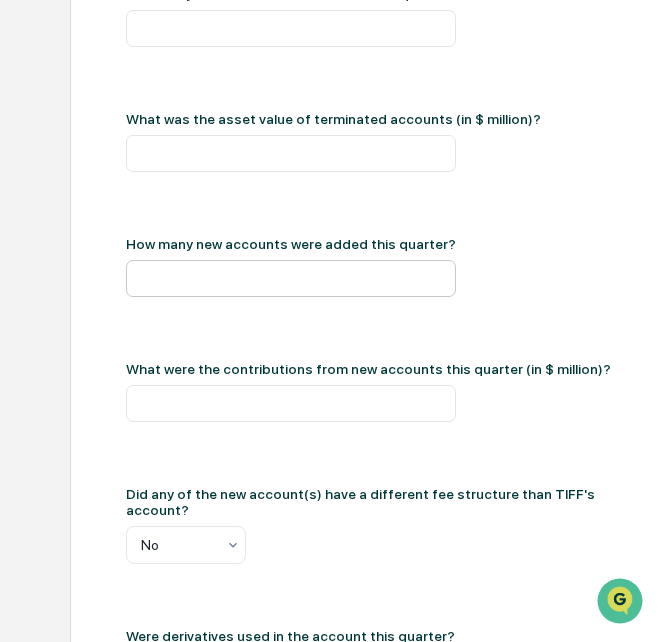 type on "*****" 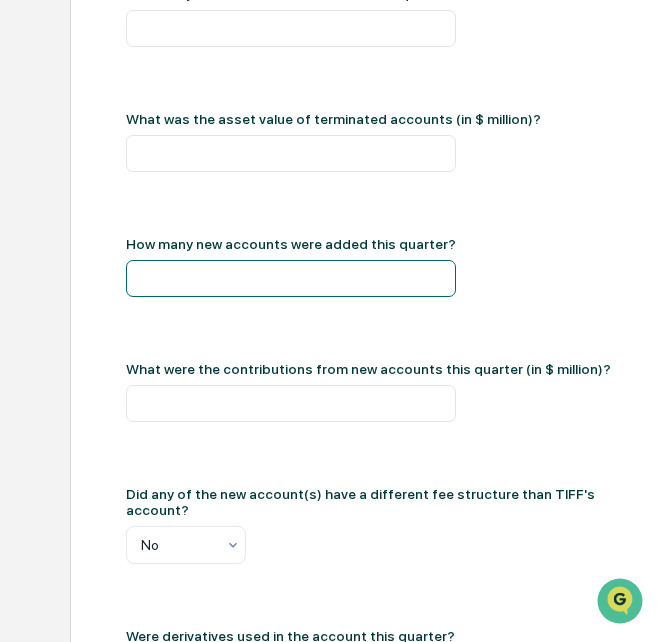 click on "**" at bounding box center (291, 278) 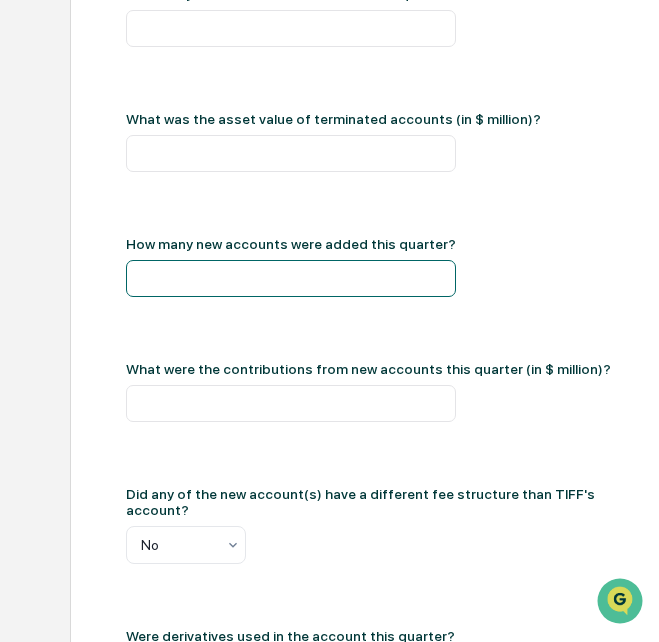 type on "*" 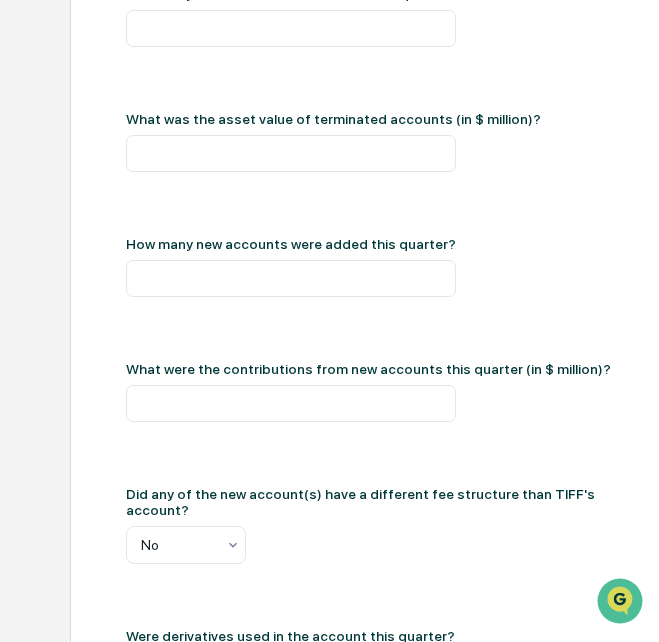 click on "**********" at bounding box center (620, 25) 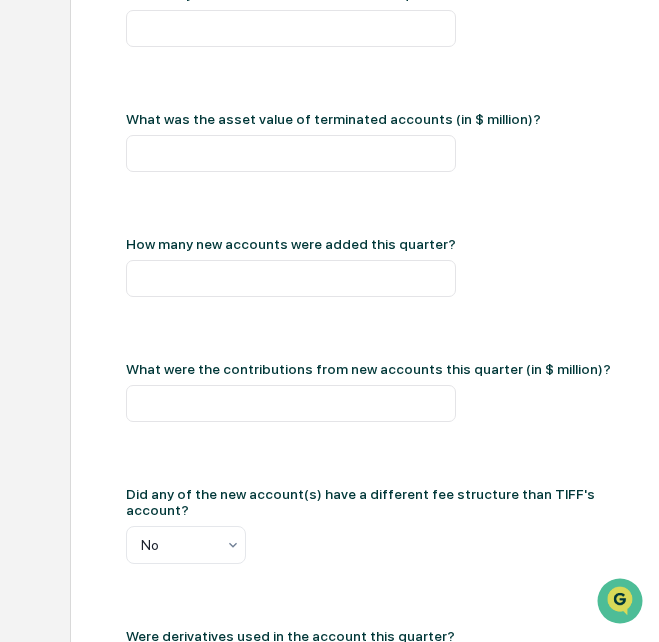 scroll, scrollTop: 1208, scrollLeft: 95, axis: both 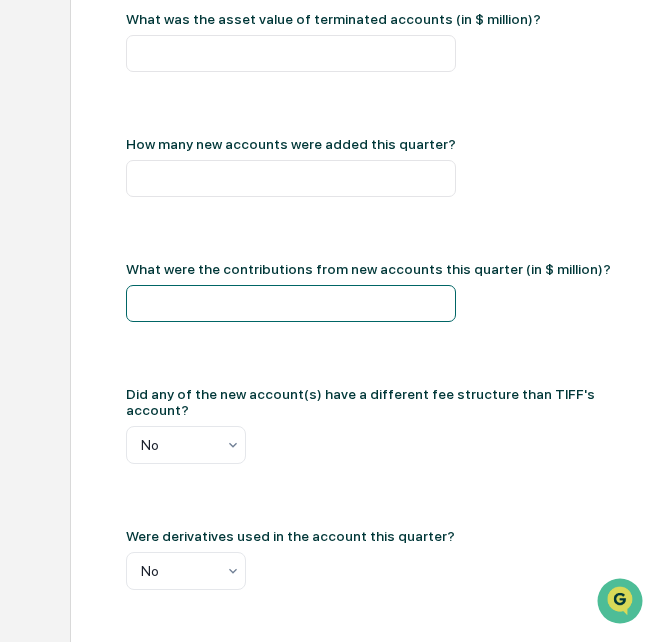 click on "*" at bounding box center (291, 303) 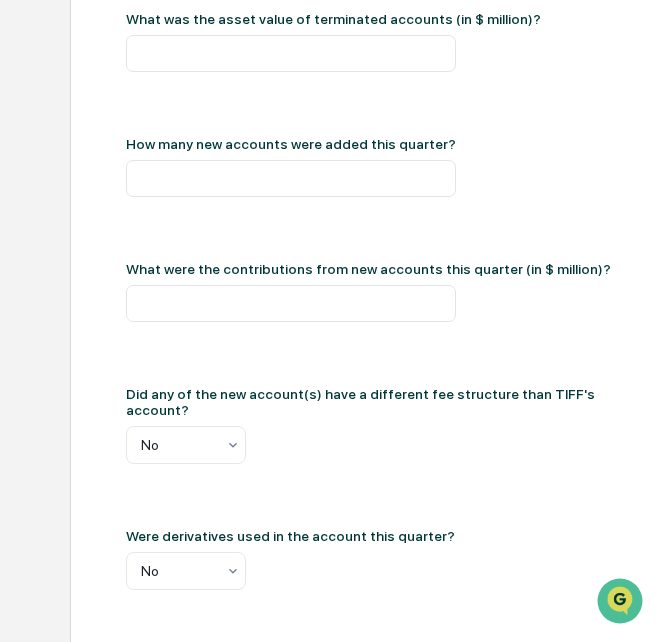 click on "**********" at bounding box center [620, -75] 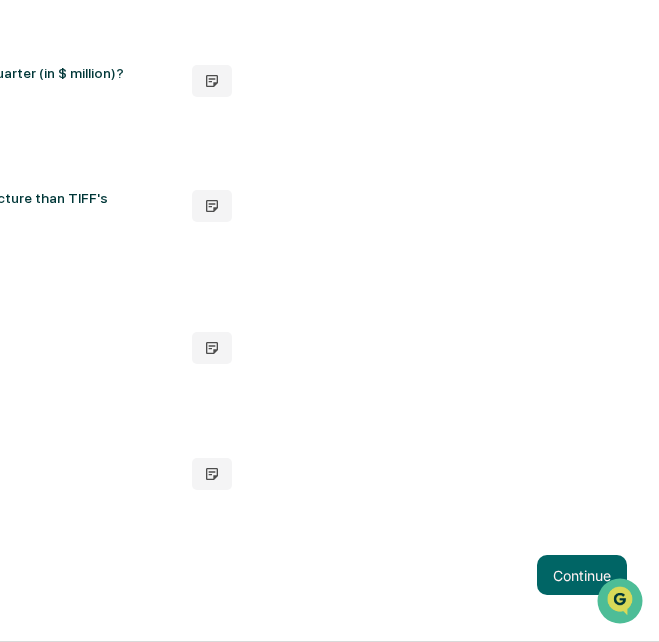 scroll, scrollTop: 1435, scrollLeft: 602, axis: both 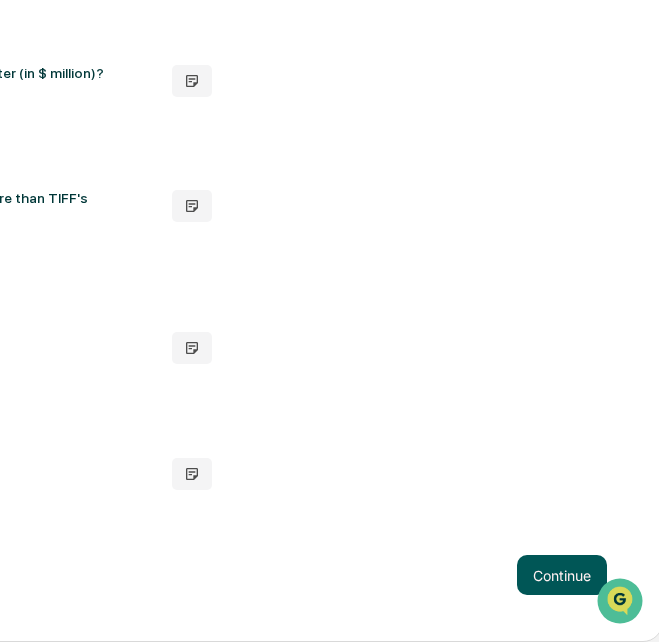 click on "Continue" at bounding box center (562, 575) 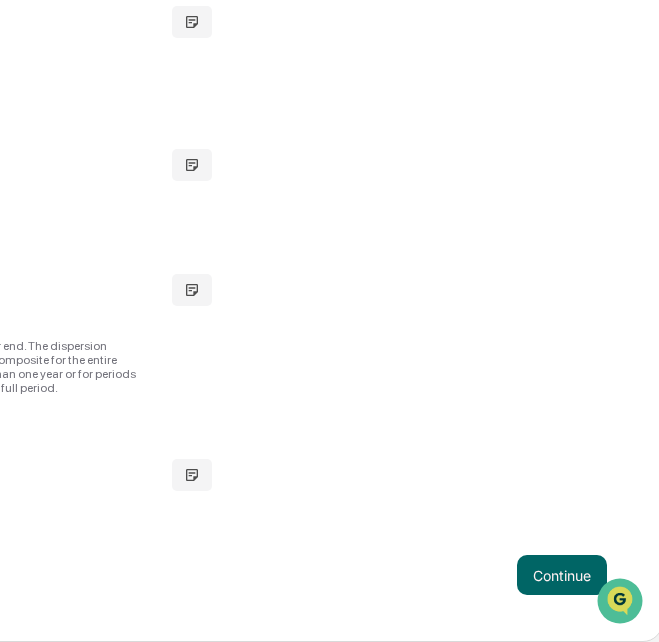 scroll, scrollTop: 830, scrollLeft: 602, axis: both 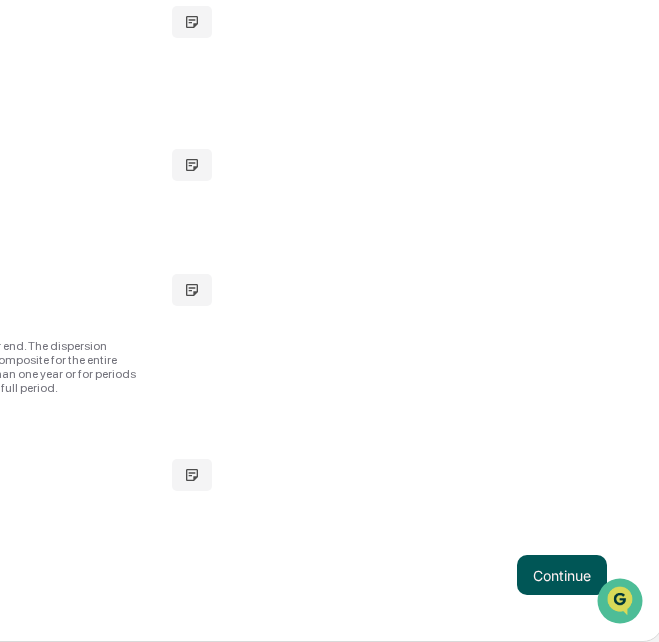 click on "Continue" at bounding box center (562, 575) 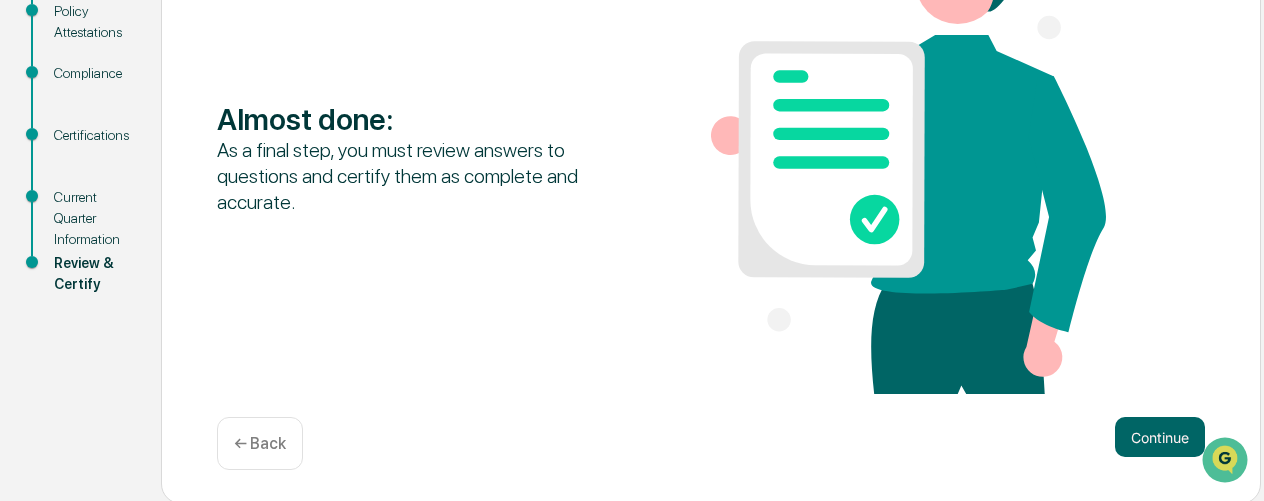 scroll, scrollTop: 405, scrollLeft: 0, axis: vertical 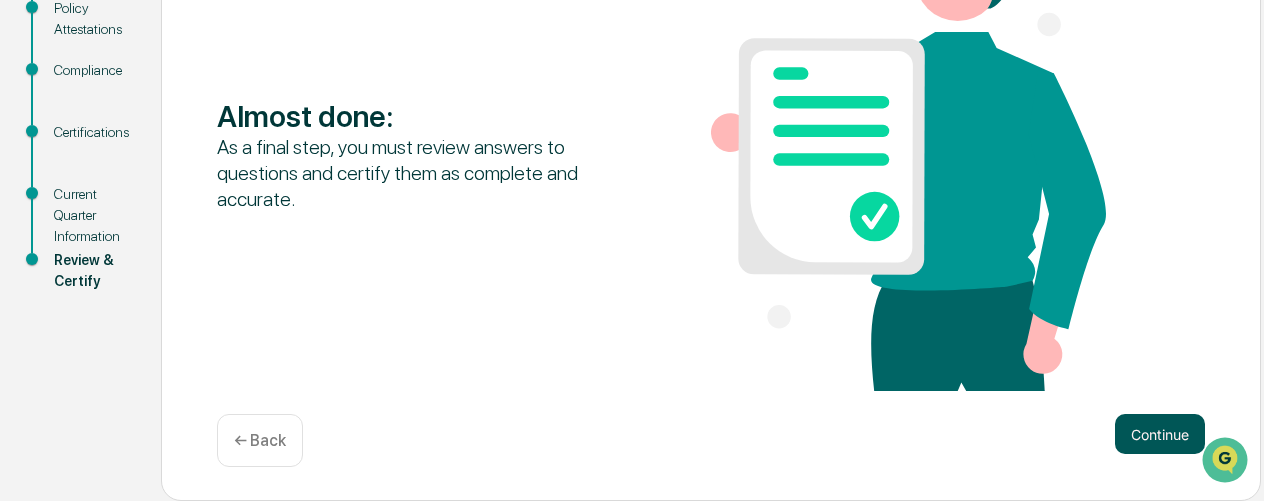 click on "Continue" at bounding box center (1160, 434) 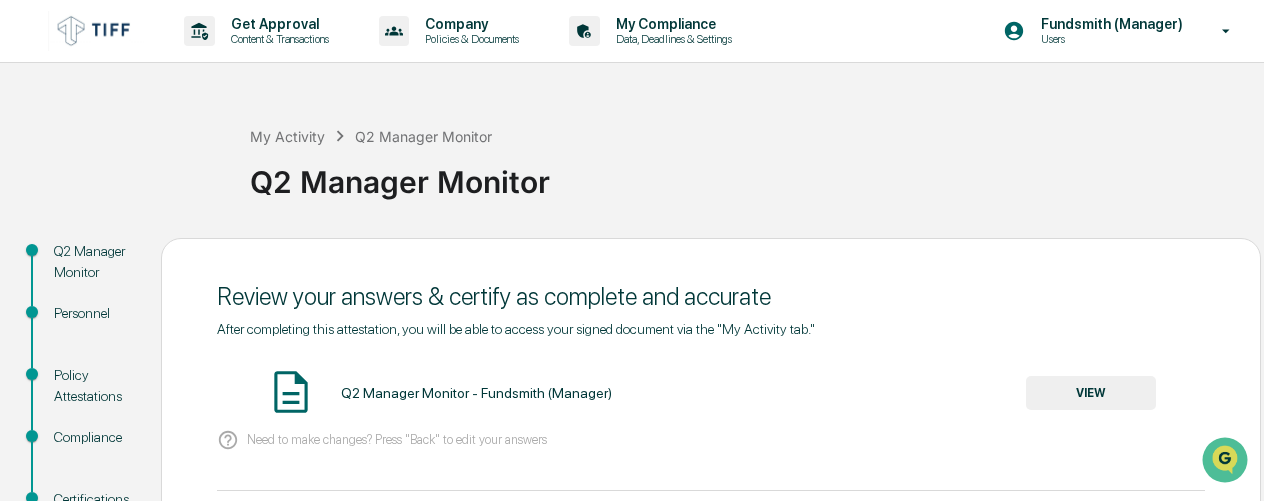 scroll, scrollTop: 200, scrollLeft: 0, axis: vertical 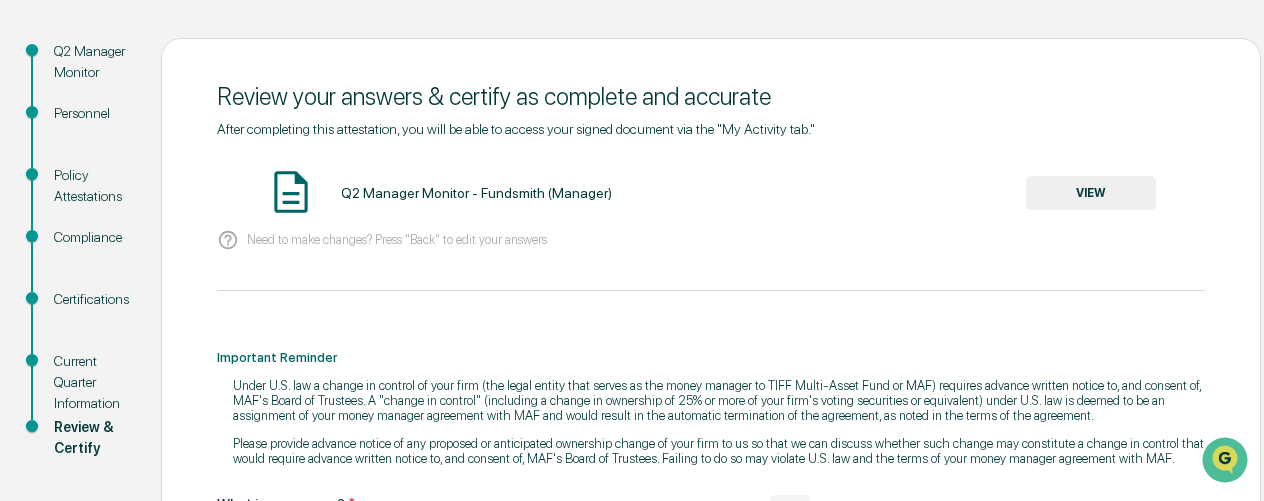 click on "VIEW" at bounding box center (1091, 193) 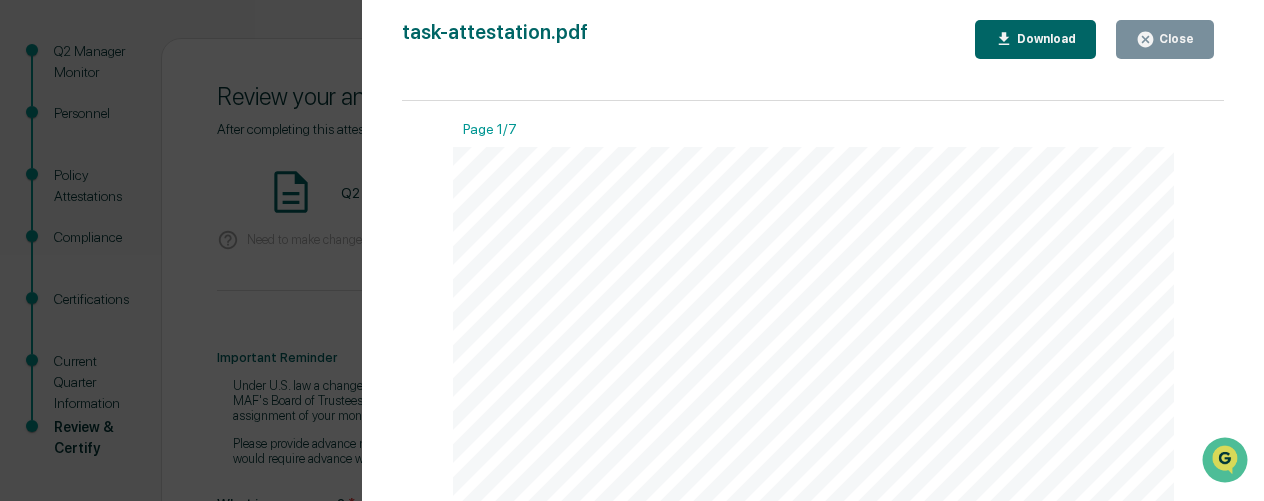 click on "Download" at bounding box center (1044, 39) 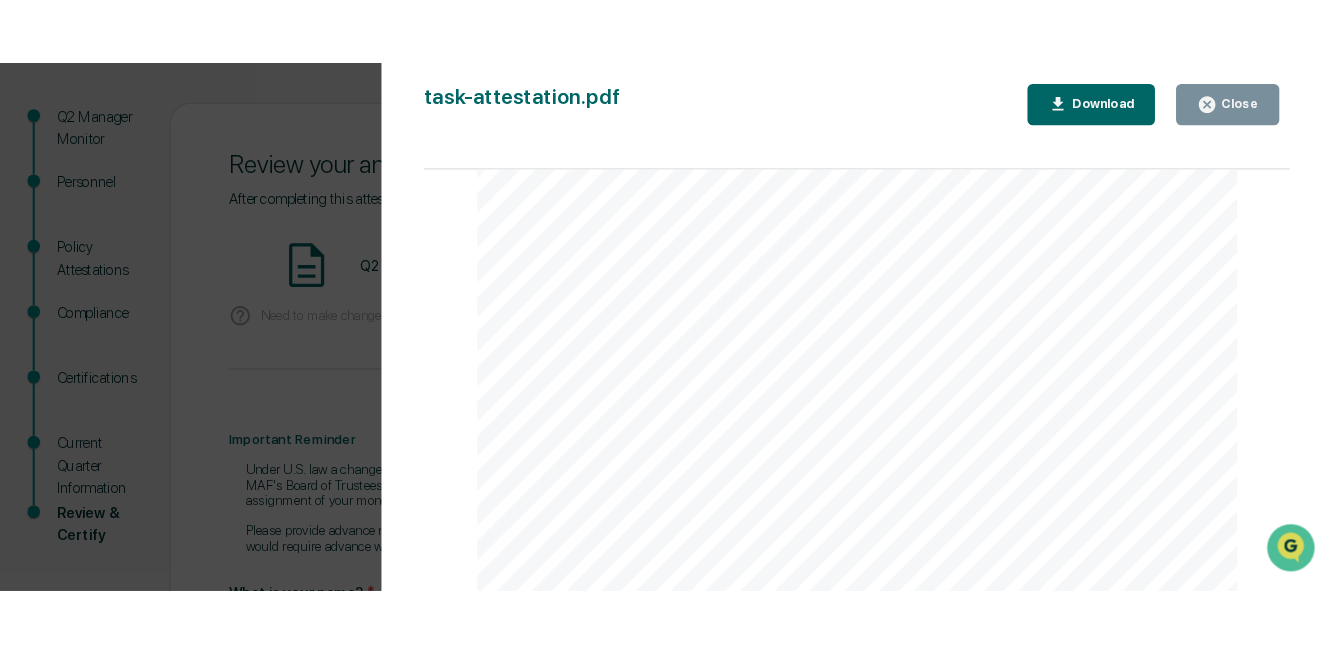 scroll, scrollTop: 4600, scrollLeft: 0, axis: vertical 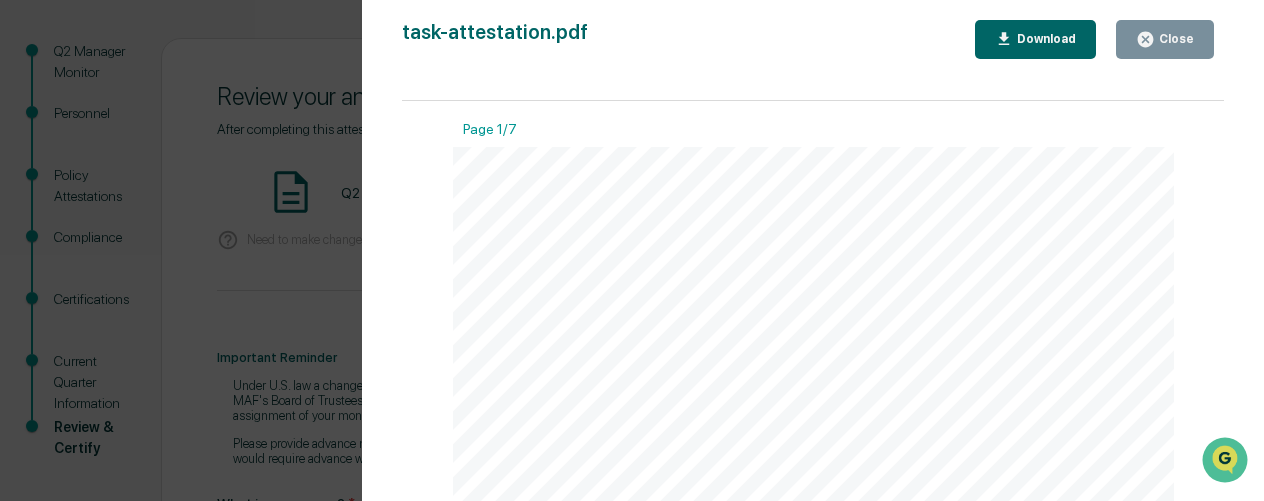 click on "Close" at bounding box center [1174, 39] 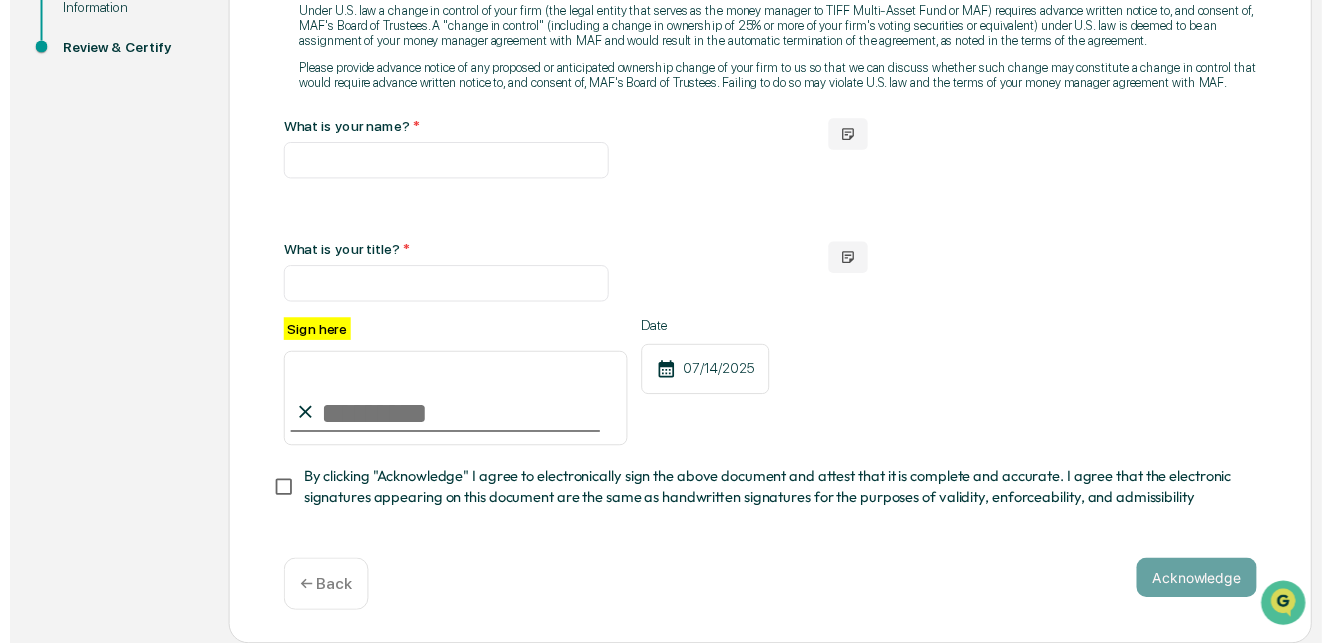 scroll, scrollTop: 621, scrollLeft: 0, axis: vertical 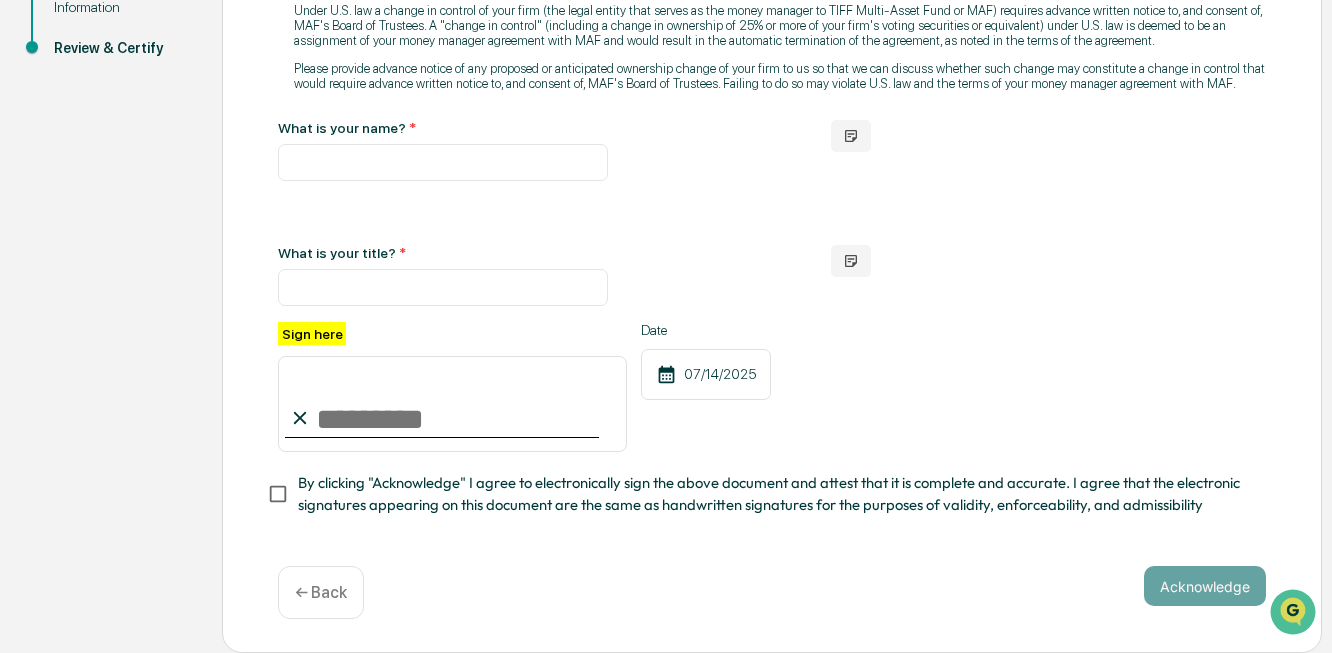 click on "← Back" at bounding box center [321, 592] 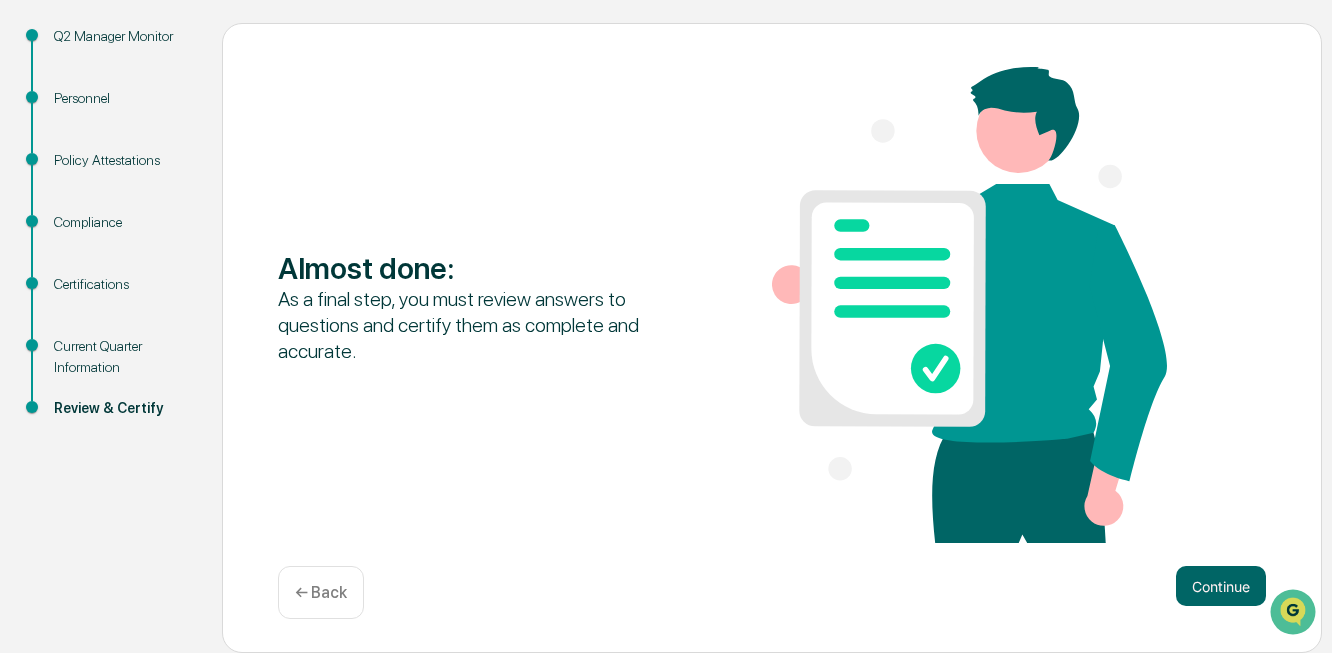click on "← Back" at bounding box center (321, 592) 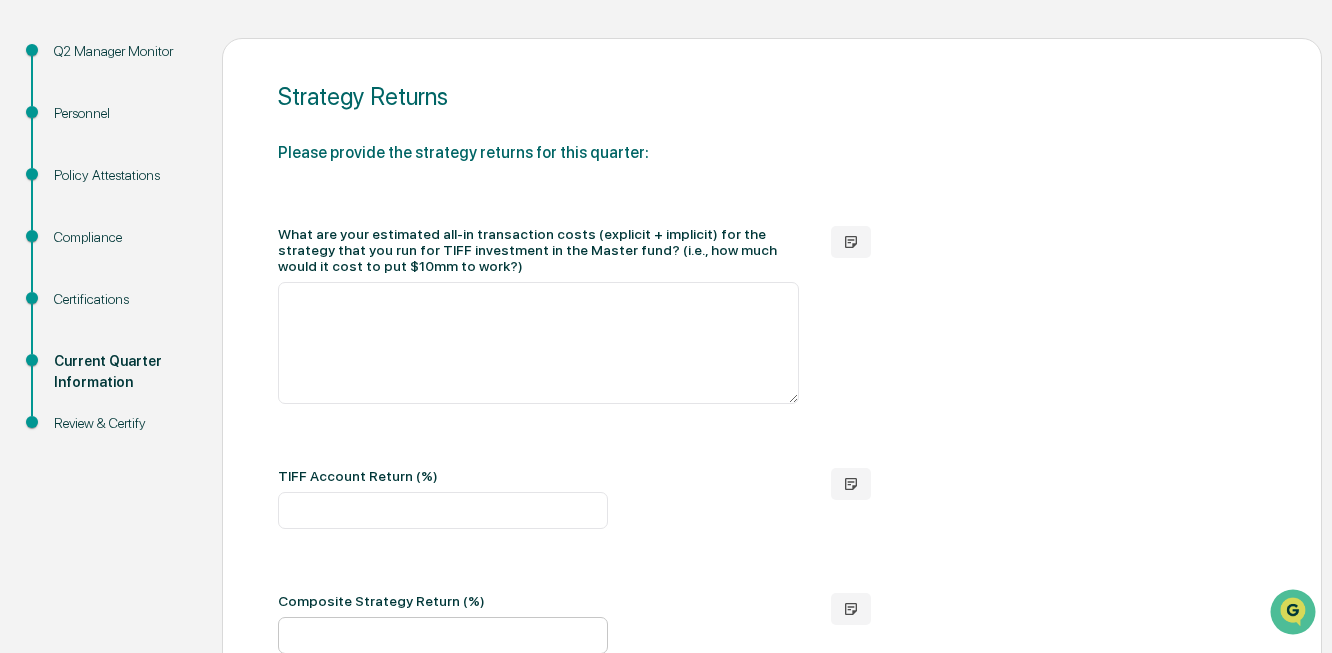 scroll, scrollTop: 300, scrollLeft: 0, axis: vertical 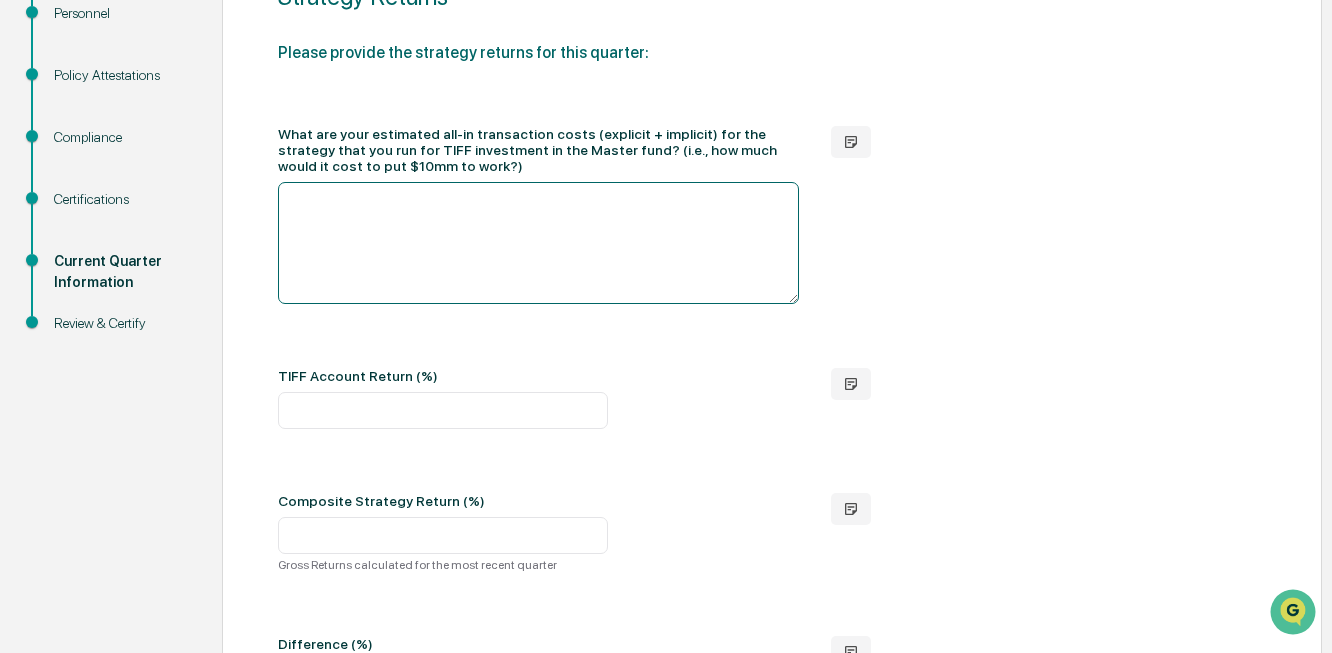 click at bounding box center [538, 243] 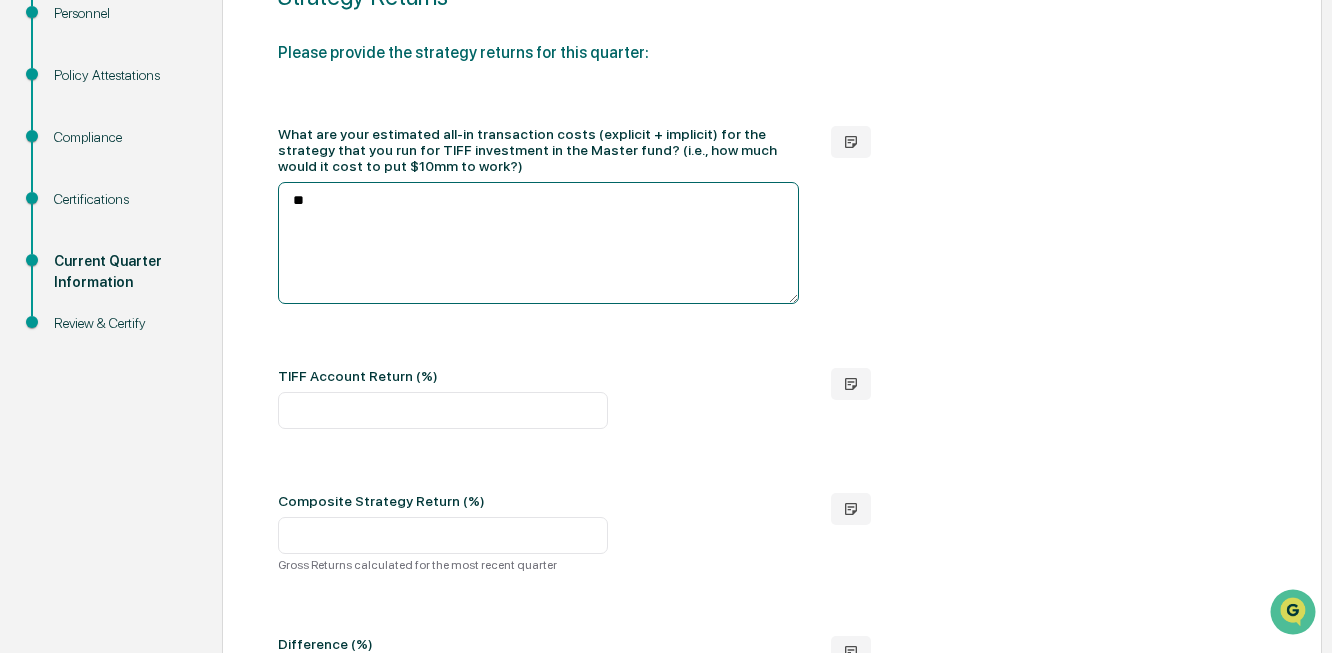 type on "*" 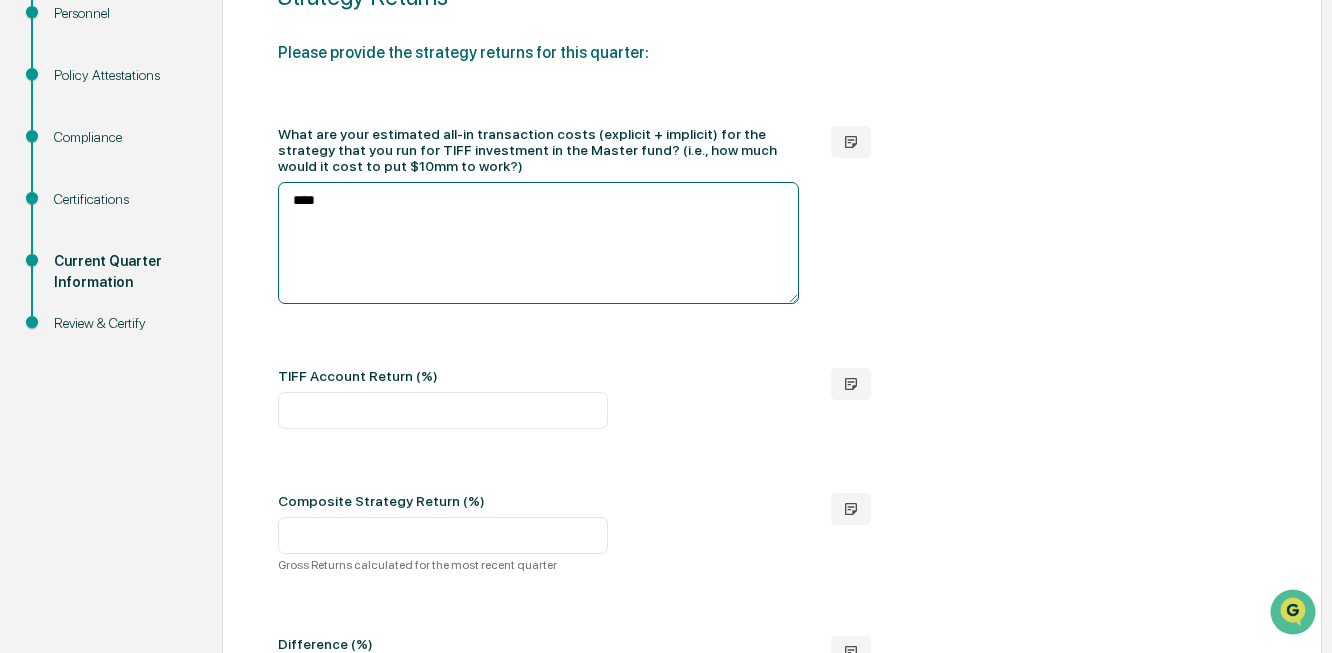 type on "****" 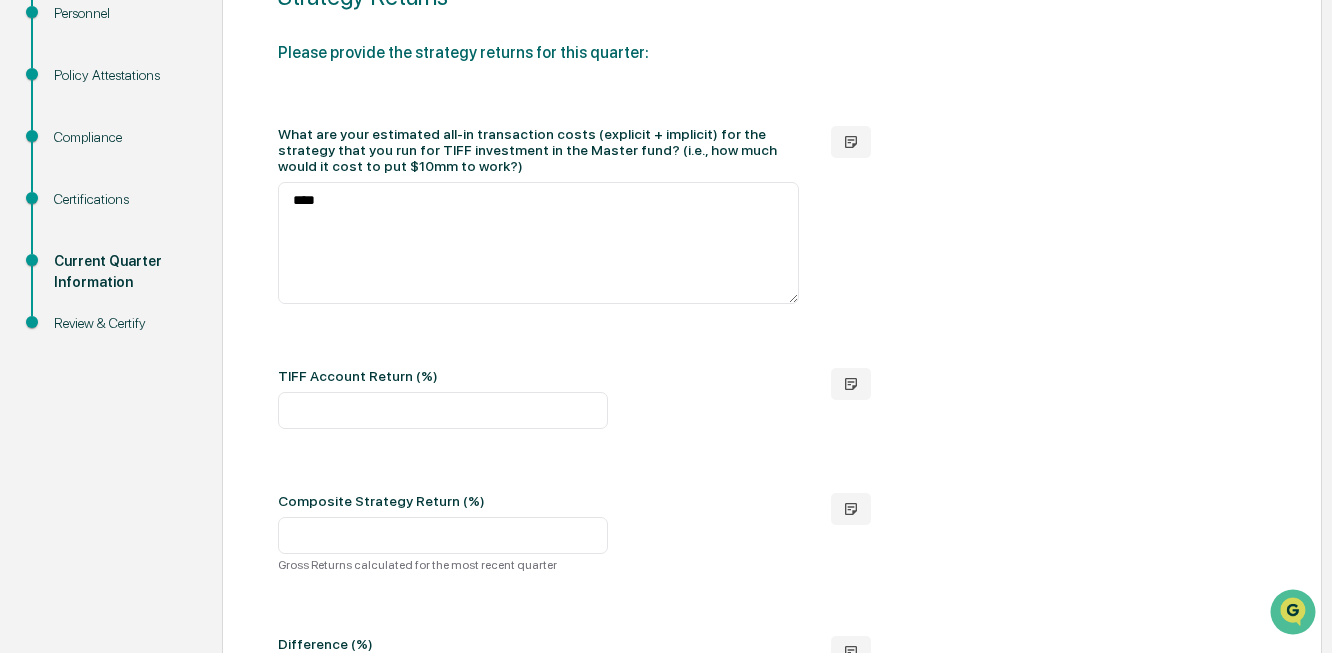 click on "Please provide the strategy returns for this quarter: What are your estimated all-in transaction costs (explicit + implicit) for the strategy that you run for TIFF investment in the Master fund? (i.e., how much would it cost to put $10mm to work?)   **** TIFF Account Return (%)   Composite Strategy Return (%)   Gross Returns calculated for the most recent quarter Difference (%)   Expected composite dispersion (quarterly)   This section shows the historical composite dispersion as of the quarter end. The dispersion measure is the equal-weighted standard deviation of accounts in the composite for the entire quarter. We do not consider dispersion meaningful for periods shorter than one year or for periods during which the composite contained five or fewer constituents for the full period. Accounts in composite (#)" at bounding box center [772, 525] 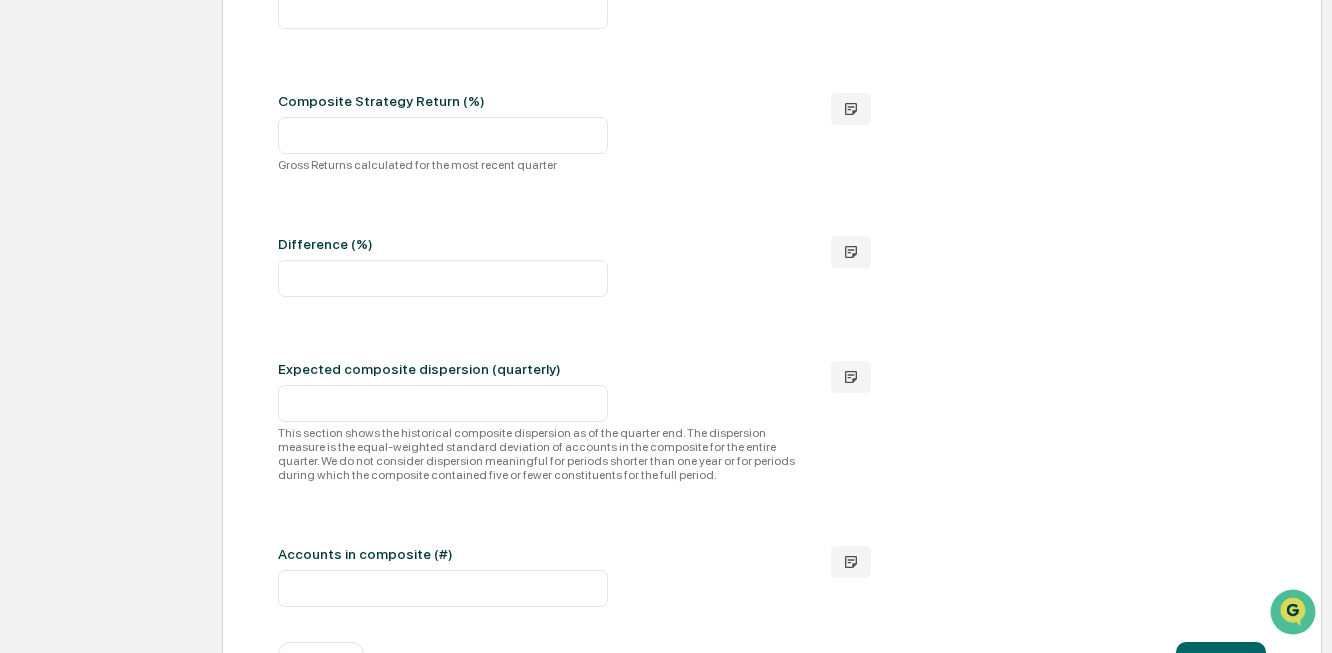 scroll, scrollTop: 800, scrollLeft: 0, axis: vertical 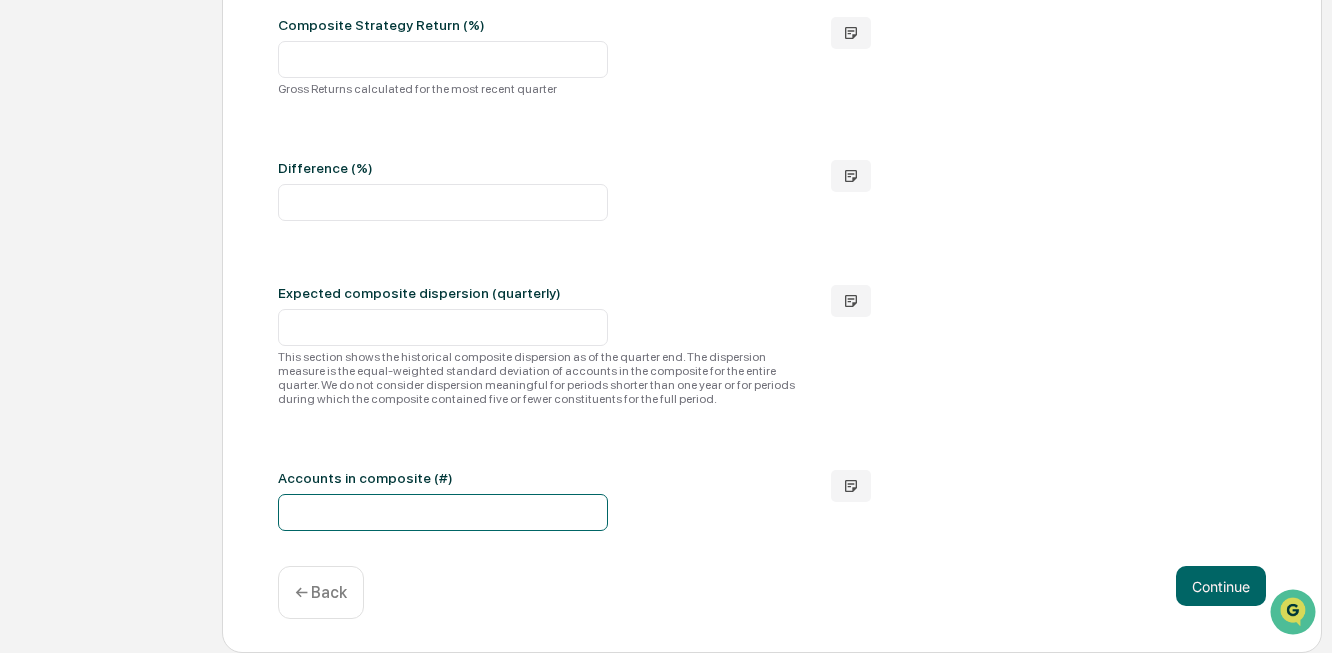 click at bounding box center (443, 512) 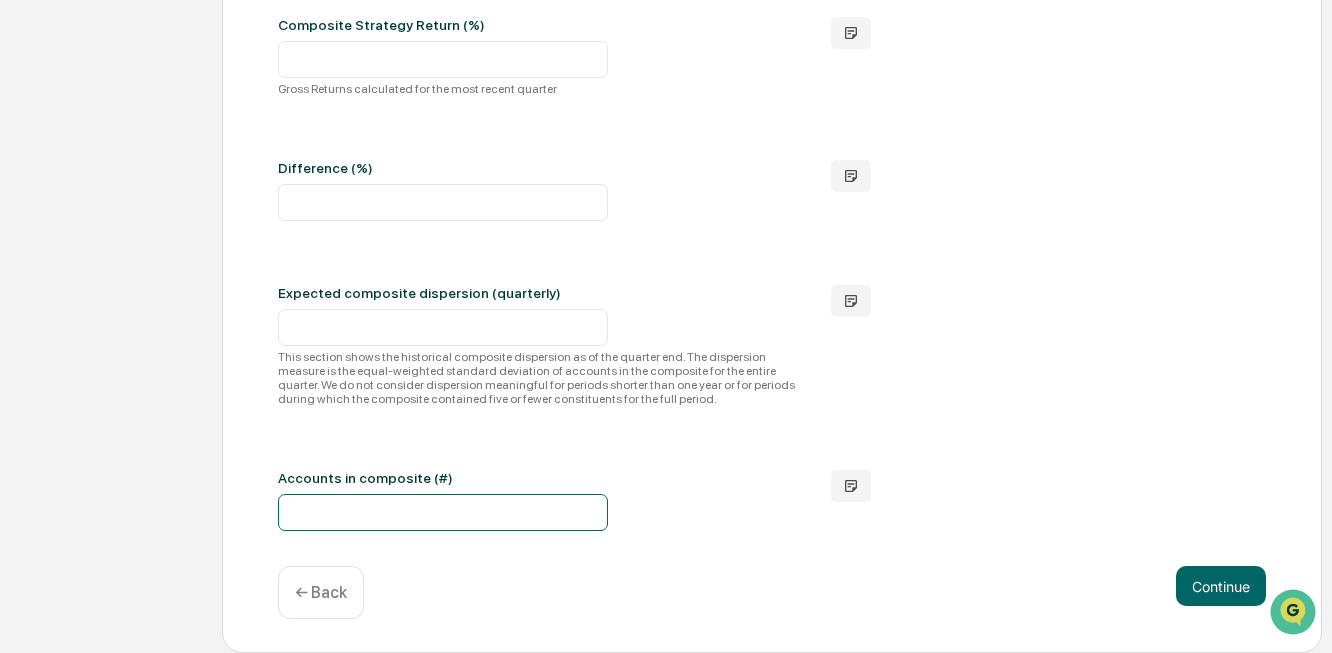 type on "*" 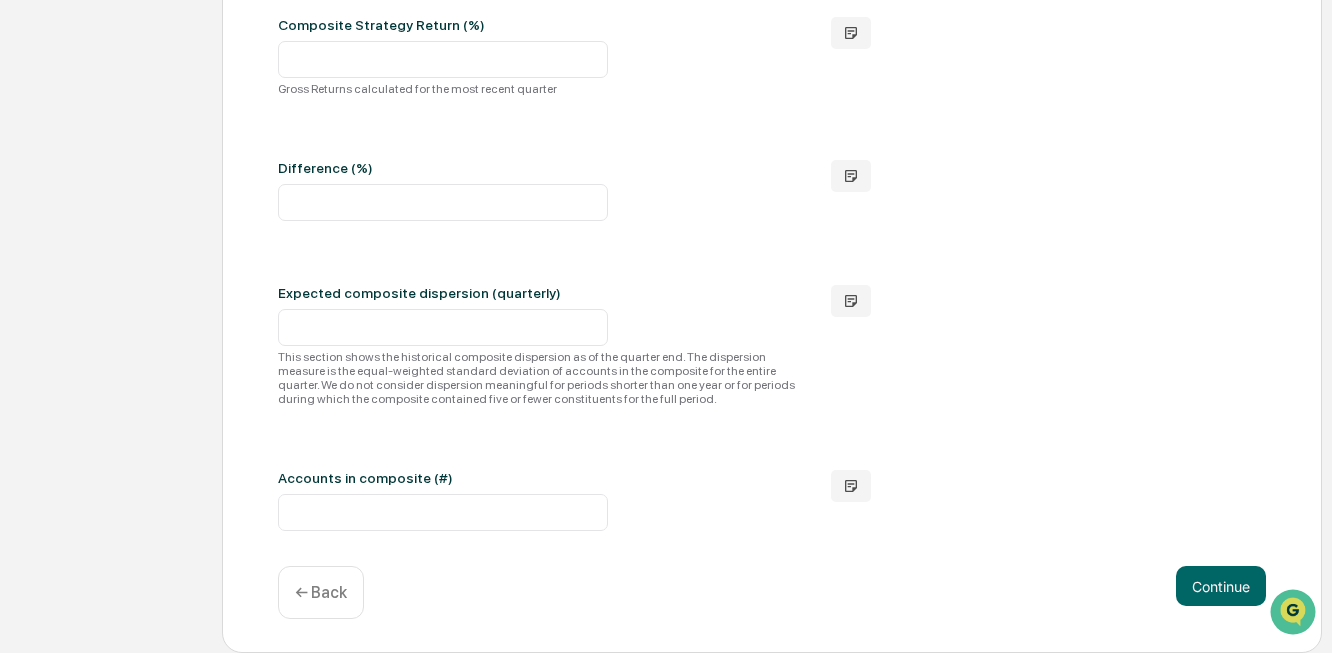 click on "Please provide the strategy returns for this quarter: What are your estimated all-in transaction costs (explicit + implicit) for the strategy that you run for TIFF investment in the Master fund? (i.e., how much would it cost to put $10mm to work?)   **** TIFF Account Return (%)   Composite Strategy Return (%)   Gross Returns calculated for the most recent quarter Difference (%)   Expected composite dispersion (quarterly)   This section shows the historical composite dispersion as of the quarter end. The dispersion measure is the equal-weighted standard deviation of accounts in the composite for the entire quarter. We do not consider dispersion meaningful for periods shorter than one year or for periods during which the composite contained five or fewer constituents for the full period. Accounts in composite (#)   *" at bounding box center (772, 49) 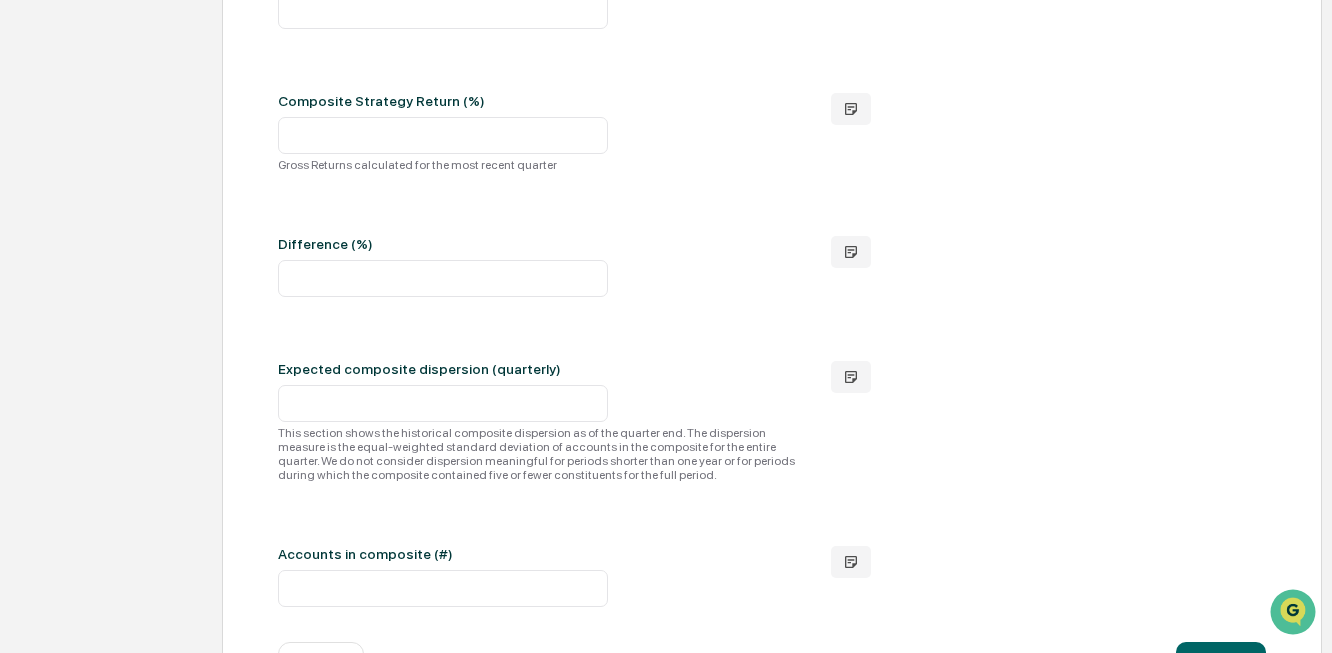 scroll, scrollTop: 500, scrollLeft: 0, axis: vertical 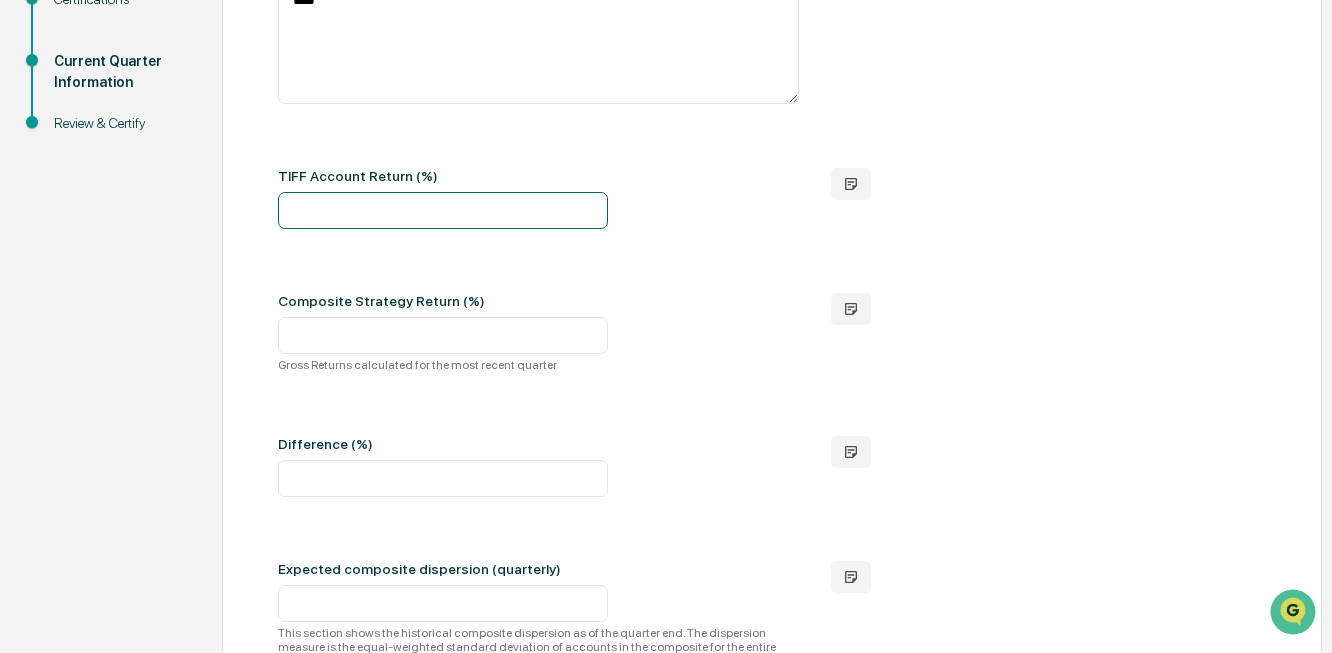 click at bounding box center (443, 210) 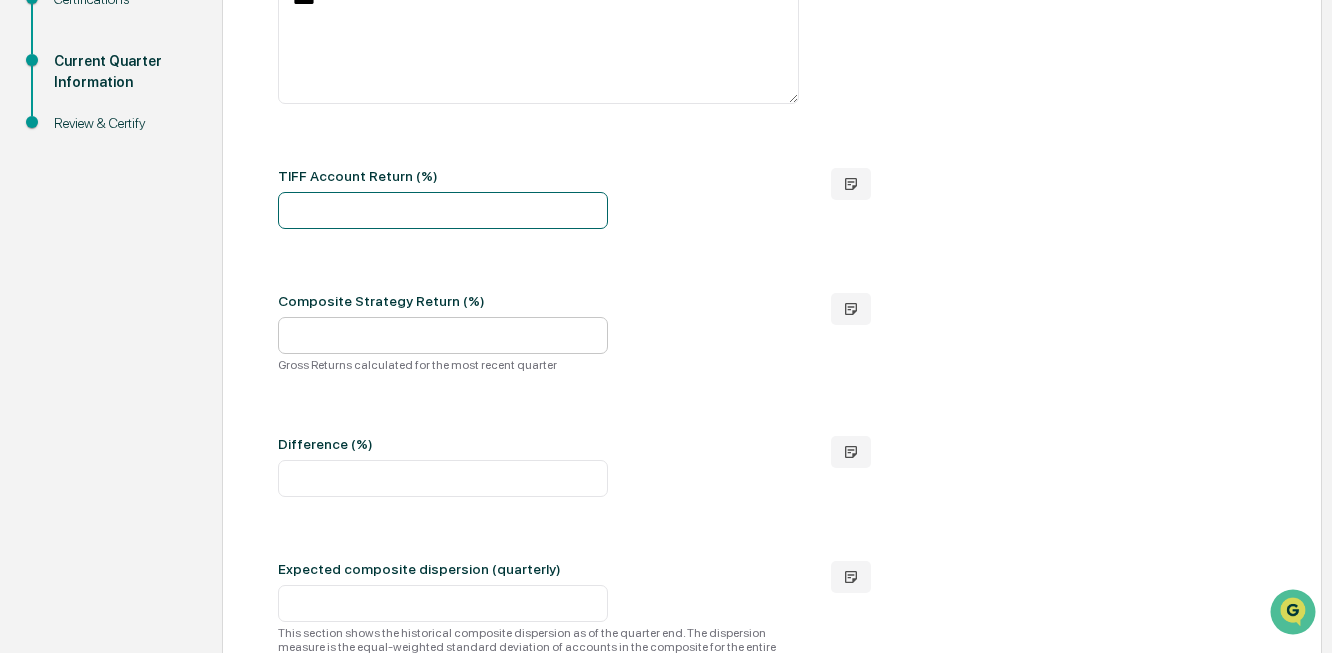 type on "****" 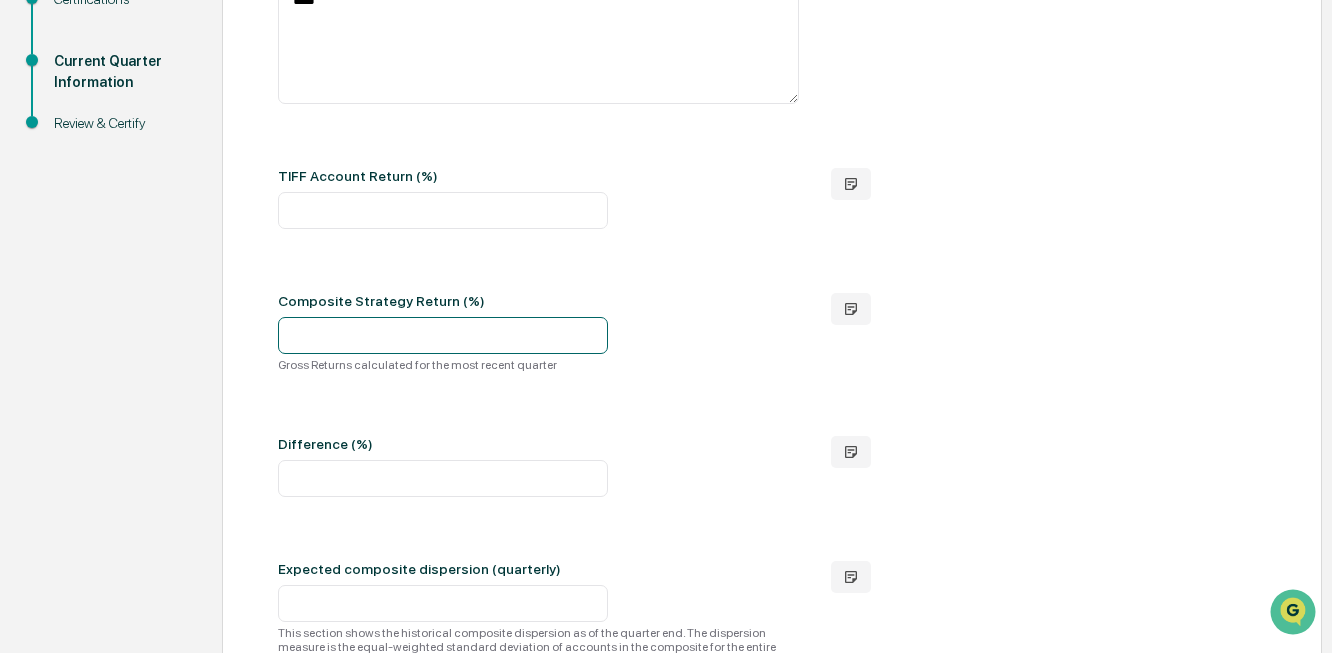 click at bounding box center [443, 335] 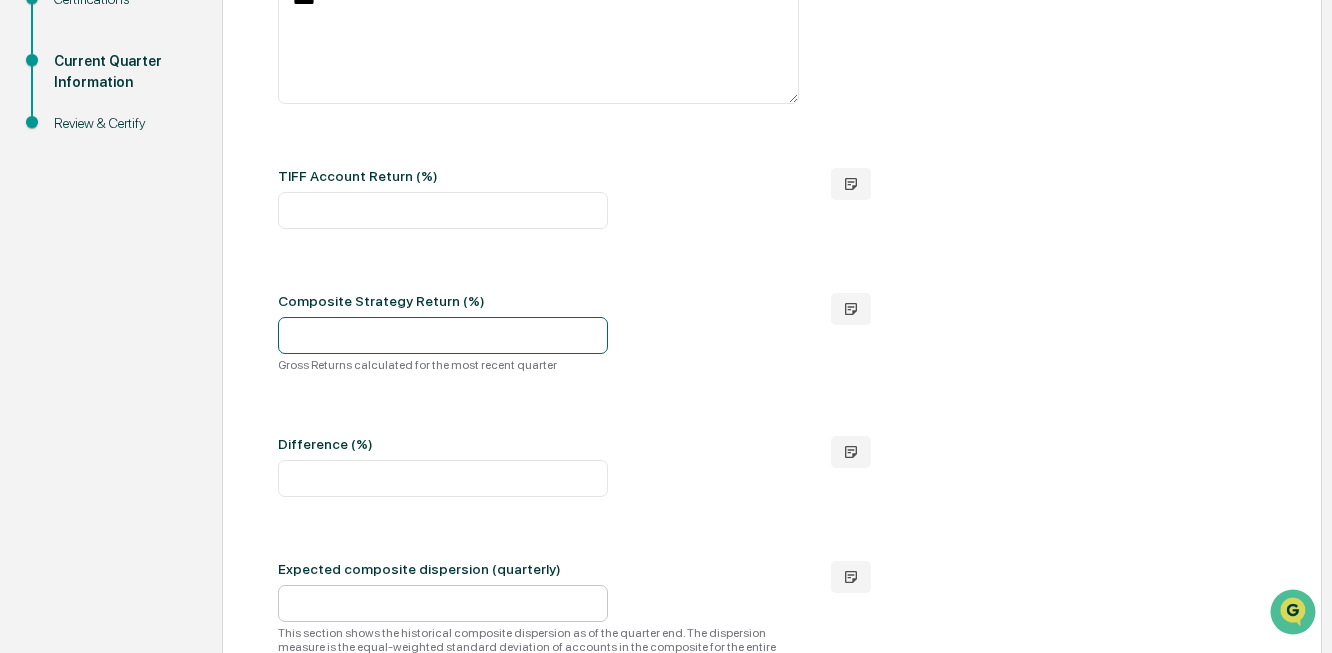 type on "****" 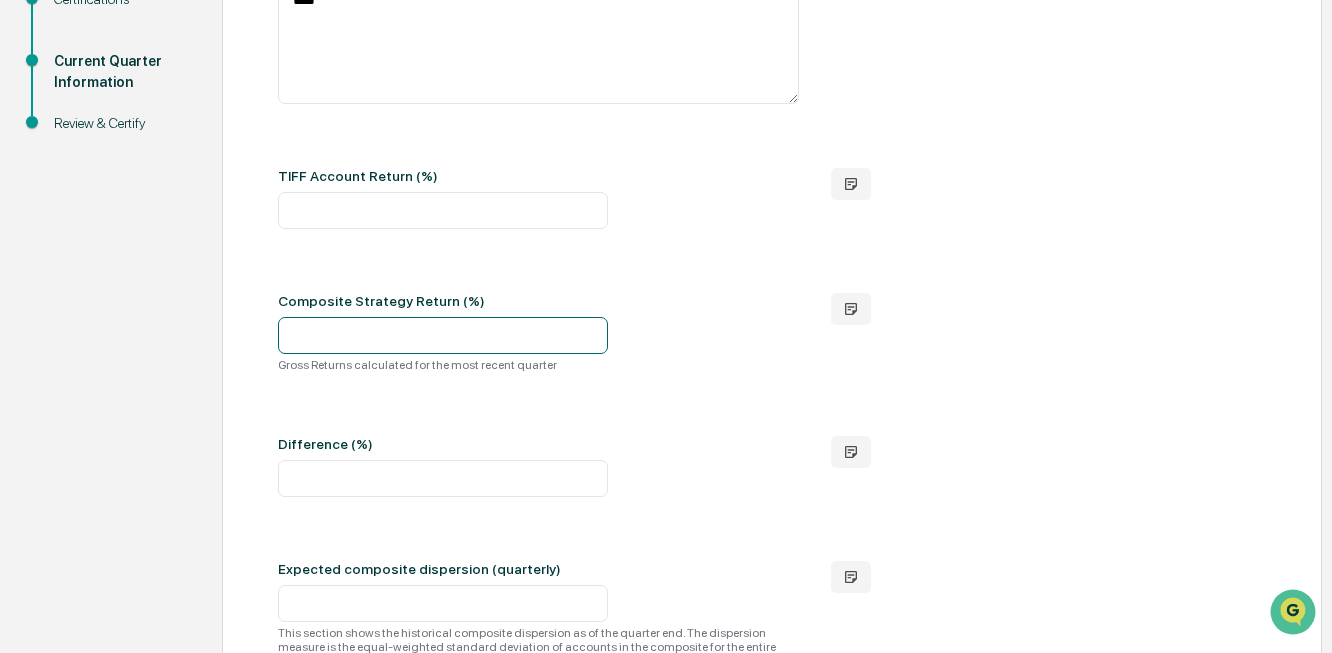 click on "****" at bounding box center (443, 335) 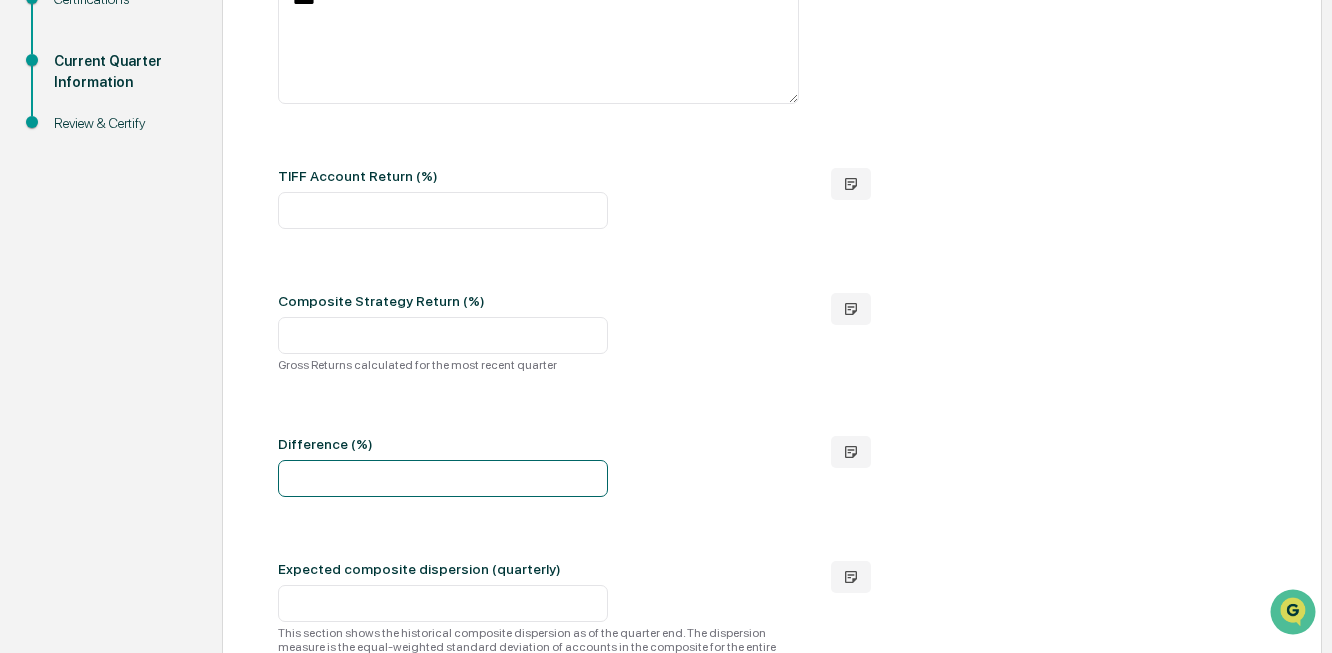 click at bounding box center (443, 478) 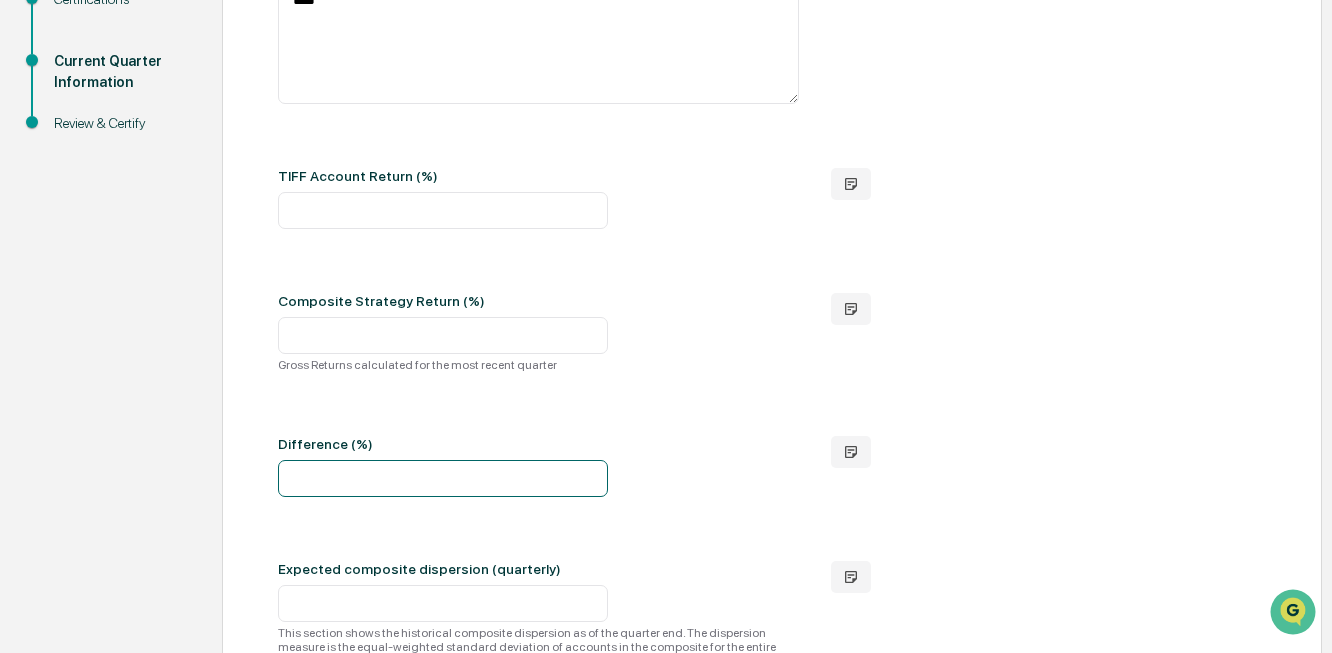 type on "*****" 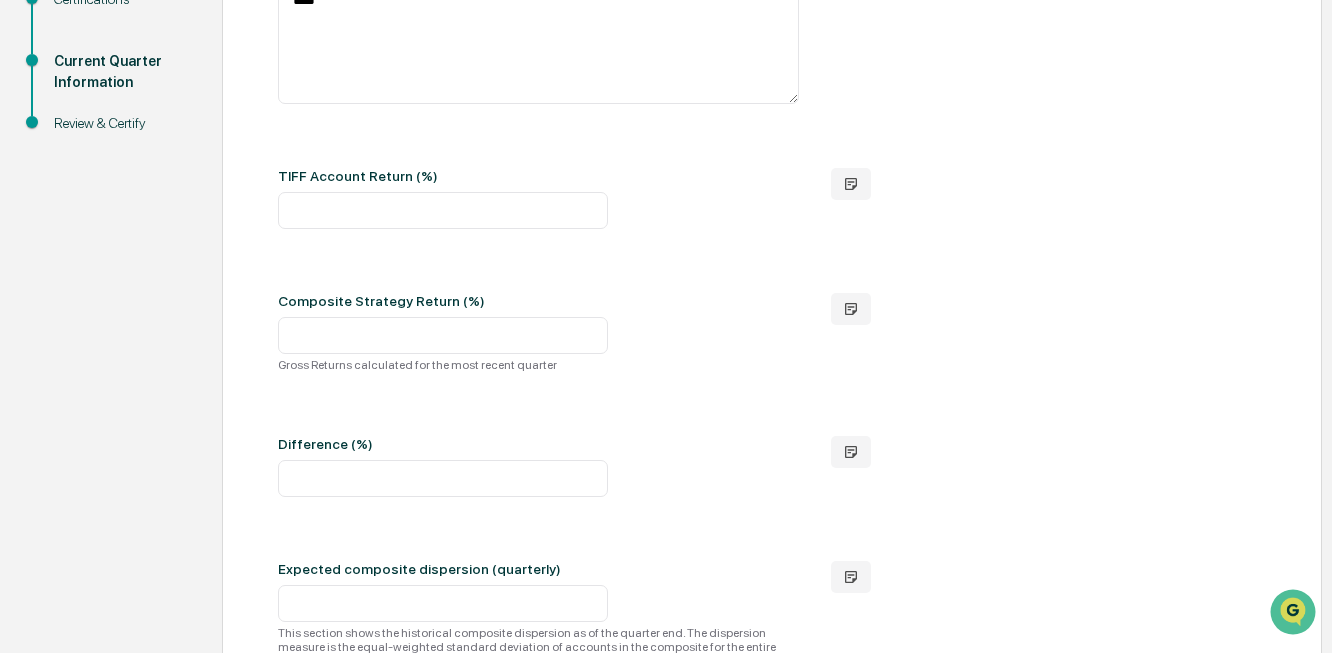 click on "Please provide the strategy returns for this quarter: What are your estimated all-in transaction costs (explicit + implicit) for the strategy that you run for TIFF investment in the Master fund? (i.e., how much would it cost to put $10mm to work?)   **** TIFF Account Return (%)   **** Composite Strategy Return (%)   **** Gross Returns calculated for the most recent quarter Difference (%)   ***** Expected composite dispersion (quarterly)   This section shows the historical composite dispersion as of the quarter end. The dispersion measure is the equal-weighted standard deviation of accounts in the composite for the entire quarter. We do not consider dispersion meaningful for periods shorter than one year or for periods during which the composite contained five or fewer constituents for the full period. Accounts in composite (#)   *" at bounding box center [772, 325] 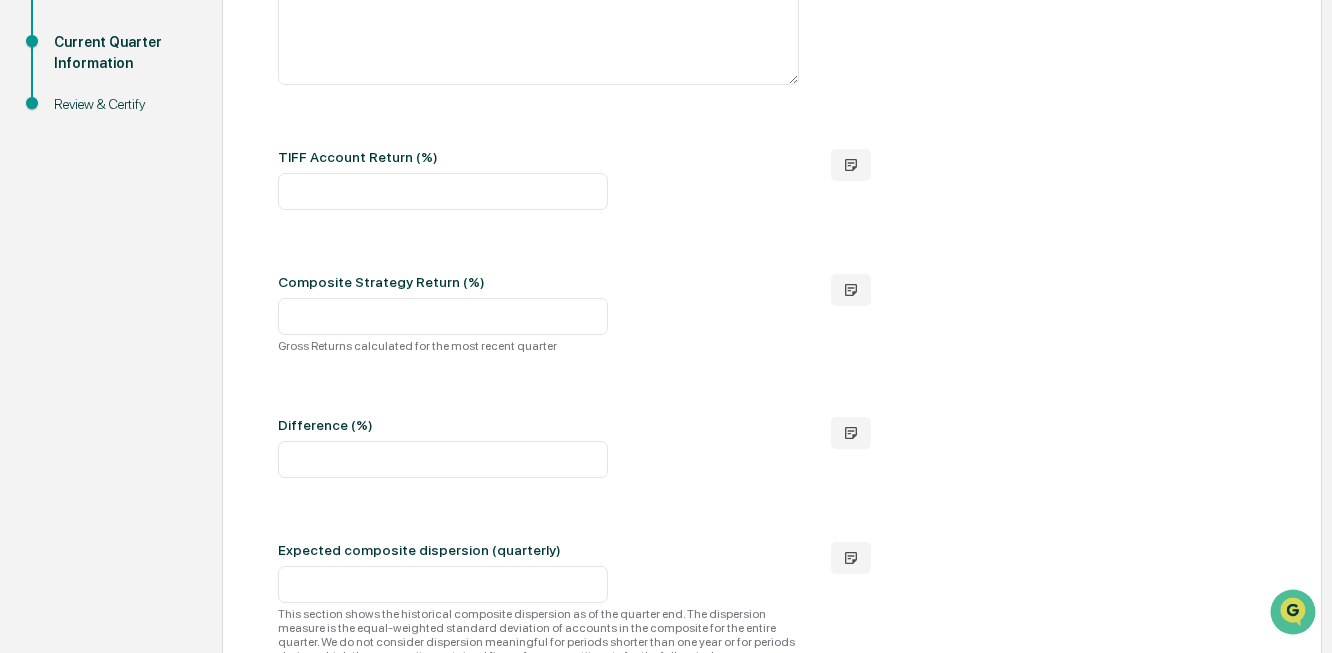 scroll, scrollTop: 819, scrollLeft: 0, axis: vertical 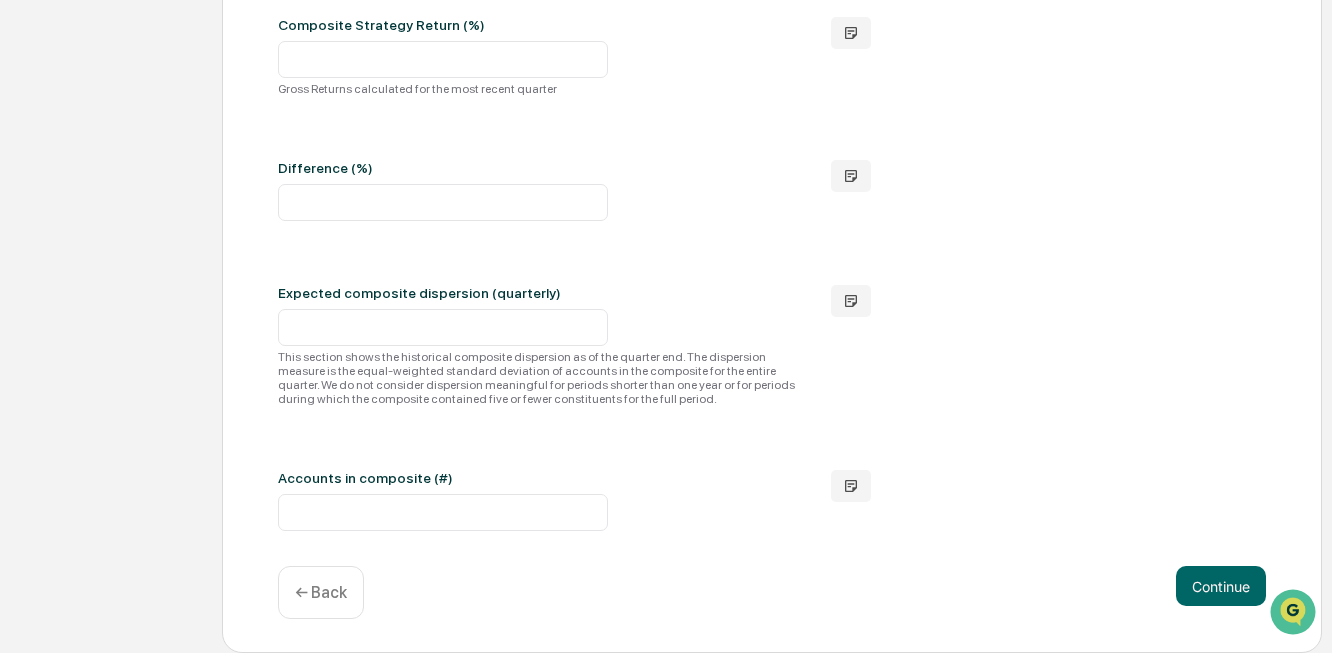 click on "← Back" at bounding box center [321, 592] 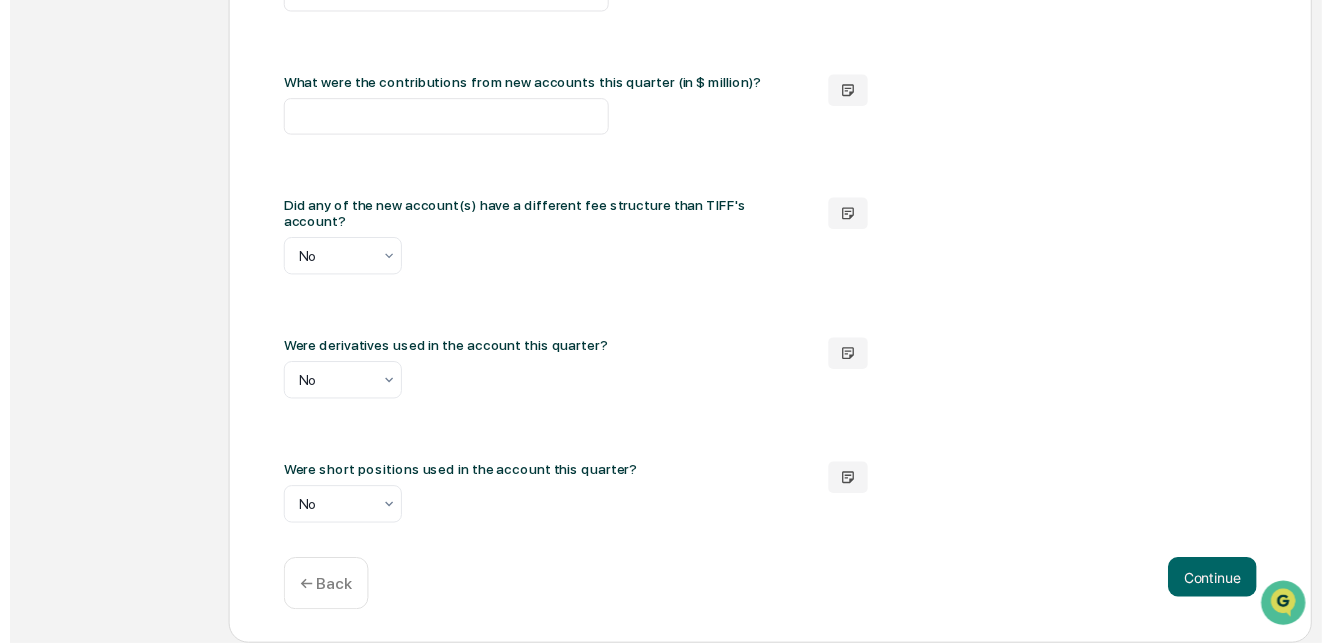 scroll, scrollTop: 1424, scrollLeft: 0, axis: vertical 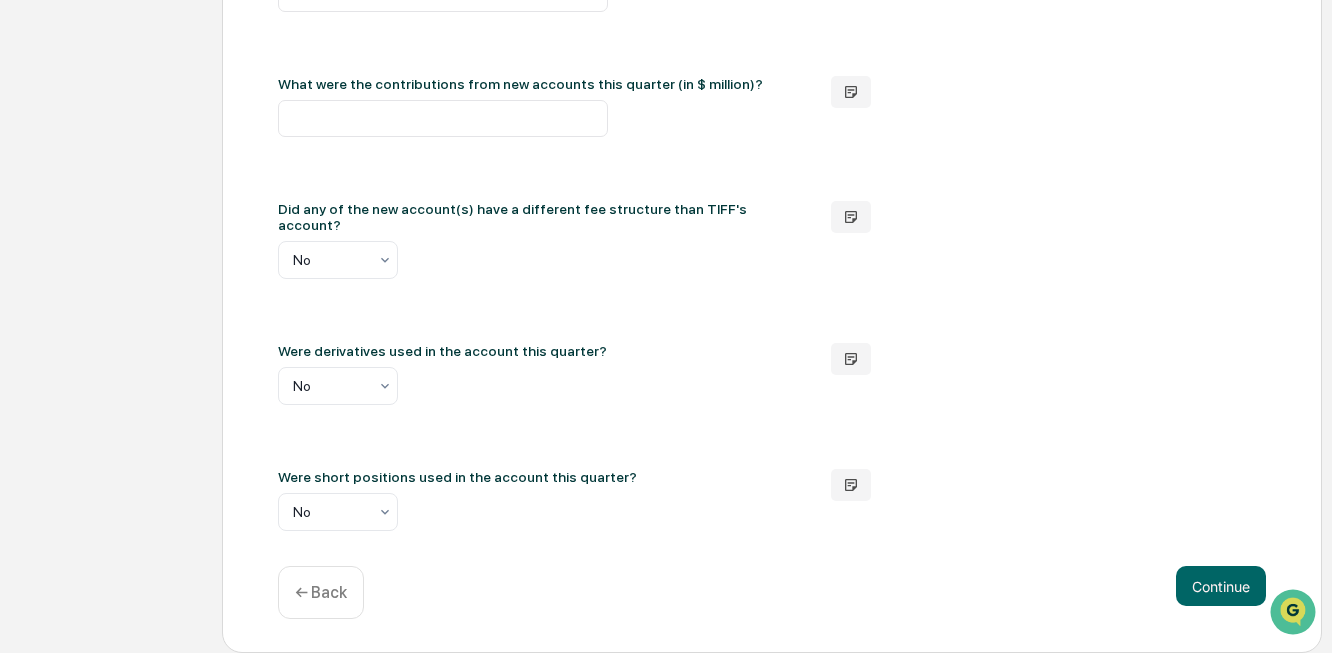 click on "← Back" at bounding box center [321, 592] 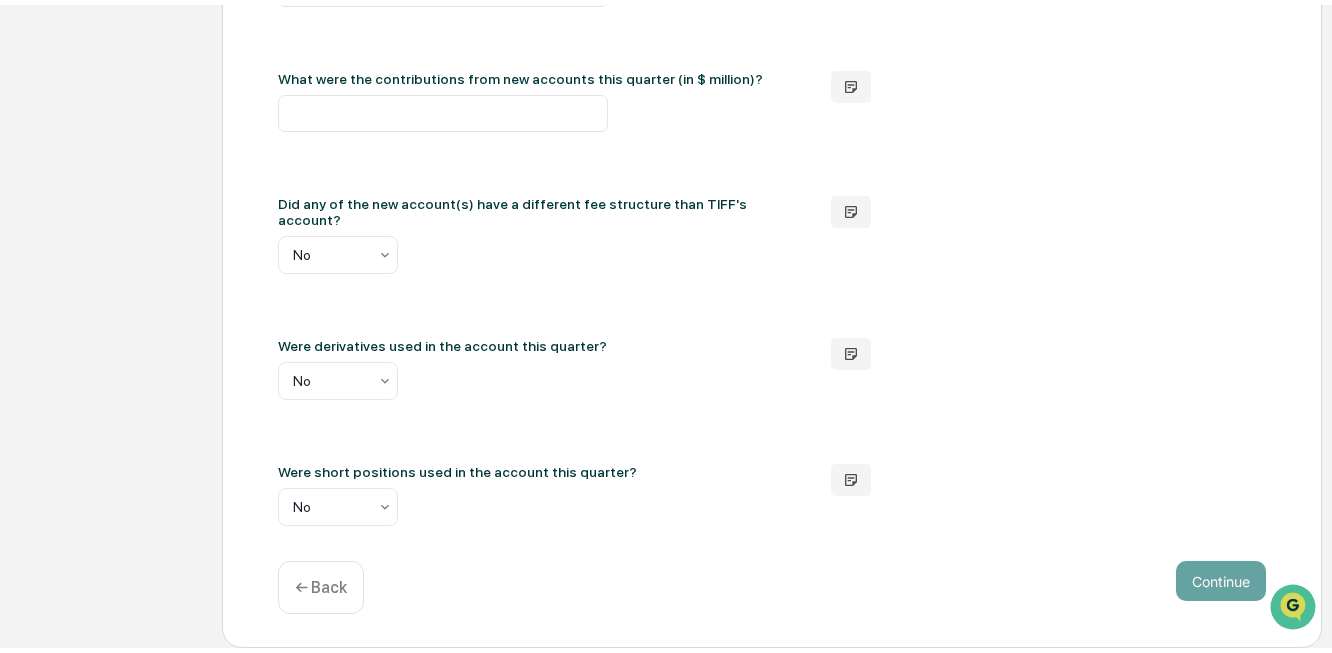 scroll, scrollTop: 297, scrollLeft: 0, axis: vertical 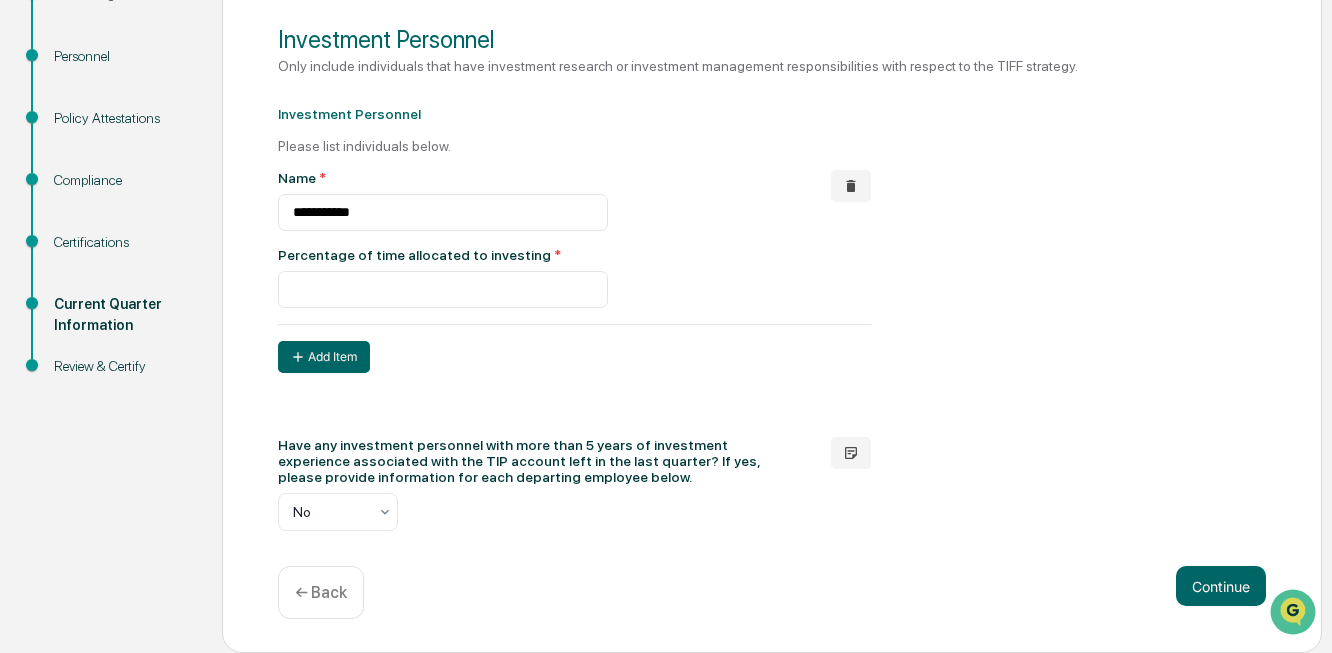 click on "**********" at bounding box center (772, 317) 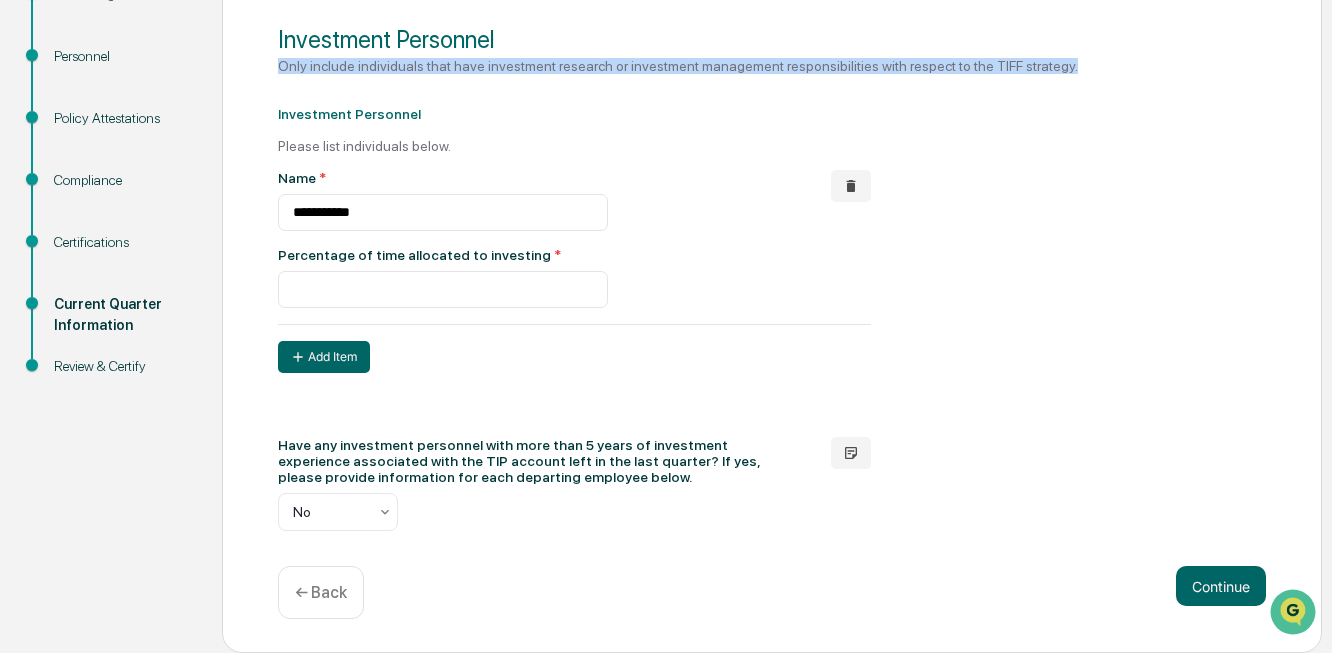 drag, startPoint x: 280, startPoint y: 60, endPoint x: 1039, endPoint y: 72, distance: 759.09485 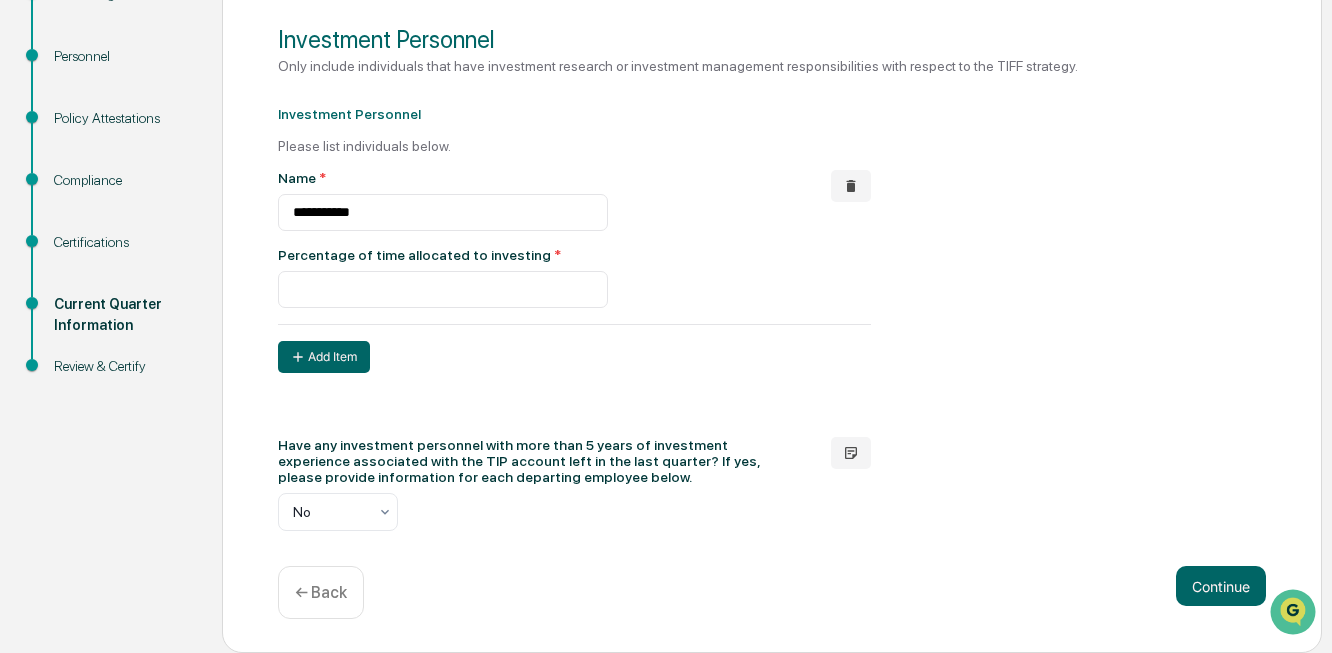 click on "**********" at bounding box center (772, 318) 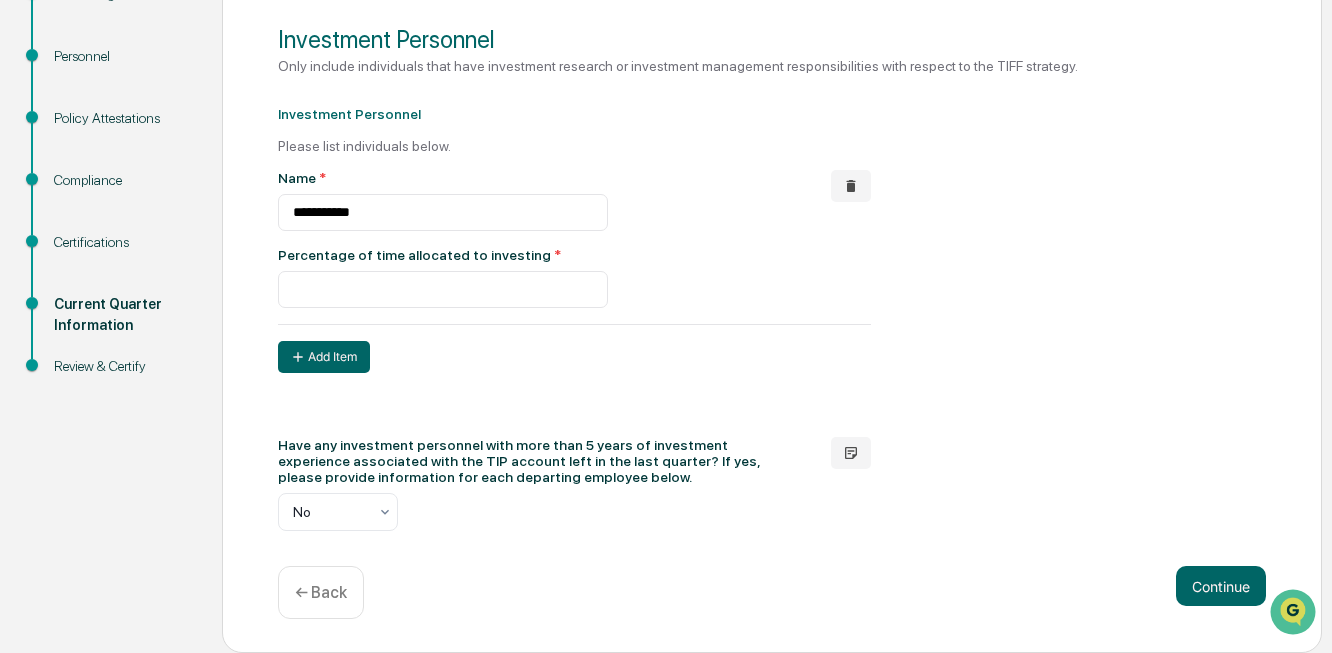 click on "← Back" at bounding box center (321, 592) 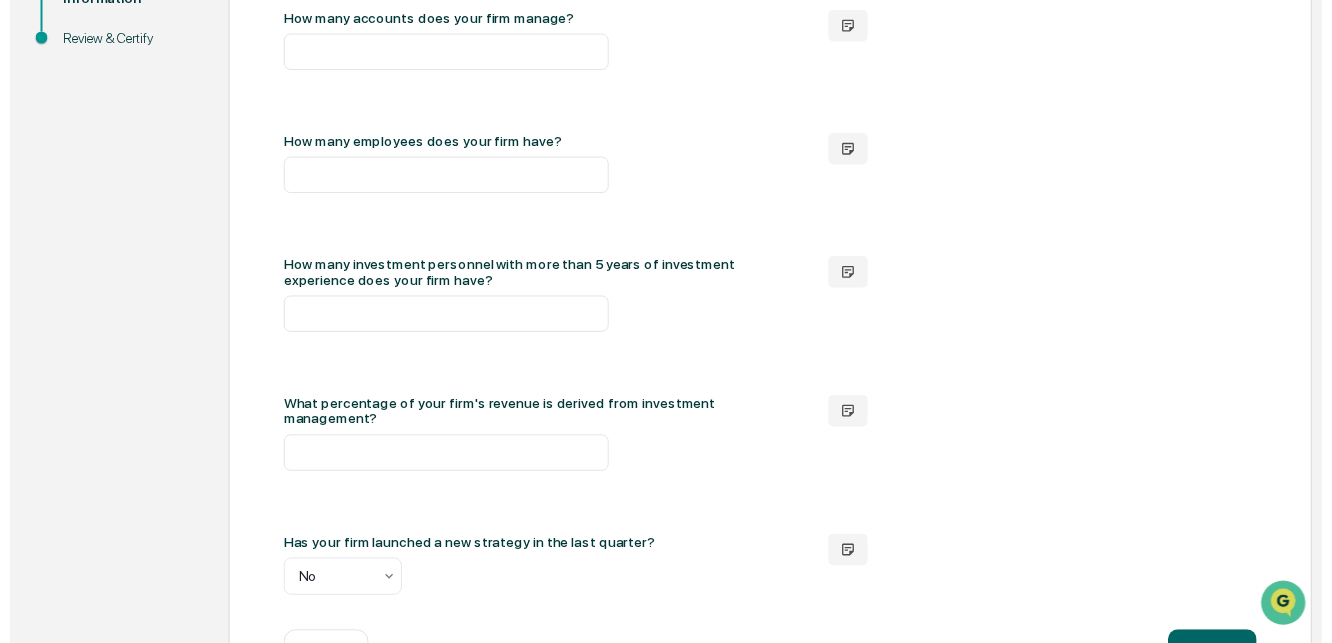scroll, scrollTop: 684, scrollLeft: 0, axis: vertical 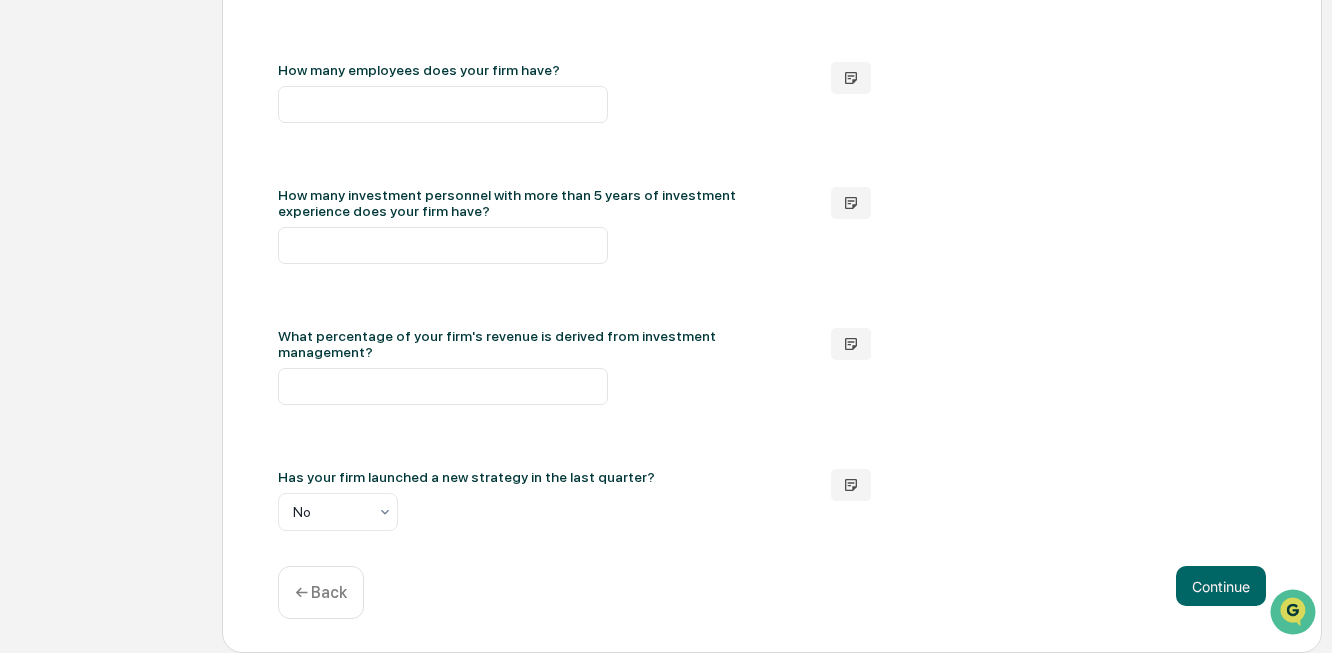 click on "← Back" at bounding box center (321, 592) 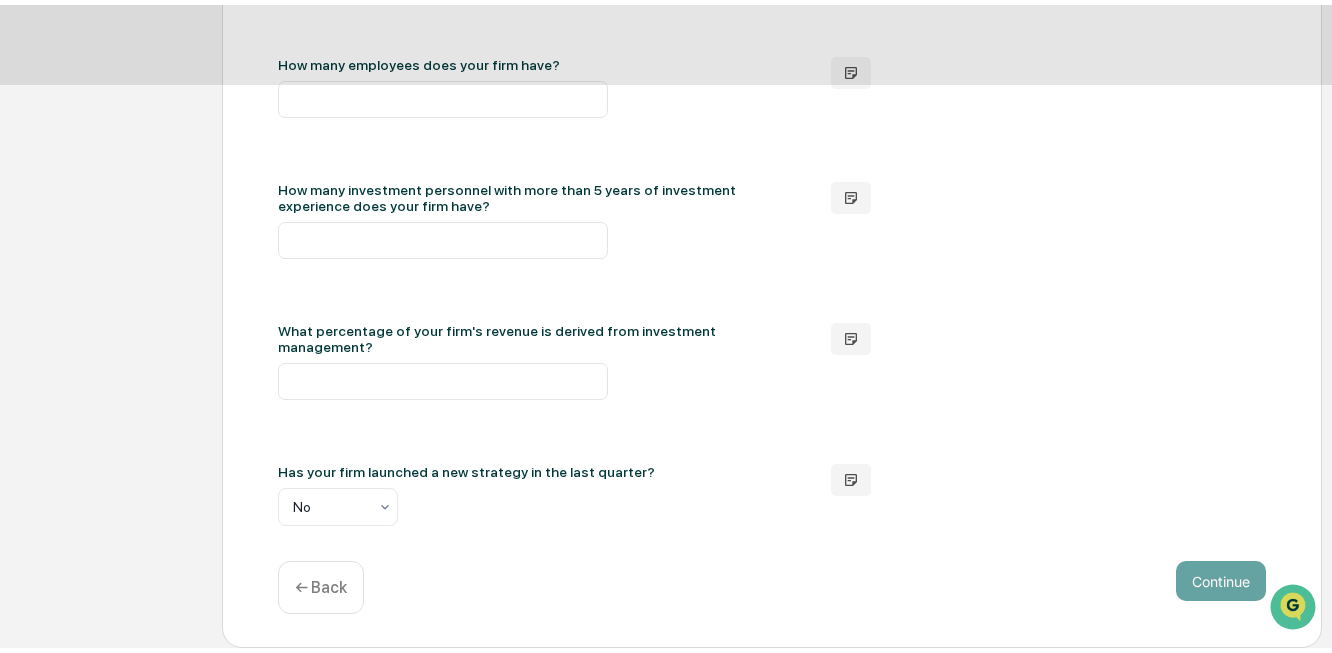 scroll, scrollTop: 190, scrollLeft: 0, axis: vertical 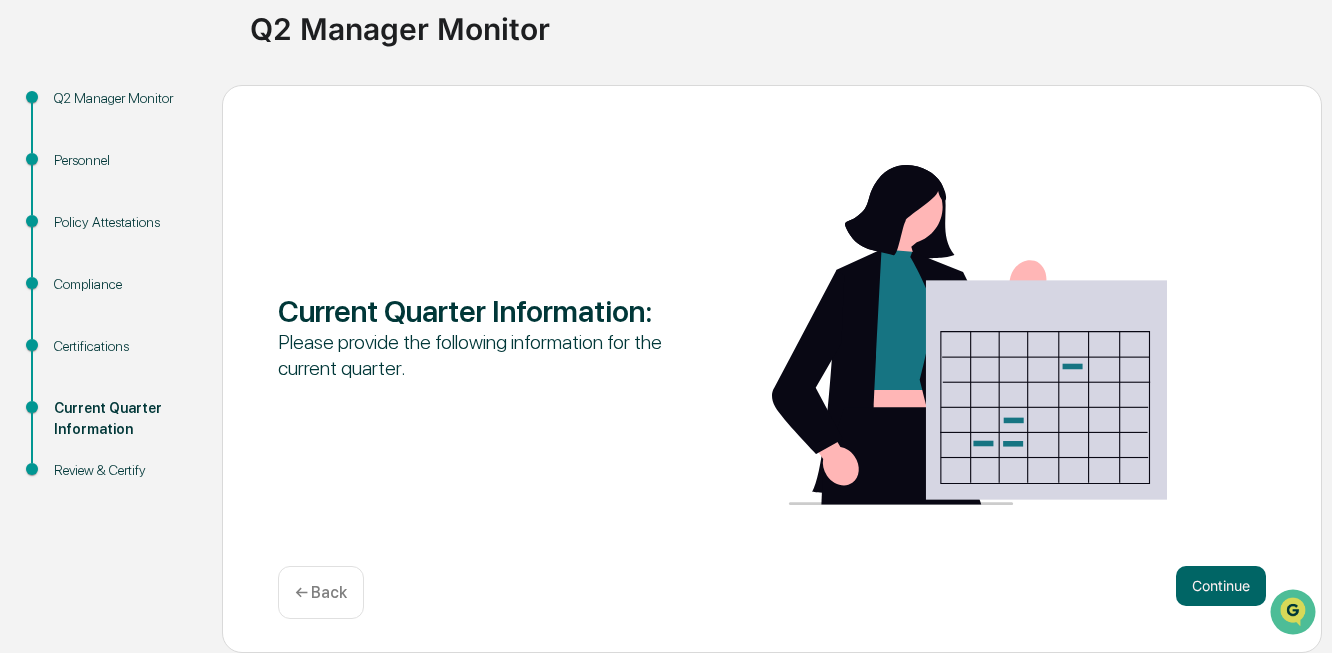 click on "← Back" at bounding box center [321, 592] 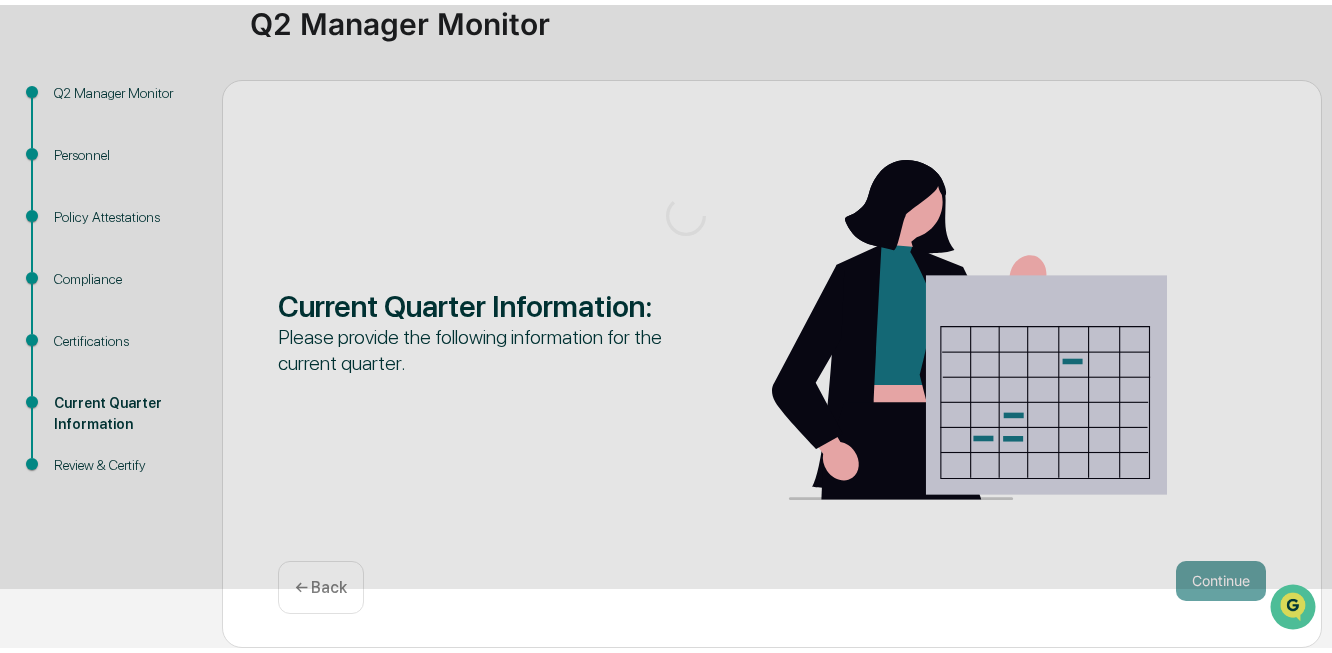 scroll, scrollTop: 190, scrollLeft: 0, axis: vertical 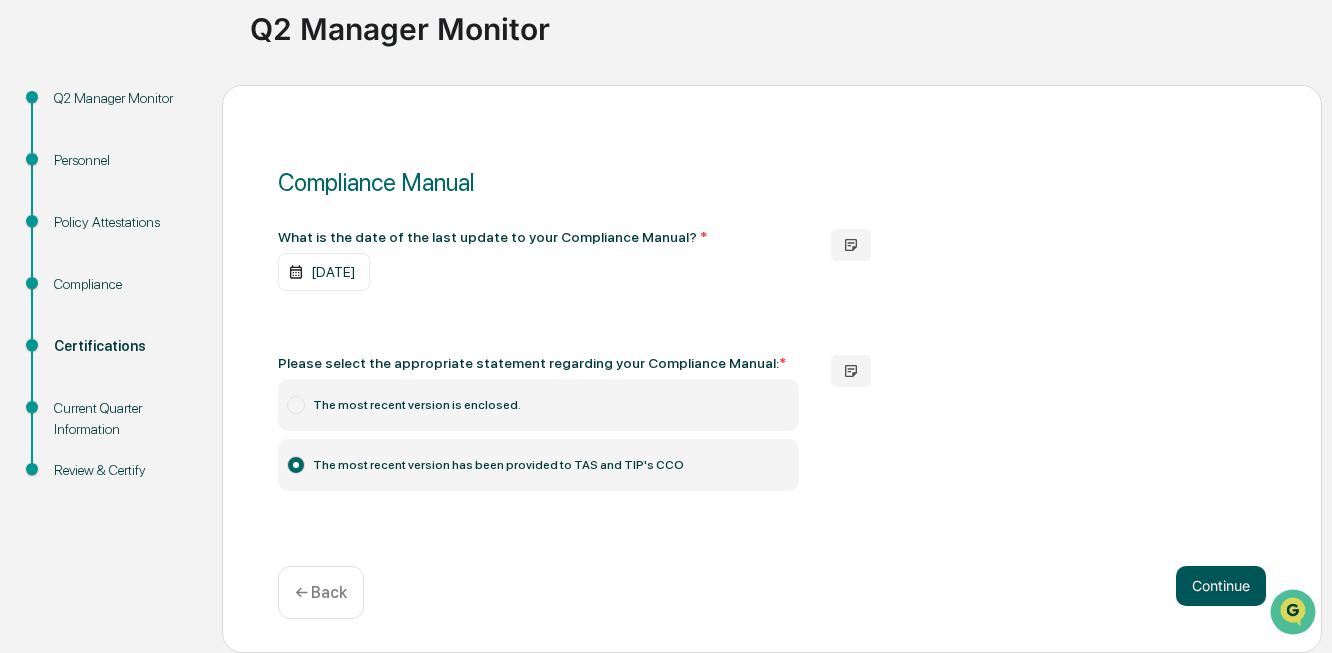 click on "Continue" at bounding box center (1221, 586) 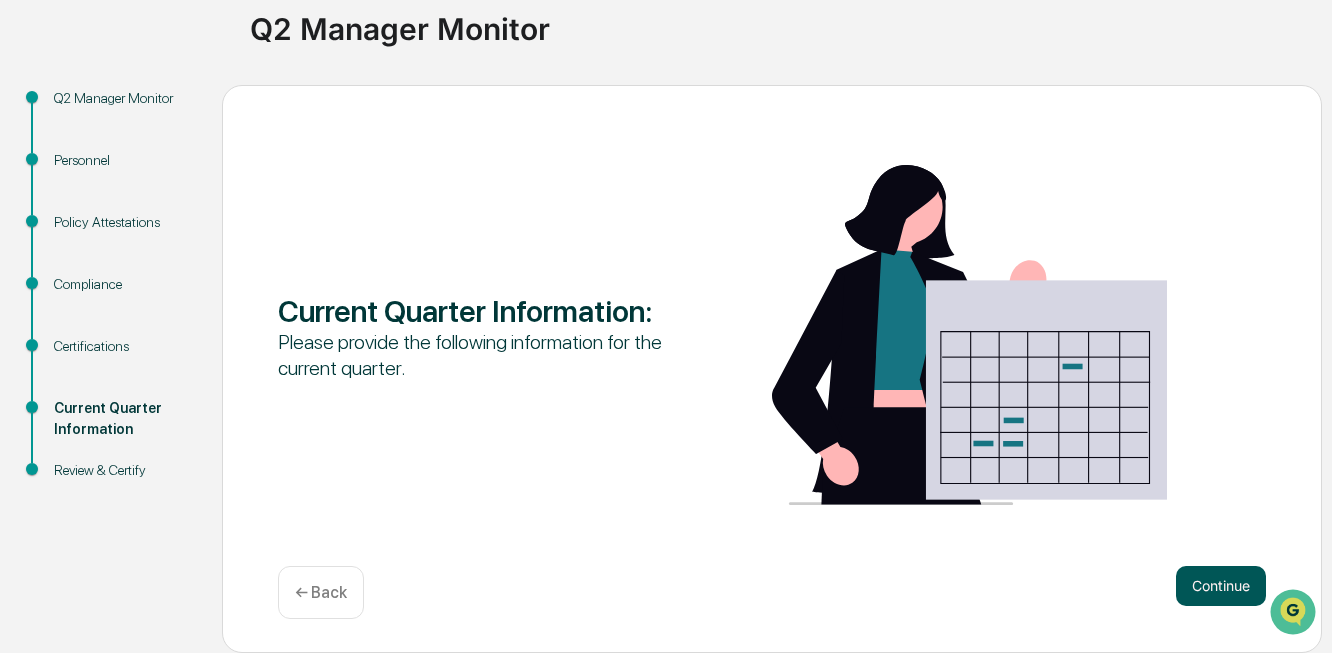 click on "Continue" at bounding box center [1221, 586] 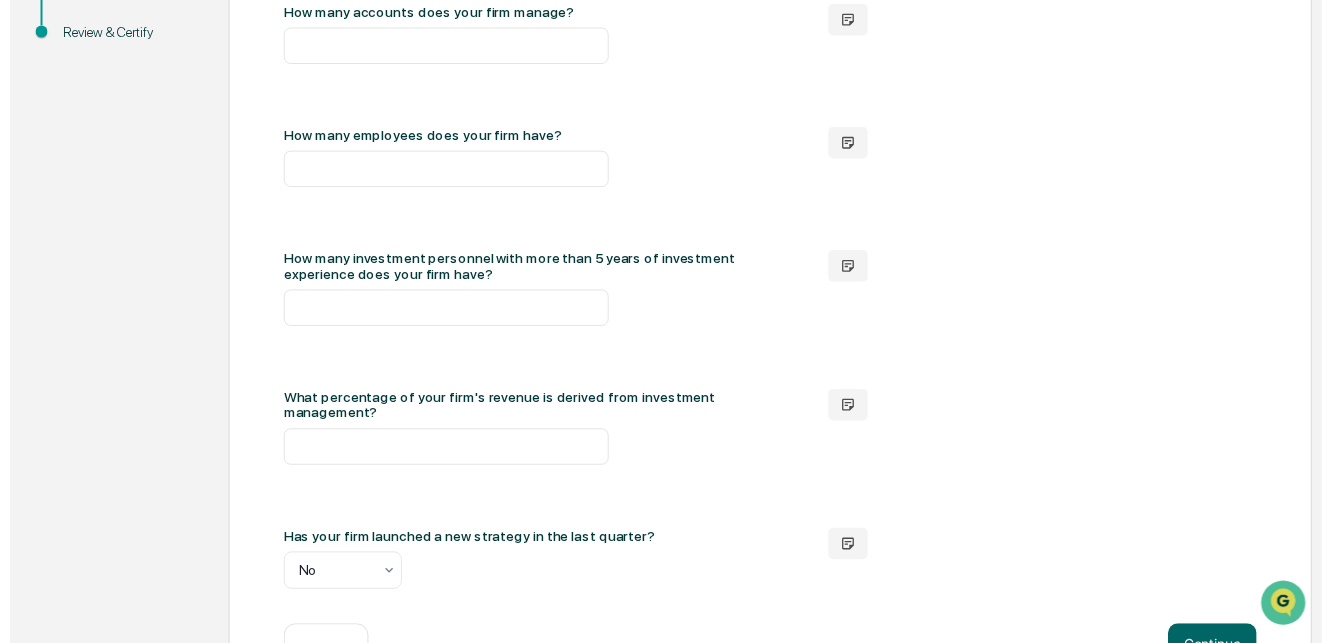 scroll, scrollTop: 684, scrollLeft: 0, axis: vertical 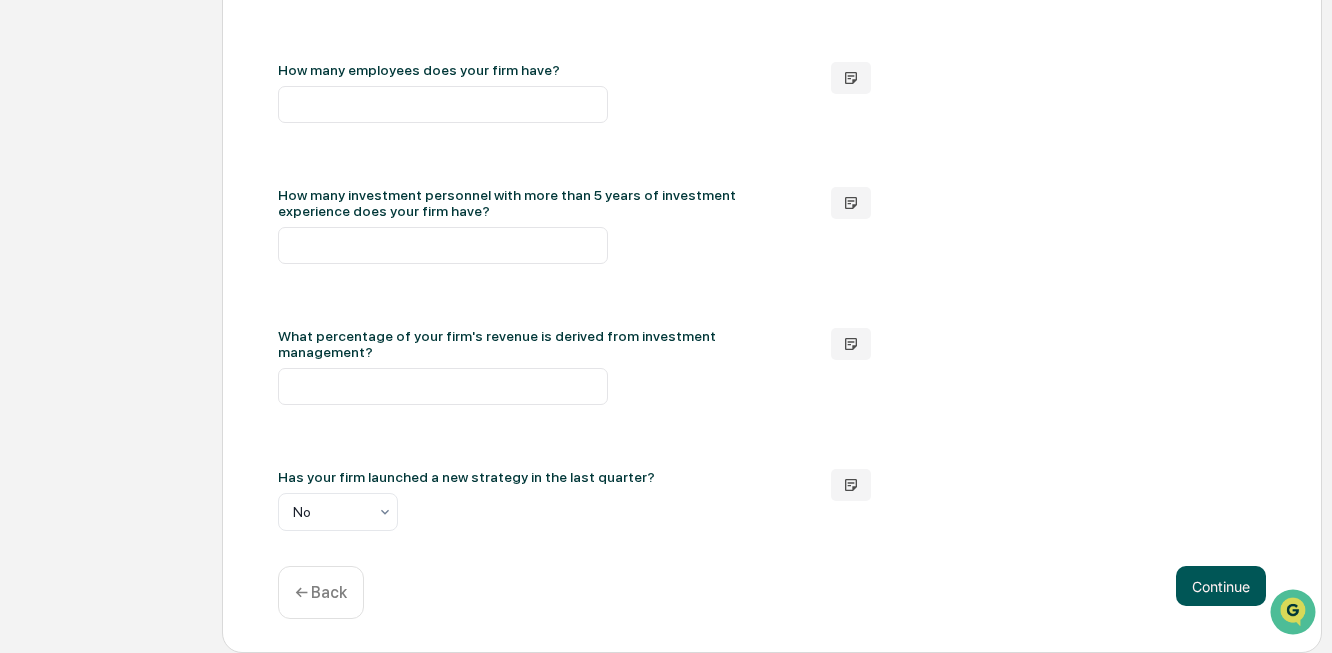 click on "Continue" at bounding box center (1221, 586) 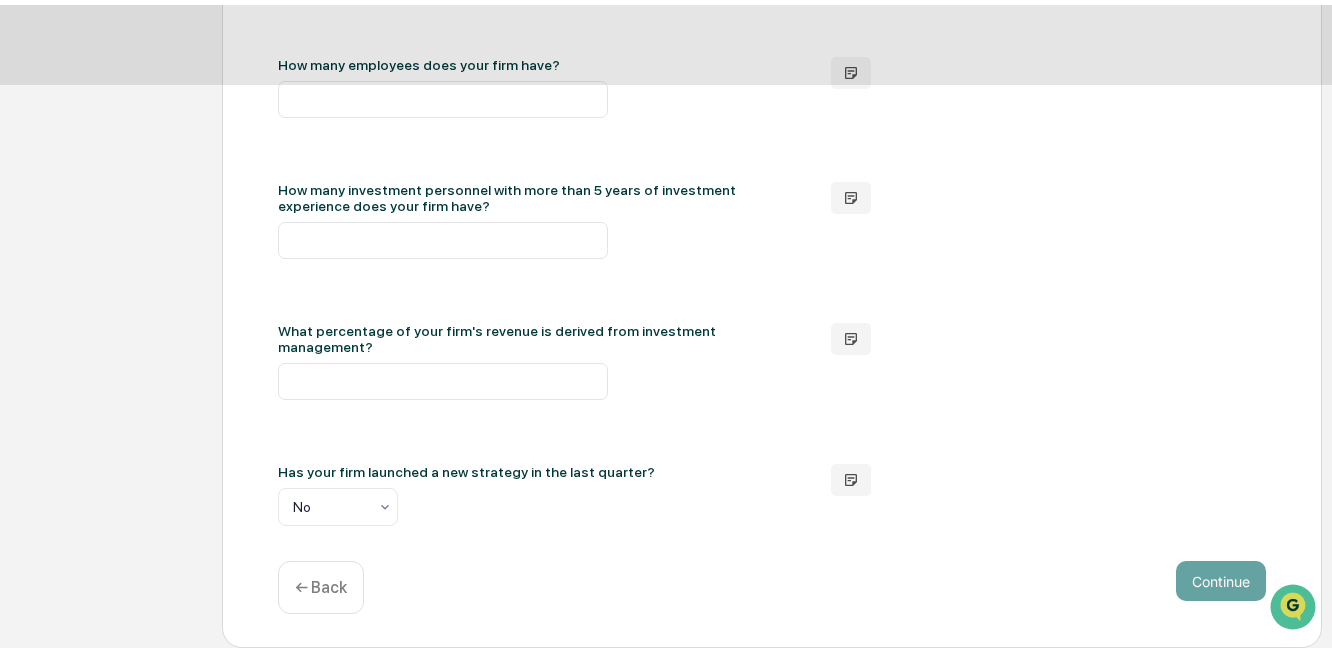 scroll, scrollTop: 297, scrollLeft: 0, axis: vertical 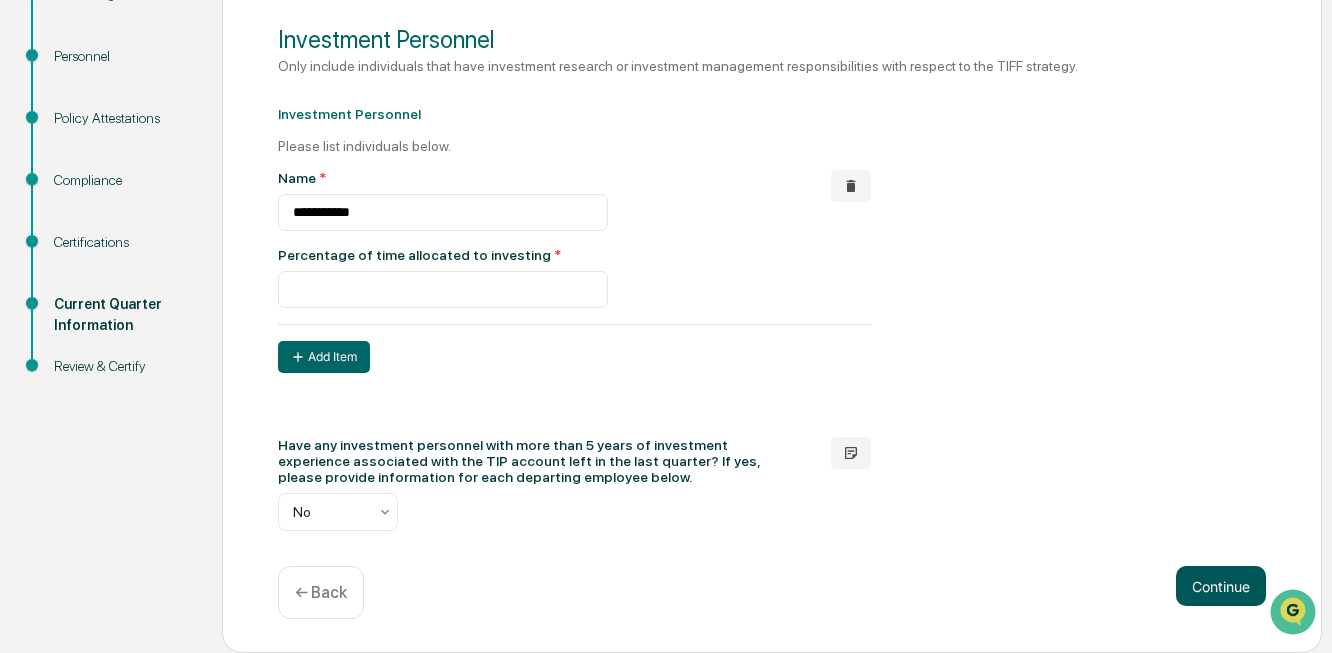 click on "Continue" at bounding box center [1221, 586] 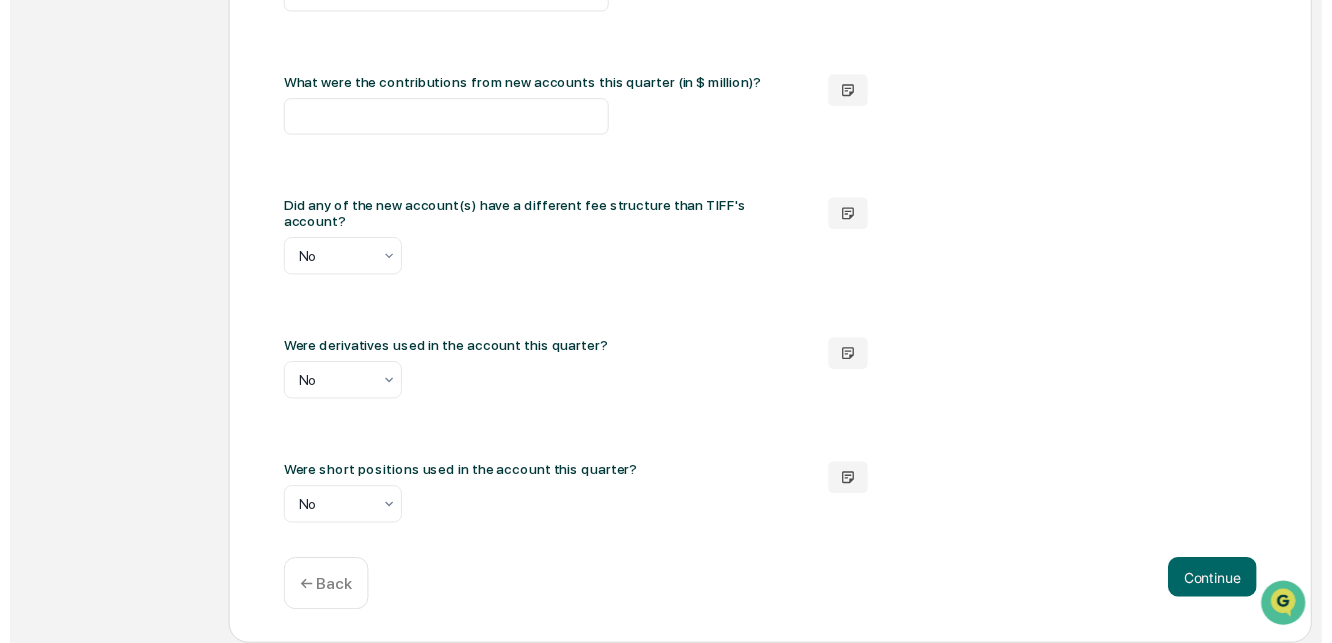 scroll, scrollTop: 1424, scrollLeft: 0, axis: vertical 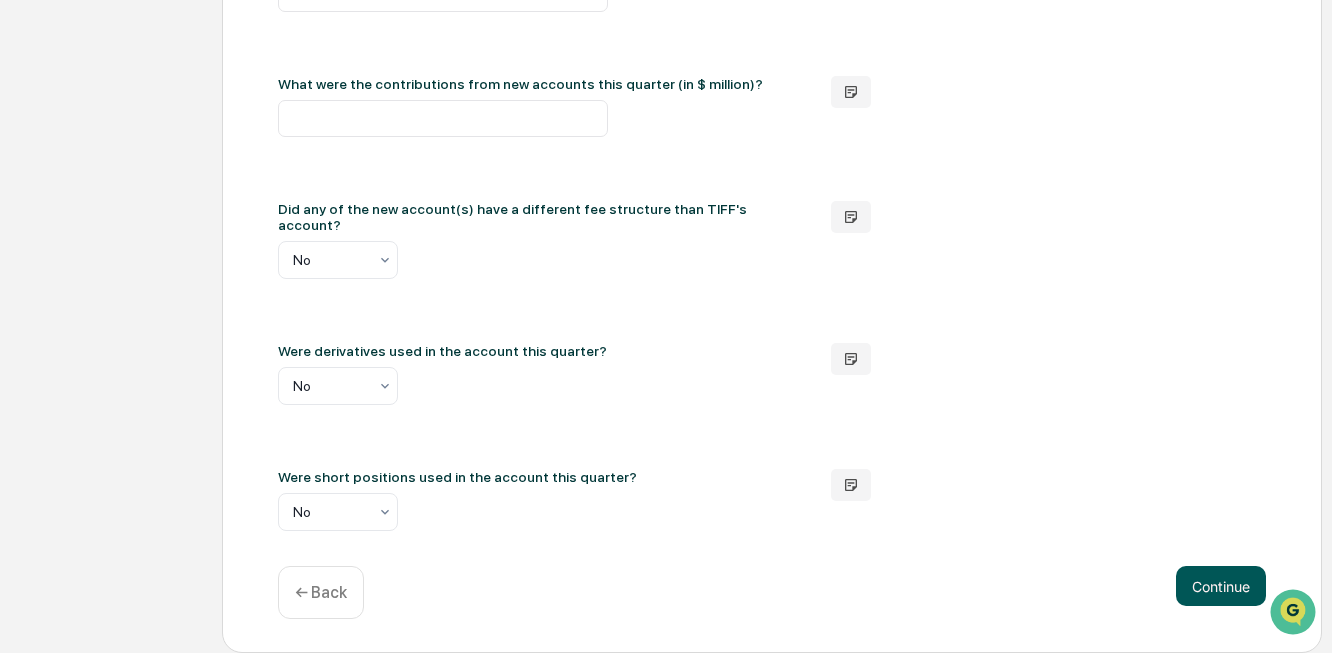 click on "Continue" at bounding box center [1221, 586] 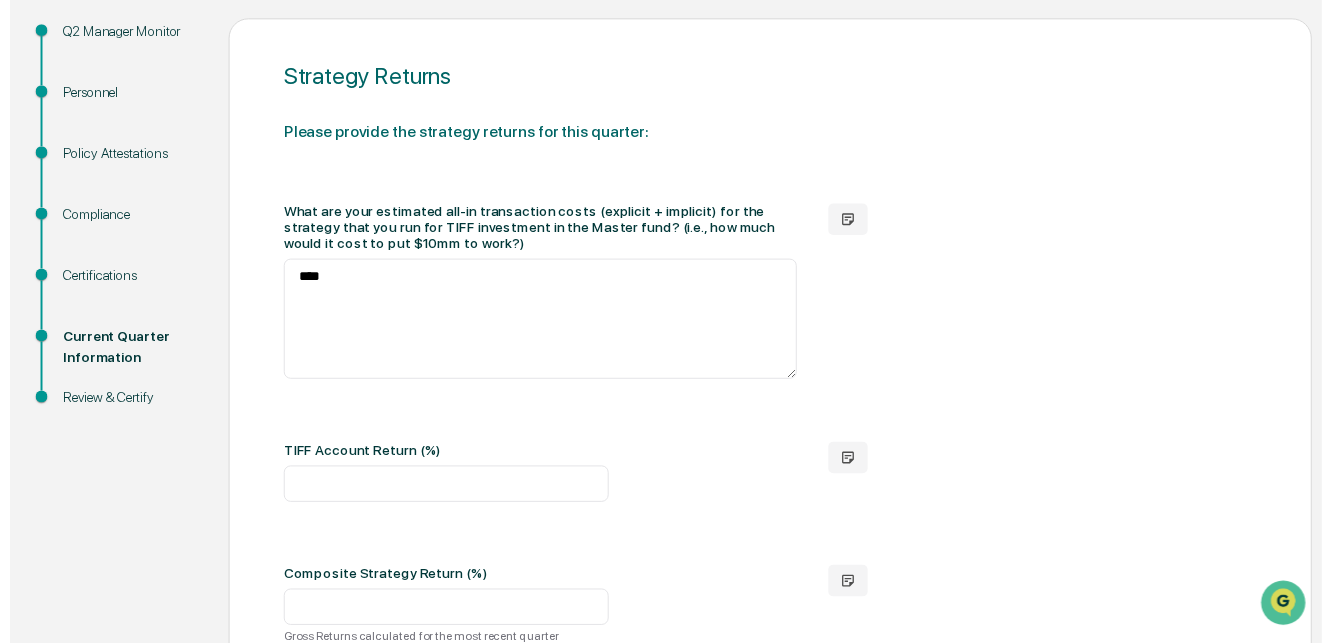 scroll, scrollTop: 819, scrollLeft: 0, axis: vertical 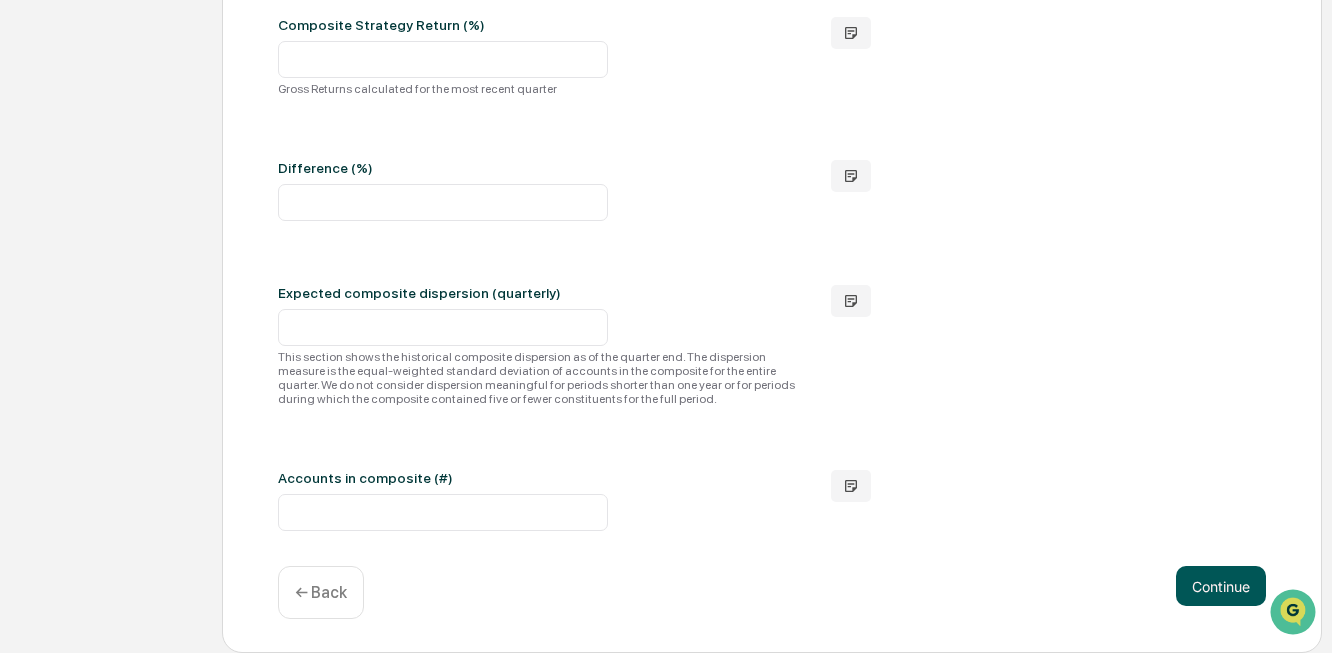 click on "Continue" at bounding box center [1221, 586] 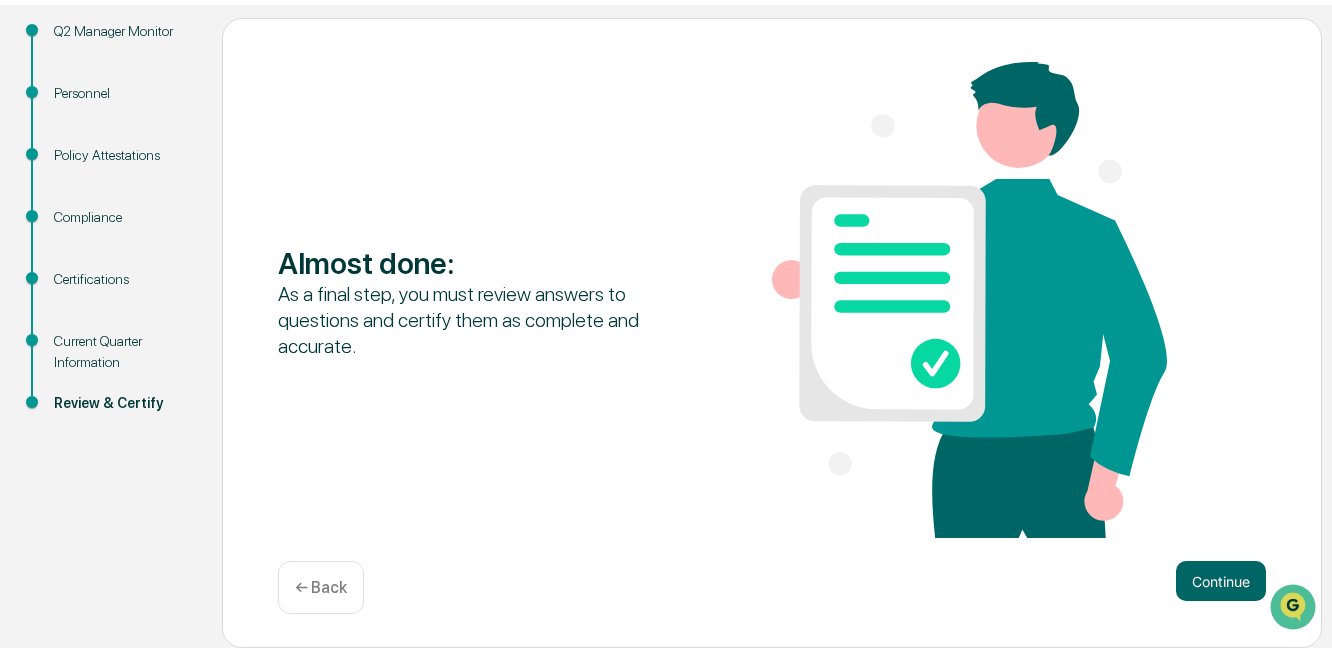 scroll, scrollTop: 253, scrollLeft: 0, axis: vertical 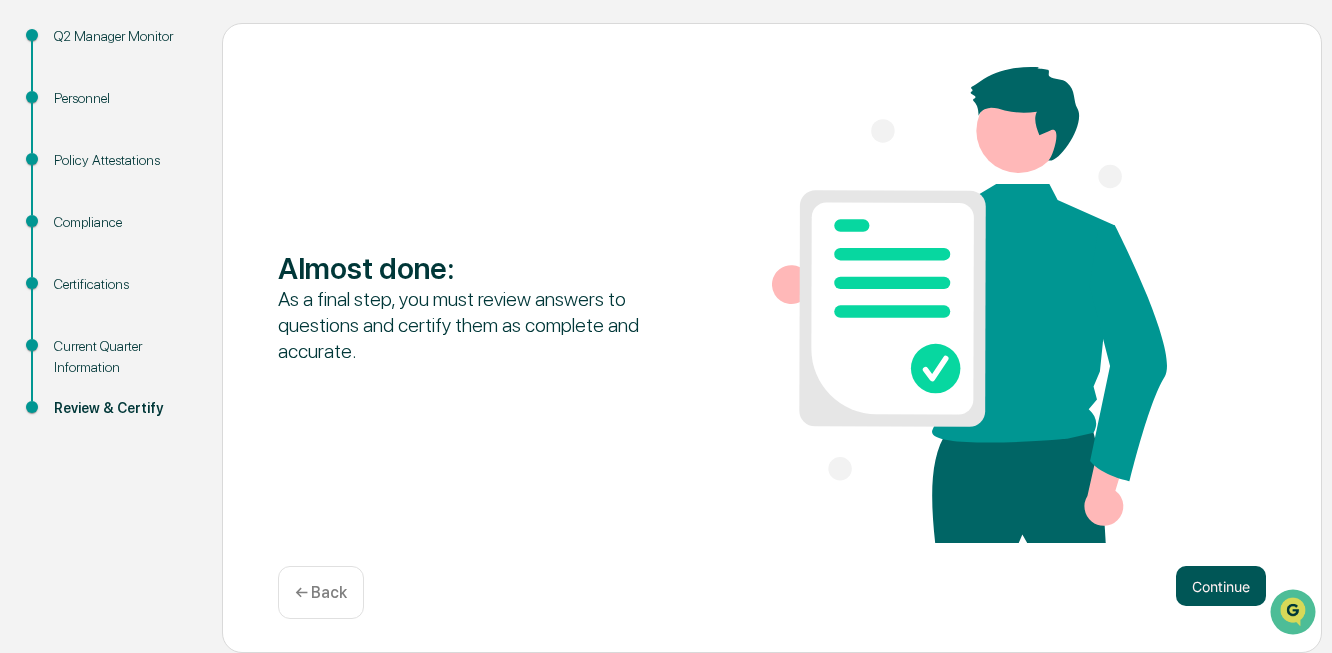 click on "Continue" at bounding box center (1221, 586) 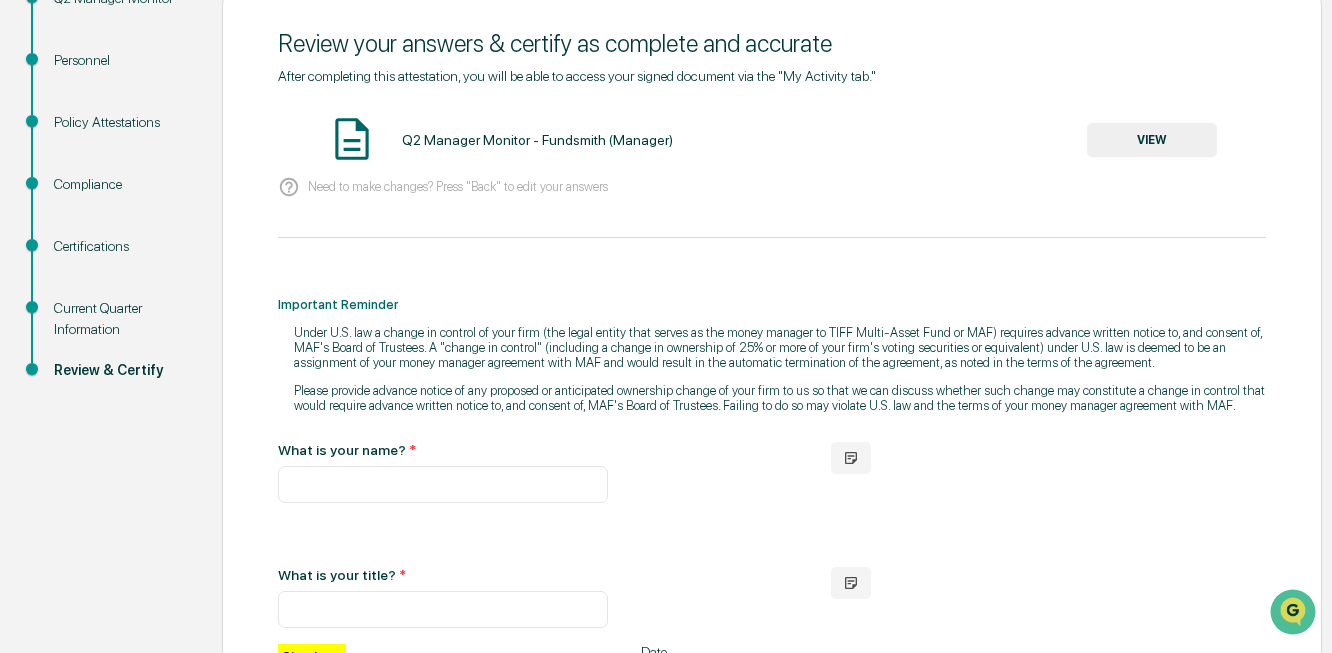 click on "VIEW" at bounding box center (1152, 140) 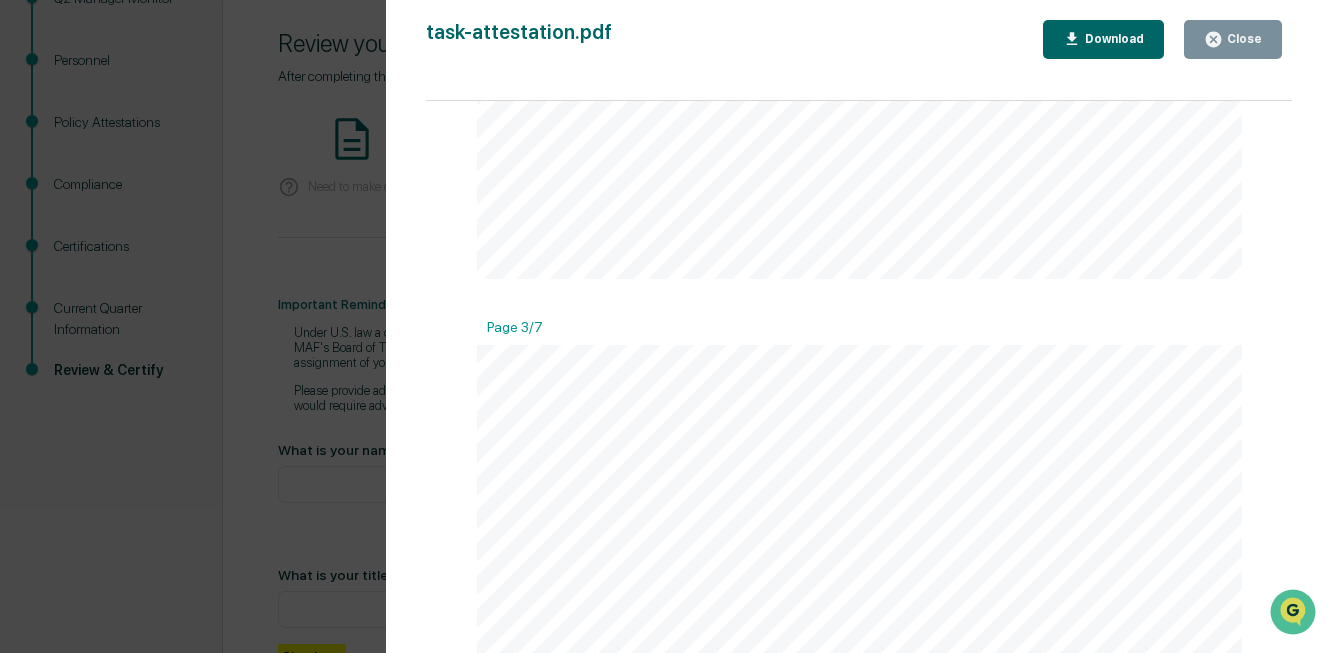 scroll, scrollTop: 2300, scrollLeft: 0, axis: vertical 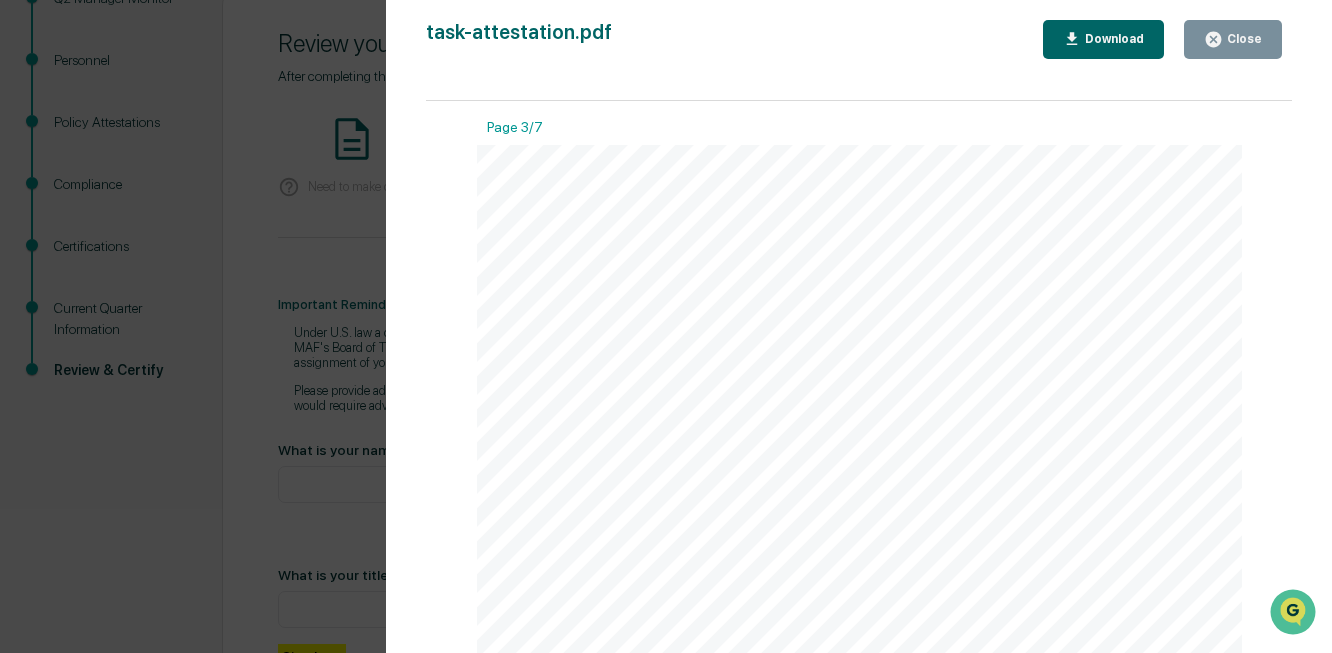 click on "Version History 07/14/2025, 12:25 PM Fundsmith (Manager) task-attestation.pdf Close Download Page 1/7 TIFF Investment Management Task Attestation - Q2 Manager Monitor Contents Personnel 2 Personnel Details 2 Compliance 2 Compliance Questions 2 Certifications 4 Securities Reconciliation 4 Illiquid Securities 4 Code of Ethics 5 Form ADV Parts 1, 2a and 2b 5 Compliance Manual 5 Current Quarter Information 5 Firm Information 5 Investment Personnel 6 Strategy Information 6 Strategy Returns 7 Page 1 of 7 Page 2/7 Task Response Summary Personnel Personnel Details Question Response Notes Please provide the name of your firm. Fundsmith Investment Services, Ltd. What is the name of your Chief Compliance Officer? [NAME] Is this a new Chief Compliance Officer? No What is the CCO's contact phone number? [PHONE] What is the CCO's" at bounding box center (666, 326) 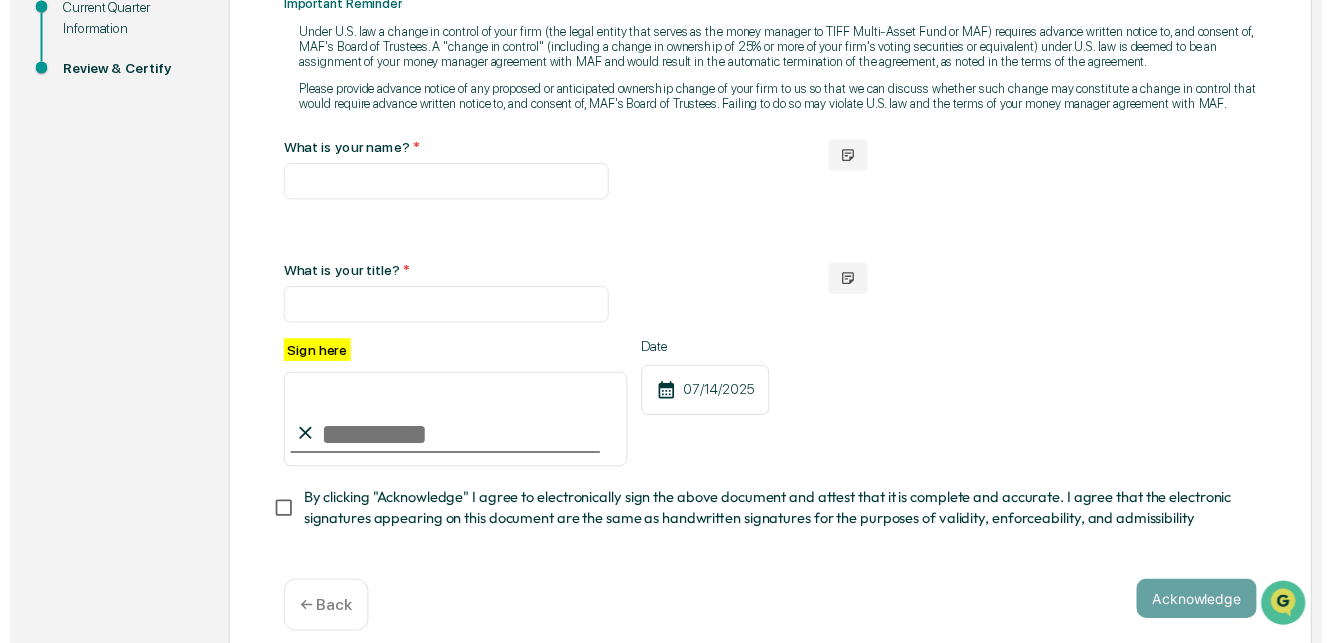 scroll, scrollTop: 621, scrollLeft: 0, axis: vertical 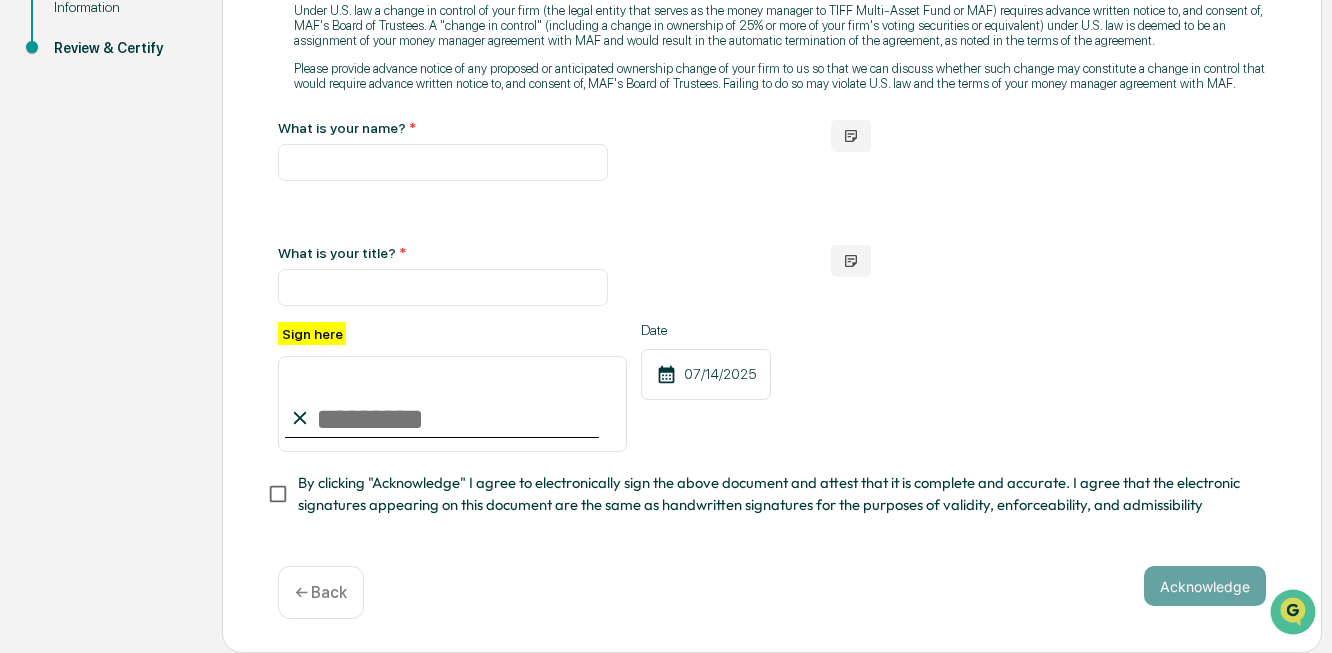 click on "← Back" at bounding box center (321, 592) 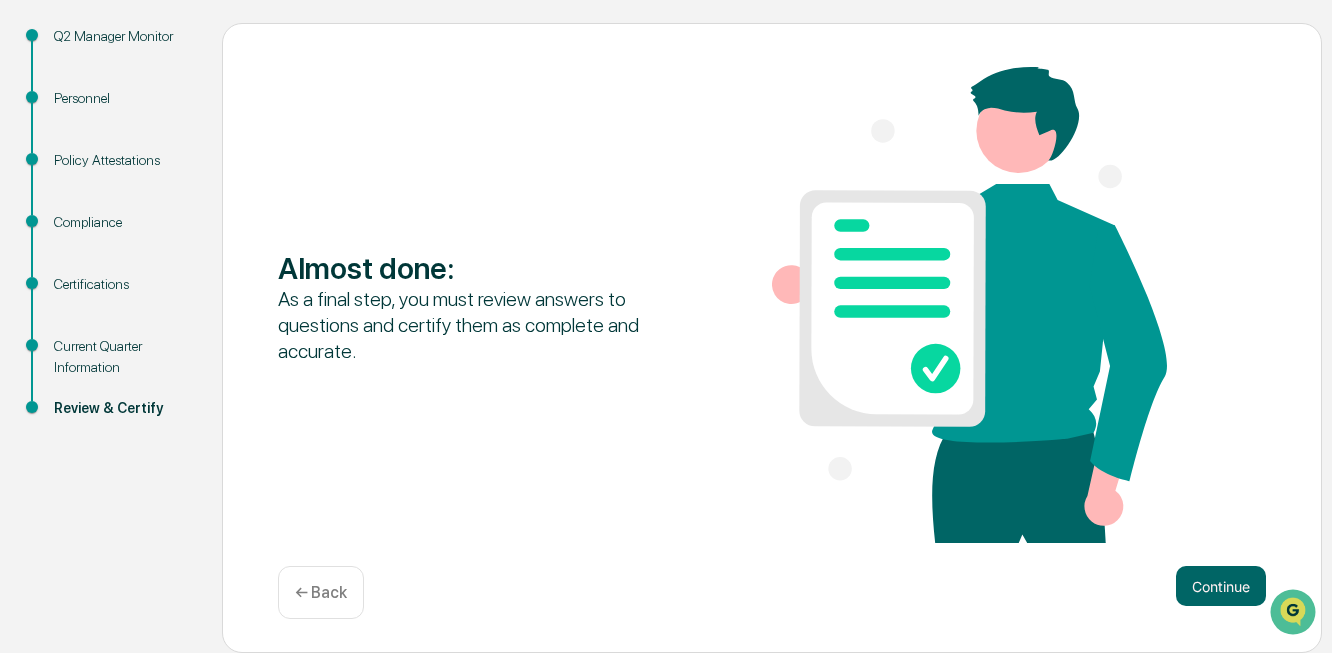 click on "← Back" at bounding box center [321, 592] 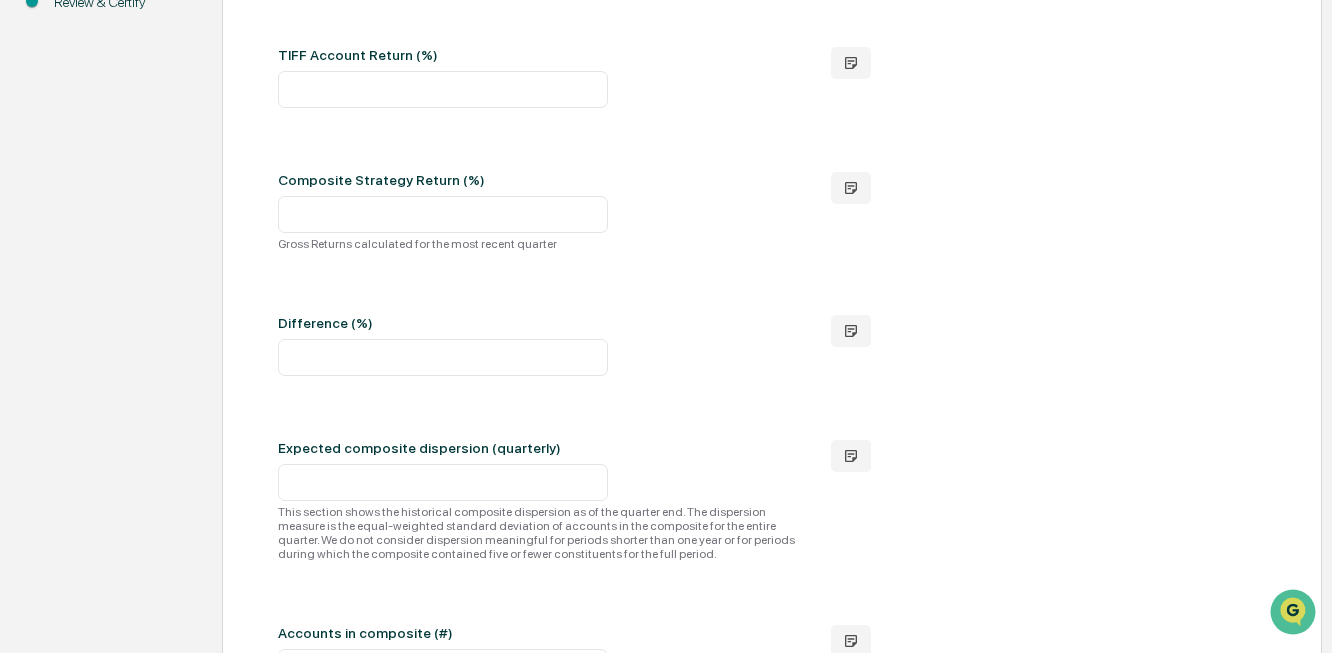 scroll, scrollTop: 819, scrollLeft: 0, axis: vertical 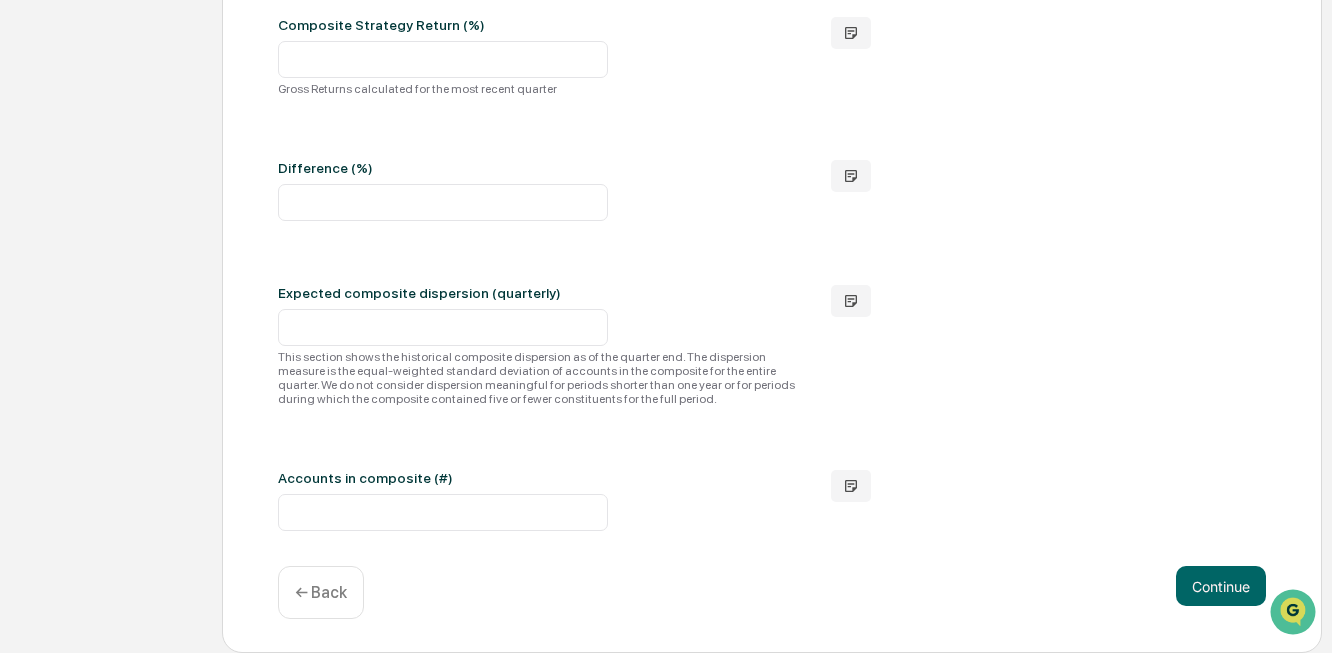 click on "← Back" at bounding box center (321, 592) 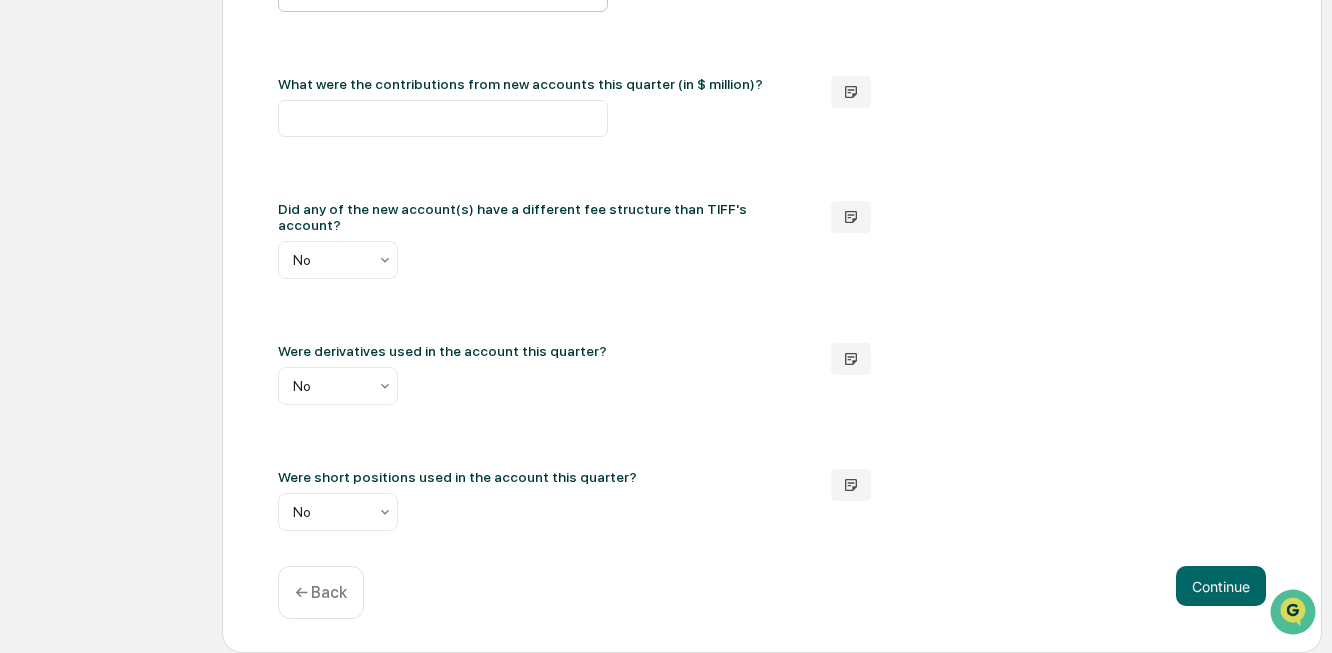 click on "← Back" at bounding box center [321, 592] 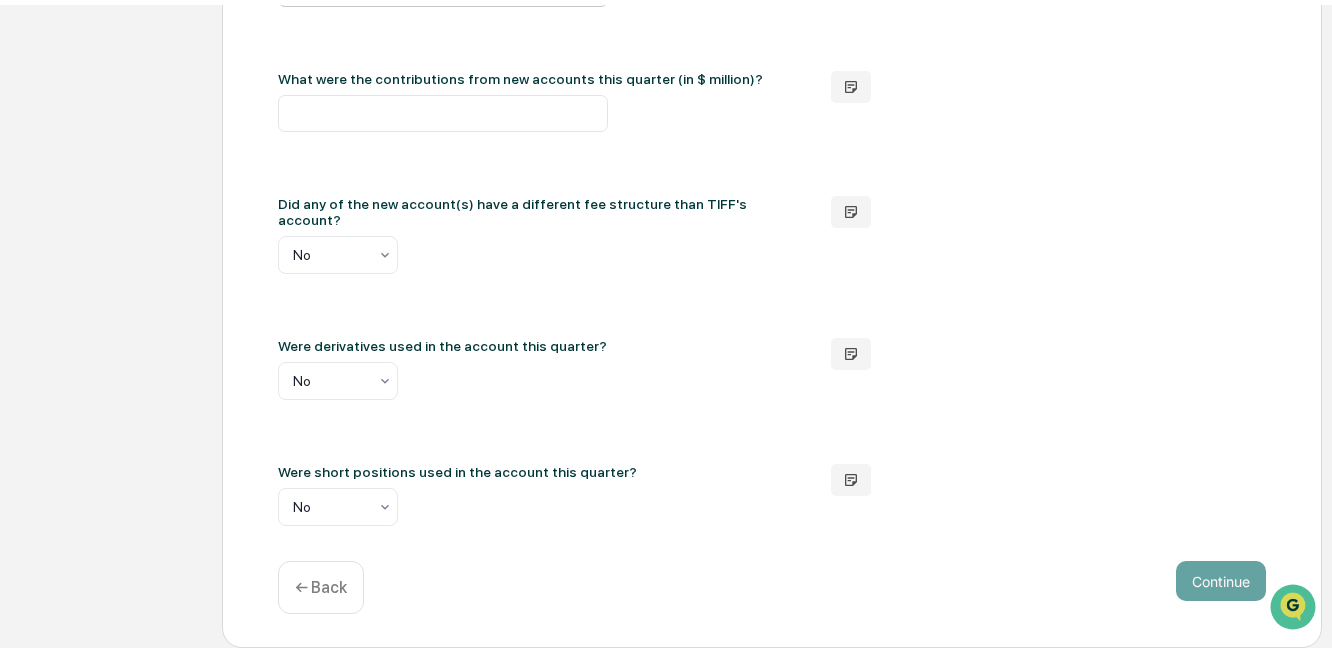 scroll, scrollTop: 297, scrollLeft: 0, axis: vertical 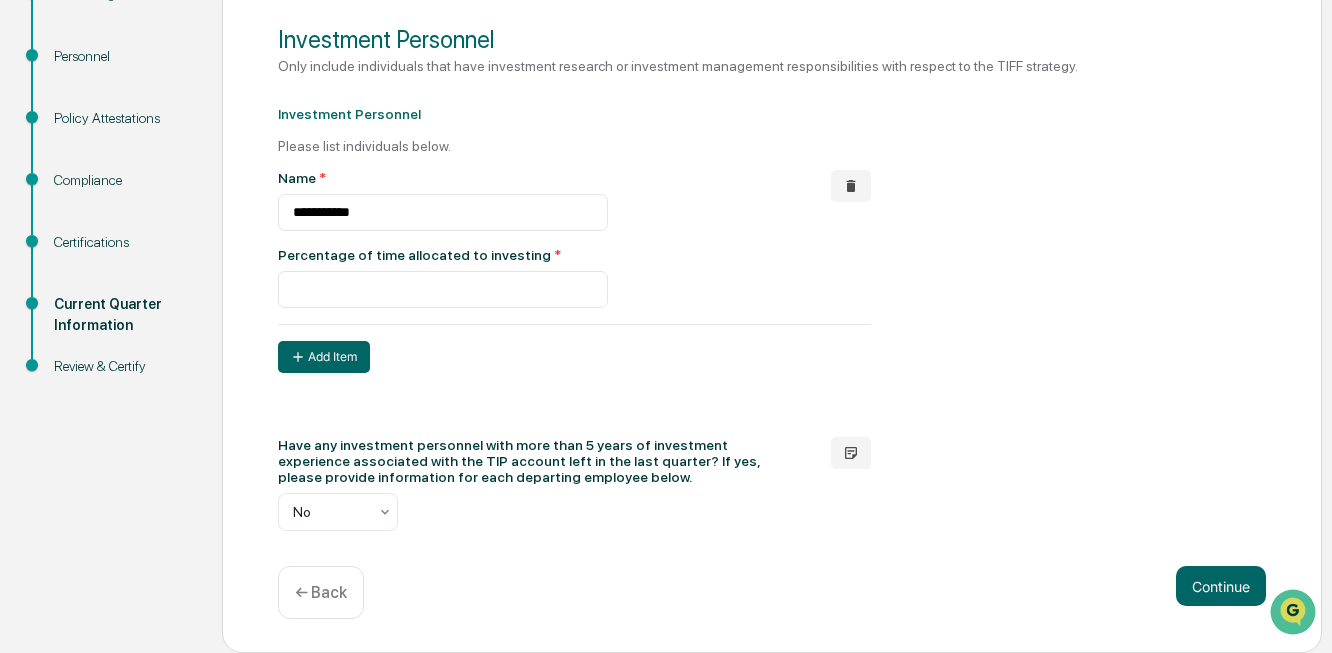 click on "← Back" at bounding box center (321, 592) 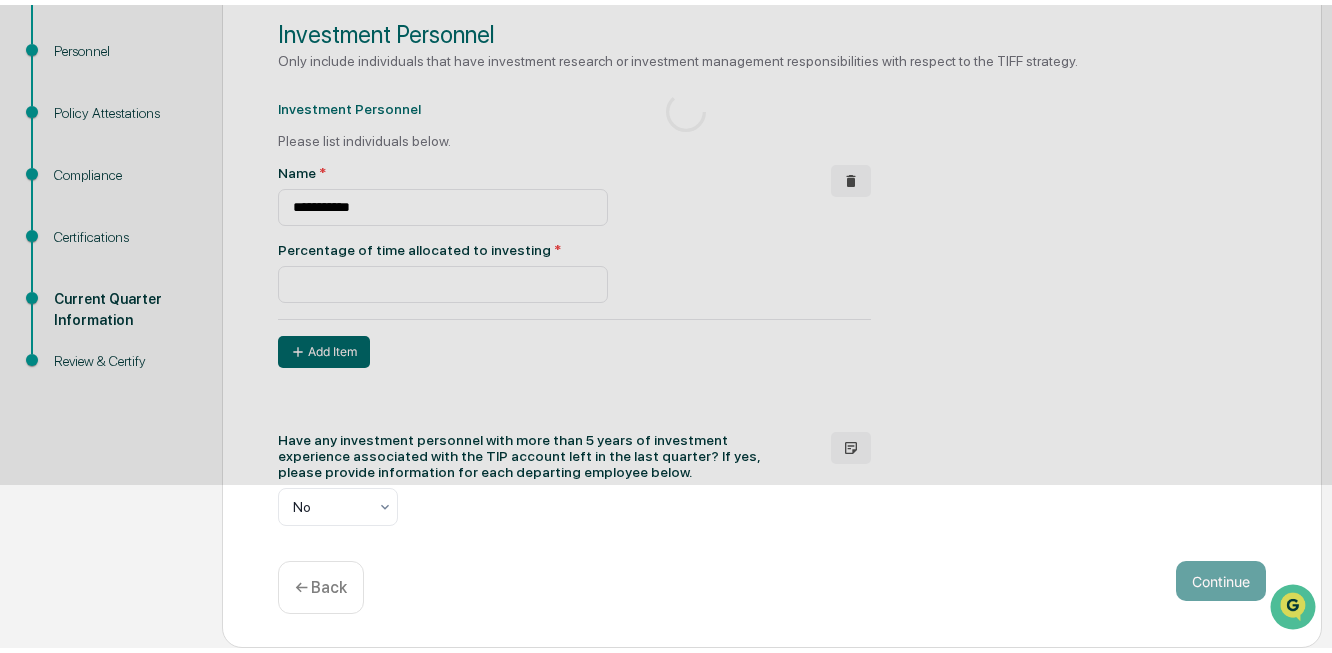 scroll, scrollTop: 684, scrollLeft: 0, axis: vertical 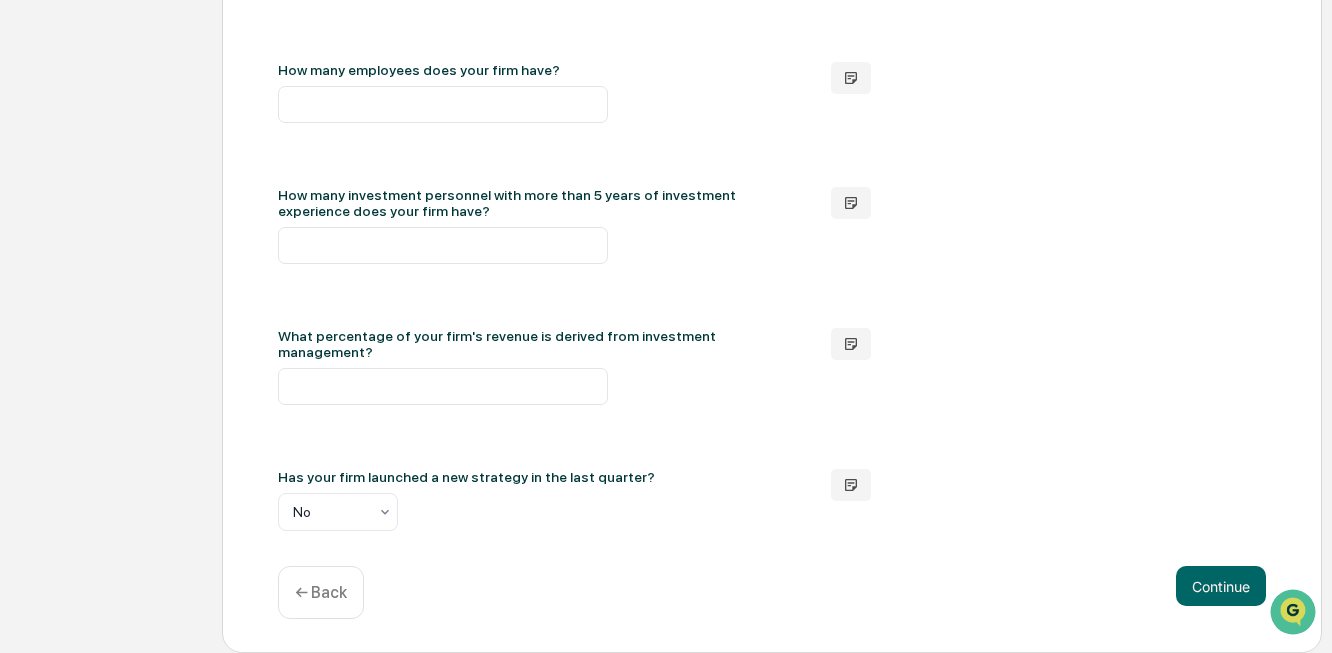 click on "← Back" at bounding box center [321, 592] 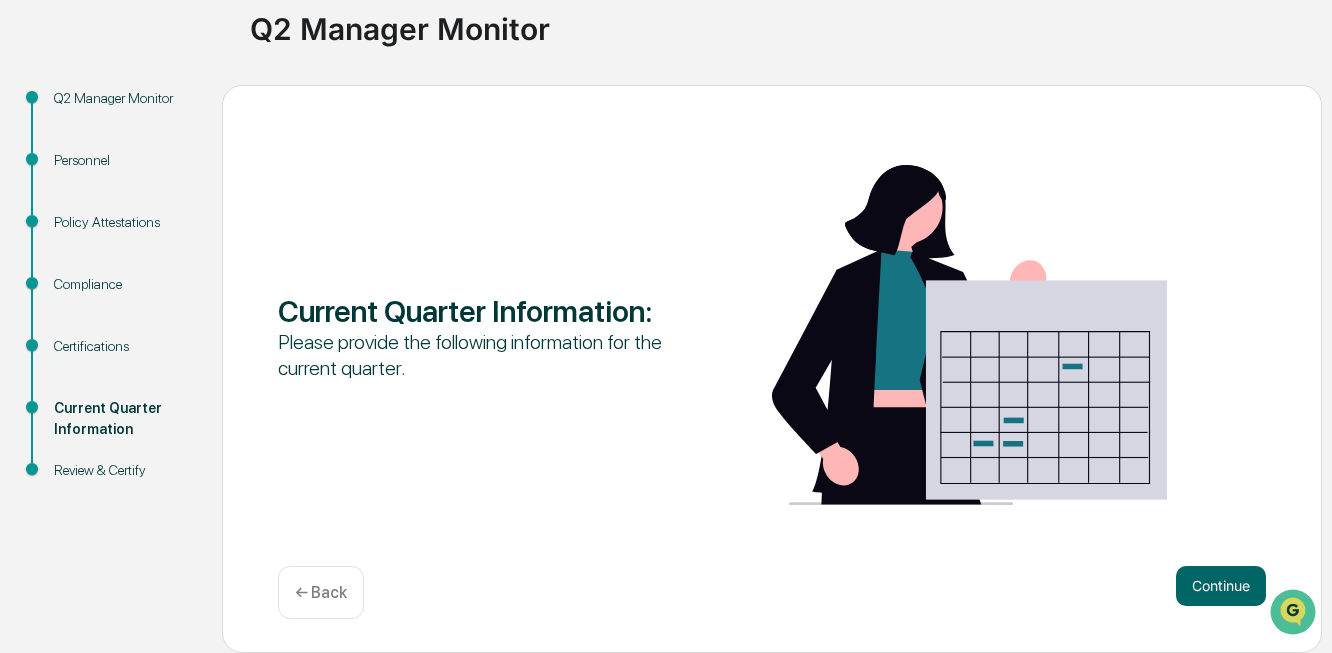 click on "← Back" at bounding box center (321, 592) 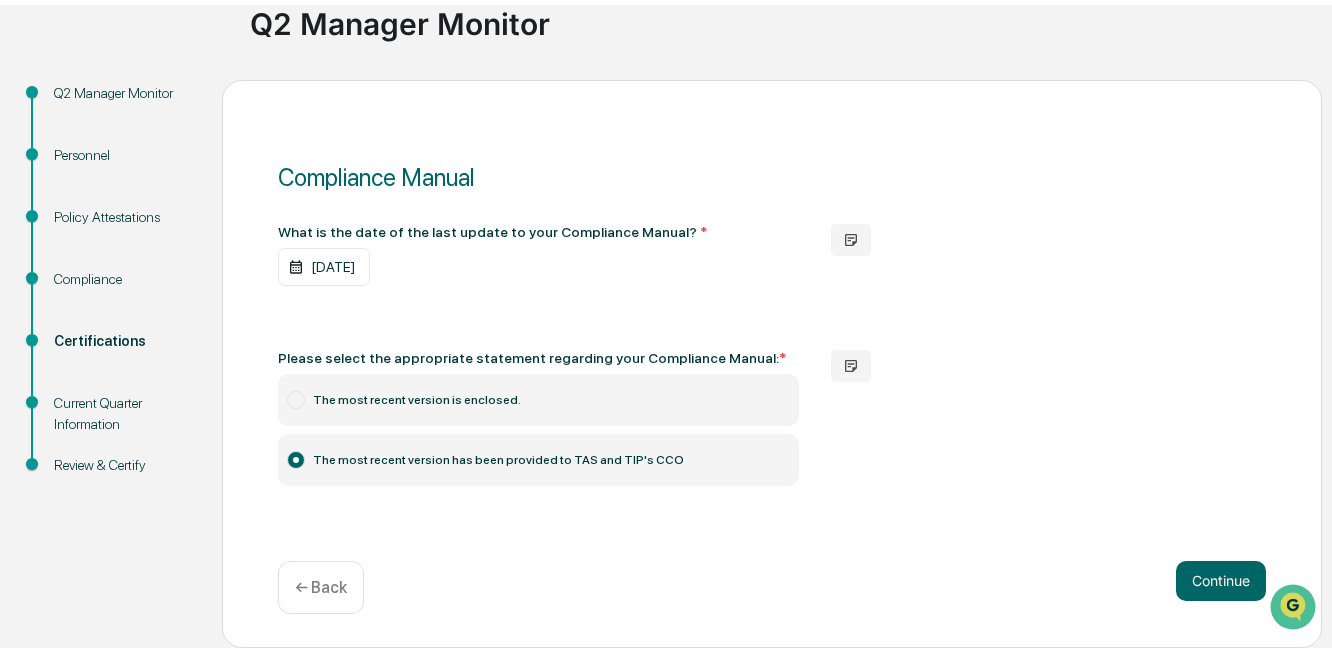 scroll, scrollTop: 190, scrollLeft: 0, axis: vertical 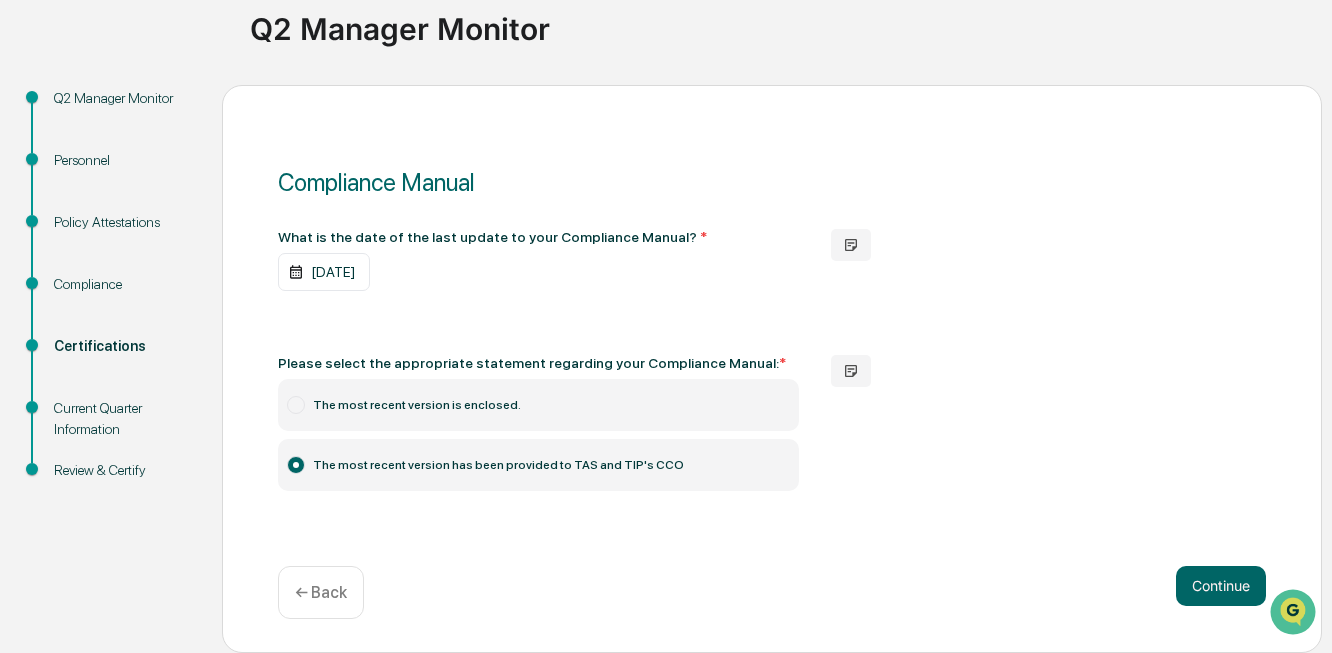 click on "← Back" at bounding box center [321, 592] 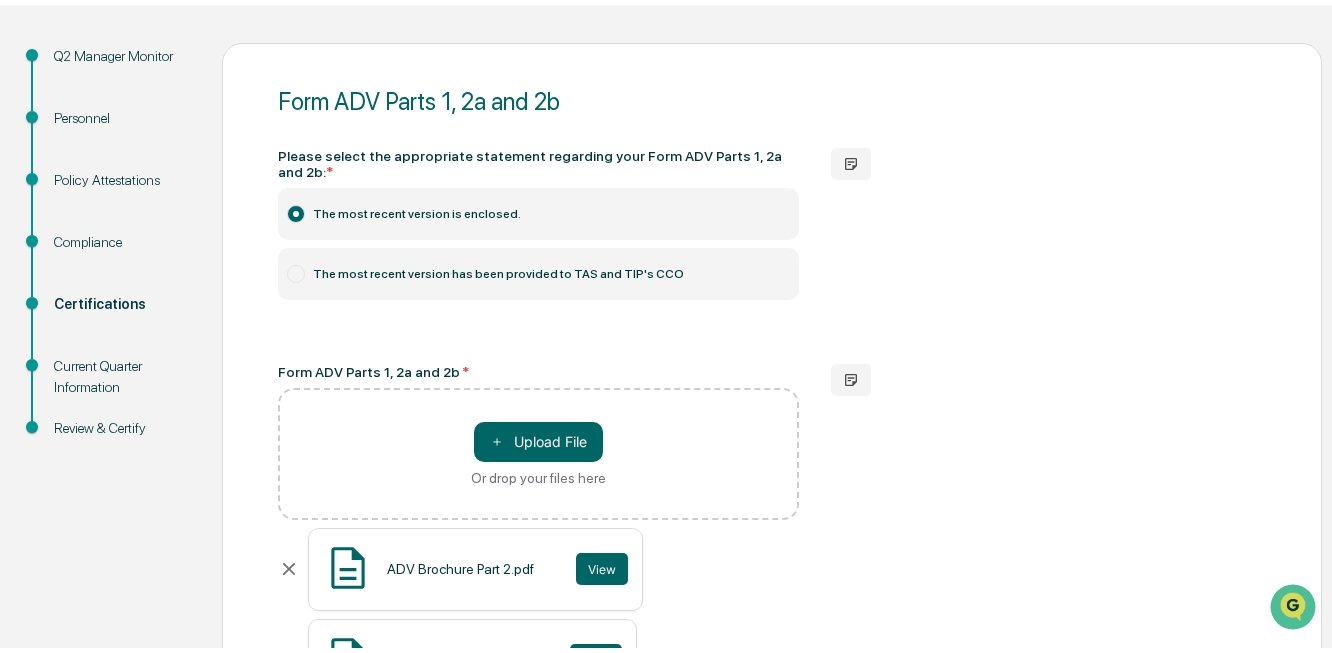 scroll, scrollTop: 486, scrollLeft: 0, axis: vertical 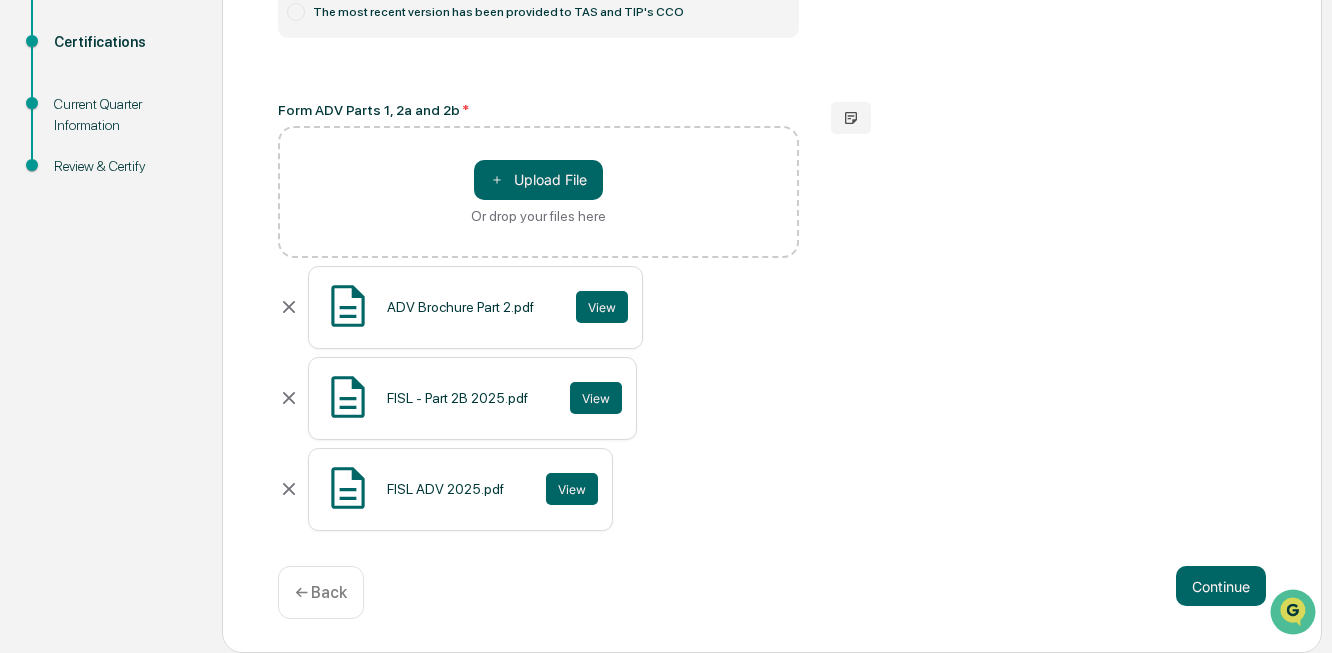 click on "← Back" at bounding box center (321, 592) 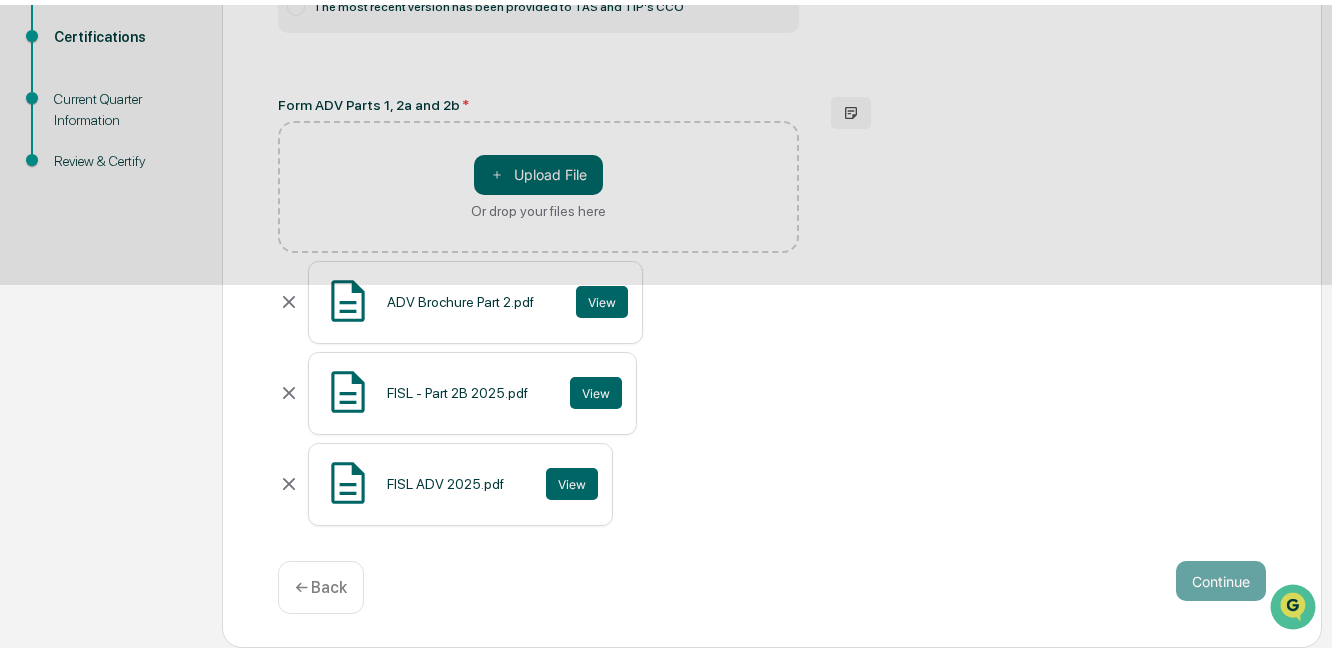 scroll, scrollTop: 380, scrollLeft: 0, axis: vertical 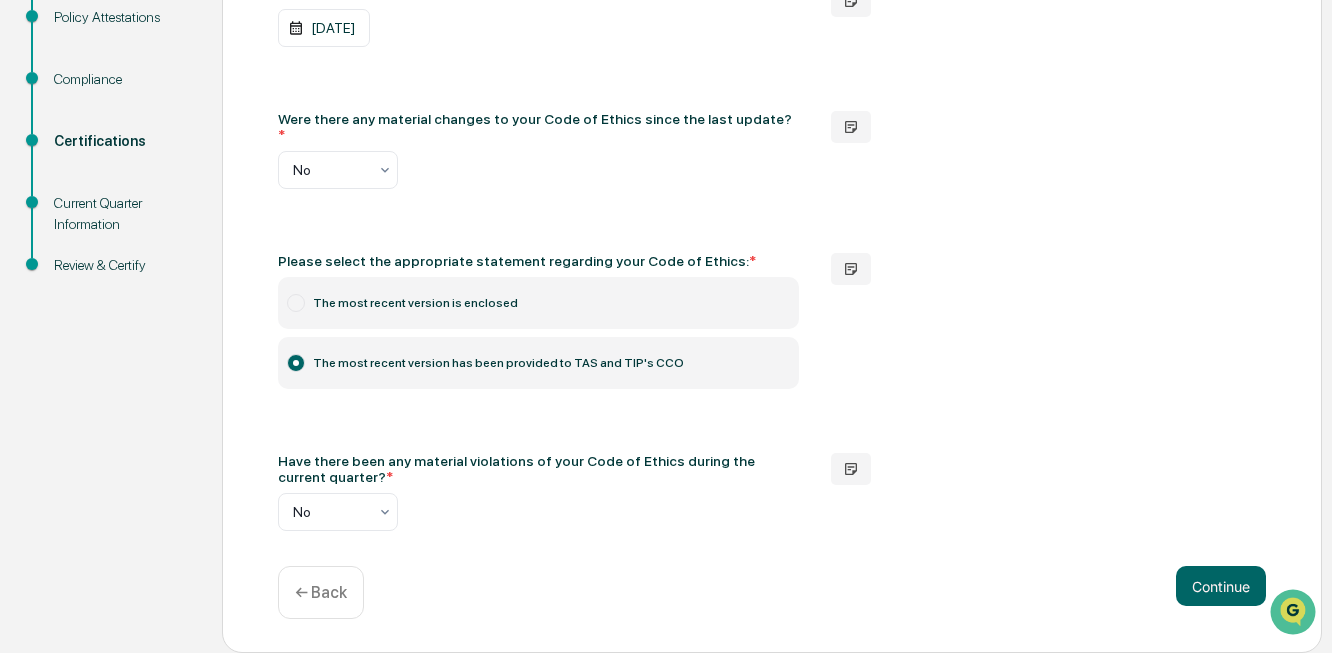 click on "← Back" at bounding box center [321, 592] 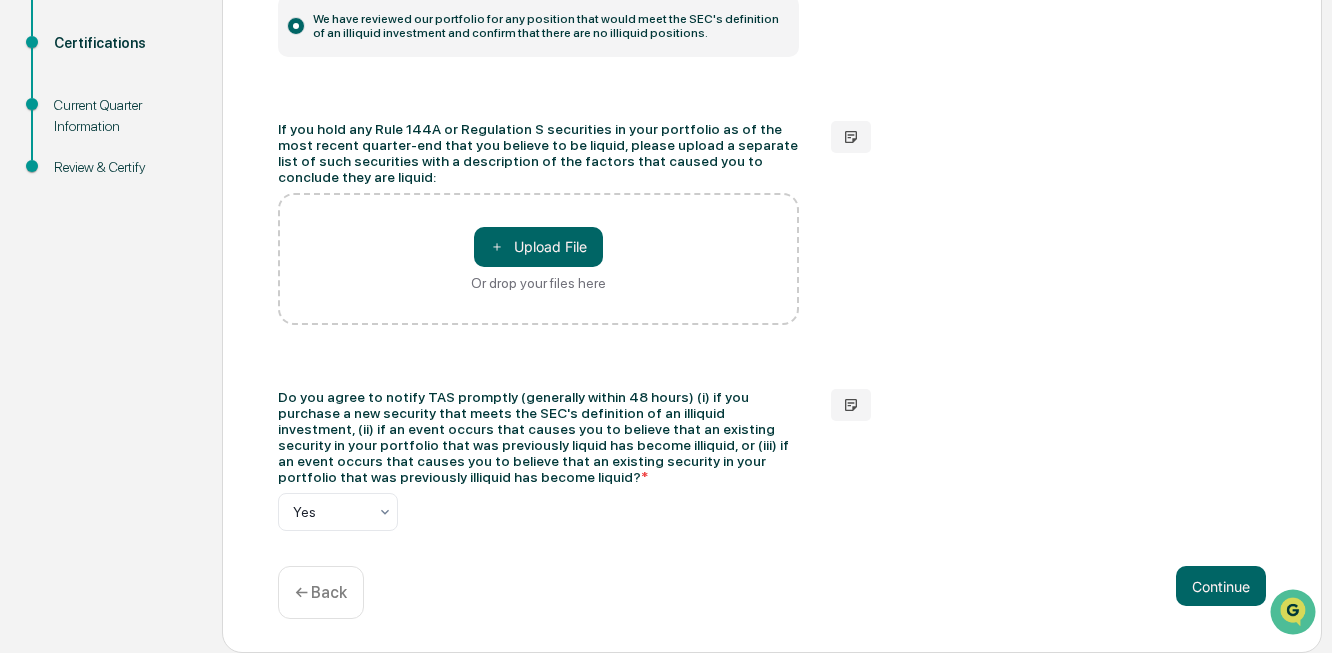 click on "← Back" at bounding box center [321, 592] 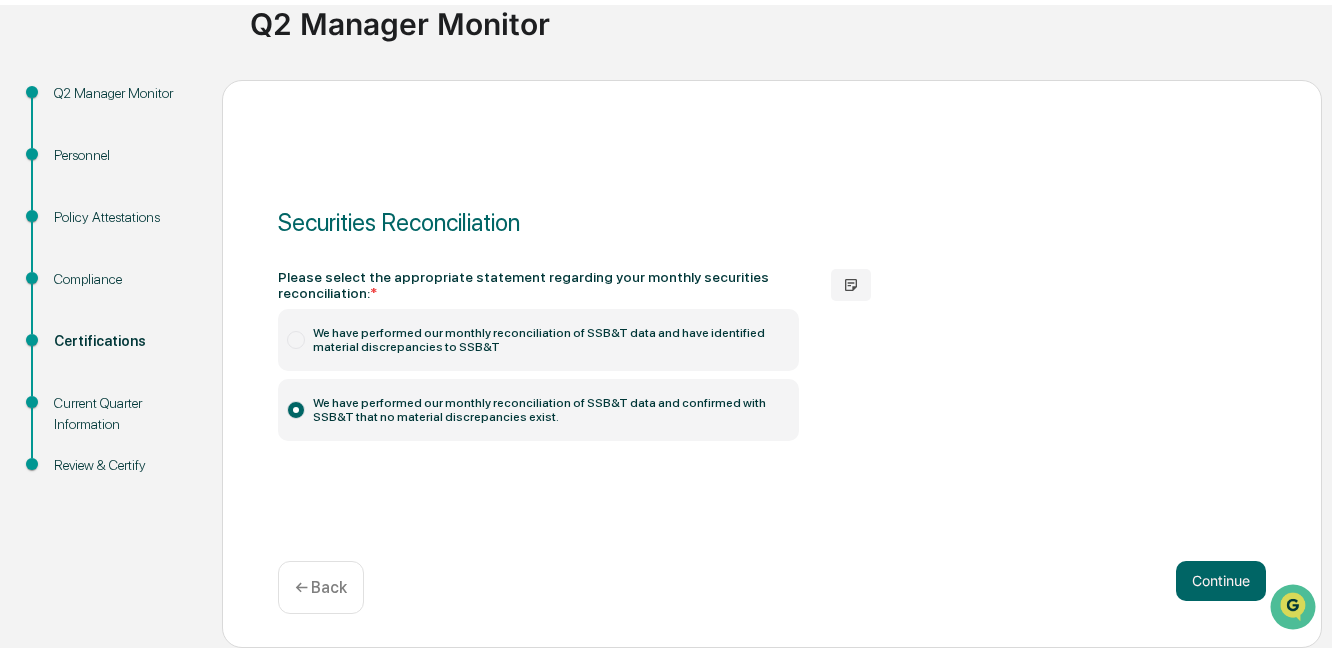 scroll, scrollTop: 190, scrollLeft: 0, axis: vertical 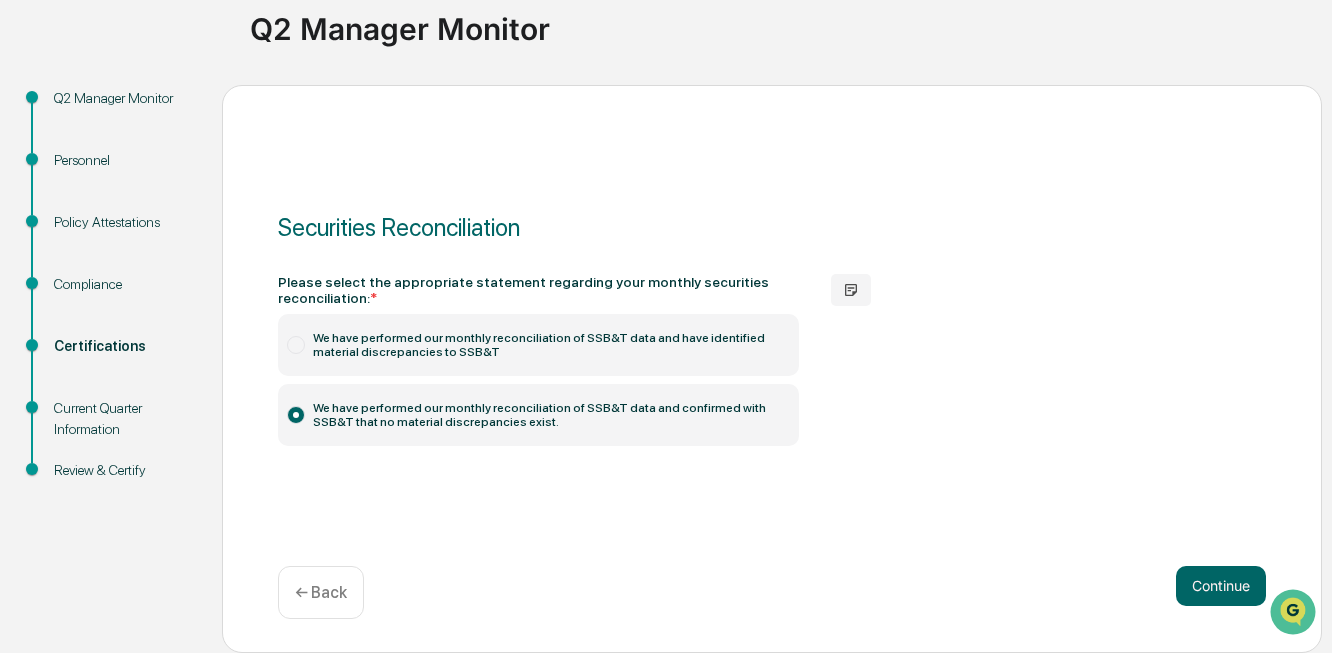 click on "← Back" at bounding box center [321, 592] 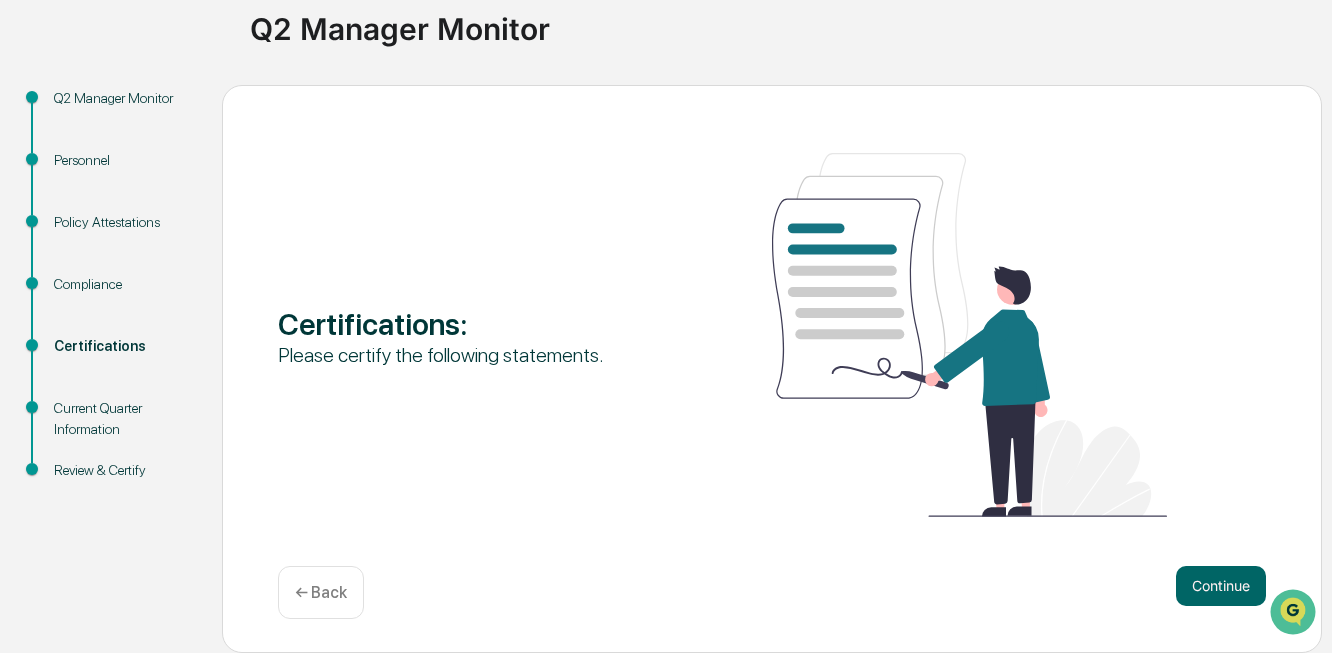 click on "← Back" at bounding box center [321, 592] 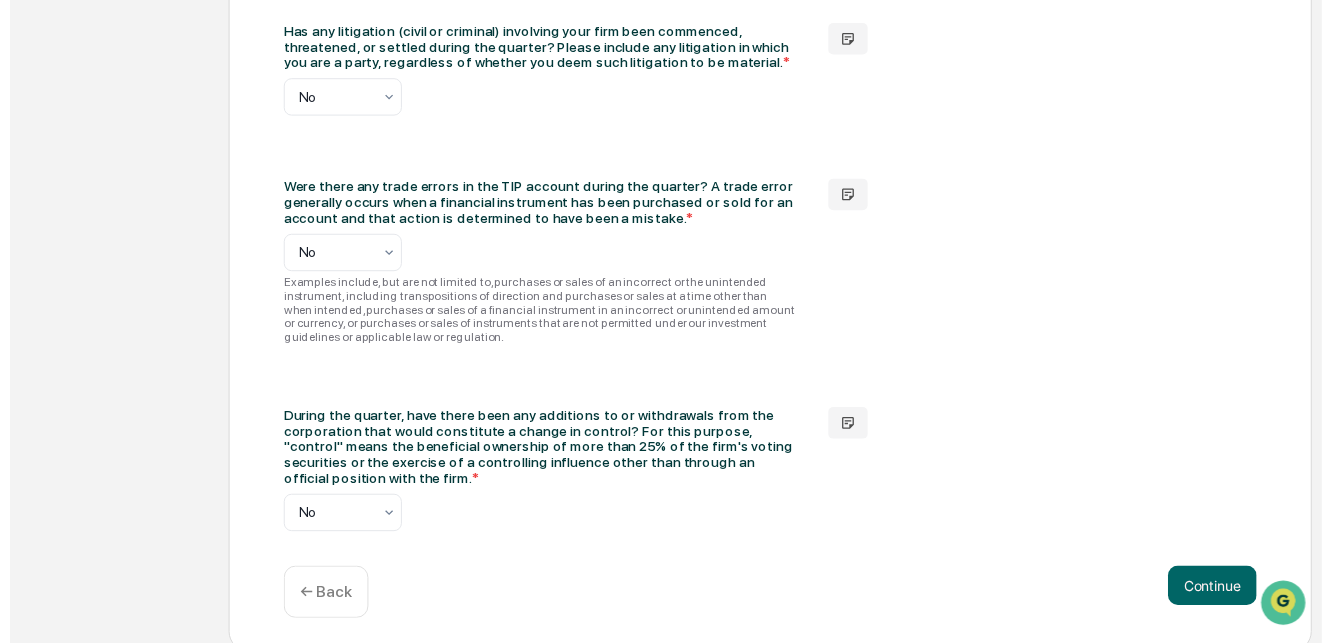 scroll, scrollTop: 3503, scrollLeft: 0, axis: vertical 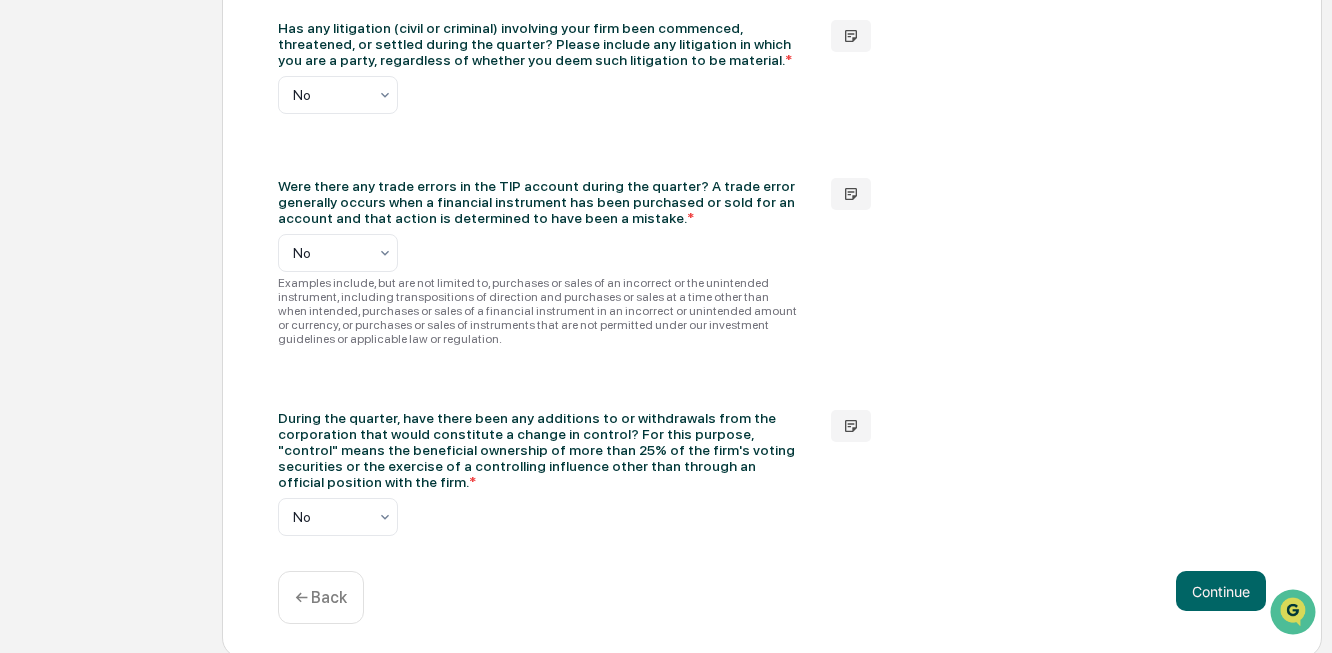 click on "← Back" at bounding box center (321, 597) 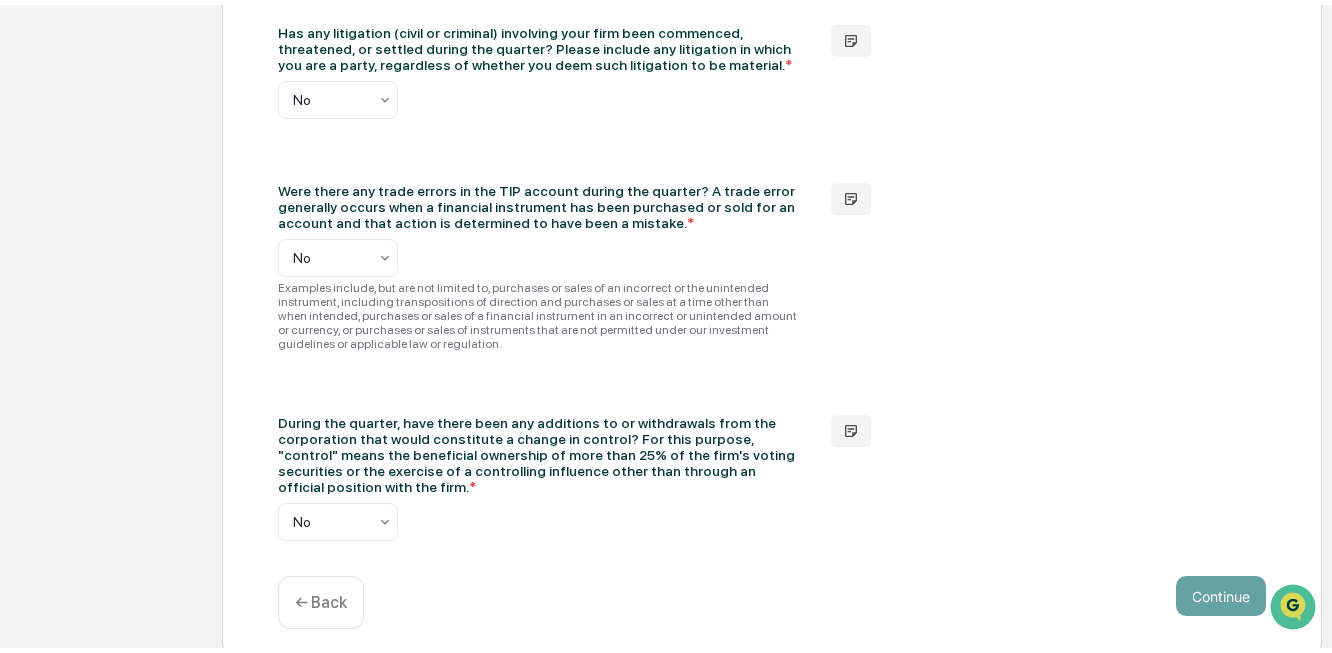 scroll, scrollTop: 190, scrollLeft: 0, axis: vertical 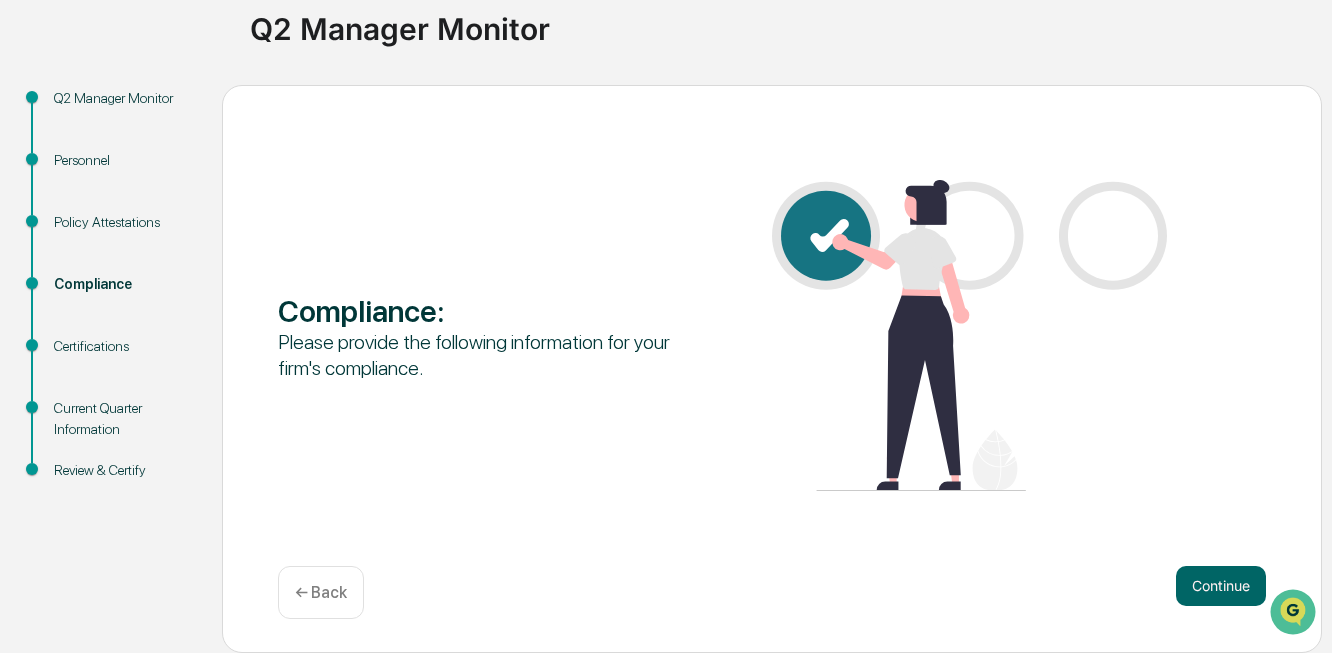 click on "← Back" at bounding box center (321, 592) 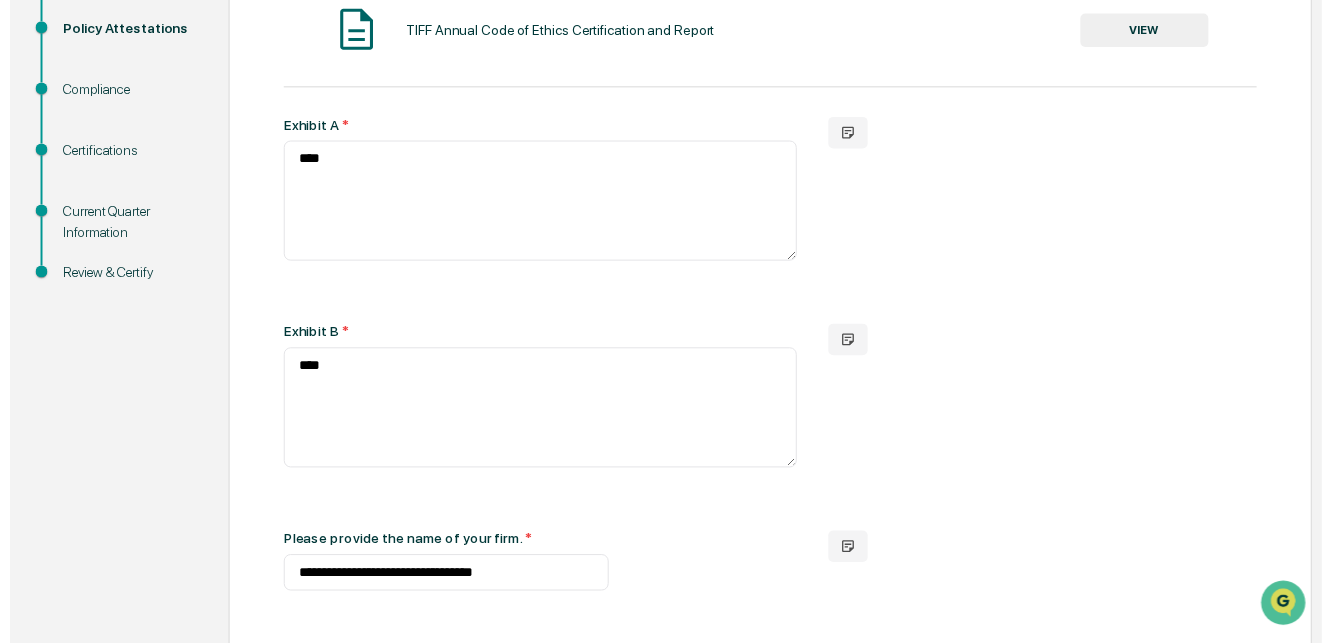 scroll, scrollTop: 846, scrollLeft: 0, axis: vertical 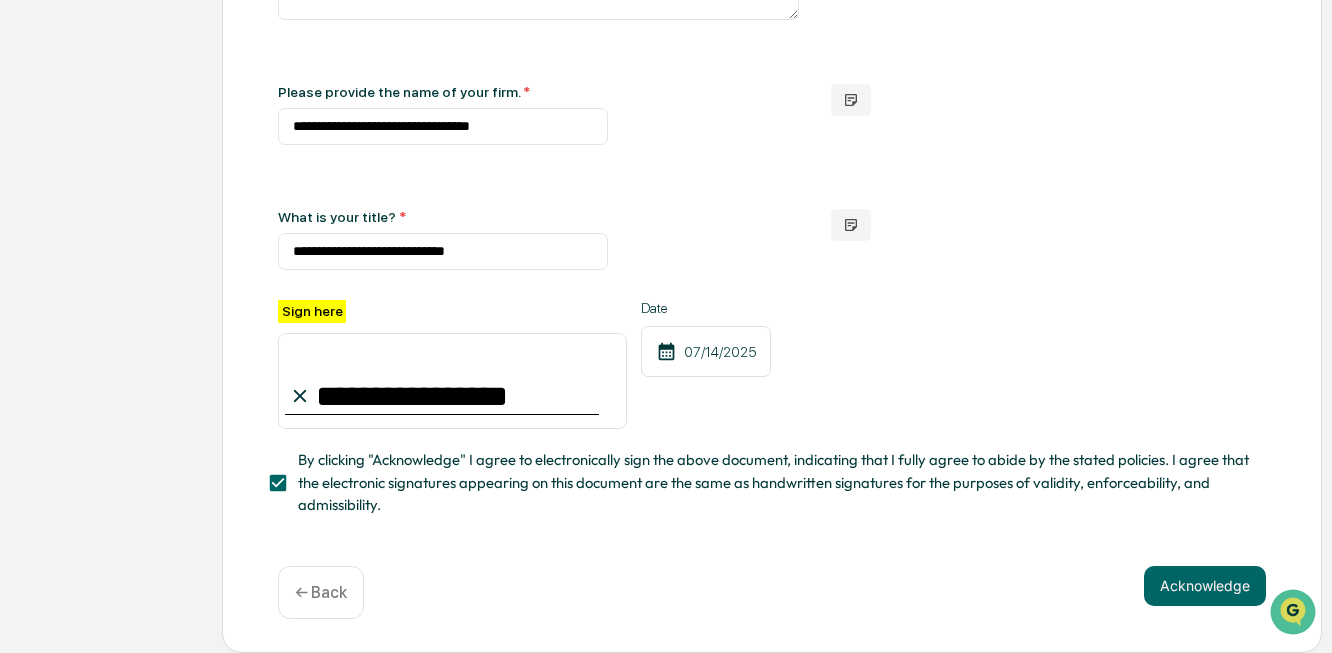click on "← Back" at bounding box center [321, 592] 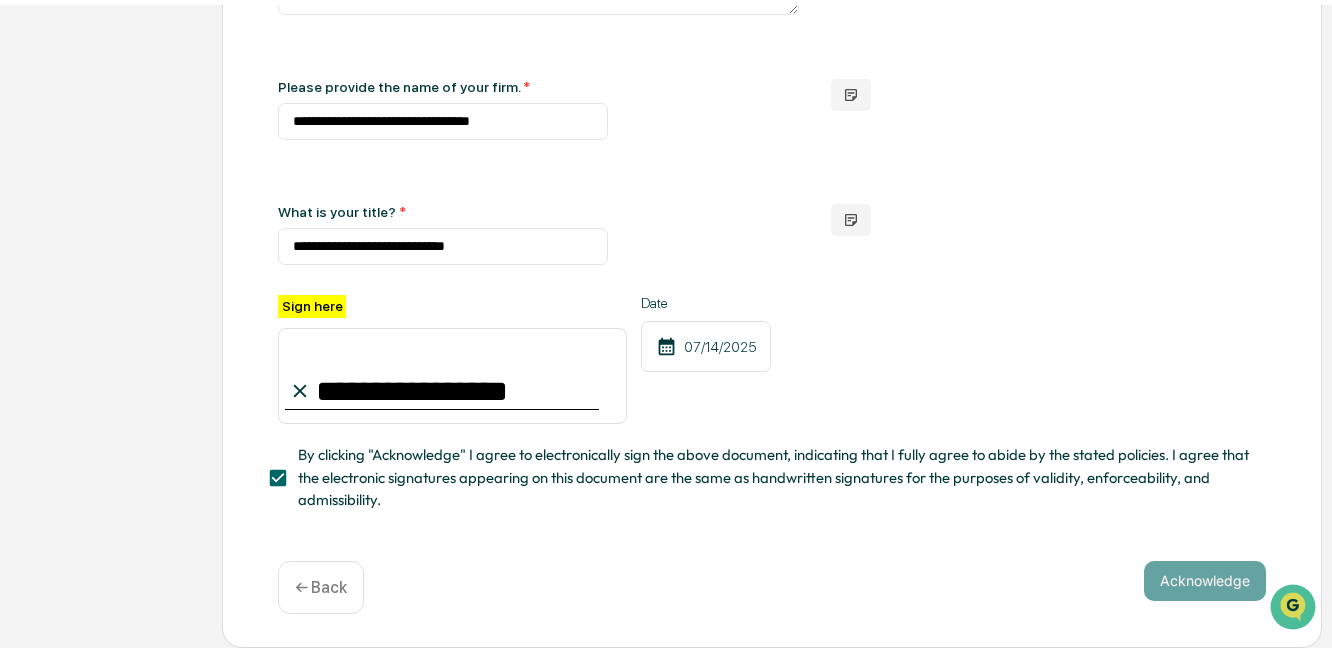 scroll, scrollTop: 190, scrollLeft: 0, axis: vertical 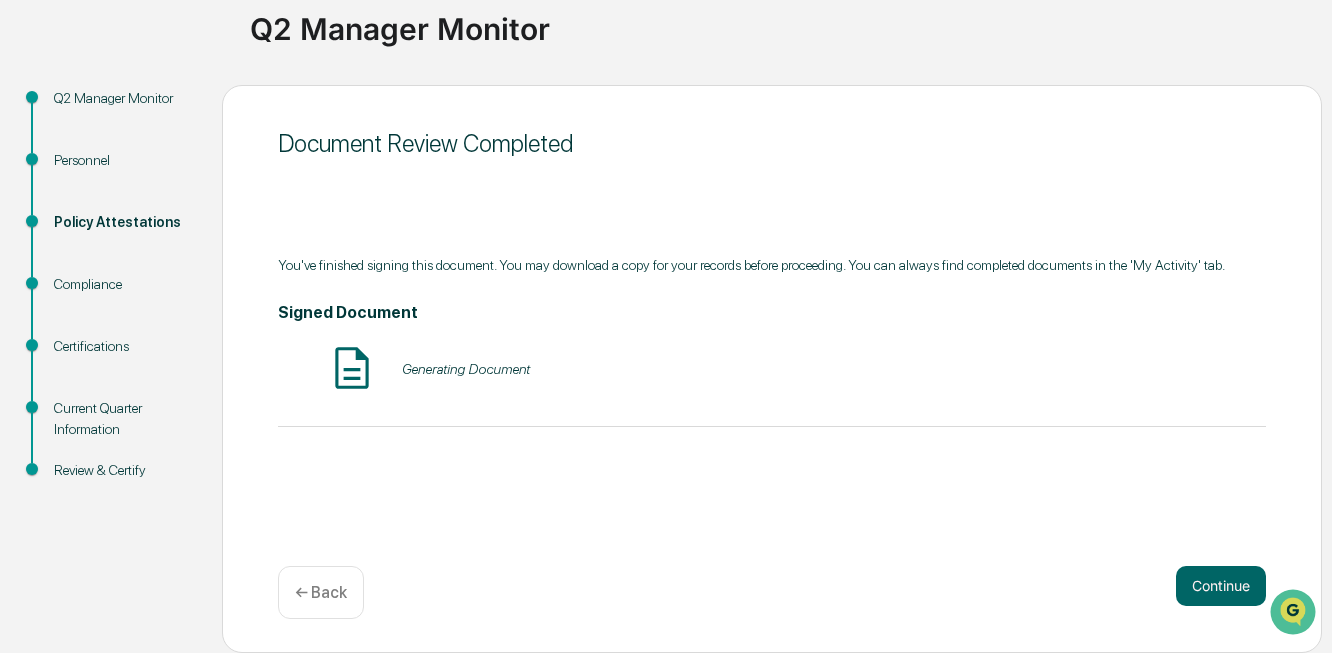 click on "← Back" at bounding box center (321, 592) 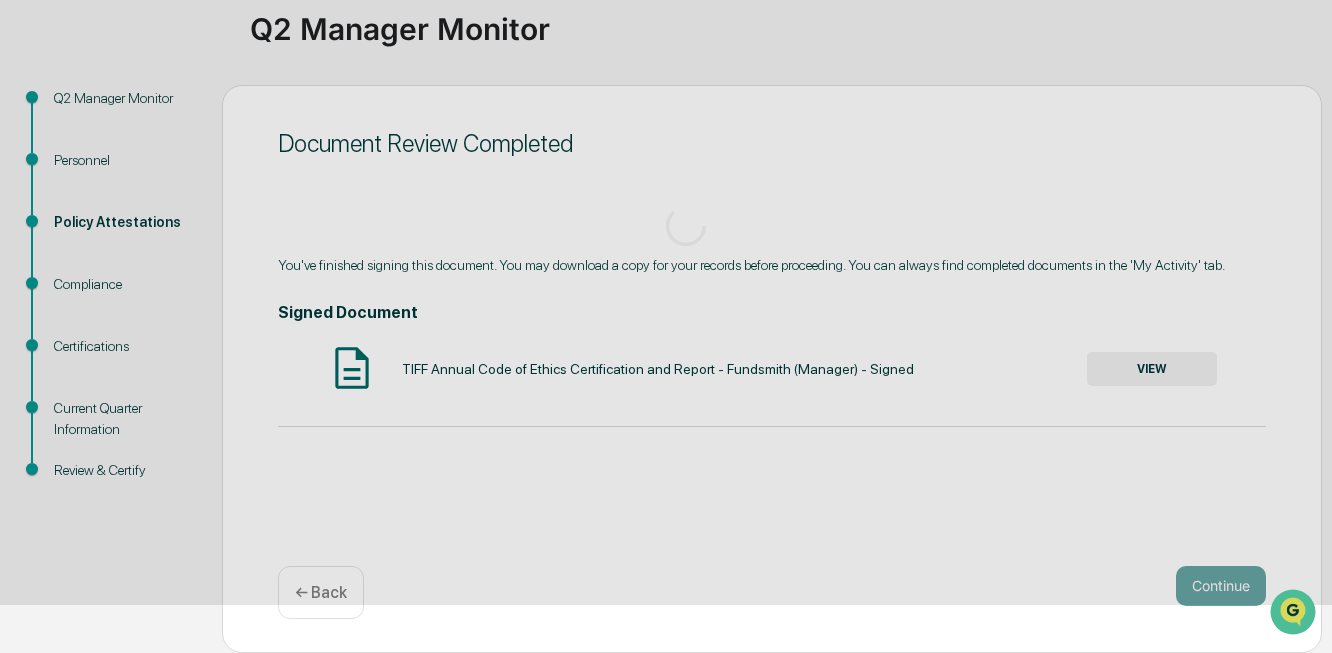 scroll, scrollTop: 292, scrollLeft: 0, axis: vertical 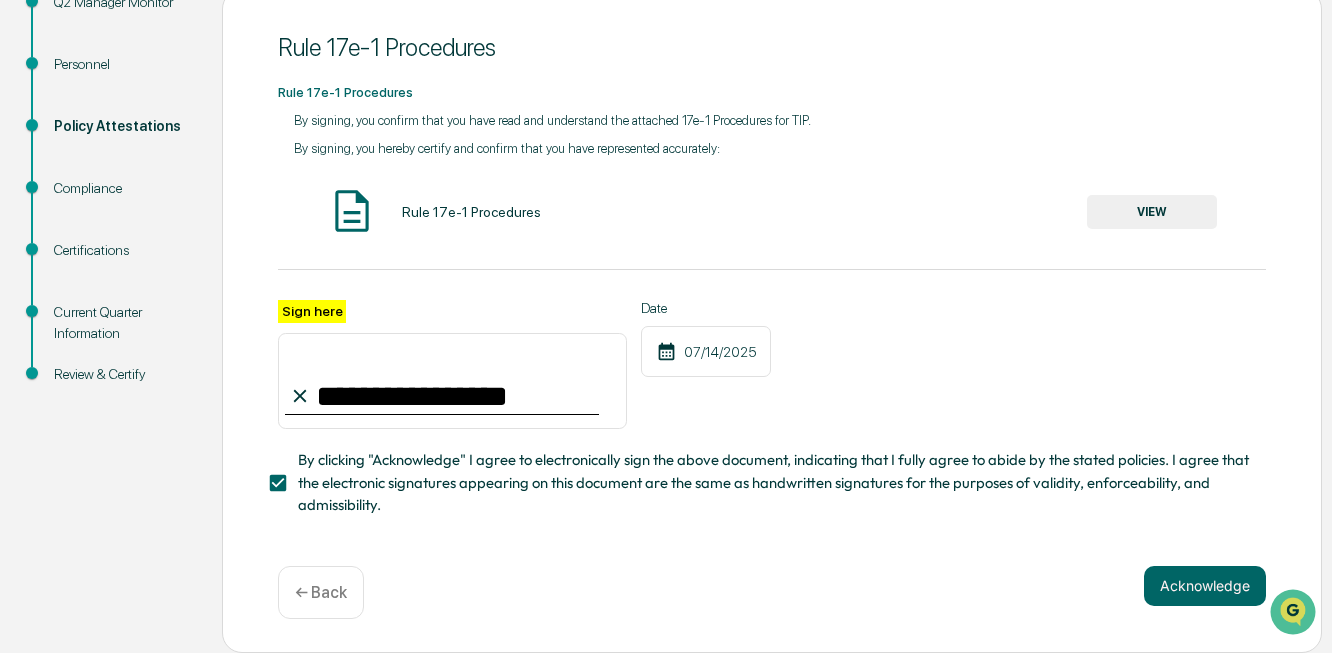 click on "← Back" at bounding box center (321, 592) 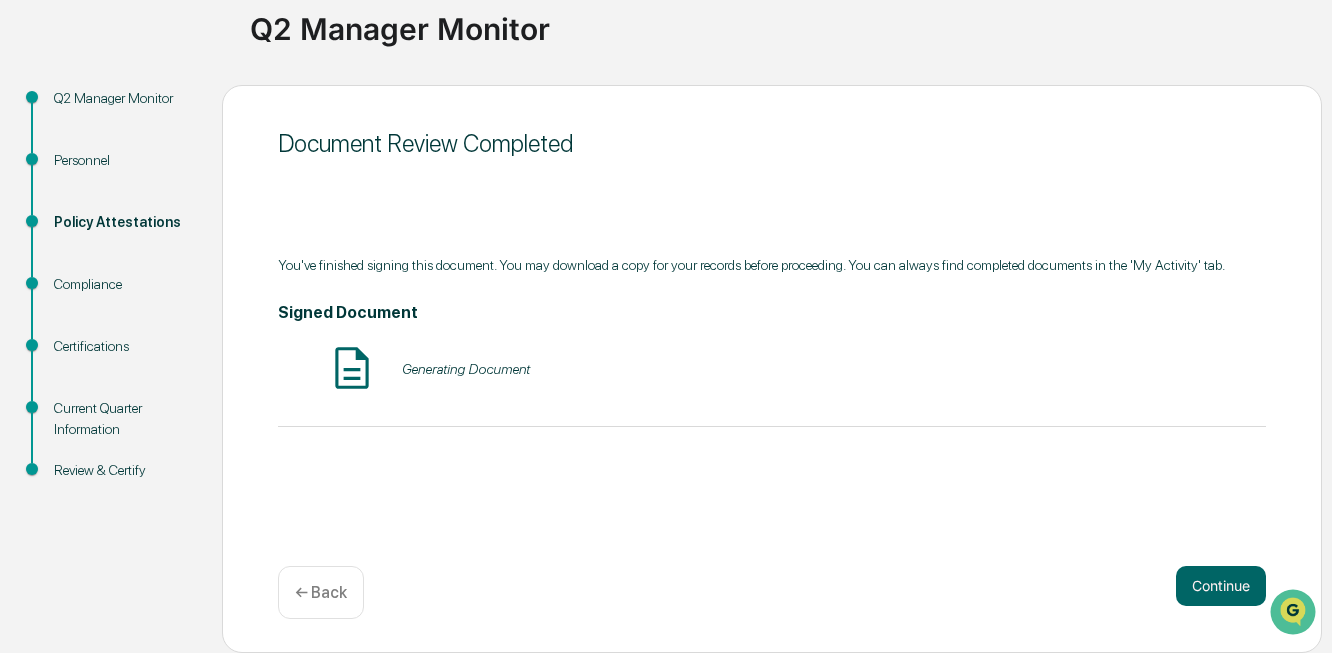 click on "← Back" at bounding box center [321, 592] 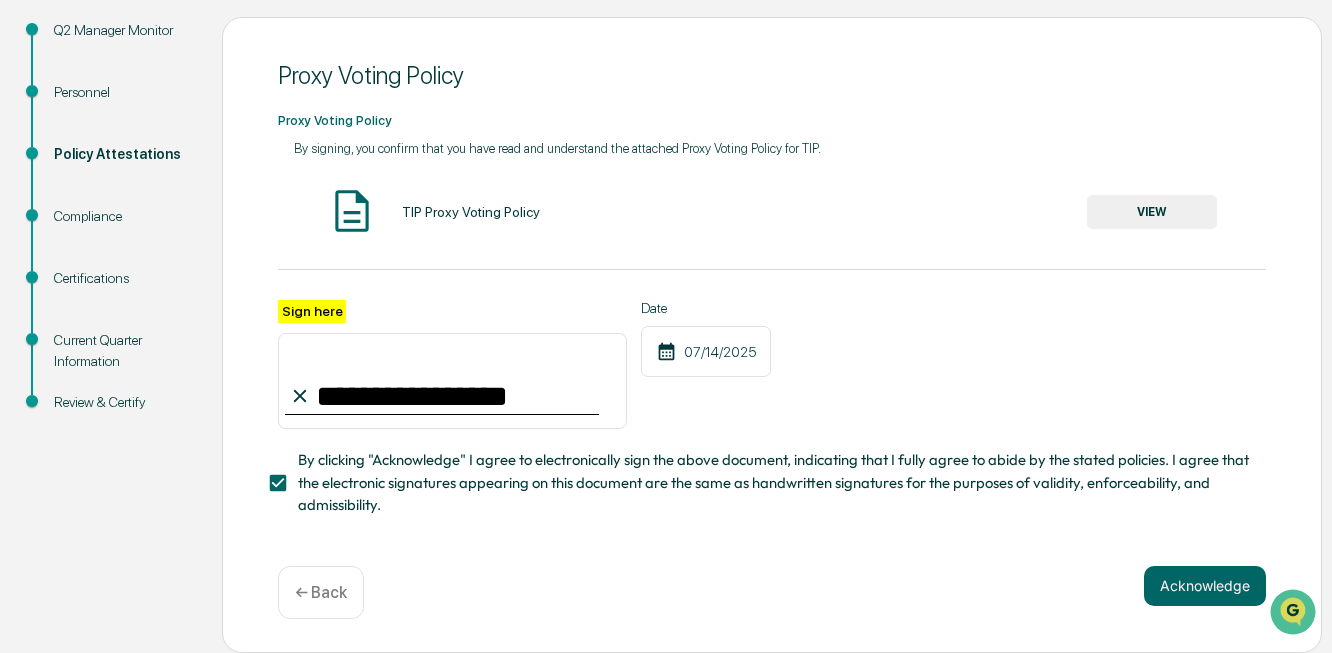 click on "← Back" at bounding box center (321, 592) 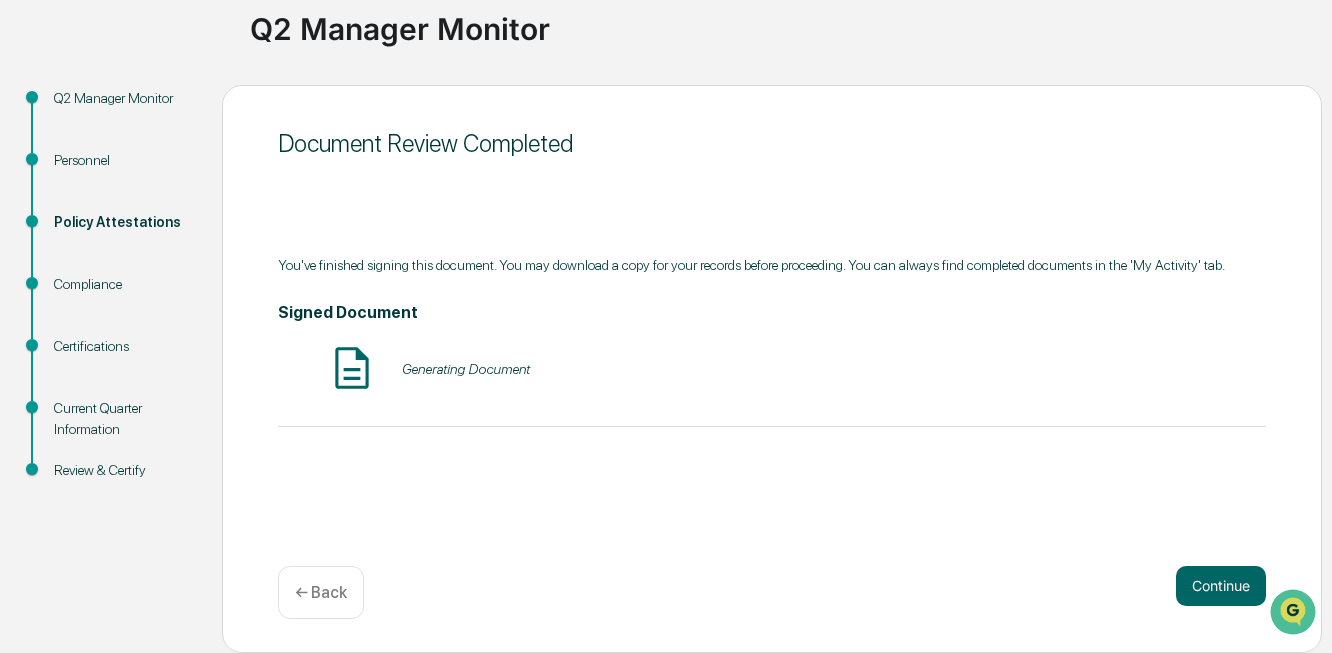 click on "← Back" at bounding box center (321, 592) 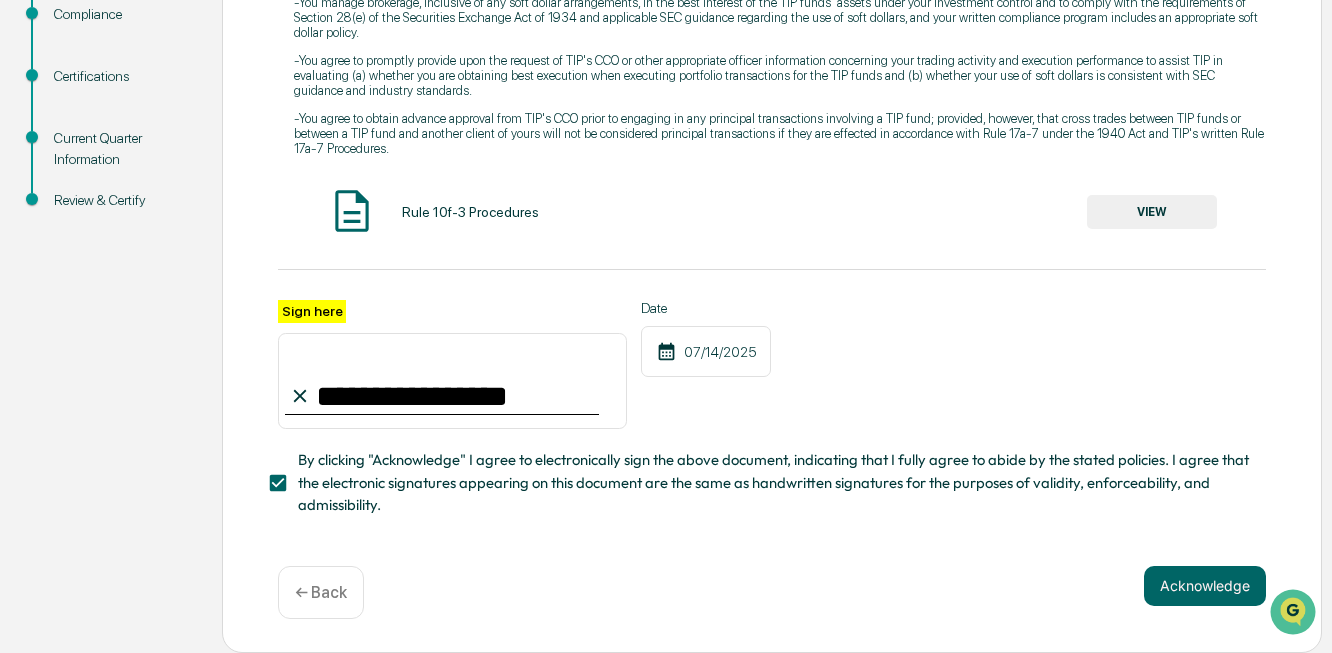 click on "← Back" at bounding box center [321, 592] 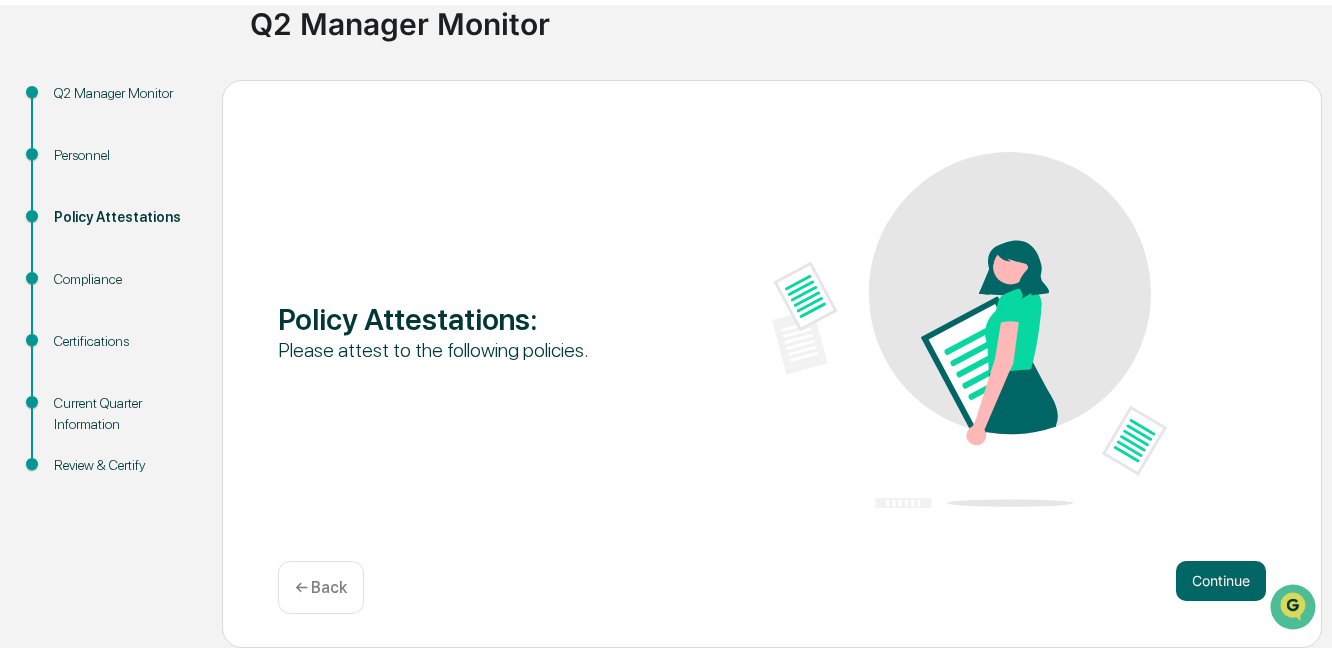 scroll, scrollTop: 190, scrollLeft: 0, axis: vertical 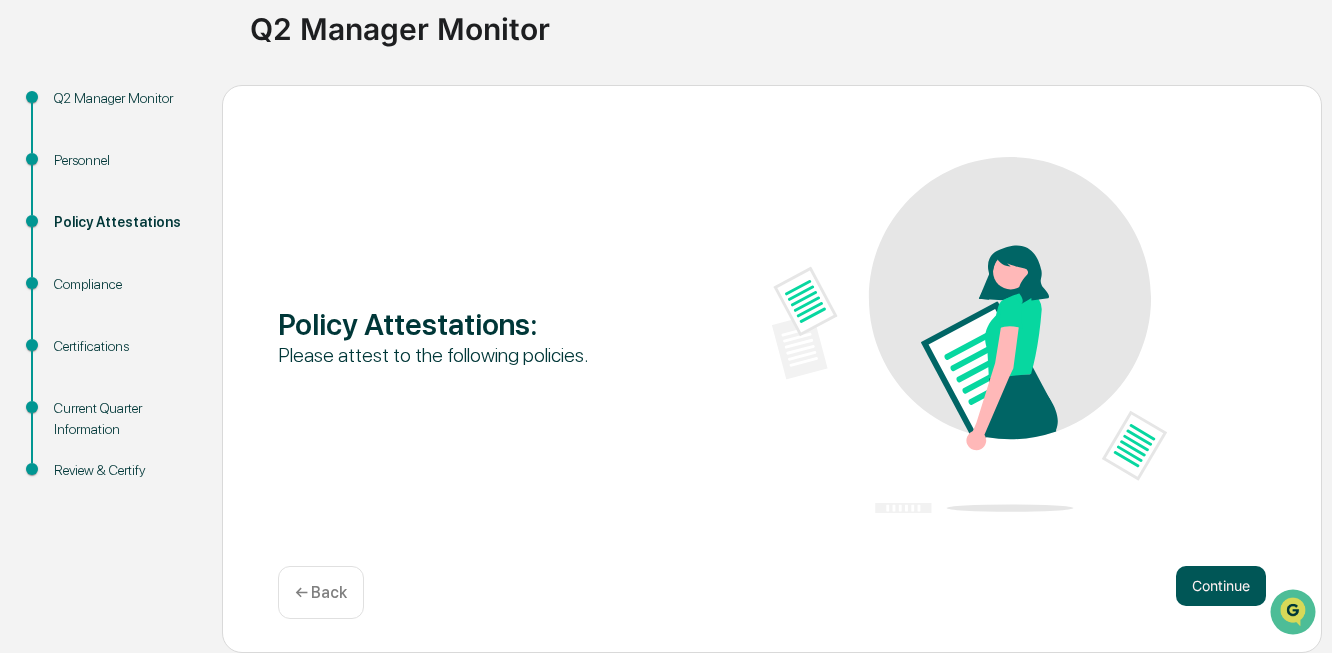 click on "Continue" at bounding box center [1221, 586] 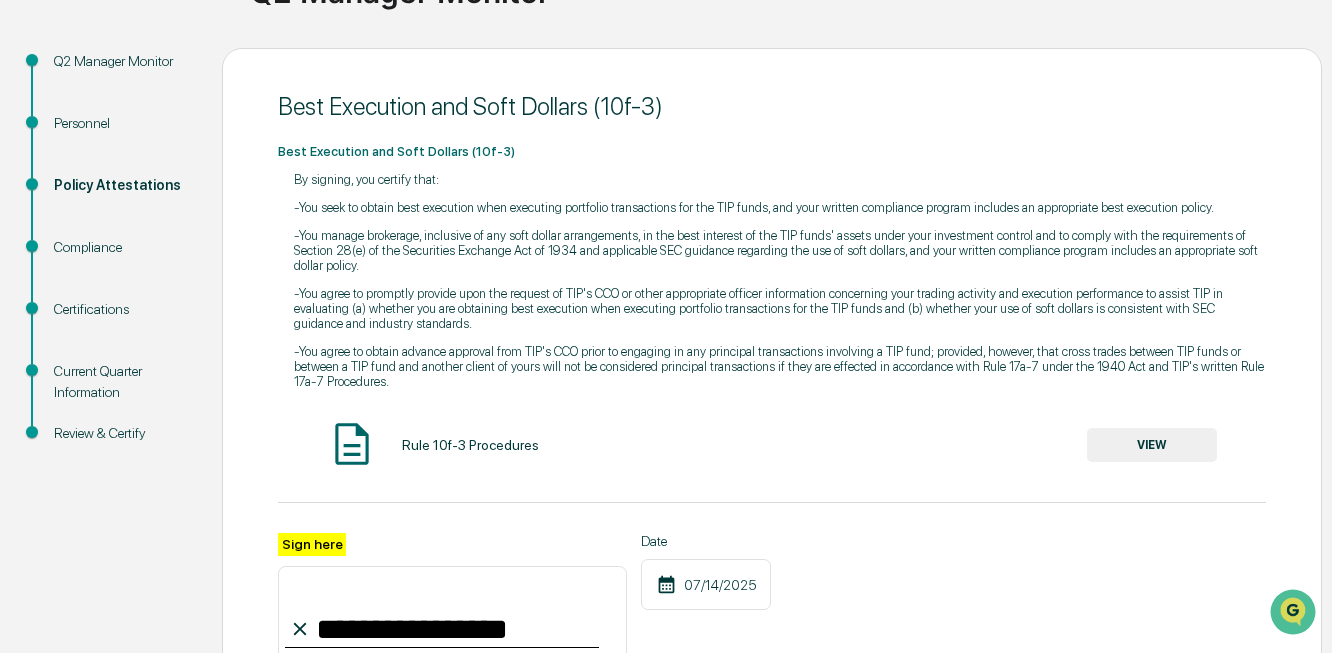 scroll, scrollTop: 390, scrollLeft: 0, axis: vertical 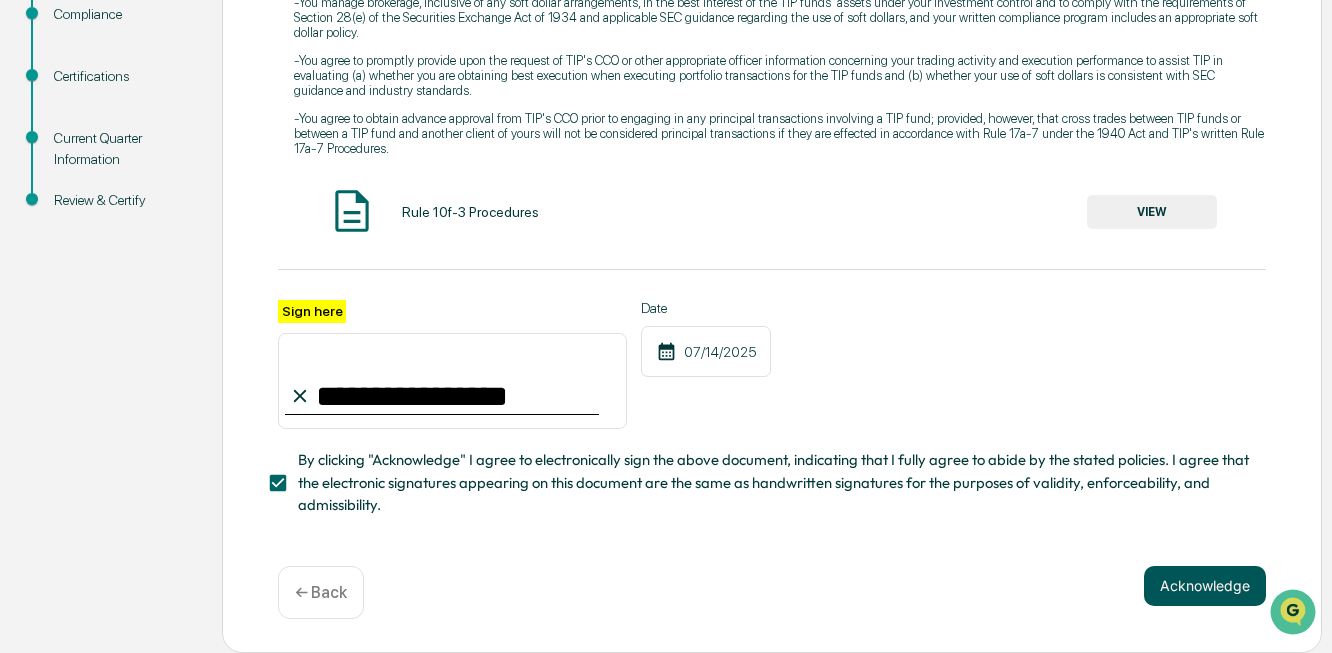 click on "Acknowledge" at bounding box center [1205, 586] 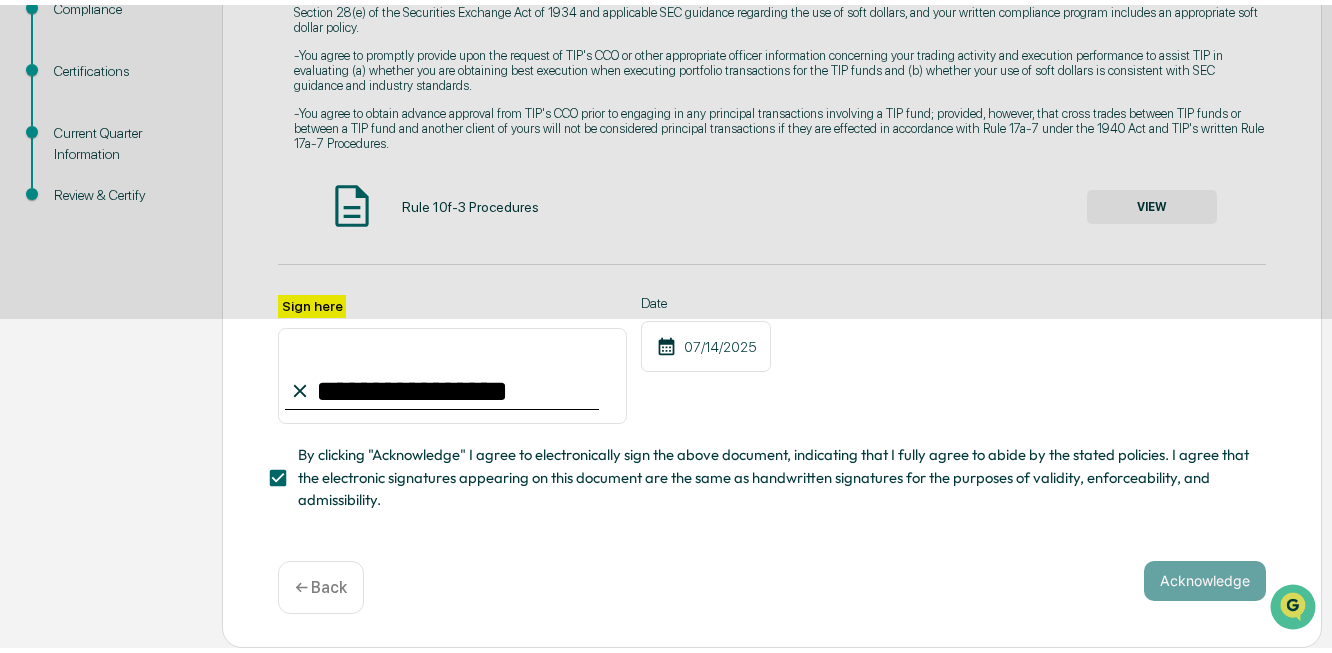 scroll, scrollTop: 190, scrollLeft: 0, axis: vertical 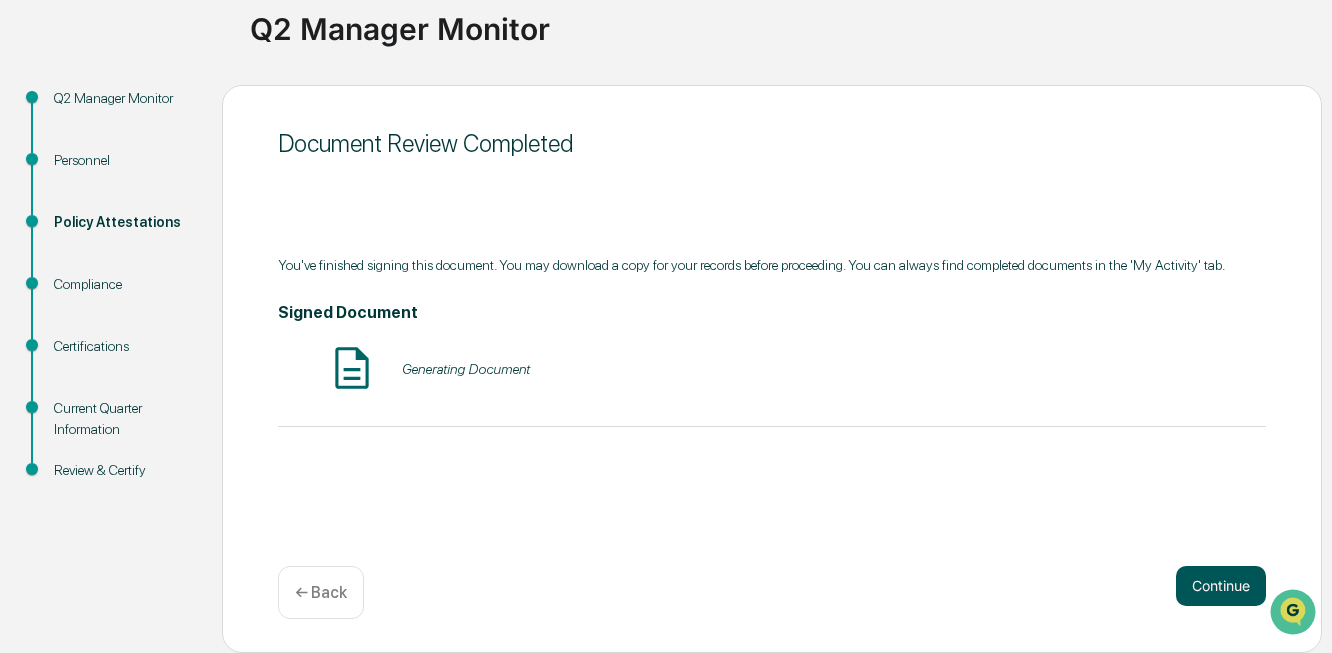 click on "Continue" at bounding box center [1221, 586] 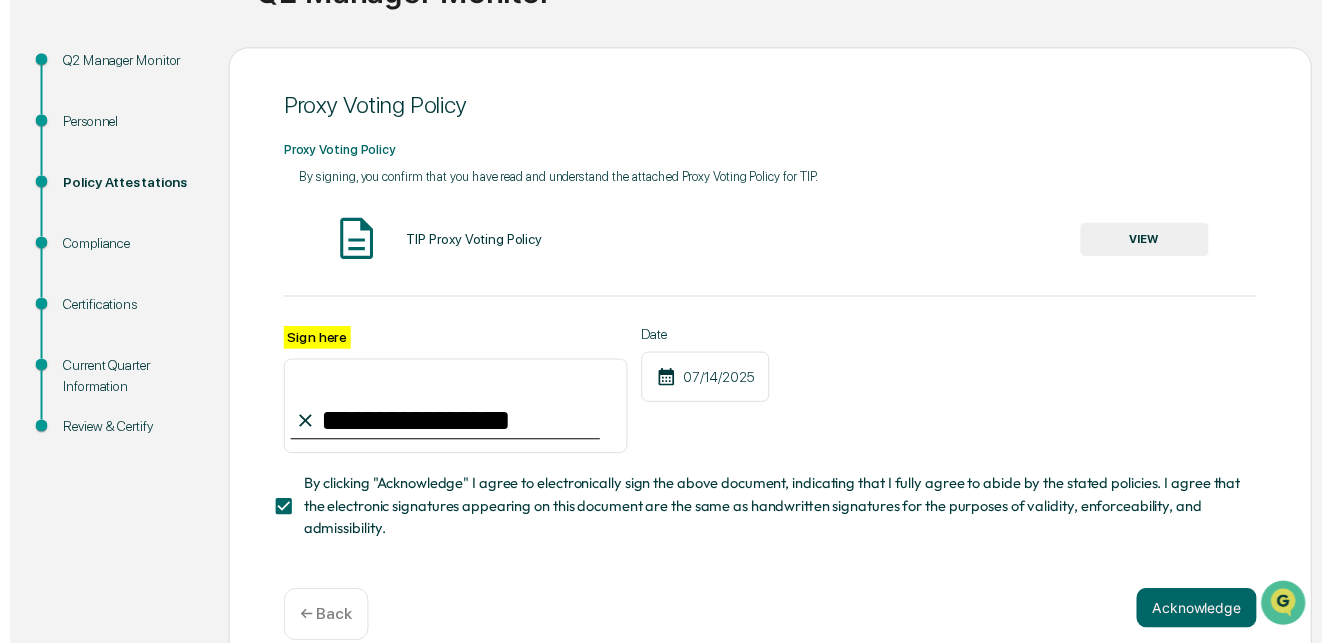 scroll, scrollTop: 264, scrollLeft: 0, axis: vertical 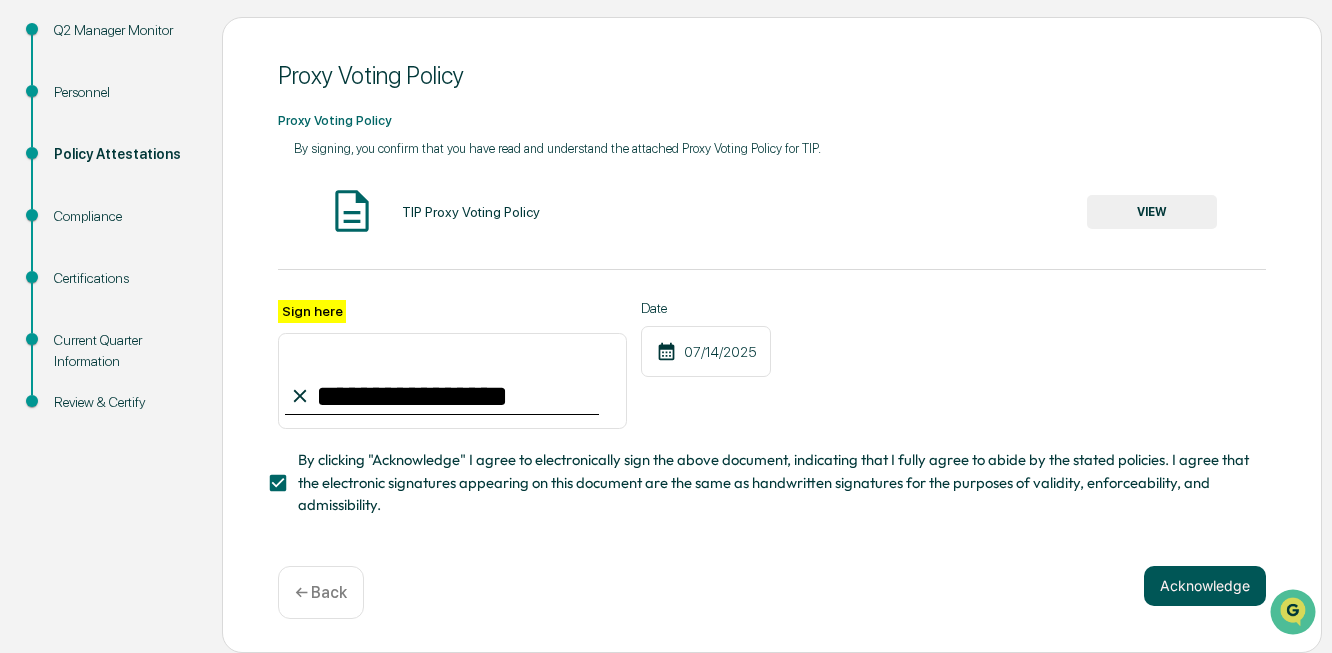click on "Acknowledge" at bounding box center [1205, 586] 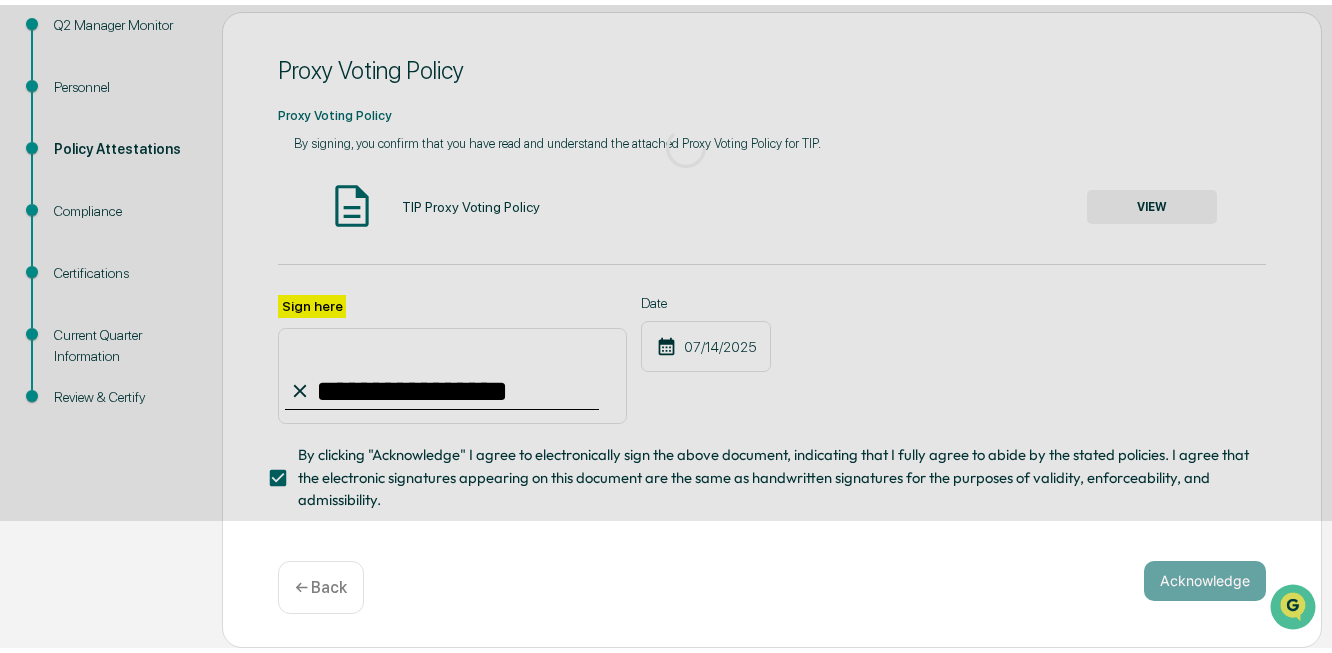 scroll, scrollTop: 190, scrollLeft: 0, axis: vertical 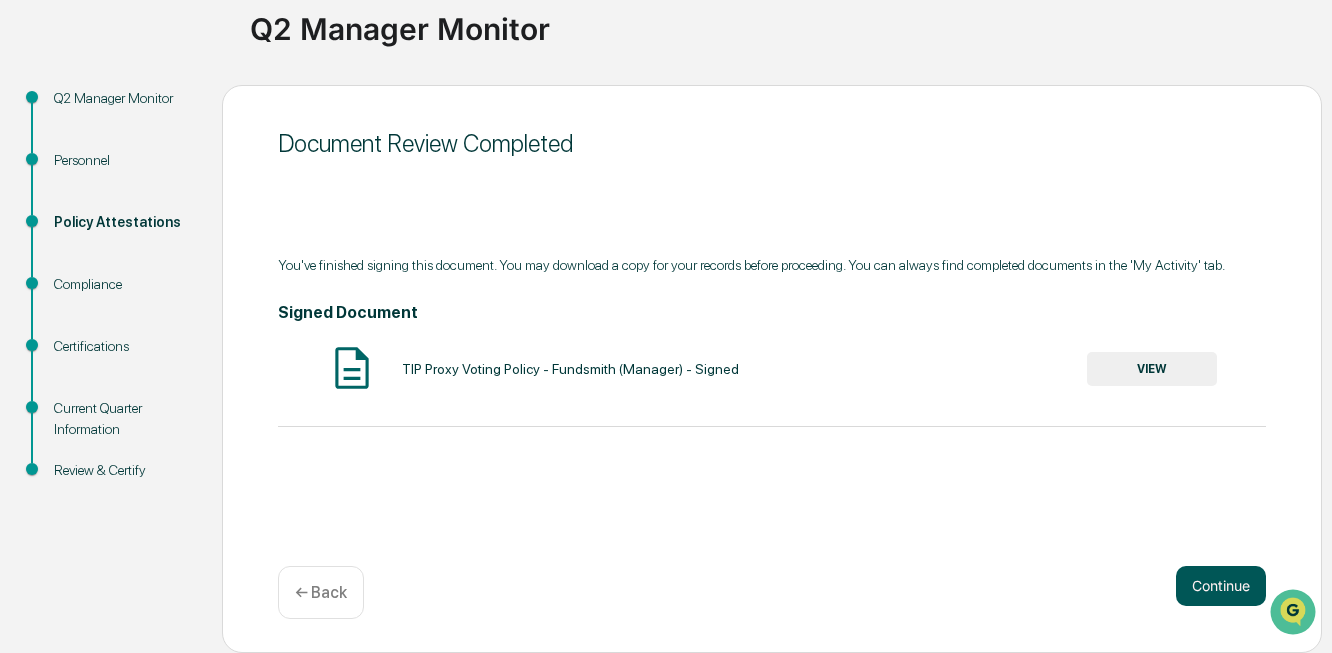 click on "Continue" at bounding box center (1221, 586) 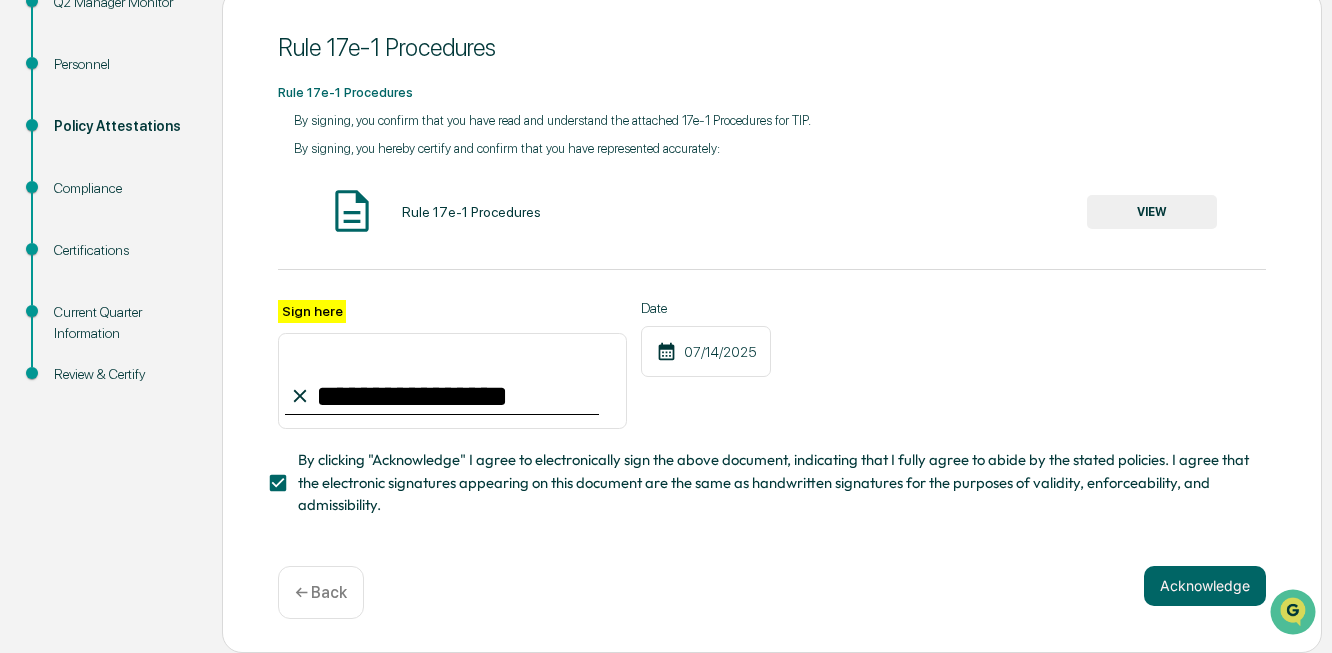 click on "Acknowledge" at bounding box center [1205, 586] 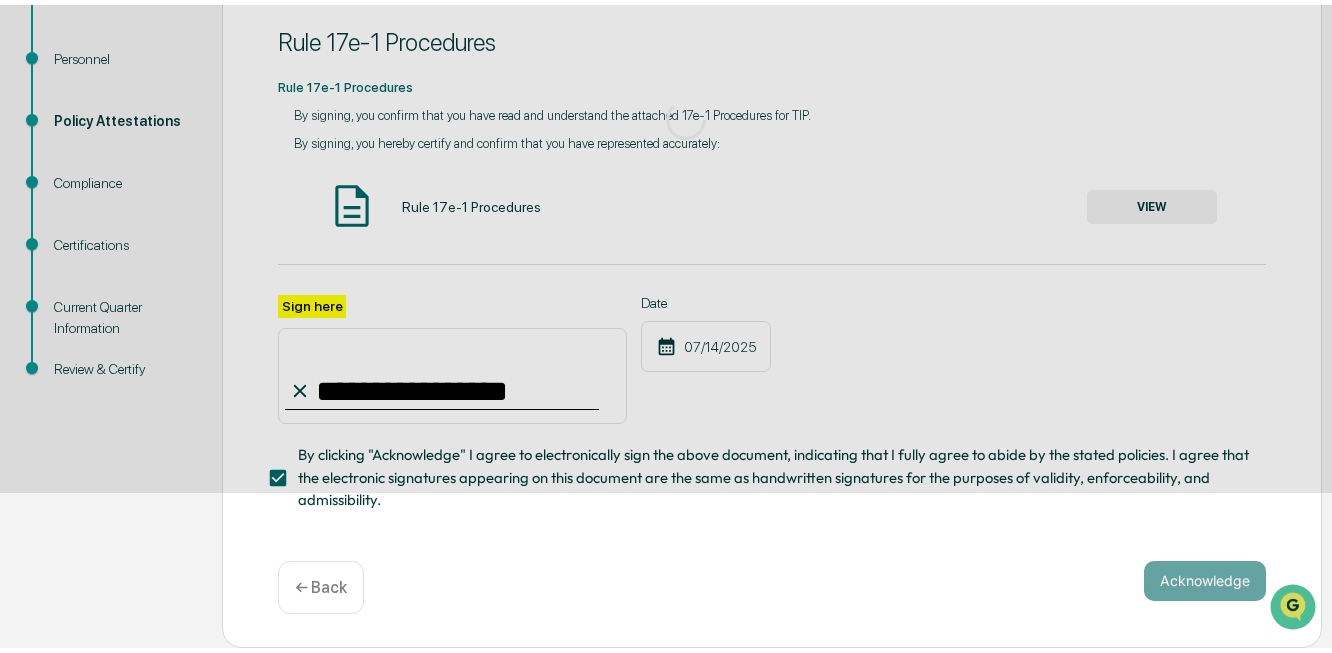scroll, scrollTop: 190, scrollLeft: 0, axis: vertical 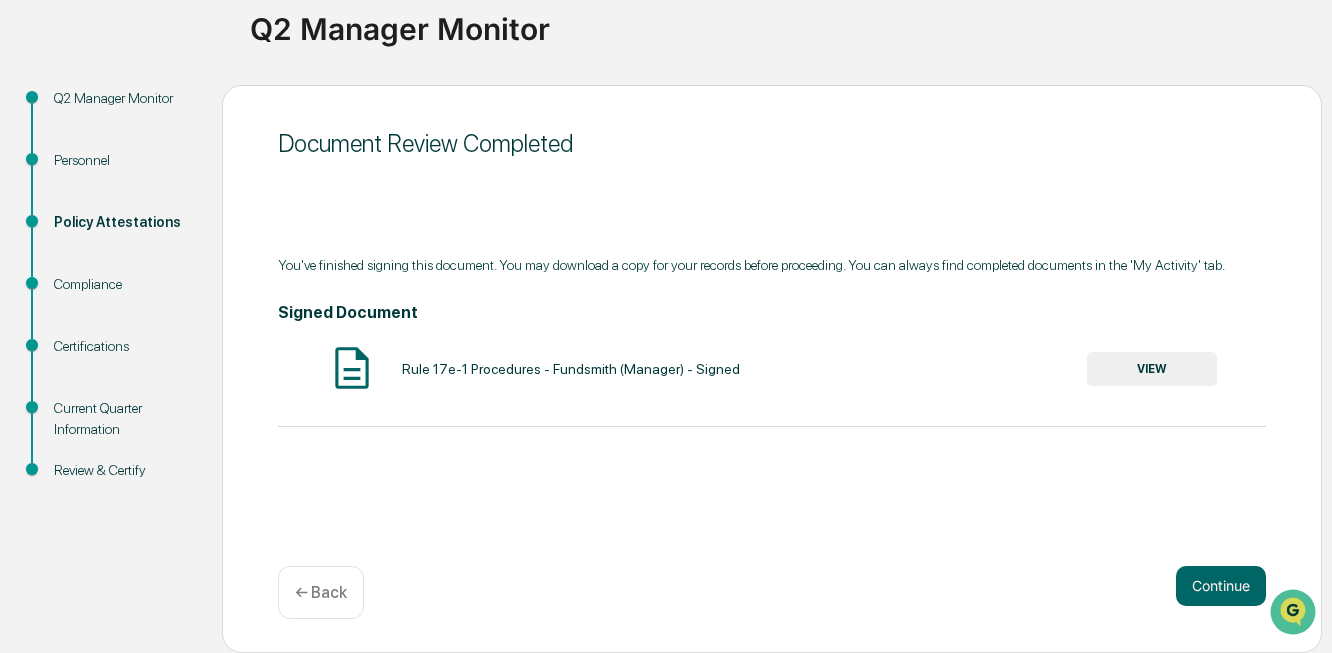 click on "Continue" at bounding box center [1221, 586] 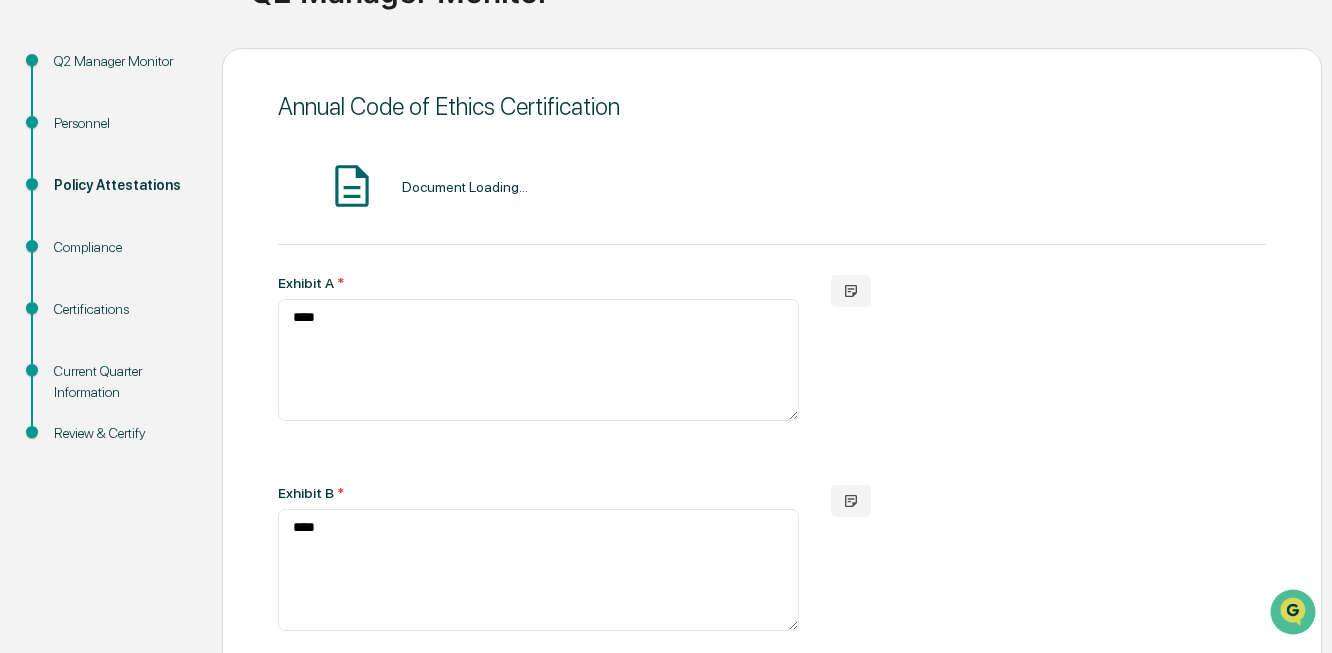 click on "**********" at bounding box center [772, 578] 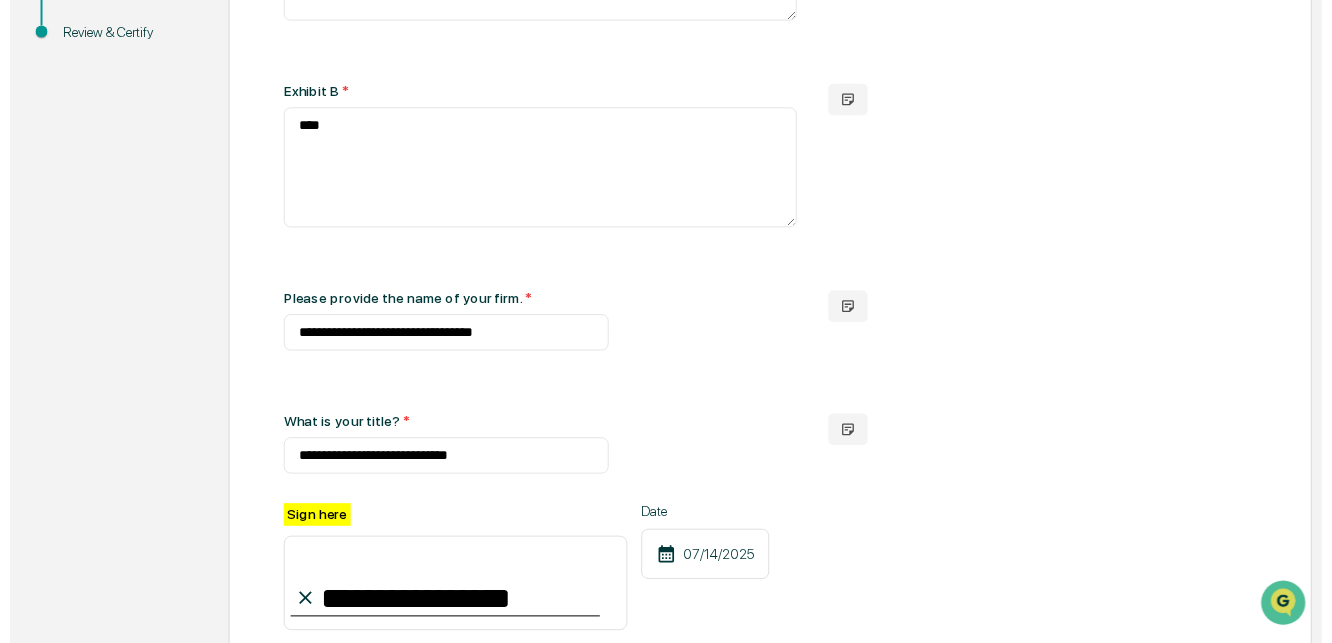 scroll, scrollTop: 790, scrollLeft: 0, axis: vertical 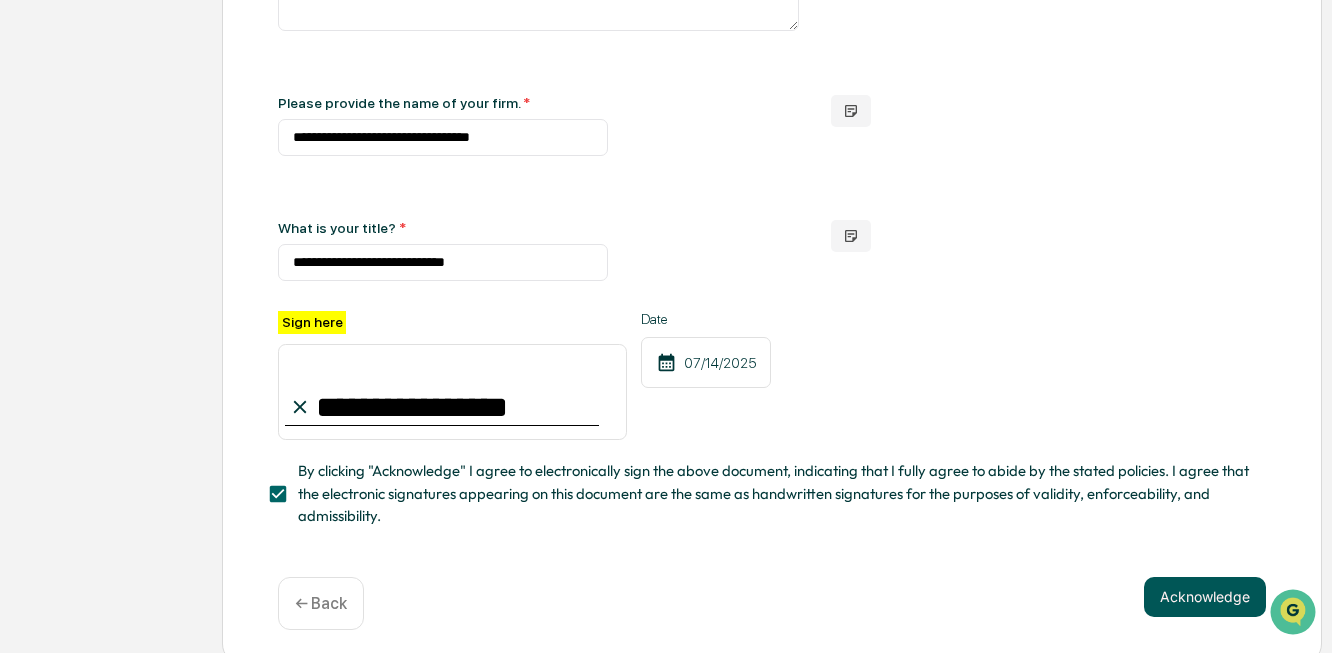 click on "Acknowledge" at bounding box center [1205, 597] 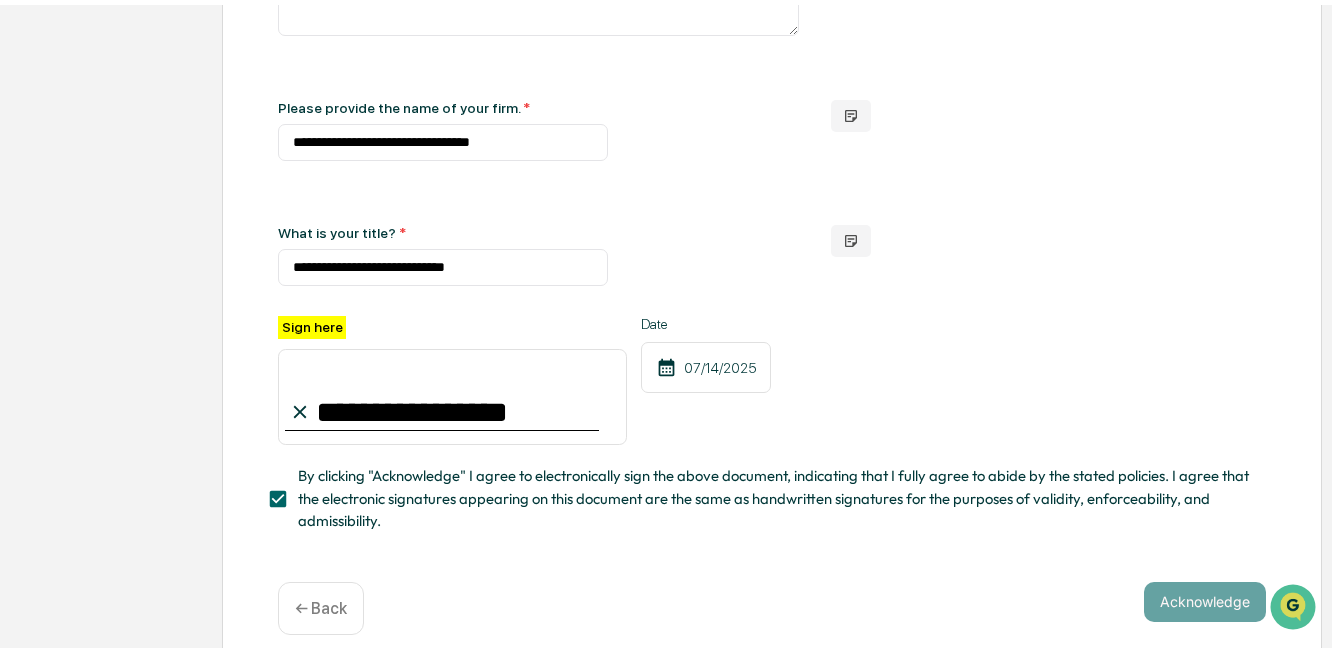 scroll, scrollTop: 190, scrollLeft: 0, axis: vertical 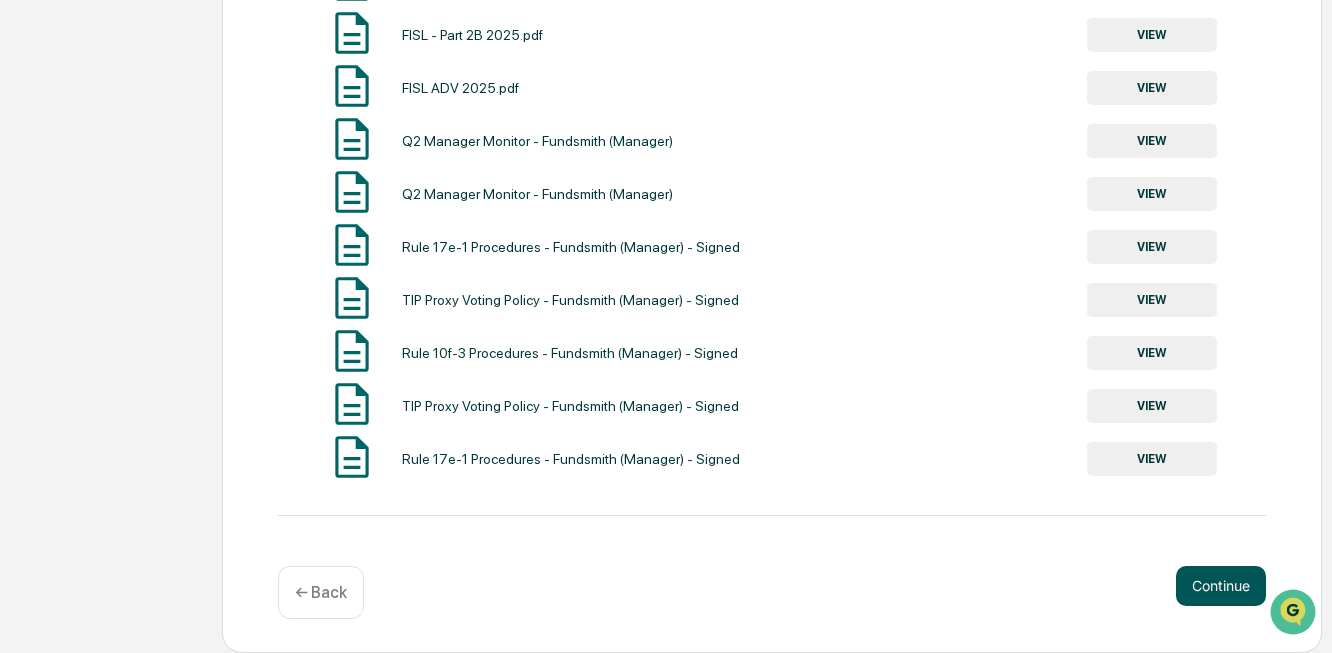 click on "Continue" at bounding box center (1221, 586) 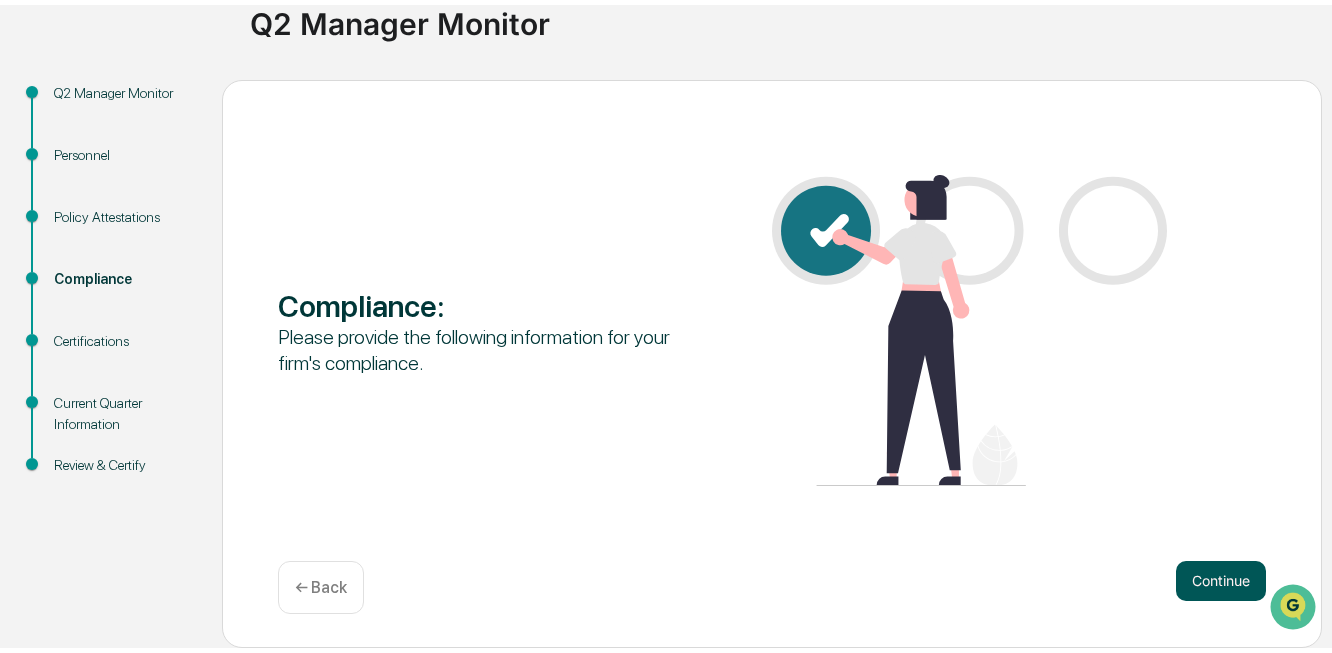 scroll, scrollTop: 190, scrollLeft: 0, axis: vertical 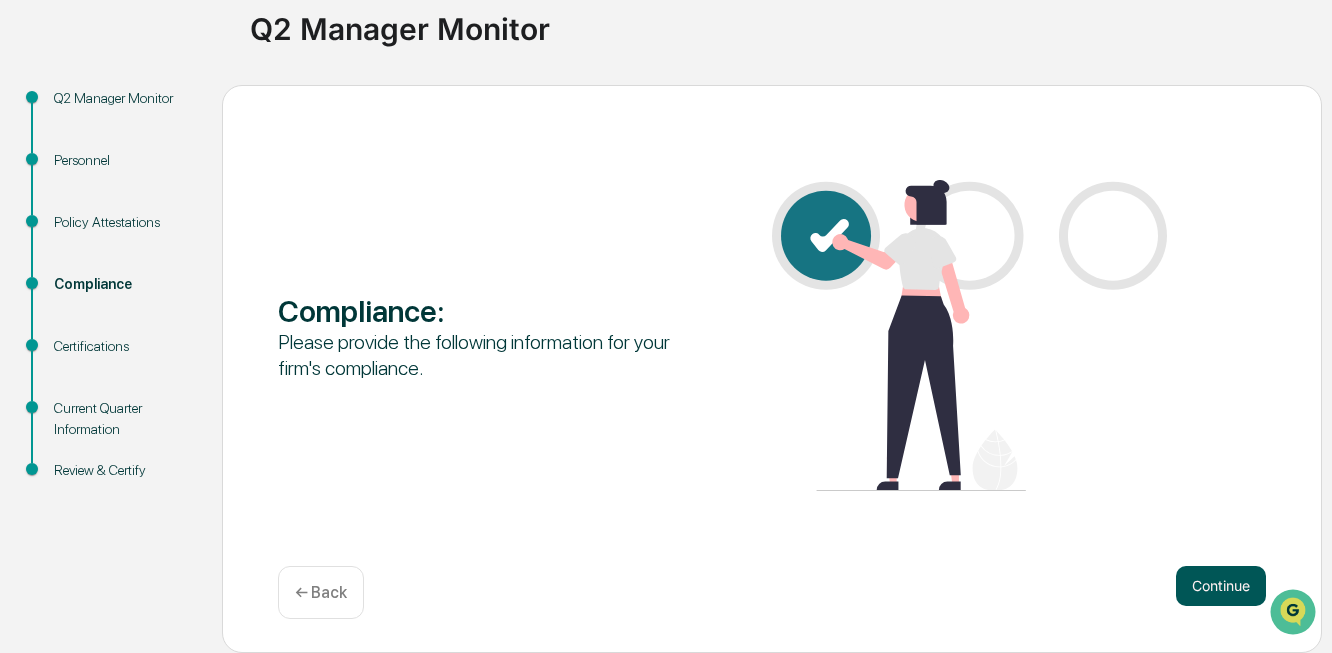 click on "Continue" at bounding box center [1221, 586] 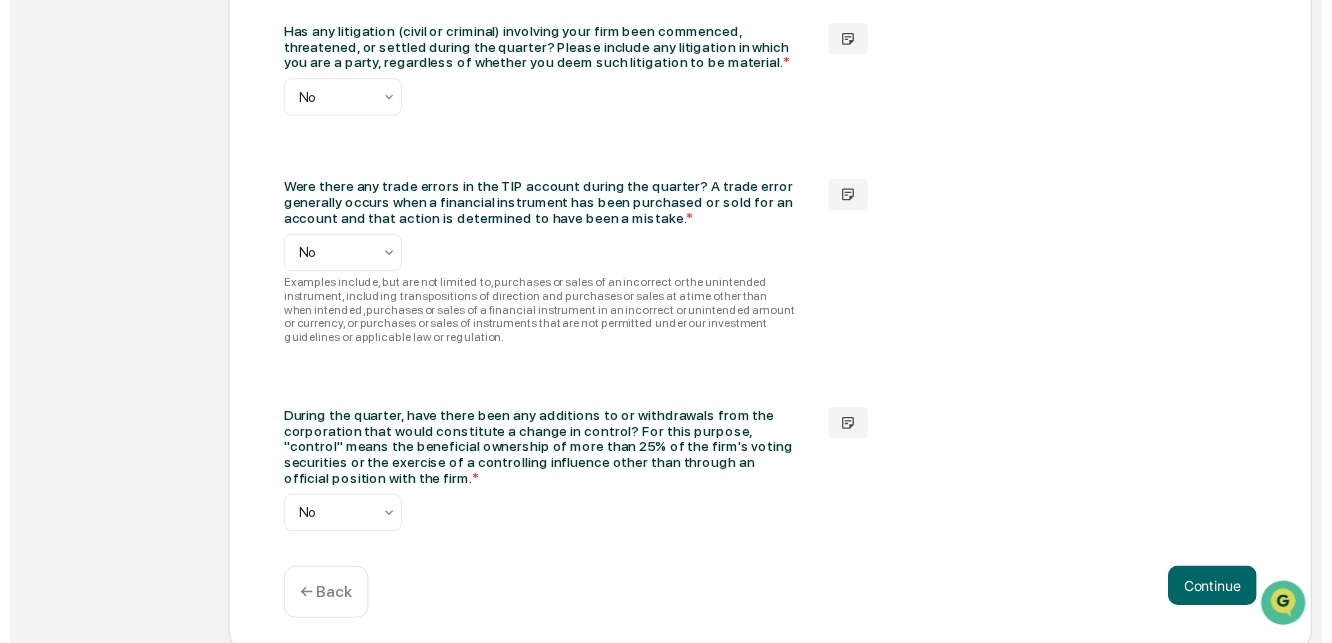 scroll, scrollTop: 3503, scrollLeft: 0, axis: vertical 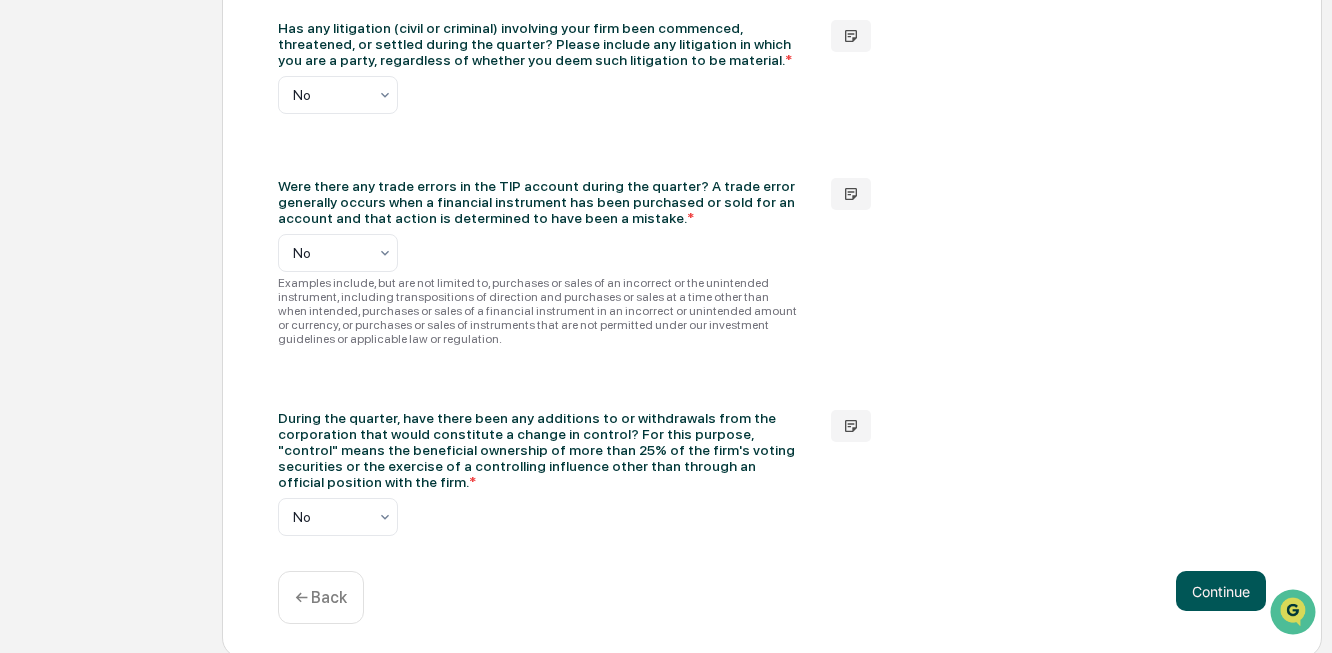 click on "Continue" at bounding box center (1221, 591) 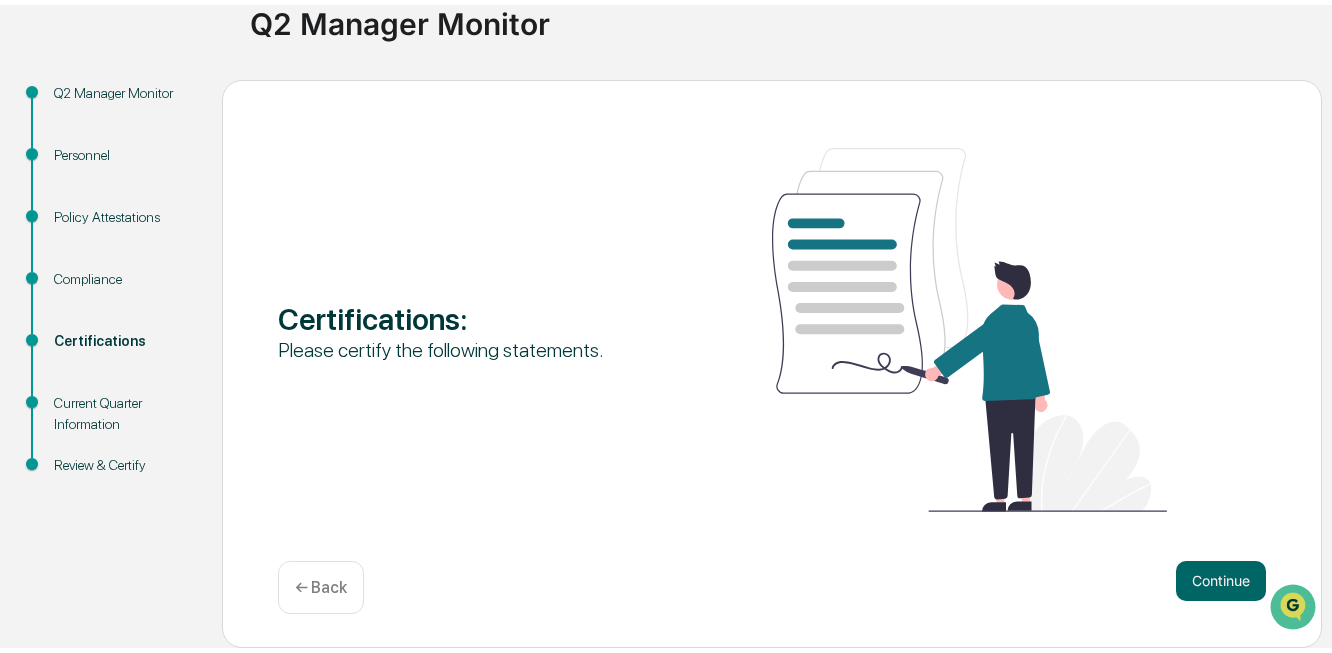 scroll, scrollTop: 190, scrollLeft: 0, axis: vertical 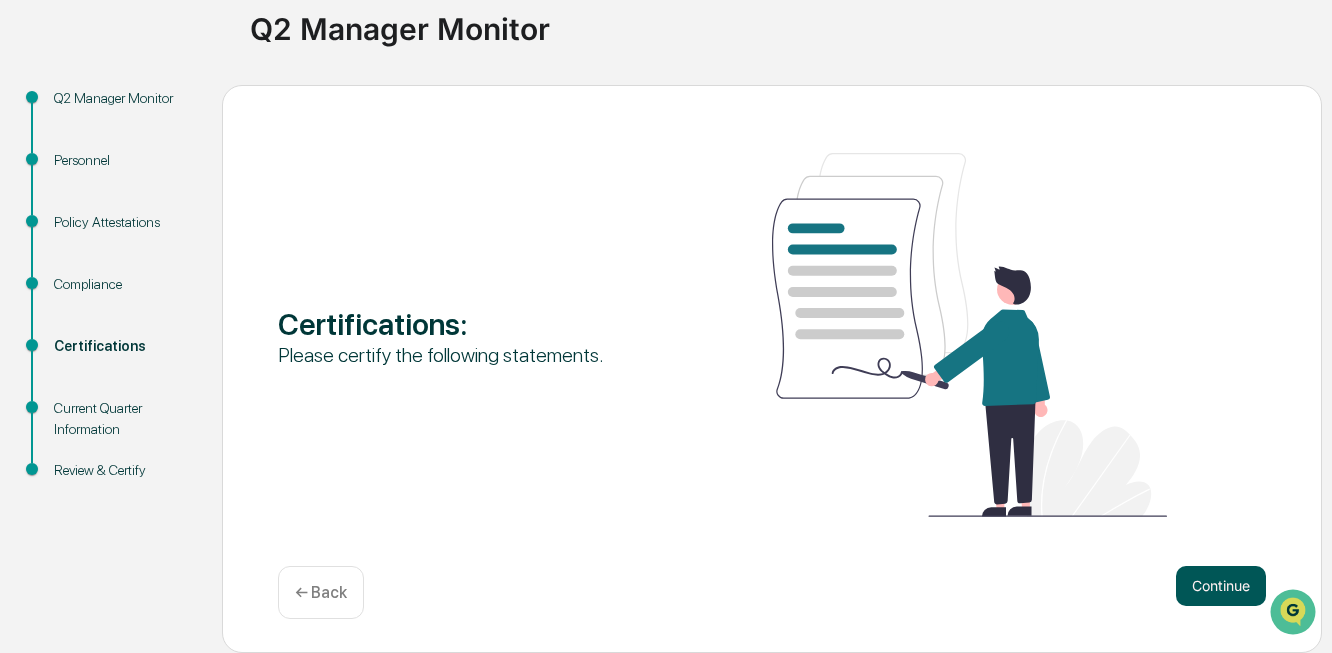 click on "Continue" at bounding box center [1221, 586] 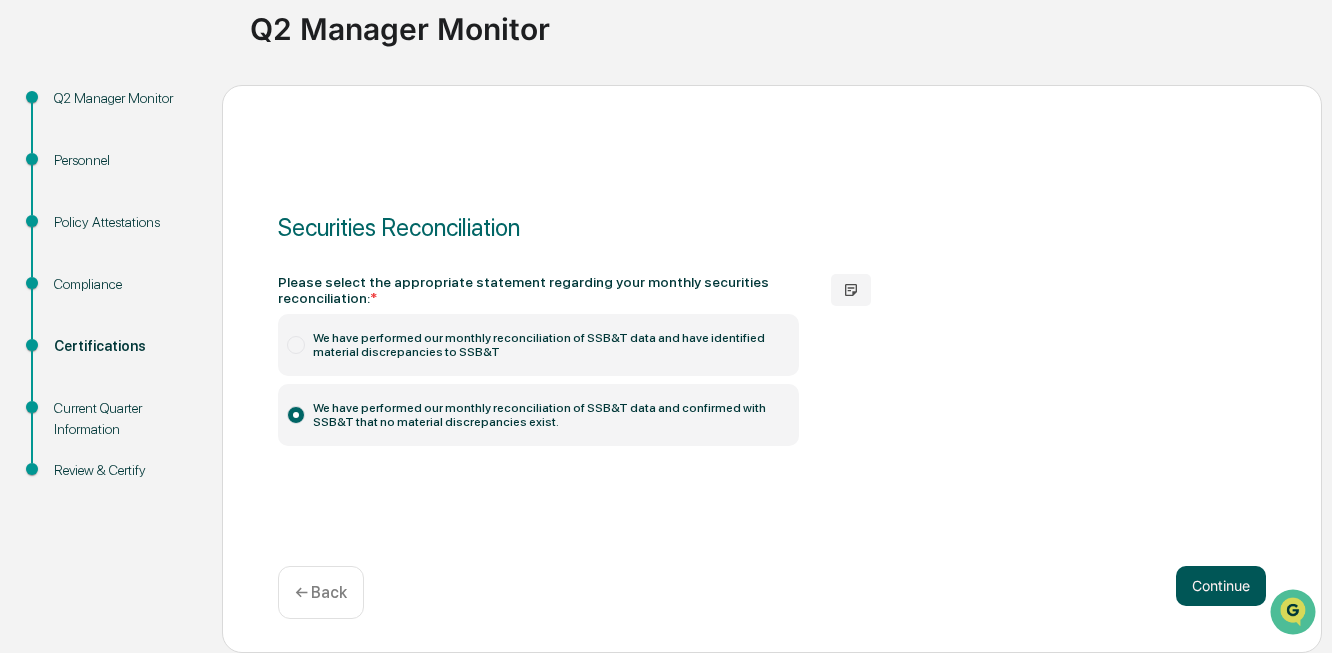 click on "Continue" at bounding box center (1221, 586) 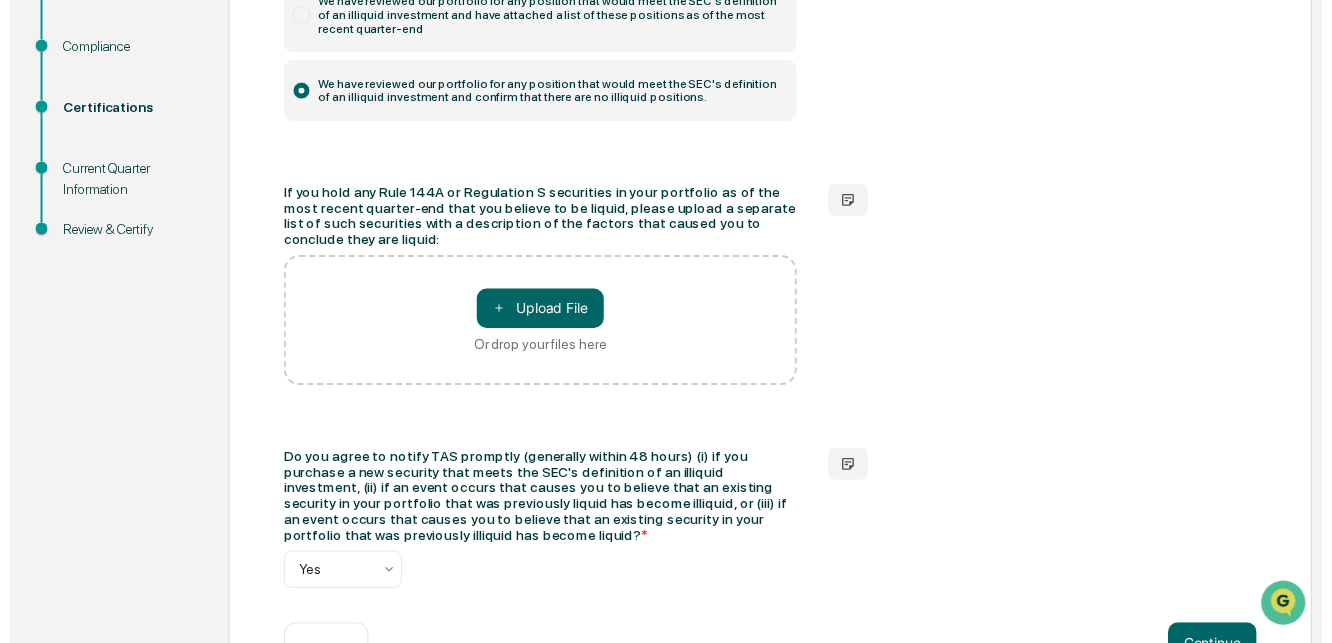 scroll, scrollTop: 485, scrollLeft: 0, axis: vertical 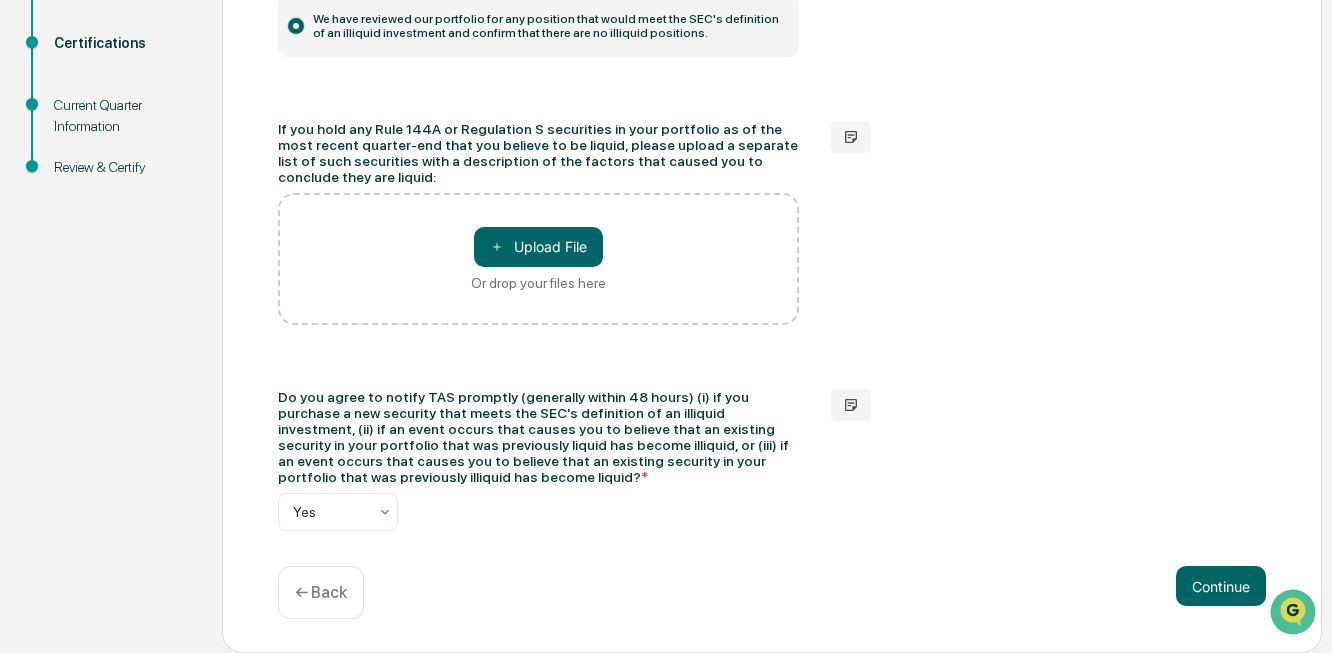 click on "← Back" at bounding box center (321, 592) 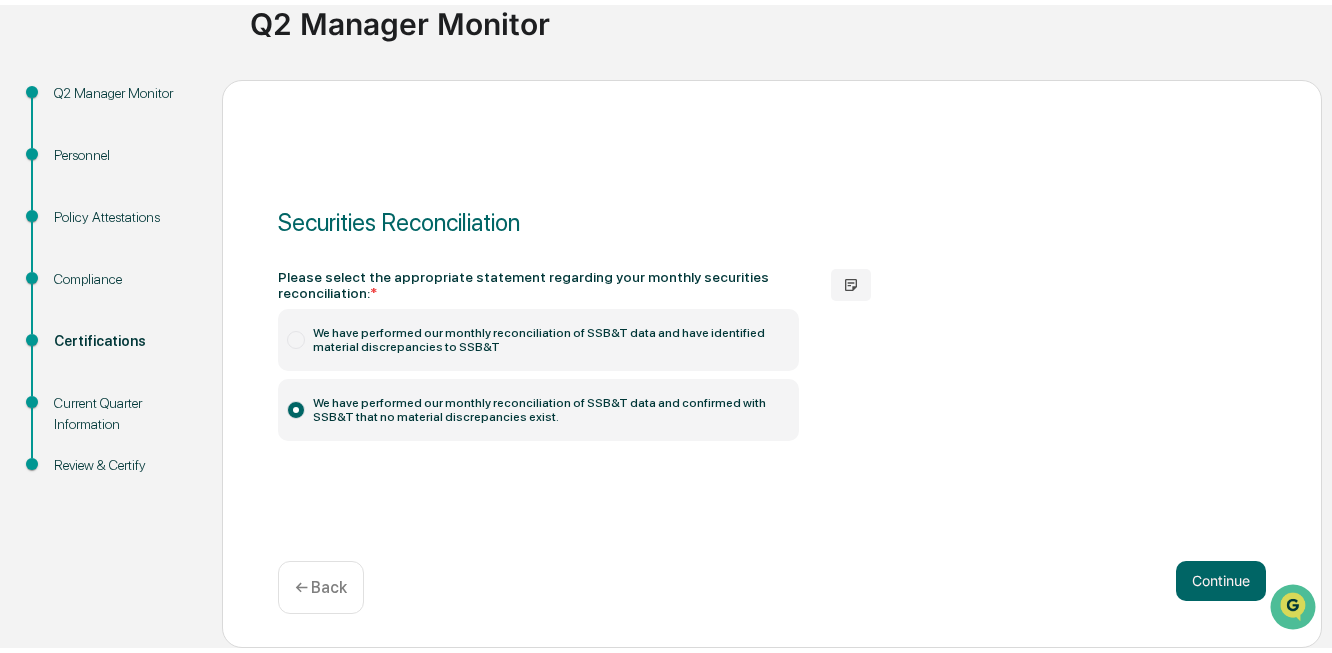 scroll, scrollTop: 190, scrollLeft: 0, axis: vertical 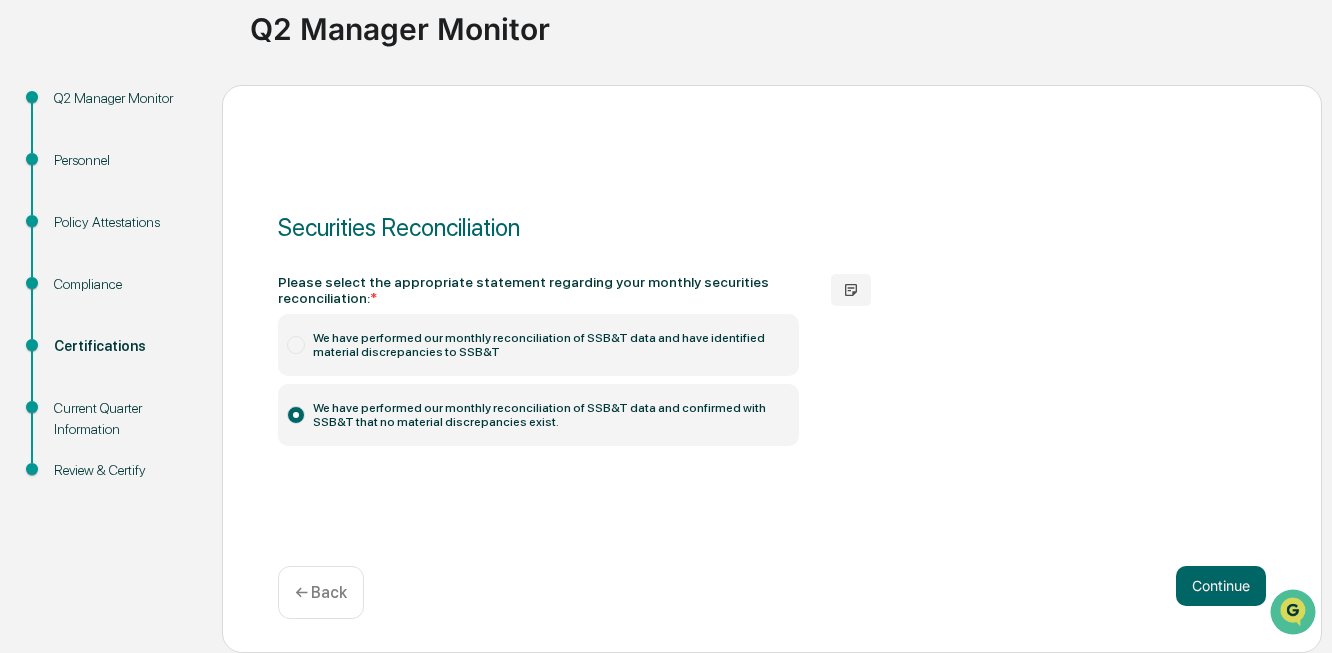 click on "← Back" at bounding box center (321, 592) 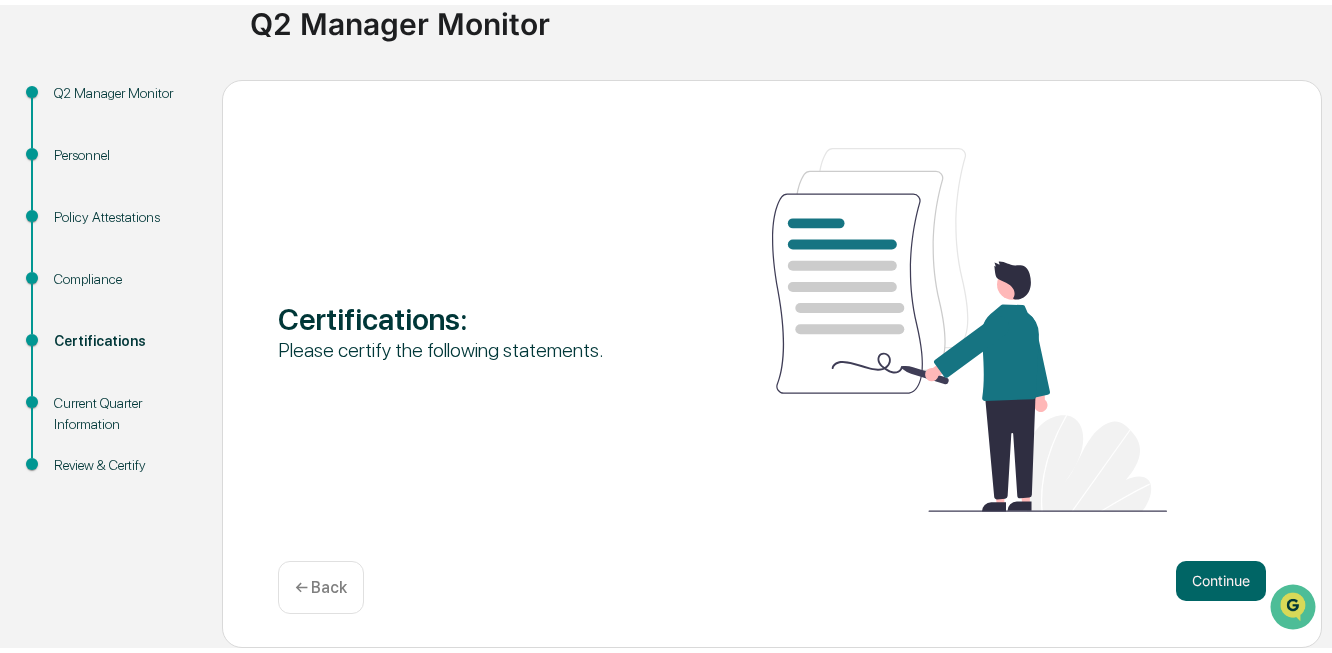 scroll, scrollTop: 190, scrollLeft: 0, axis: vertical 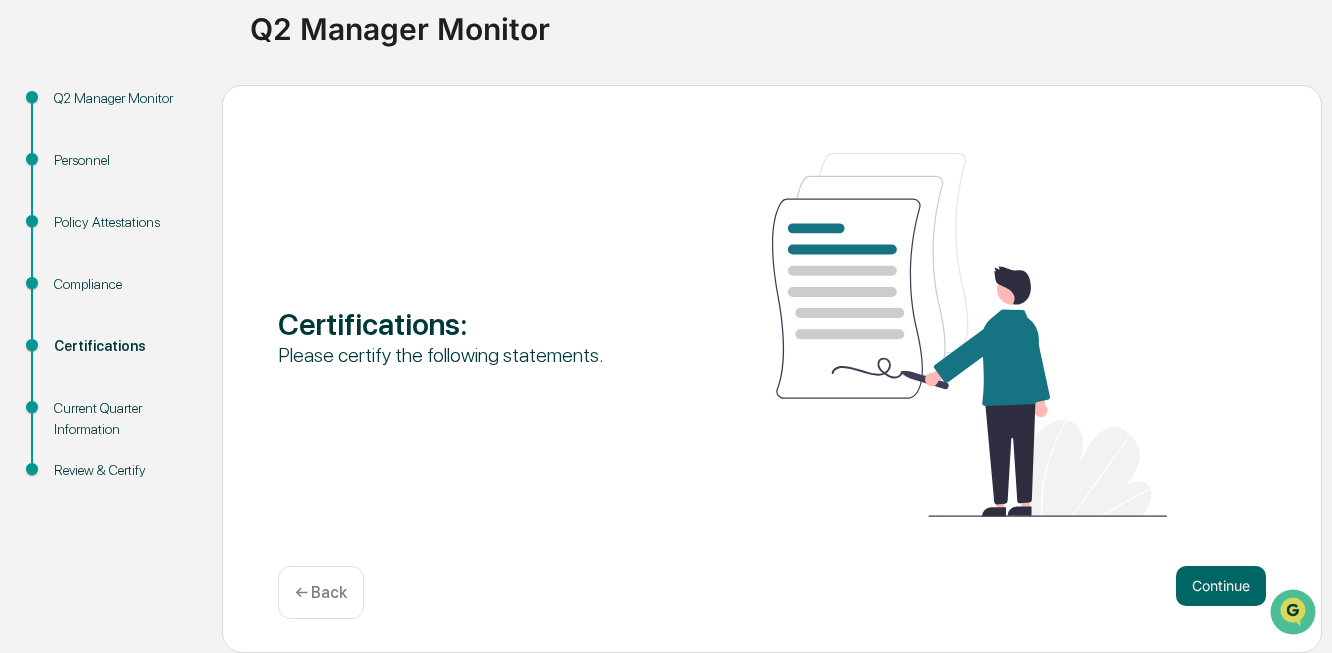 click on "← Back" at bounding box center [321, 592] 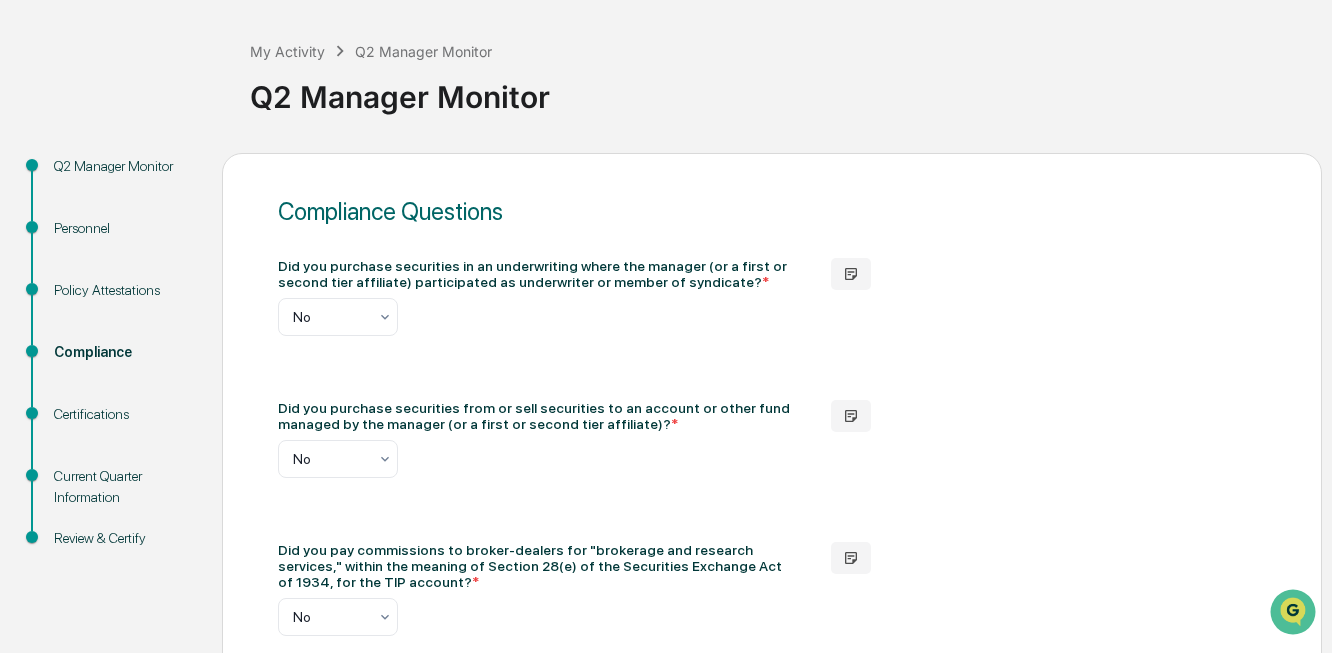 scroll, scrollTop: 0, scrollLeft: 0, axis: both 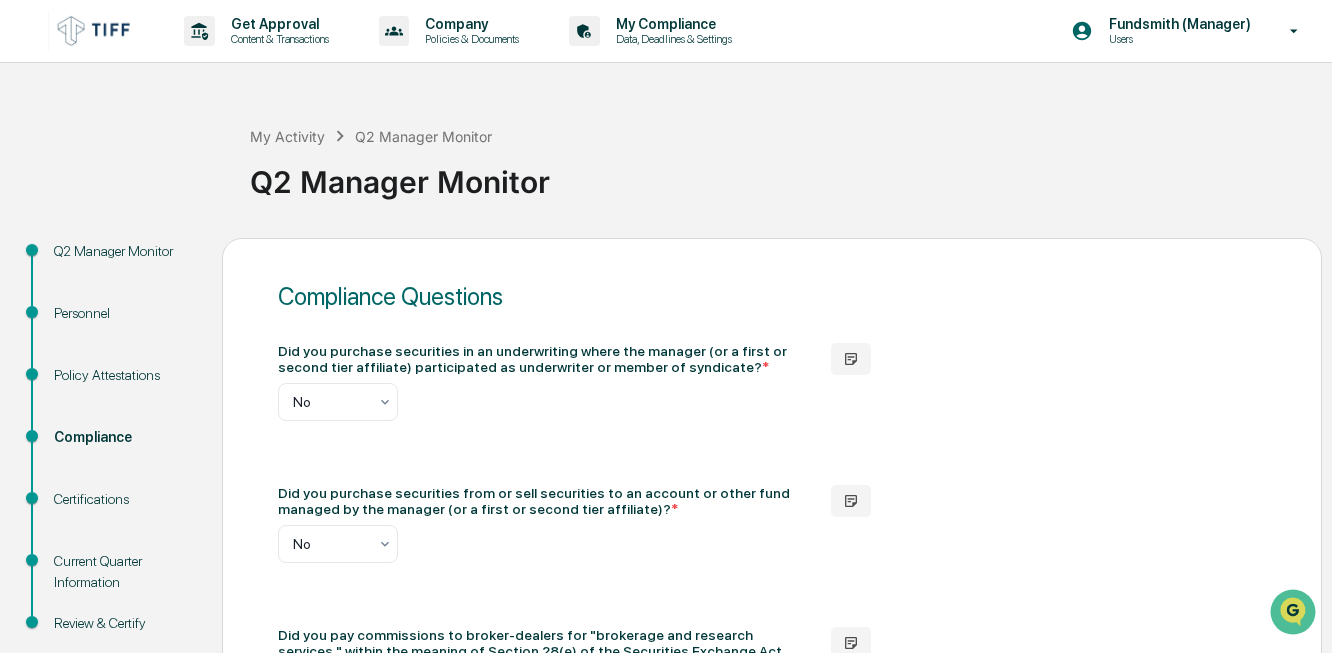 drag, startPoint x: 531, startPoint y: 291, endPoint x: 493, endPoint y: 298, distance: 38.63936 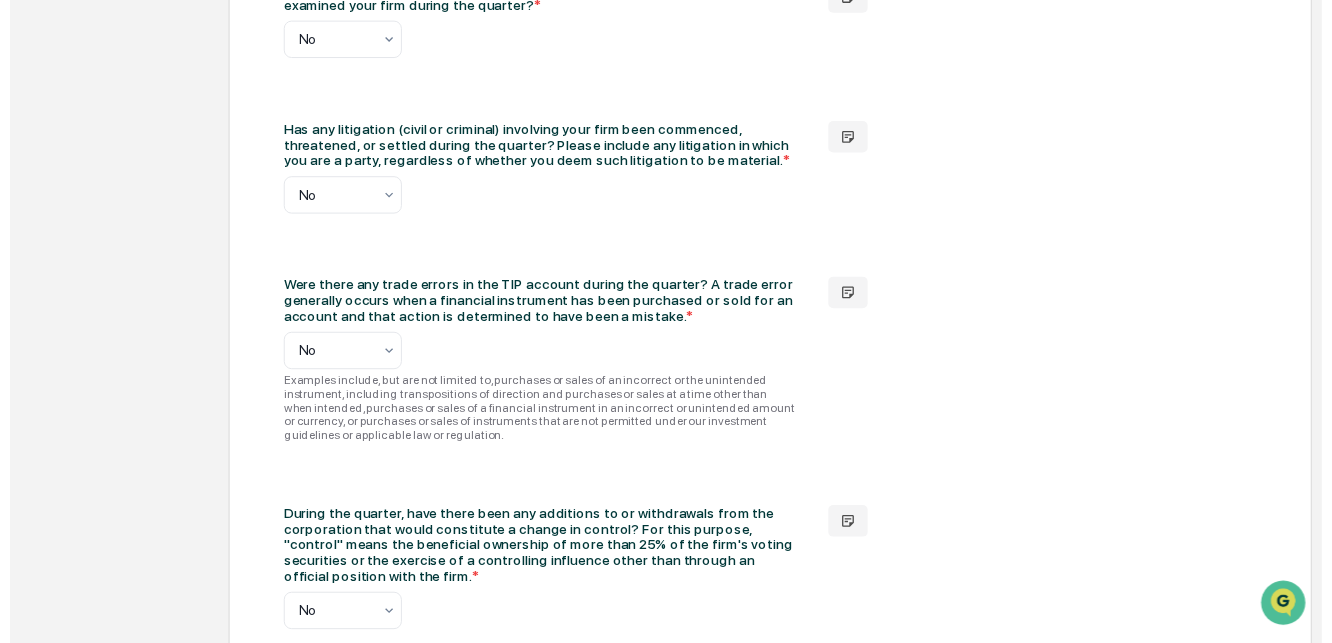 scroll, scrollTop: 3500, scrollLeft: 0, axis: vertical 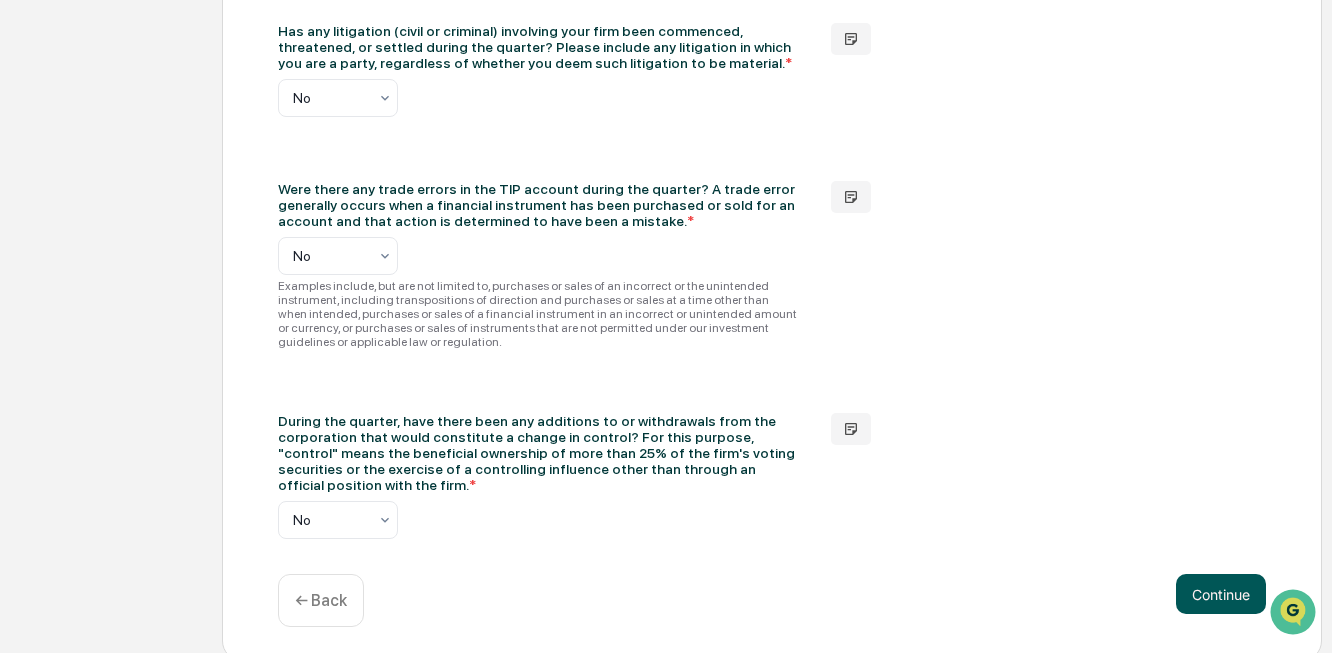 click on "Continue" at bounding box center (1221, 594) 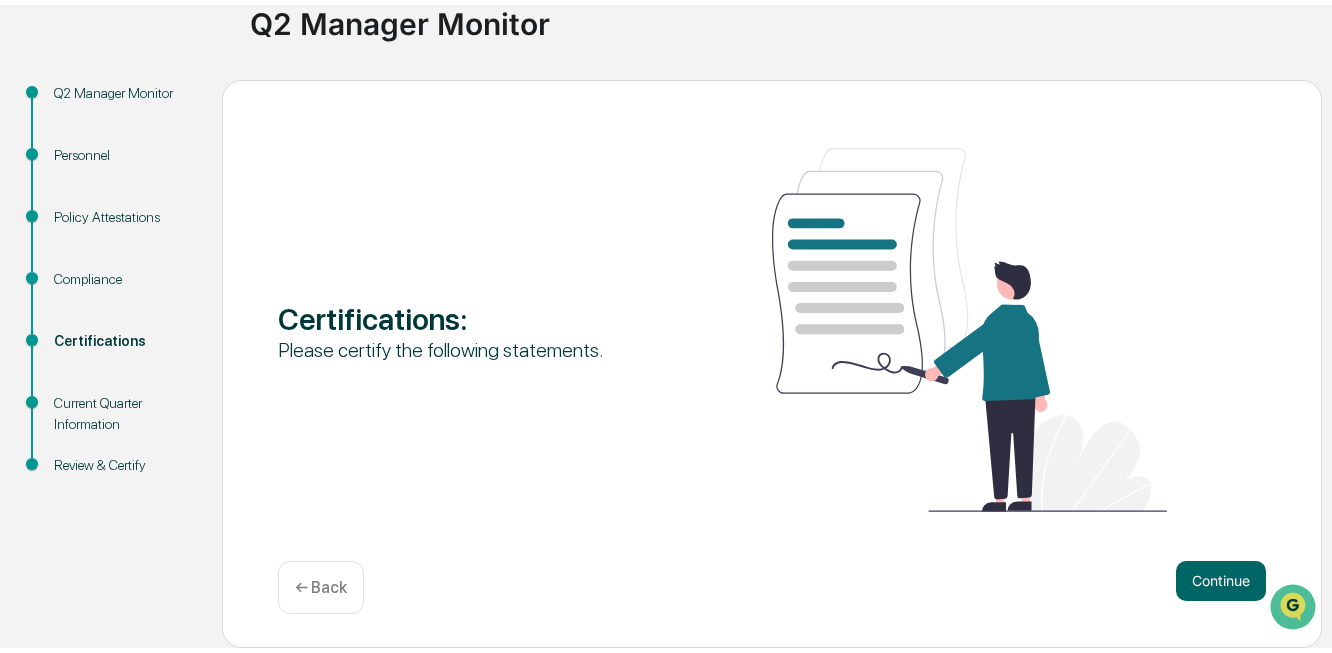 scroll, scrollTop: 190, scrollLeft: 0, axis: vertical 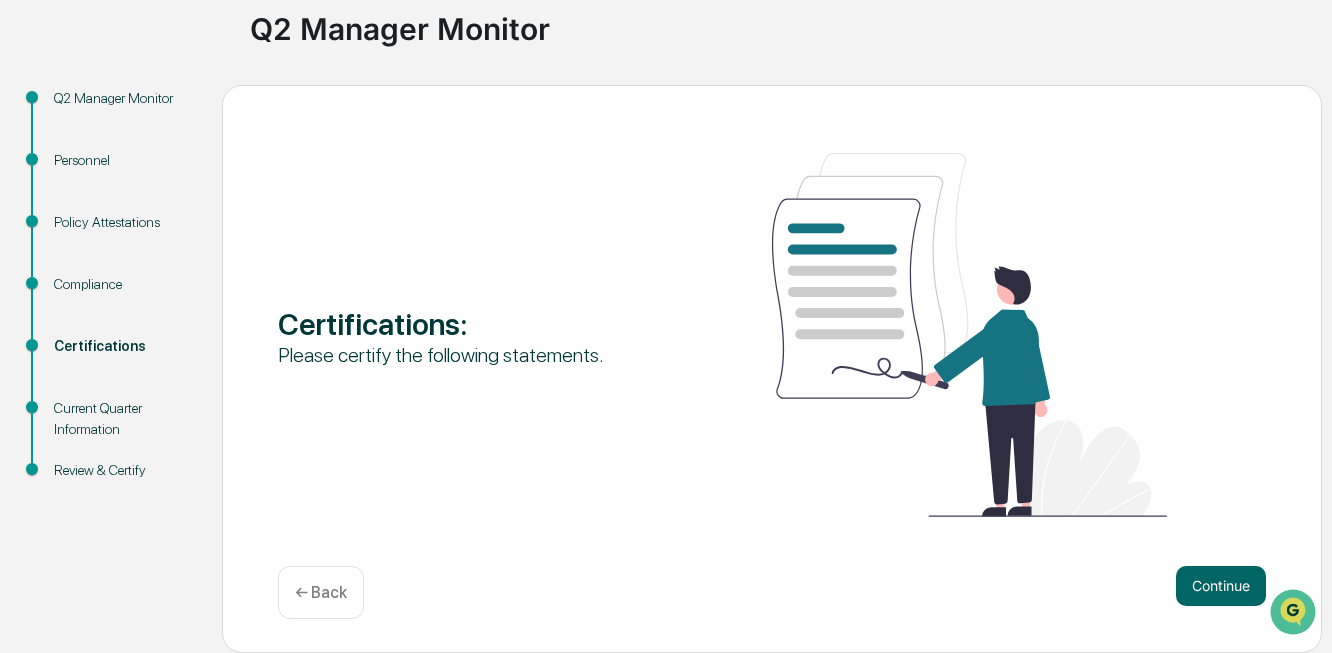 click on "Continue ← Back" at bounding box center (772, 592) 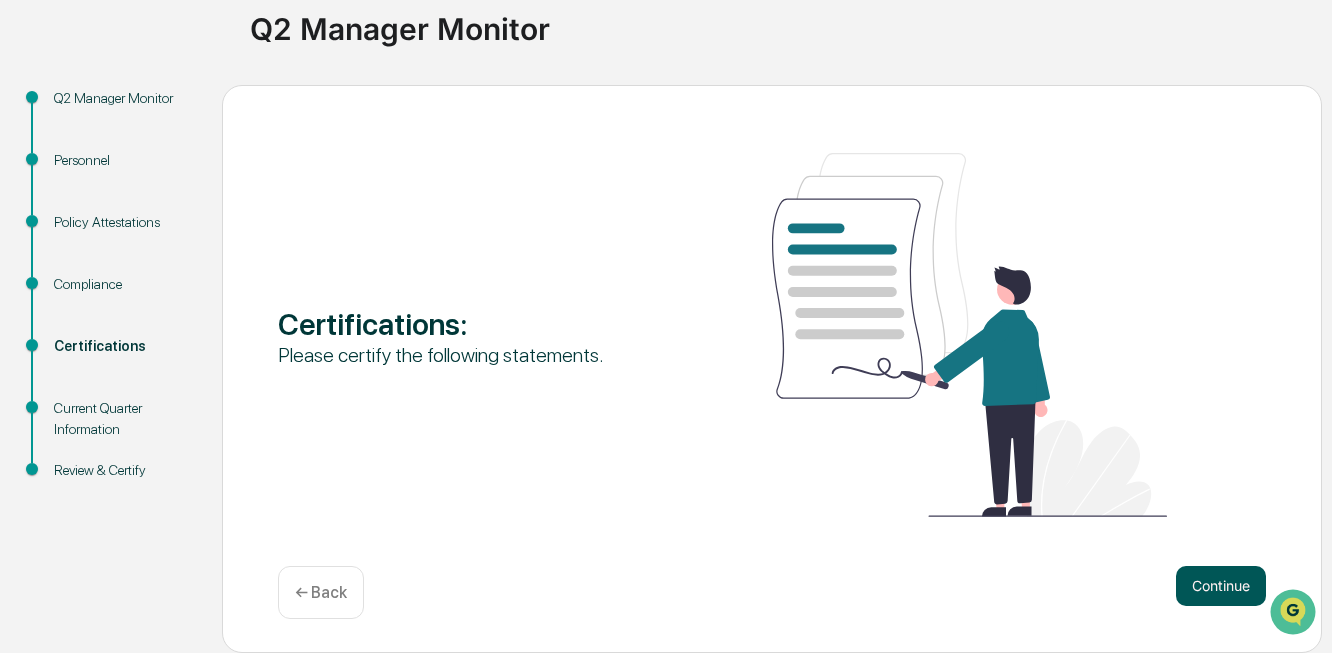 click on "Continue" at bounding box center [1221, 586] 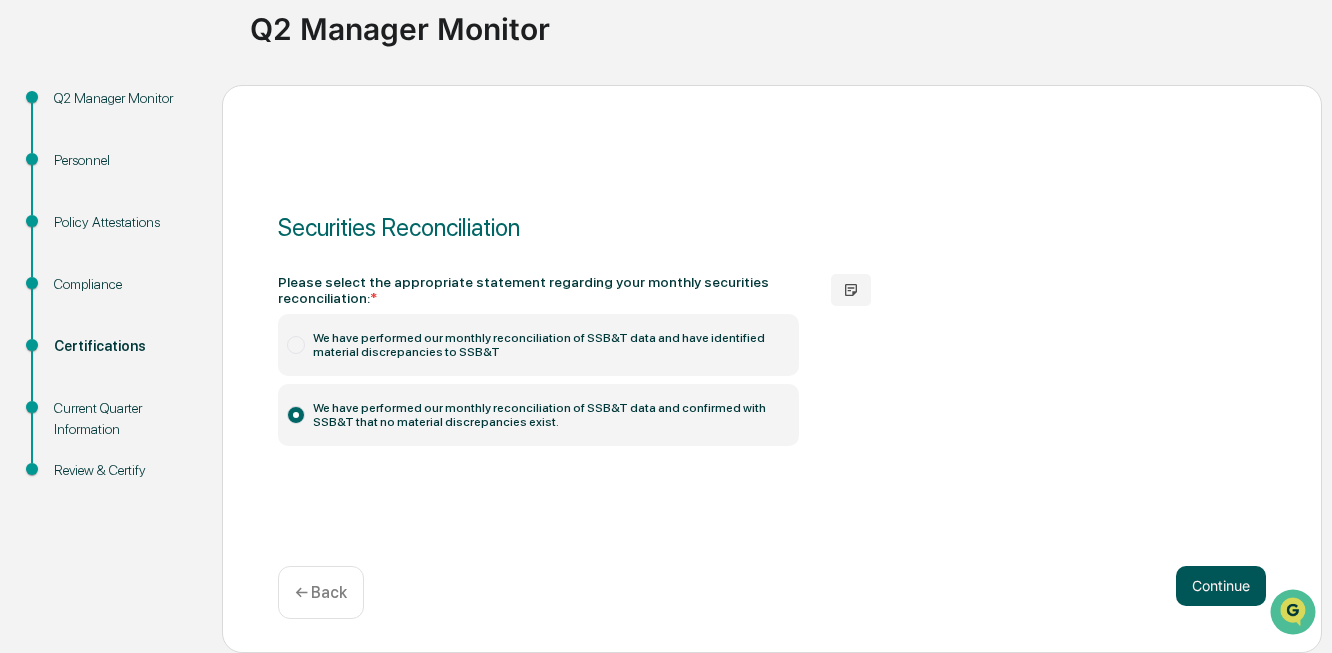 click on "Continue" at bounding box center [1221, 586] 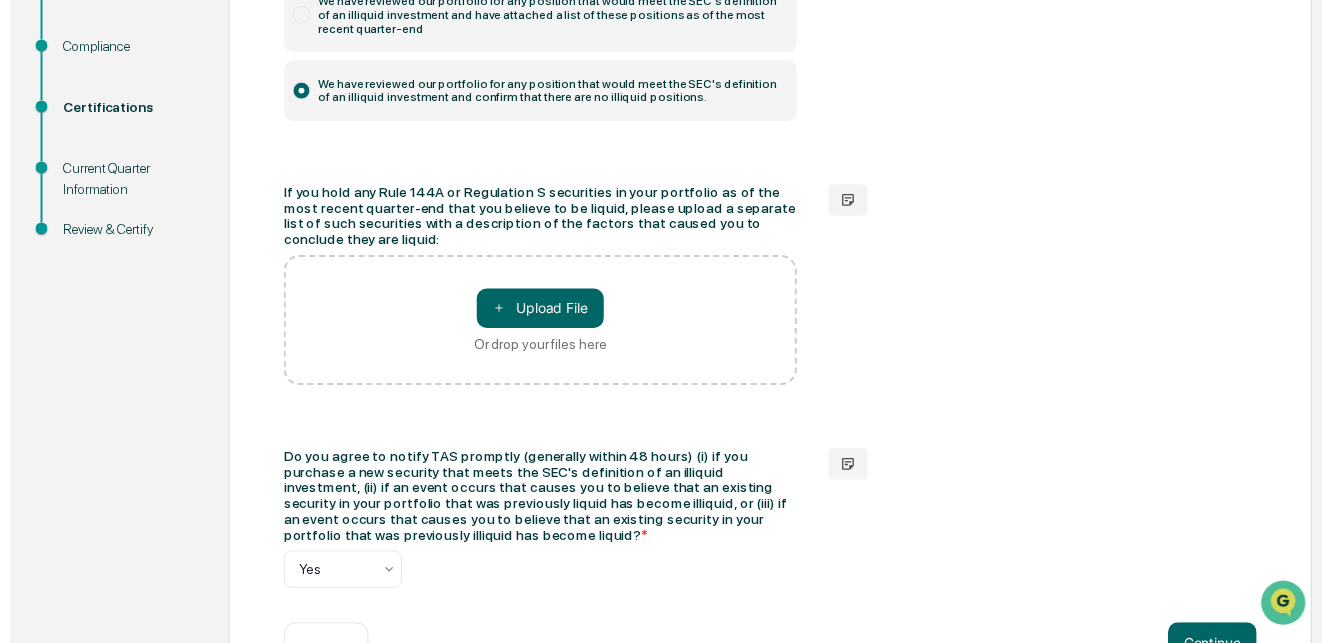 scroll, scrollTop: 485, scrollLeft: 0, axis: vertical 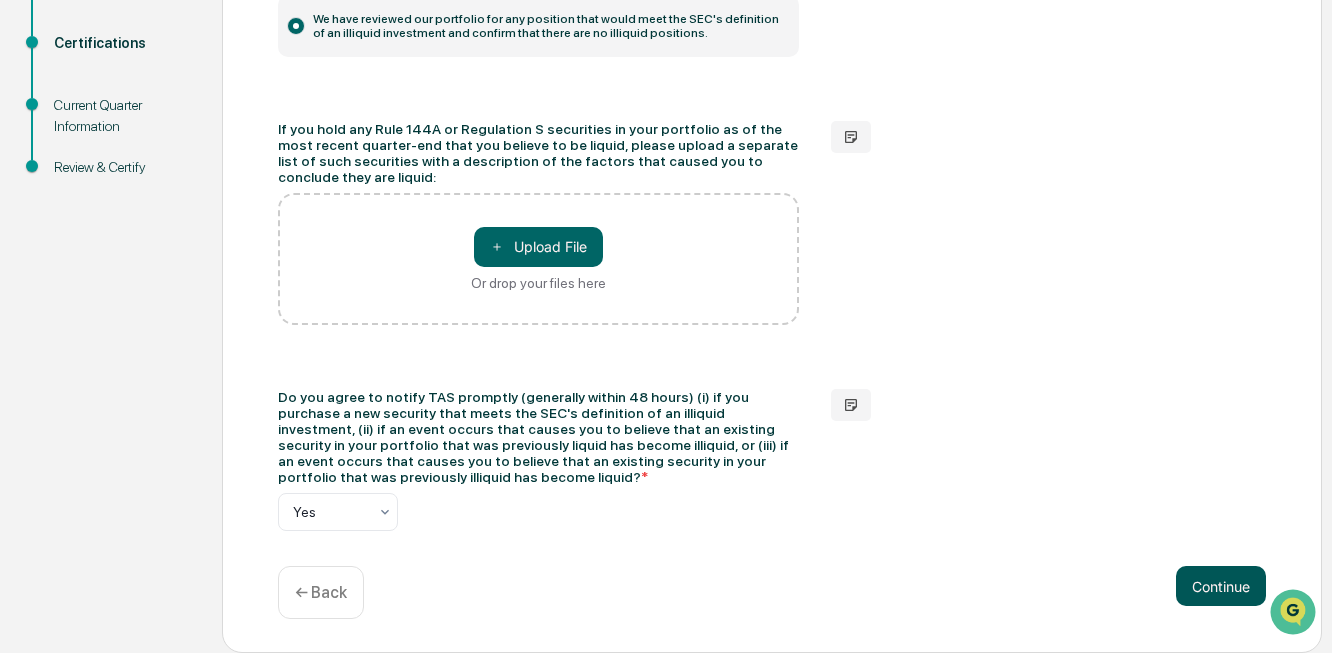 click on "Continue" at bounding box center [1221, 586] 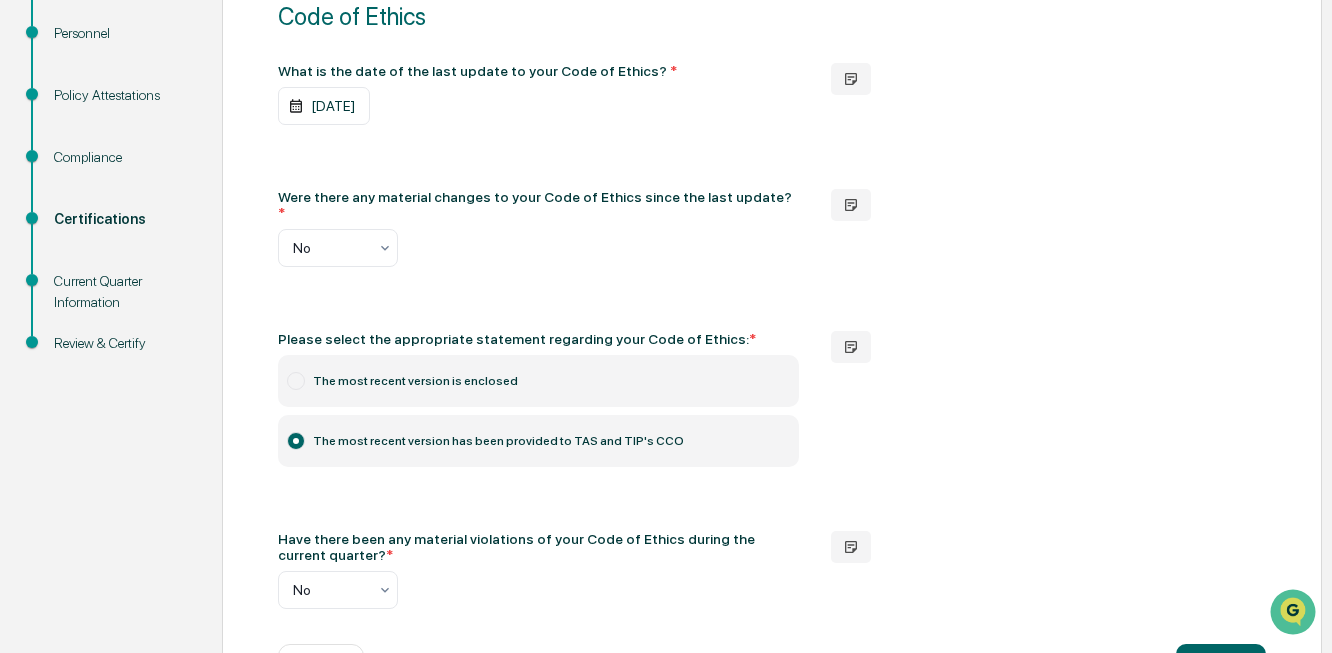 scroll, scrollTop: 380, scrollLeft: 0, axis: vertical 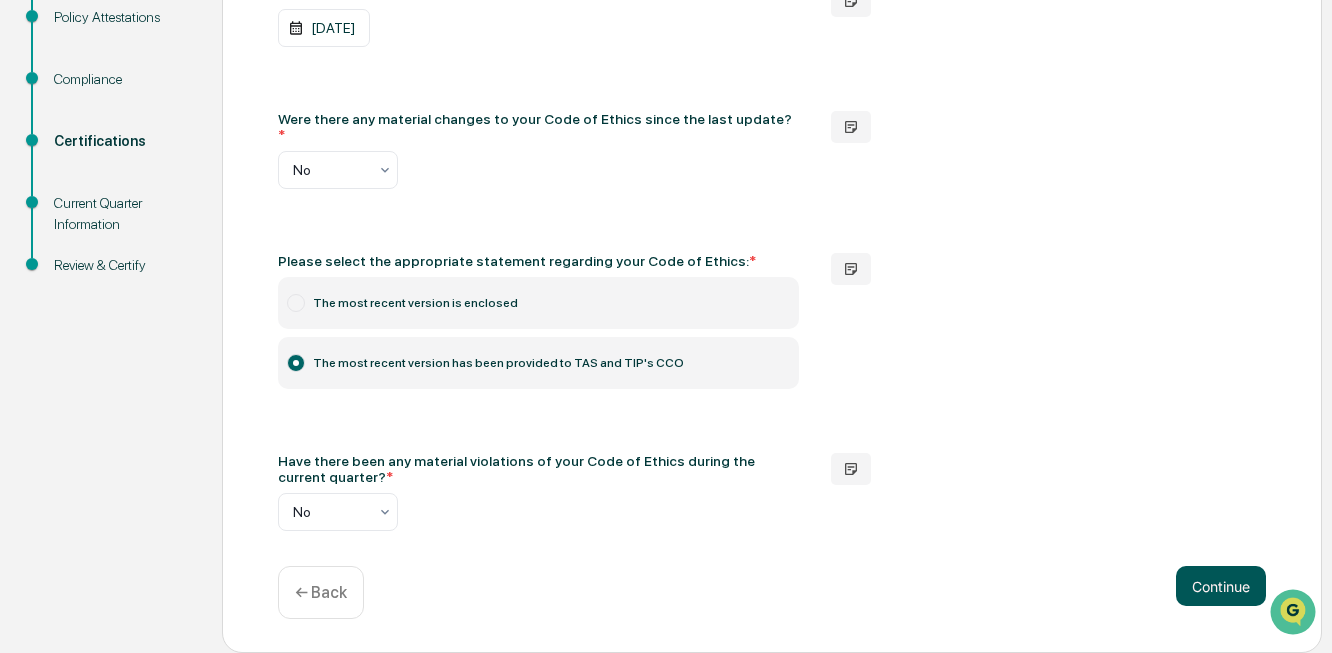 click on "Continue" at bounding box center (1221, 586) 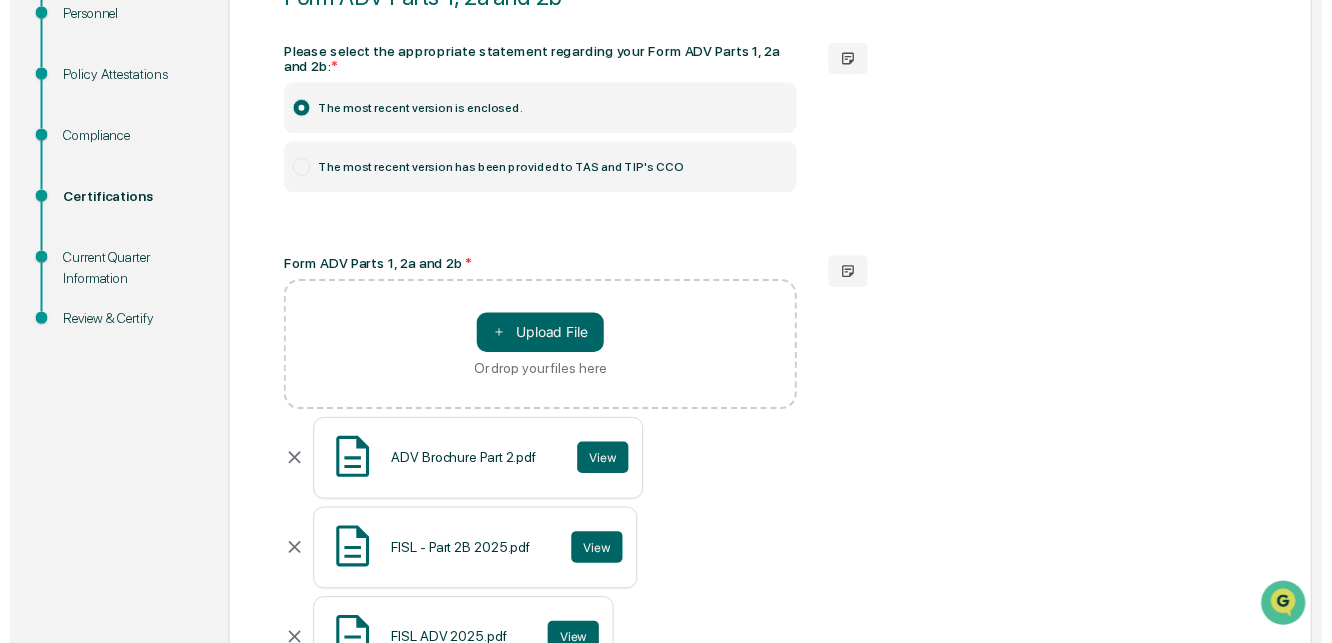 scroll, scrollTop: 486, scrollLeft: 0, axis: vertical 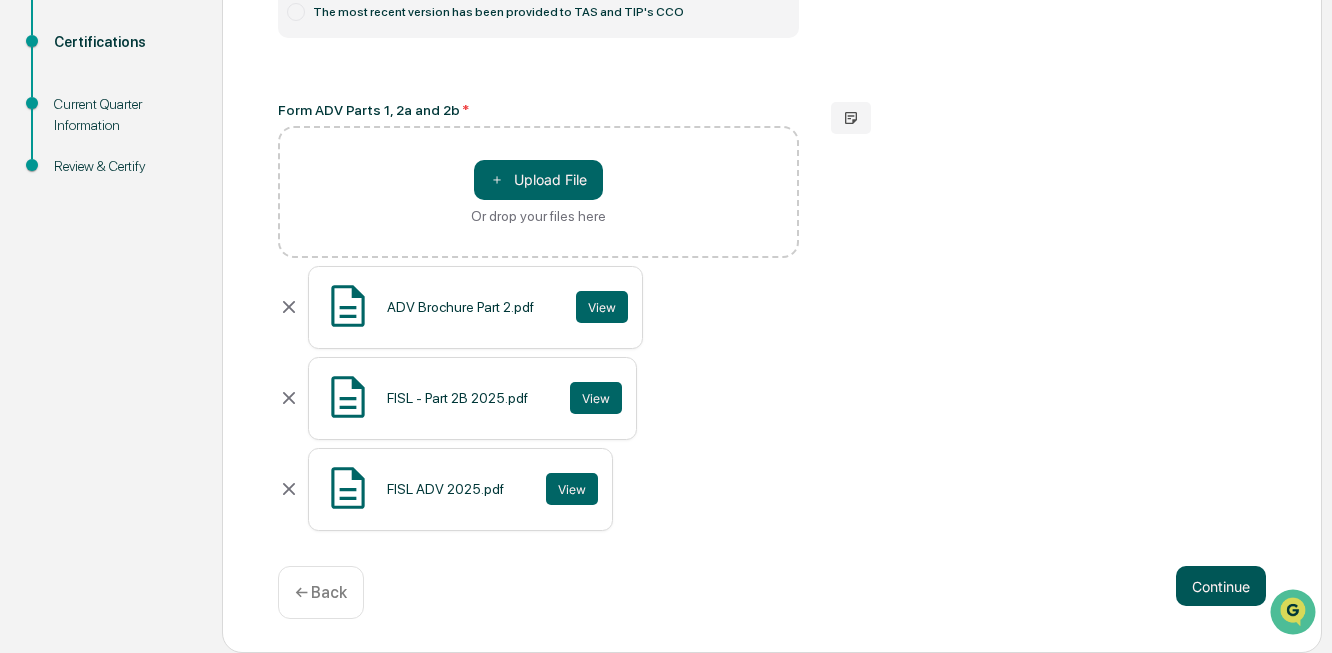 click on "Continue" at bounding box center [1221, 586] 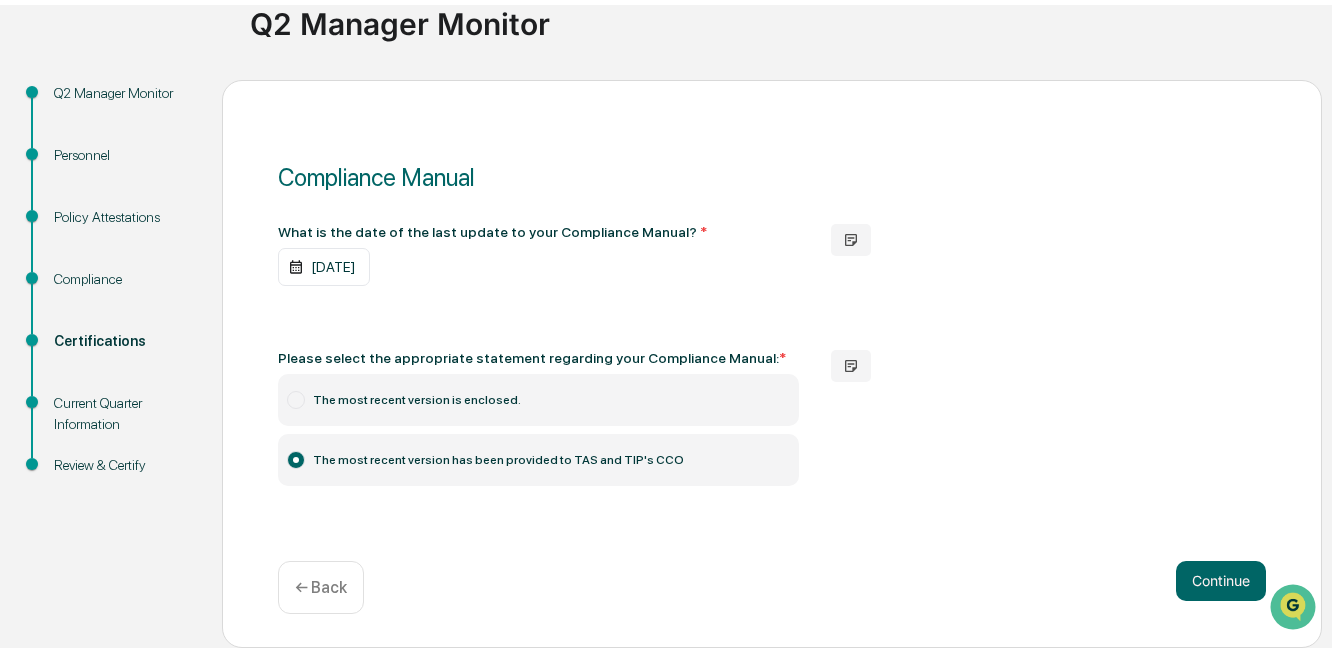 scroll, scrollTop: 190, scrollLeft: 0, axis: vertical 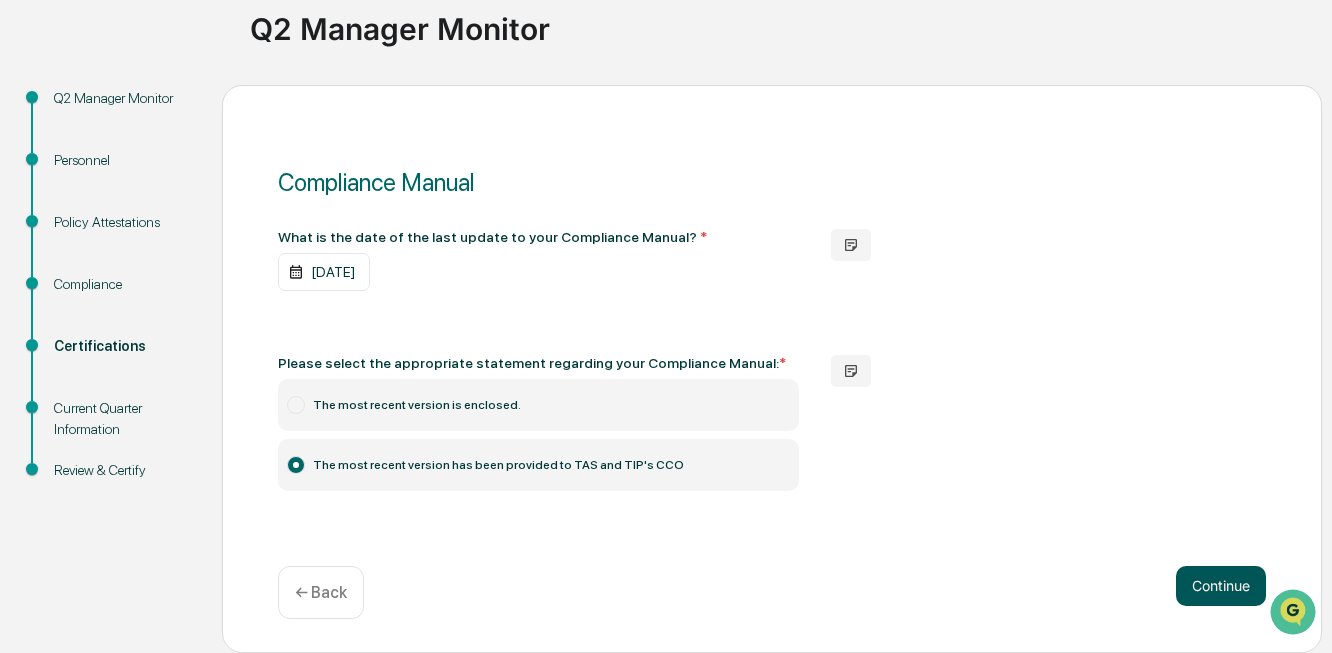 click on "Continue" at bounding box center (1221, 586) 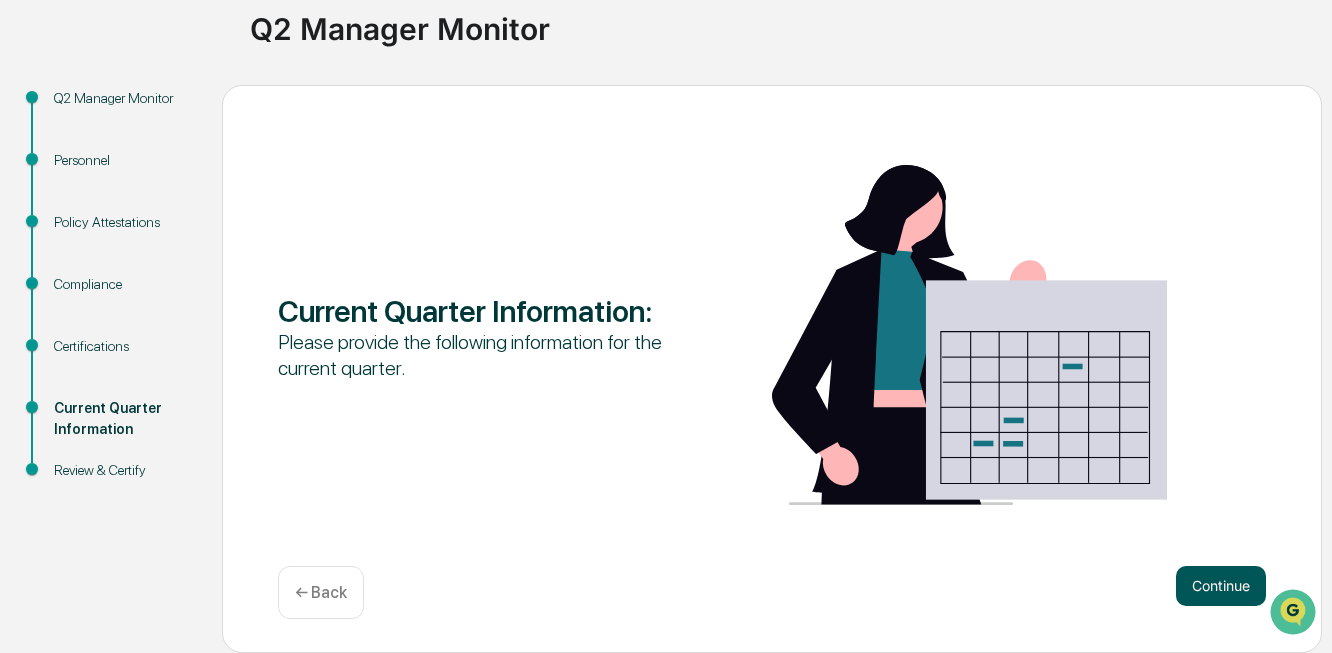 click on "Continue" at bounding box center [1221, 586] 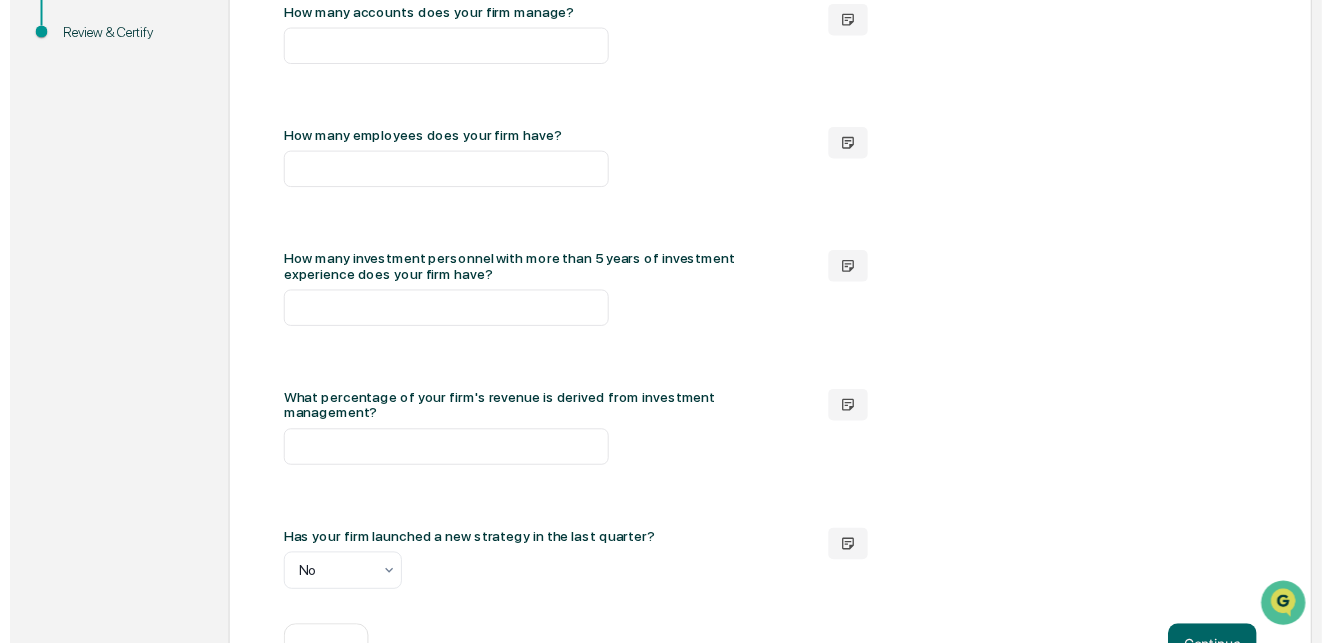 scroll, scrollTop: 684, scrollLeft: 0, axis: vertical 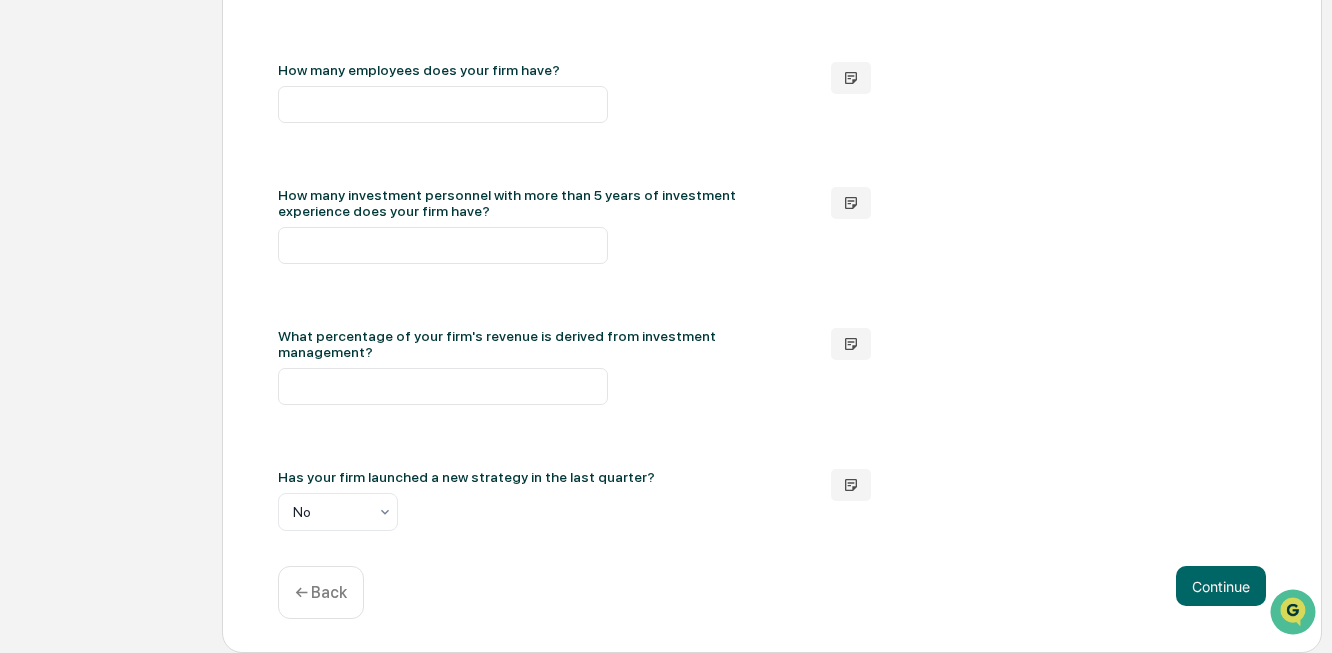 click on "What are your firm's total assets (in $ million)? USD ($) ***** How many strategies does your firm offer?   * How many accounts does your firm manage?   * How many employees does your firm have?   How many investment personnel with more than 5 years of investment experience does your firm have?   * What percentage of your firm's revenue is derived from investment management?   *** Has your firm launched a new strategy in the last quarter? No" at bounding box center [772, 108] 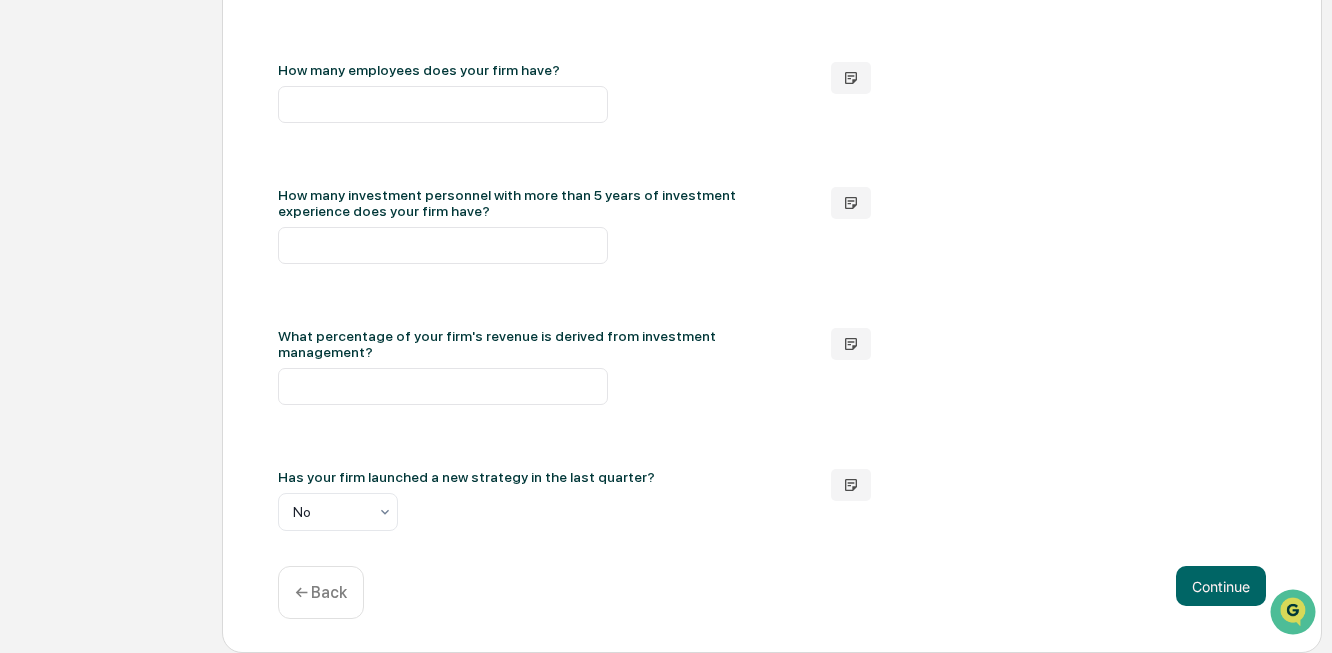 click on "What are your firm's total assets (in $ million)? USD ($) ***** How many strategies does your firm offer?   * How many accounts does your firm manage?   * How many employees does your firm have?   How many investment personnel with more than 5 years of investment experience does your firm have?   * What percentage of your firm's revenue is derived from investment management?   *** Has your firm launched a new strategy in the last quarter? No" at bounding box center [772, 108] 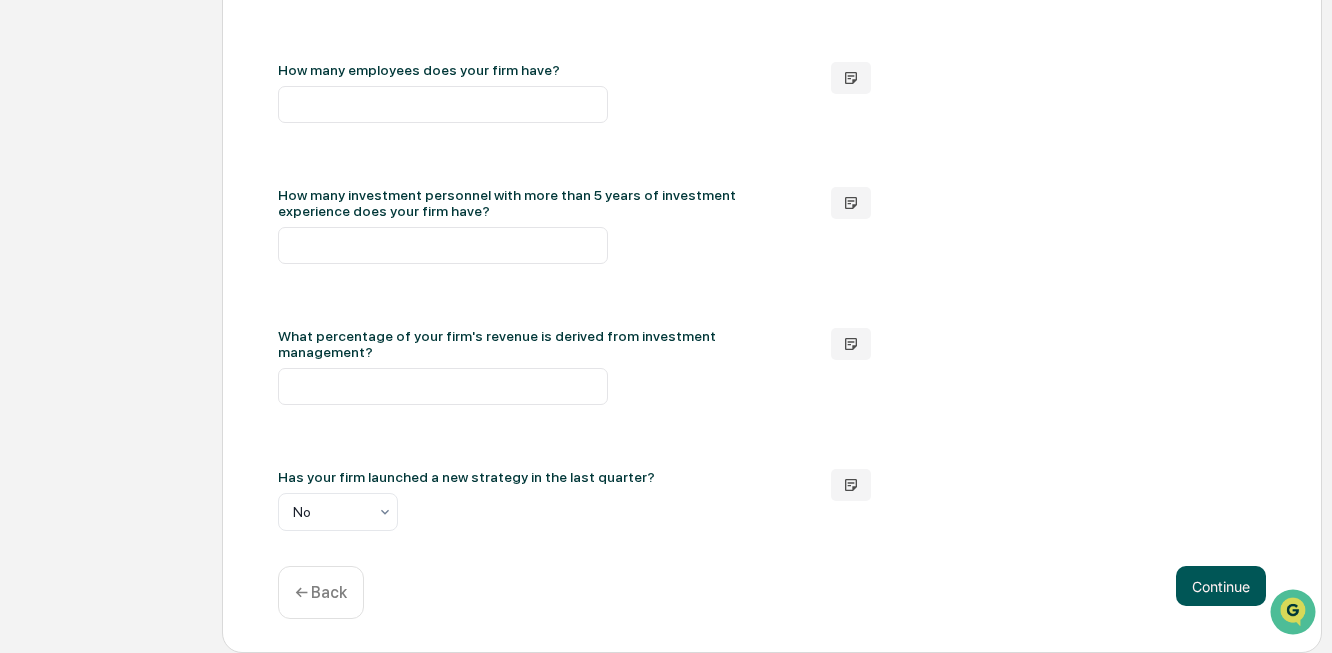 click on "Continue" at bounding box center [1221, 586] 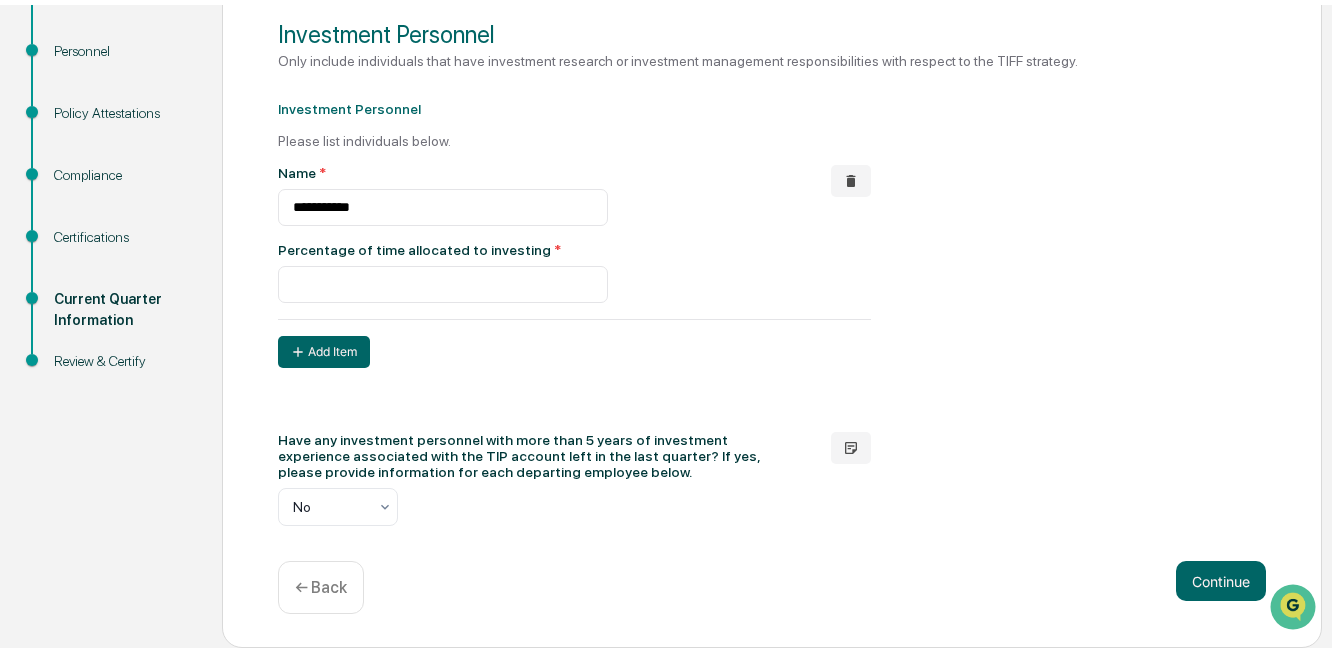 scroll, scrollTop: 297, scrollLeft: 0, axis: vertical 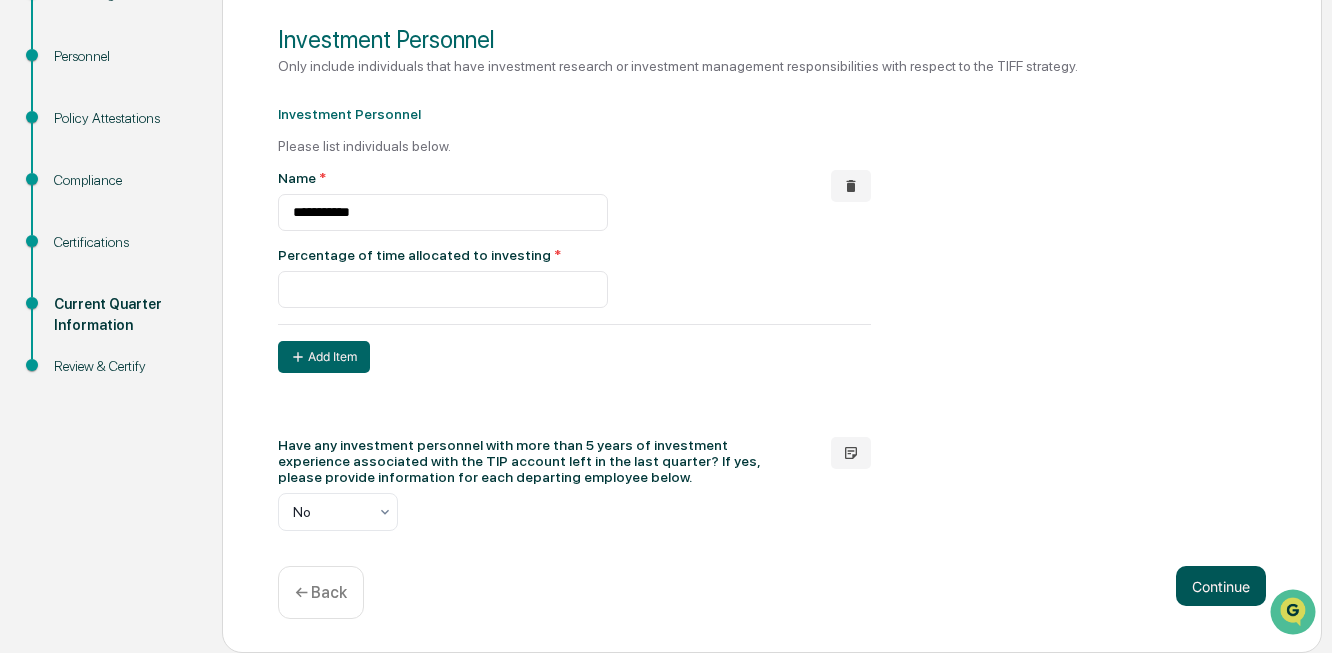 click on "Continue" at bounding box center [1221, 586] 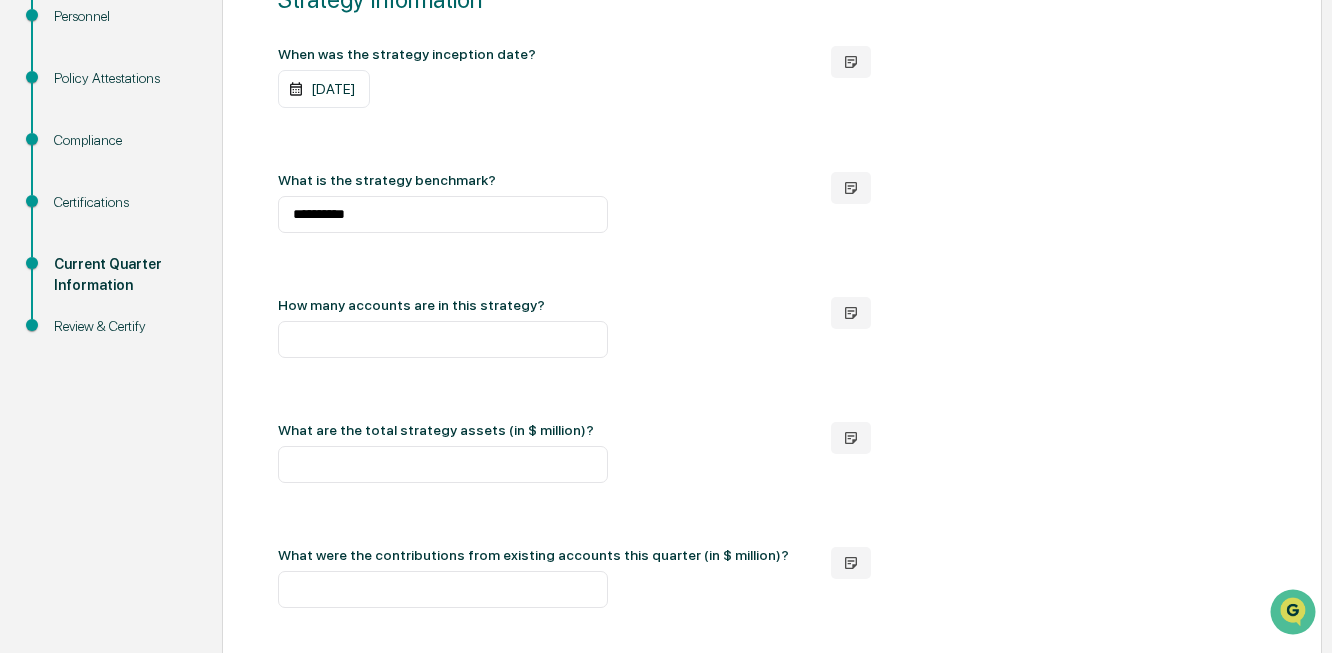 click on "**********" at bounding box center (772, 836) 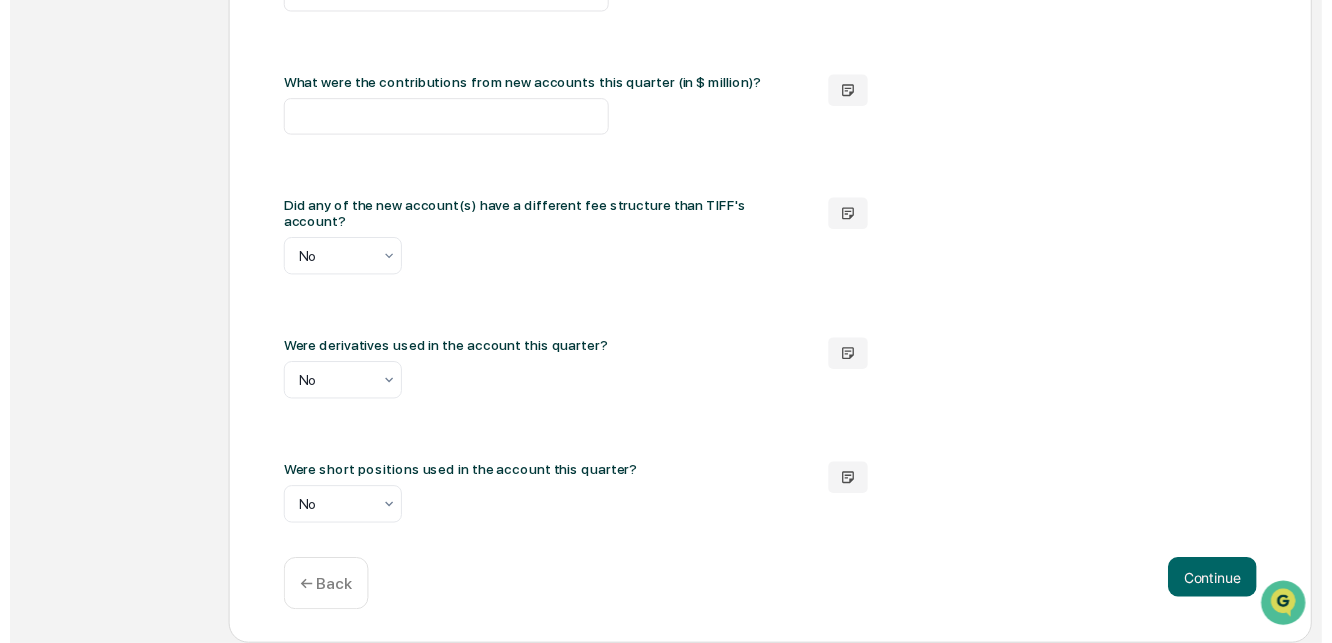 scroll, scrollTop: 1424, scrollLeft: 0, axis: vertical 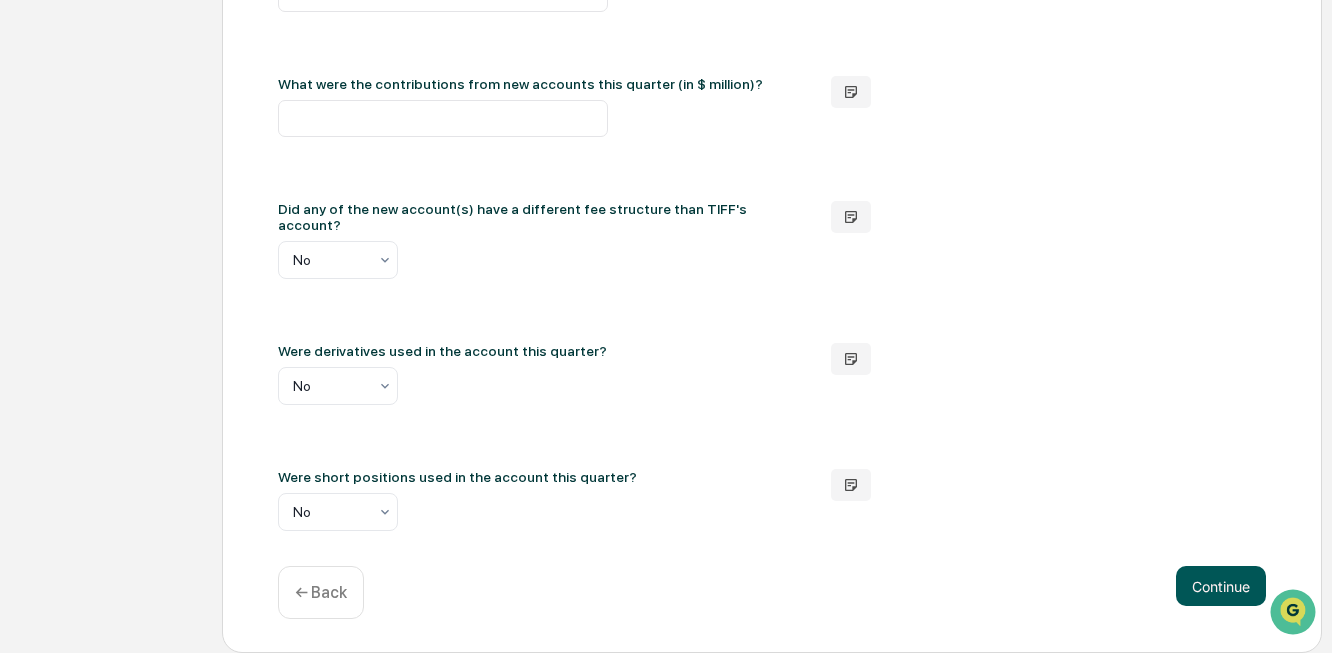click on "Continue" at bounding box center [1221, 586] 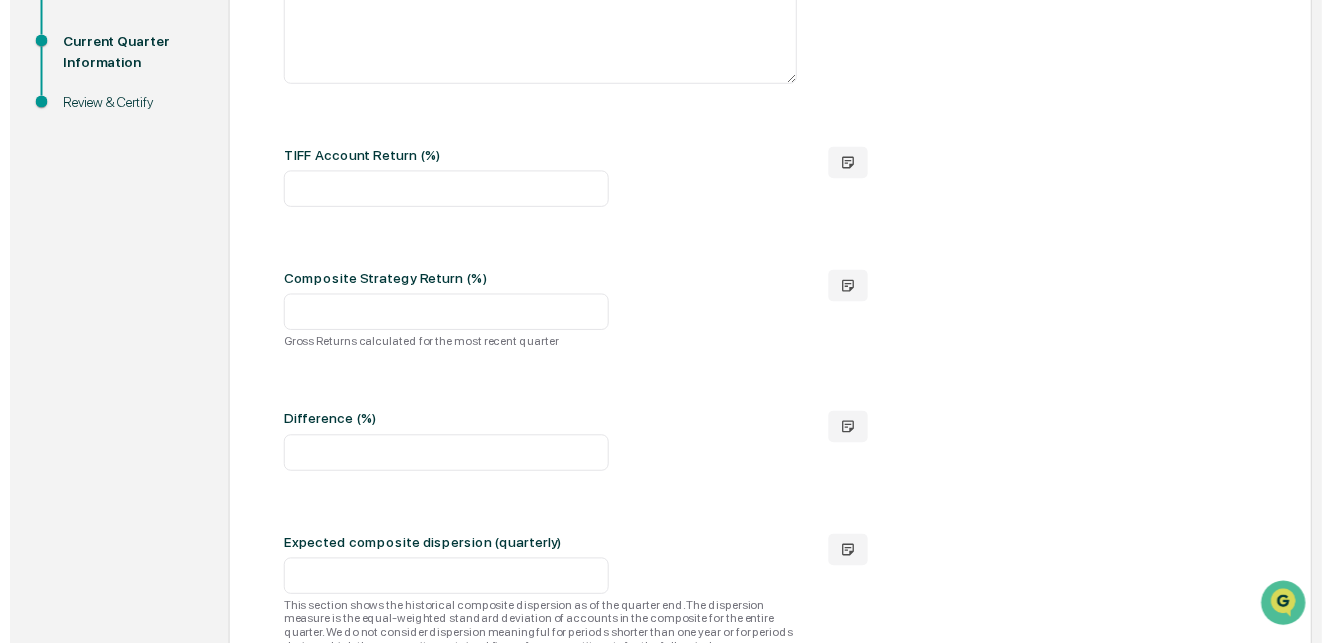 scroll, scrollTop: 819, scrollLeft: 0, axis: vertical 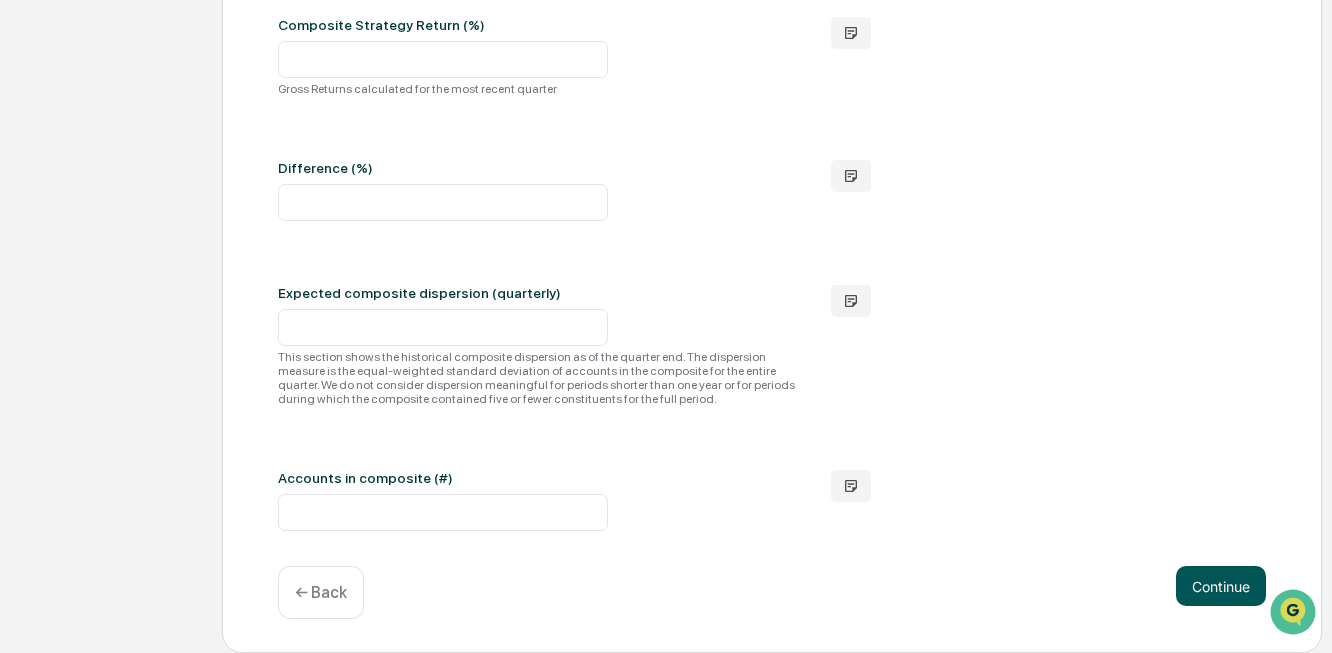 click on "Continue" at bounding box center [1221, 586] 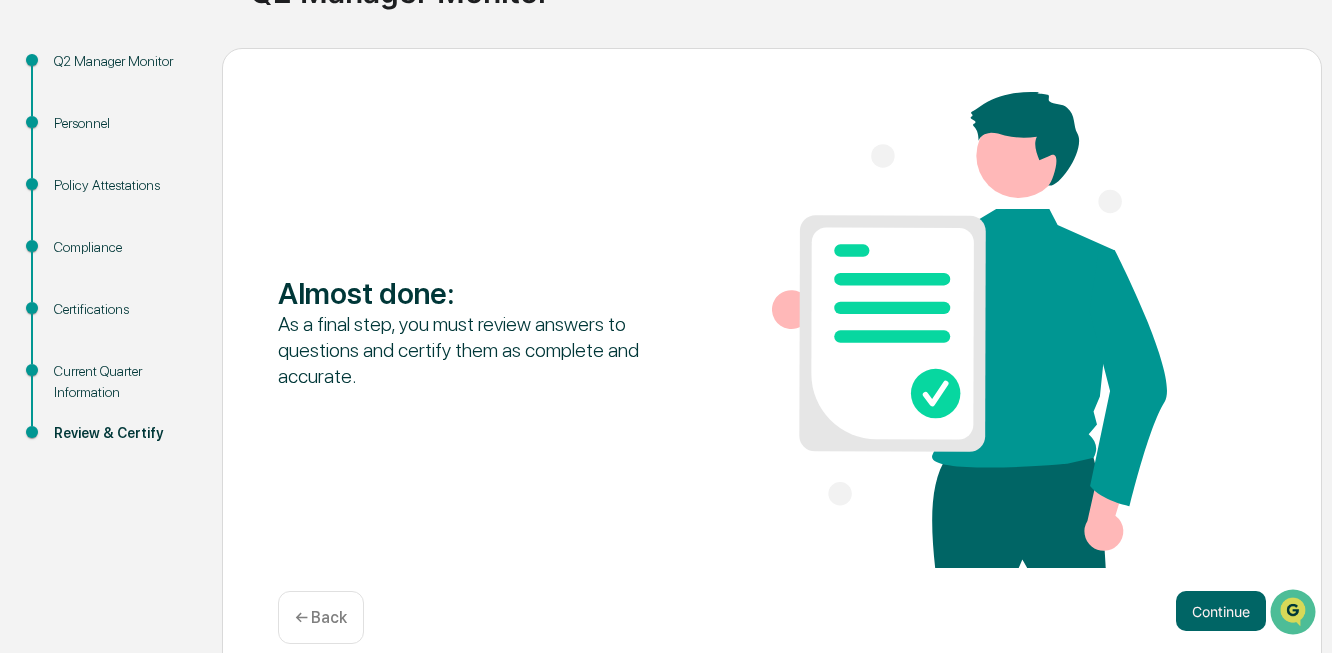 scroll, scrollTop: 253, scrollLeft: 0, axis: vertical 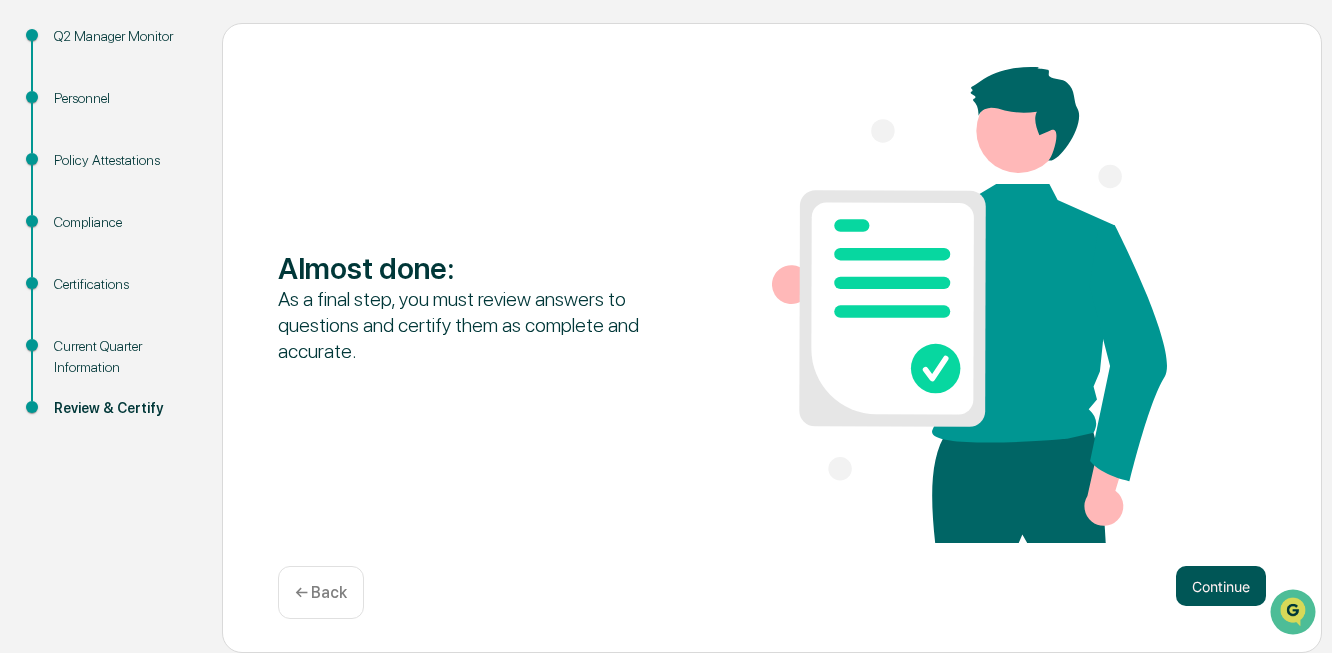click on "Continue" at bounding box center [1221, 586] 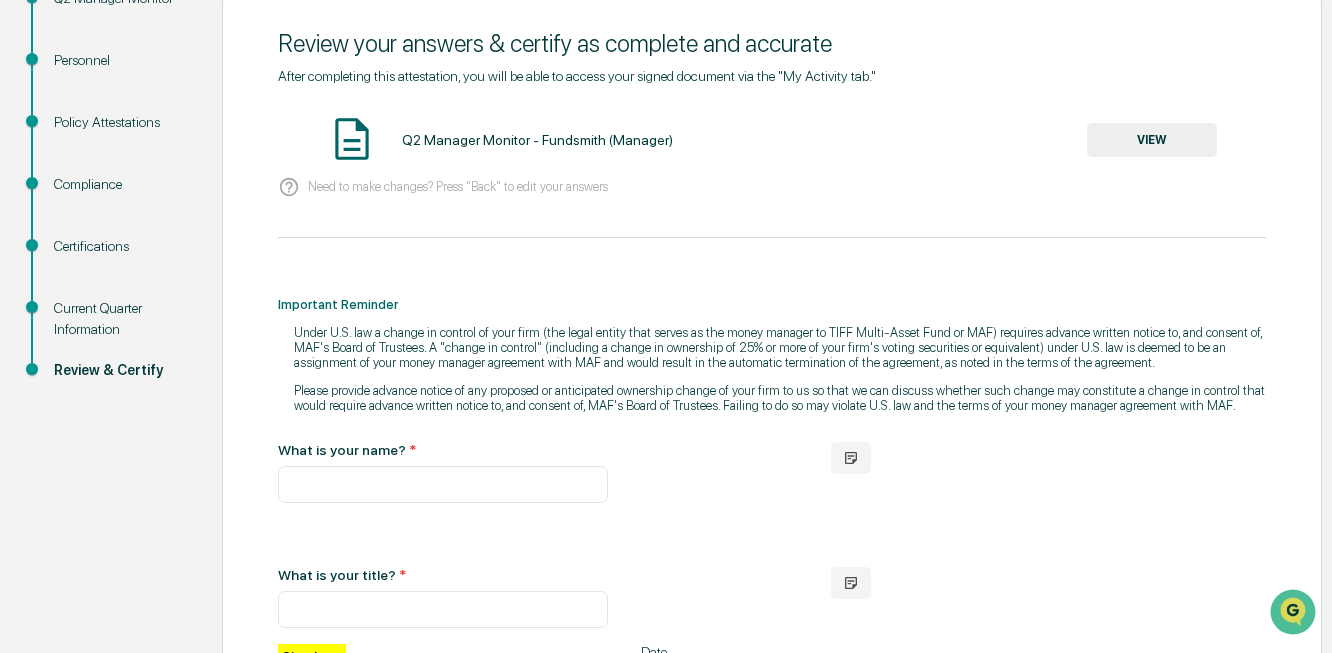 click on "Need to make changes? Press "Back" to edit your answers" at bounding box center (772, 187) 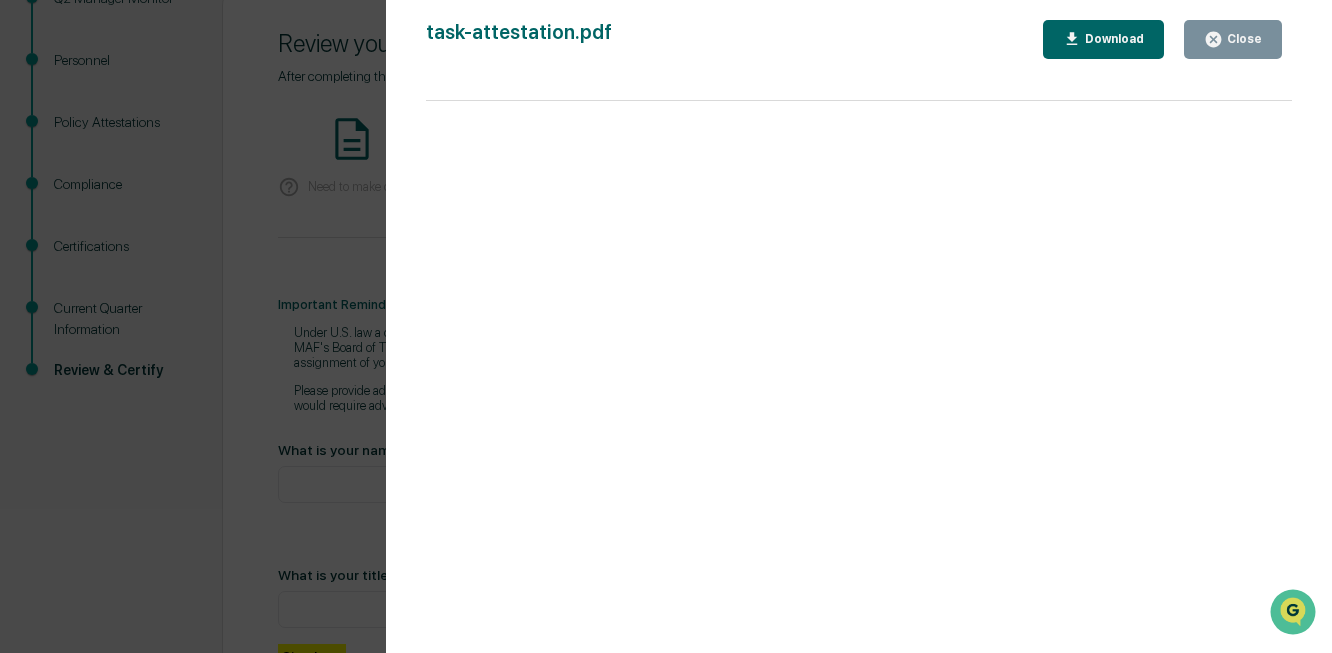 click on "Download" at bounding box center [1112, 39] 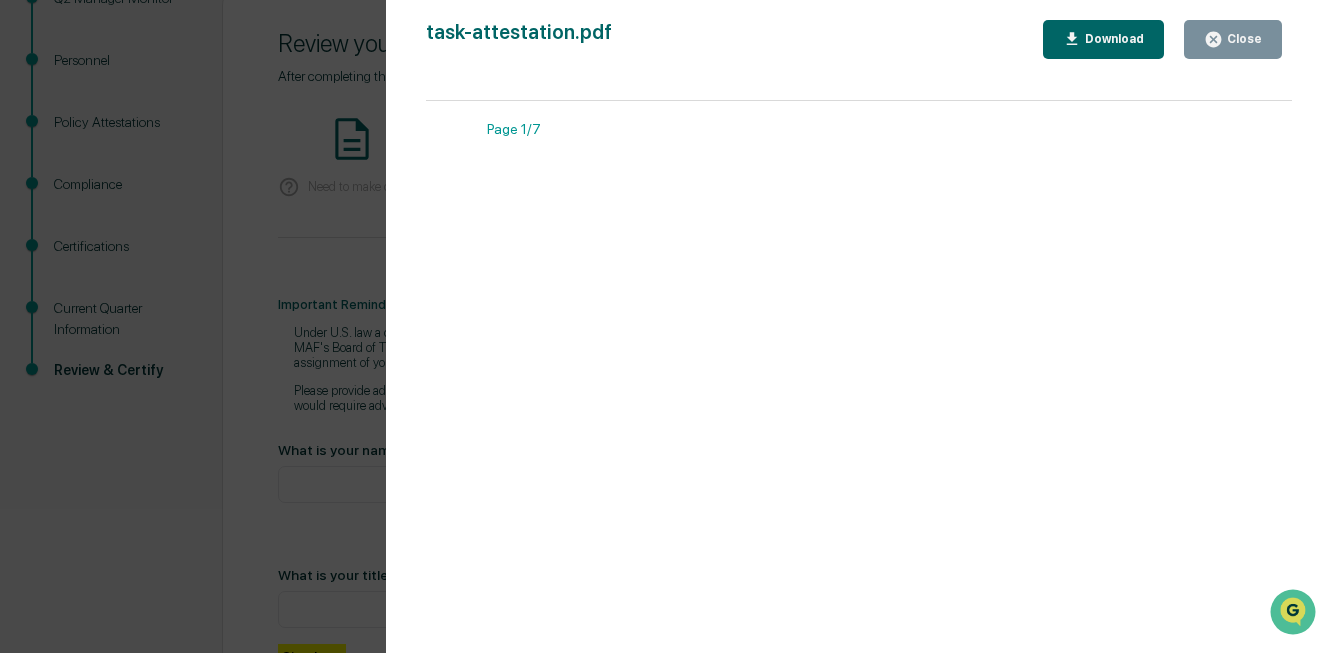 click on "Close" at bounding box center (1233, 39) 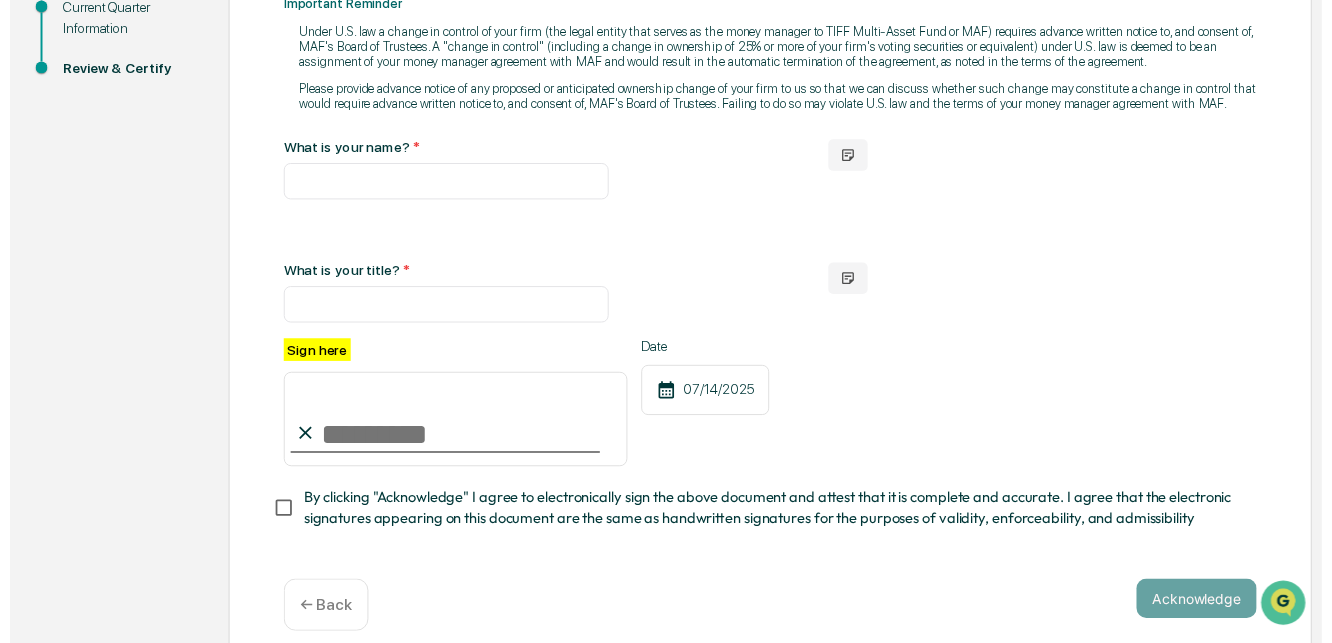 scroll, scrollTop: 621, scrollLeft: 0, axis: vertical 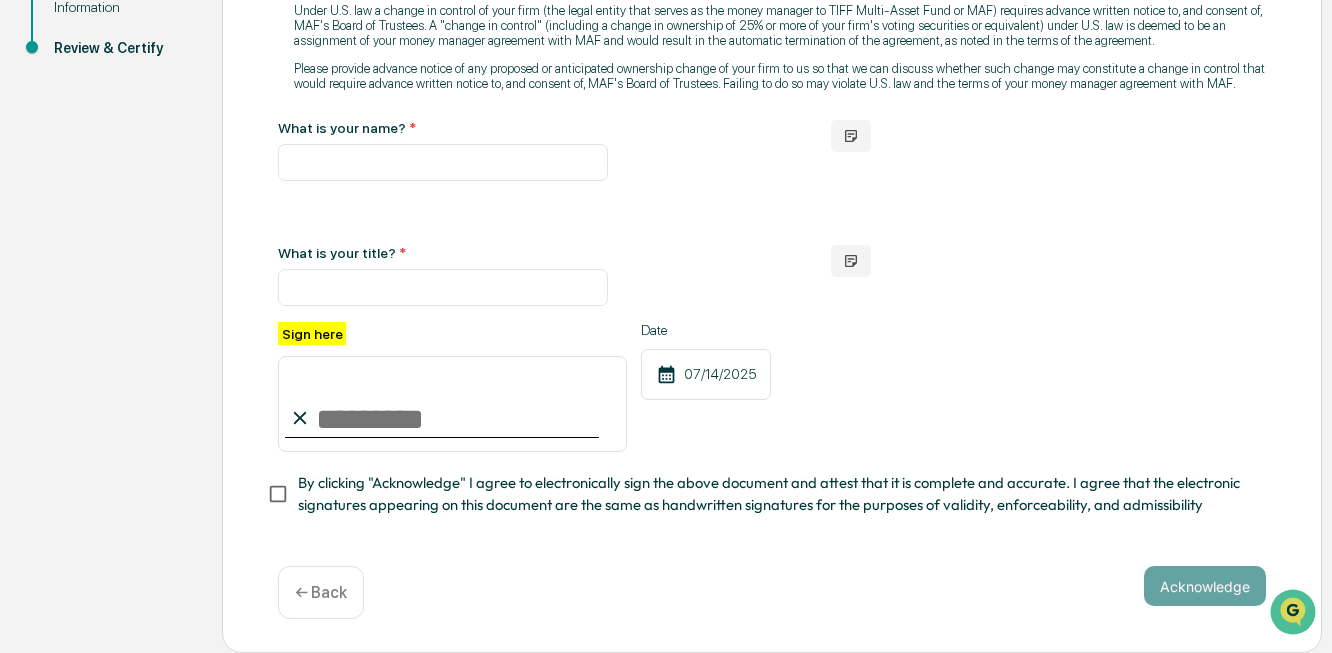 click on "← Back" at bounding box center [321, 592] 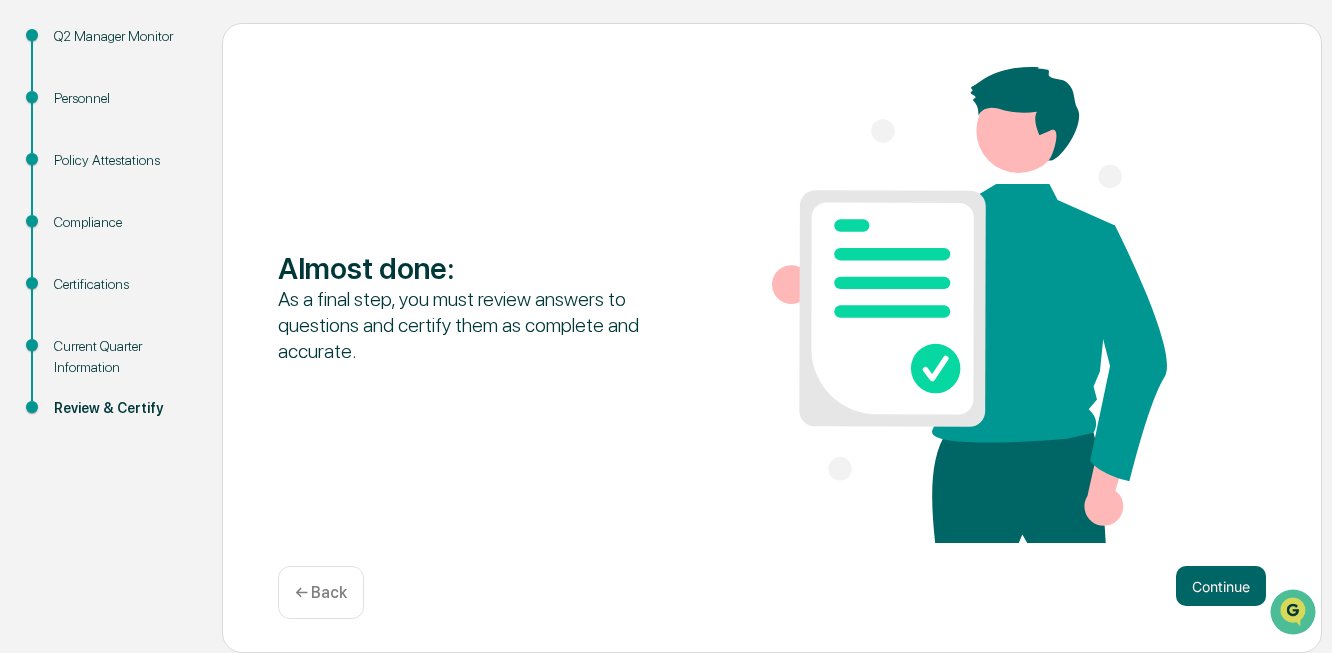 click on "← Back" at bounding box center (321, 592) 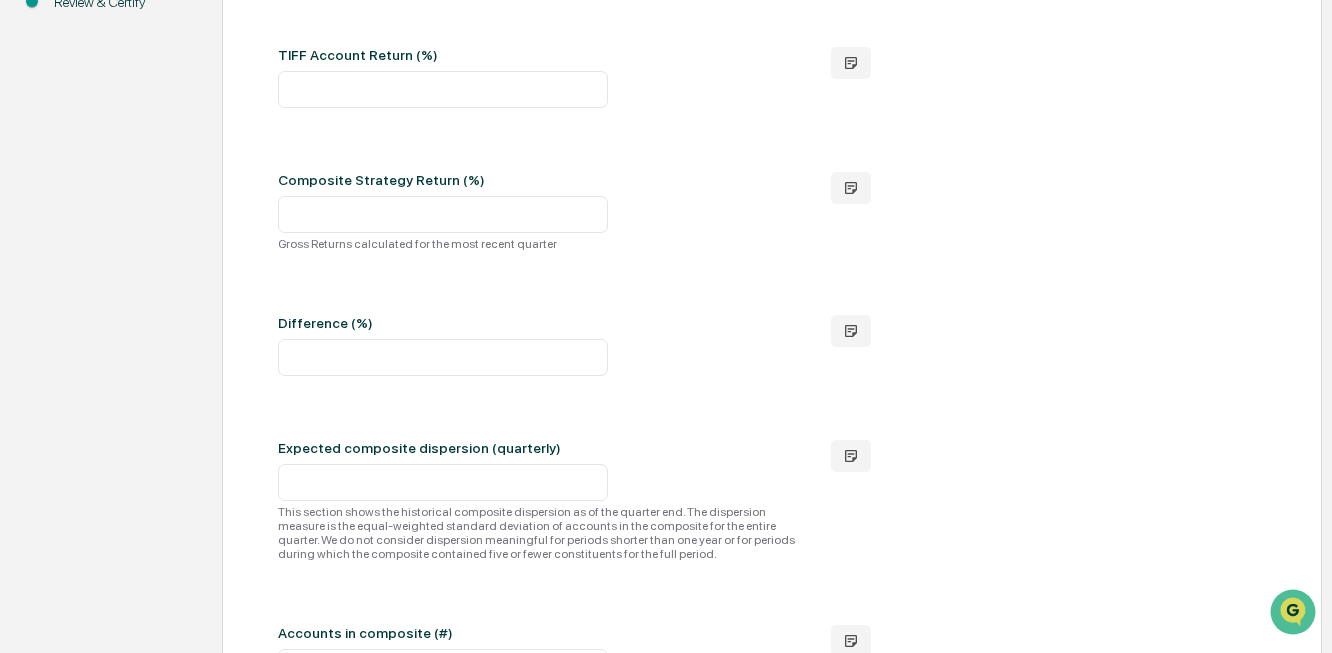 scroll, scrollTop: 819, scrollLeft: 0, axis: vertical 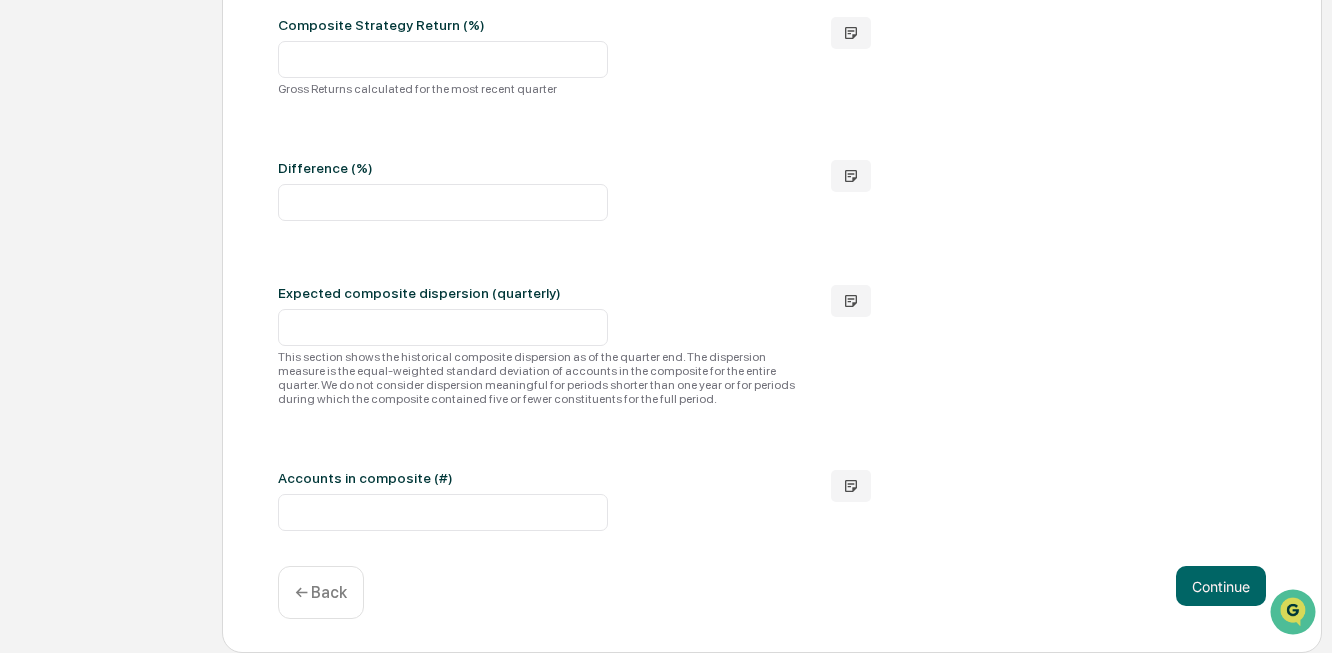 click on "← Back" at bounding box center [321, 592] 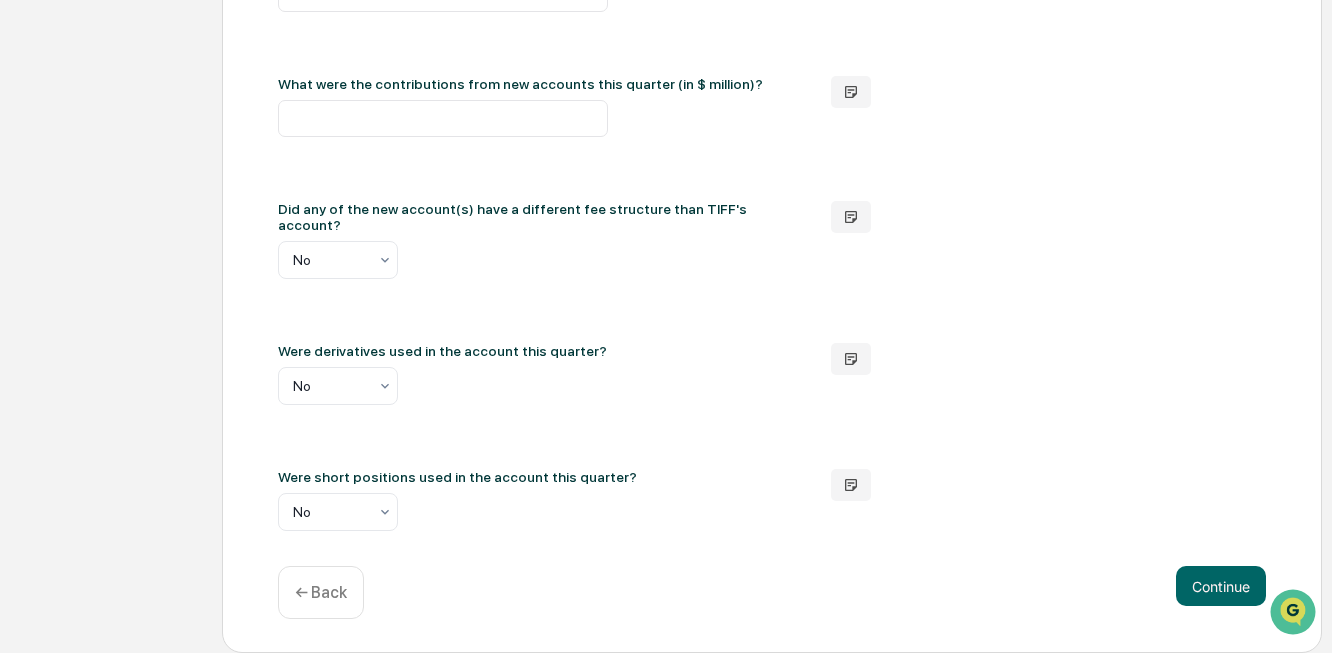 click on "← Back" at bounding box center [321, 592] 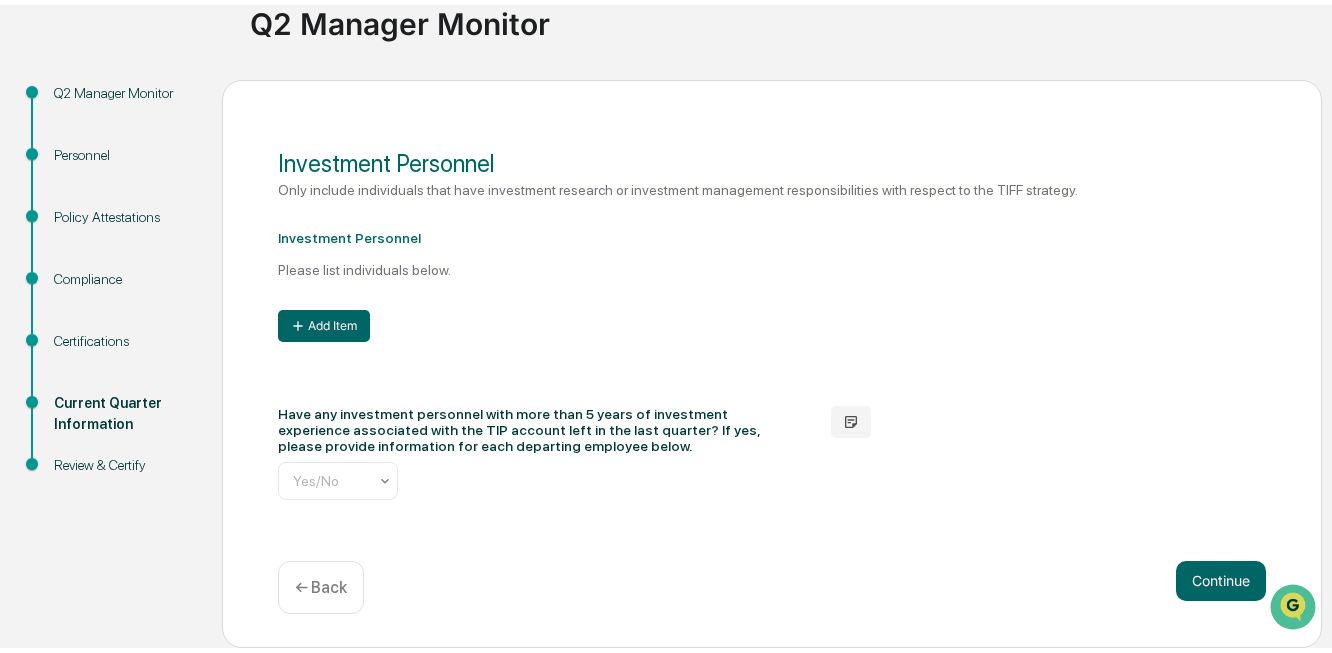 scroll, scrollTop: 297, scrollLeft: 0, axis: vertical 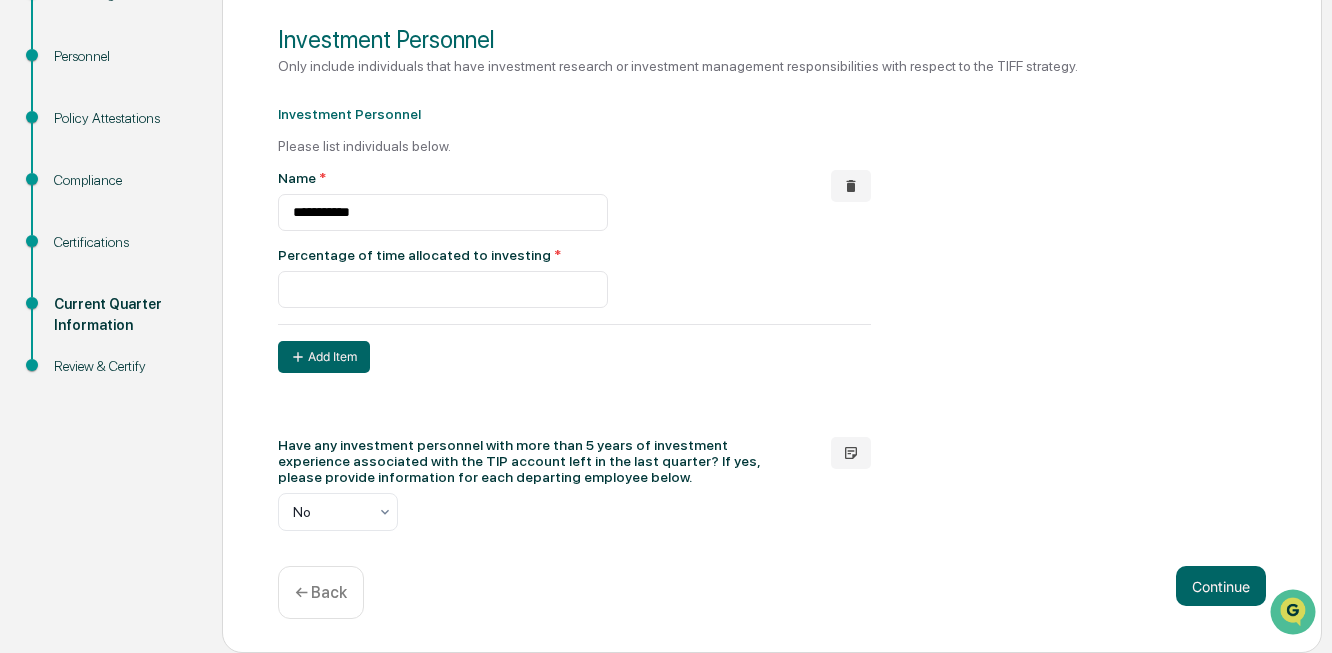 click on "← Back" at bounding box center [321, 592] 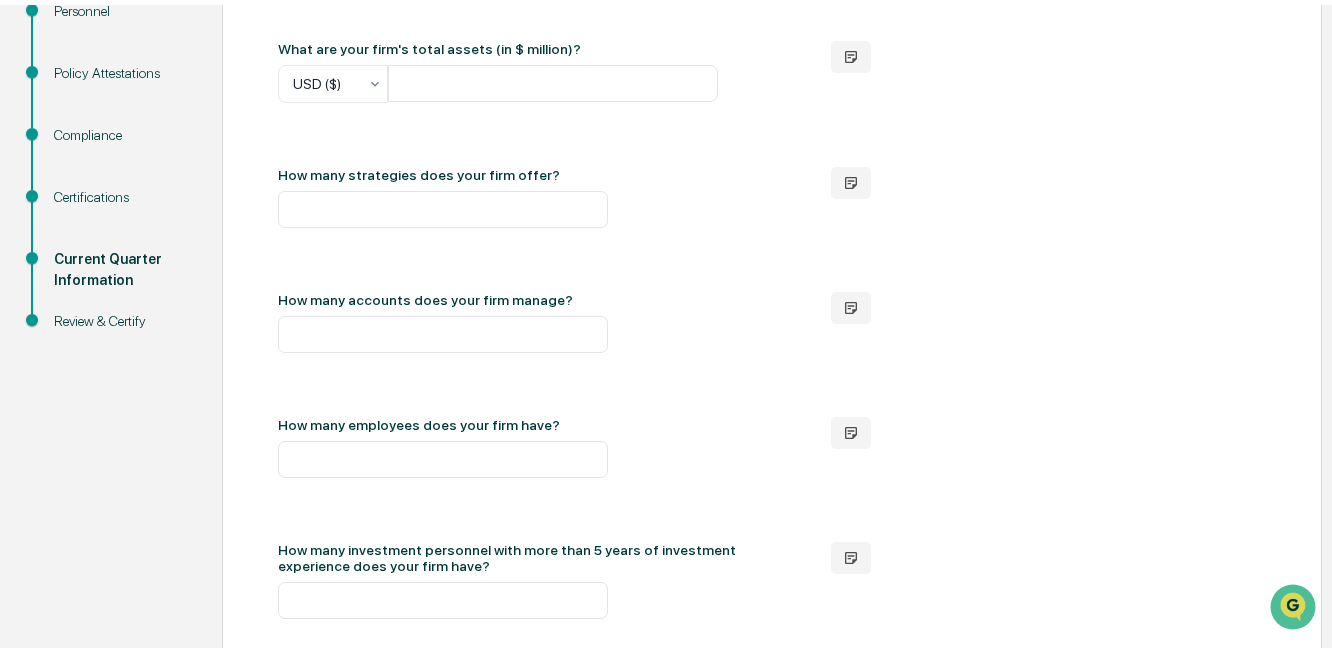 scroll, scrollTop: 684, scrollLeft: 0, axis: vertical 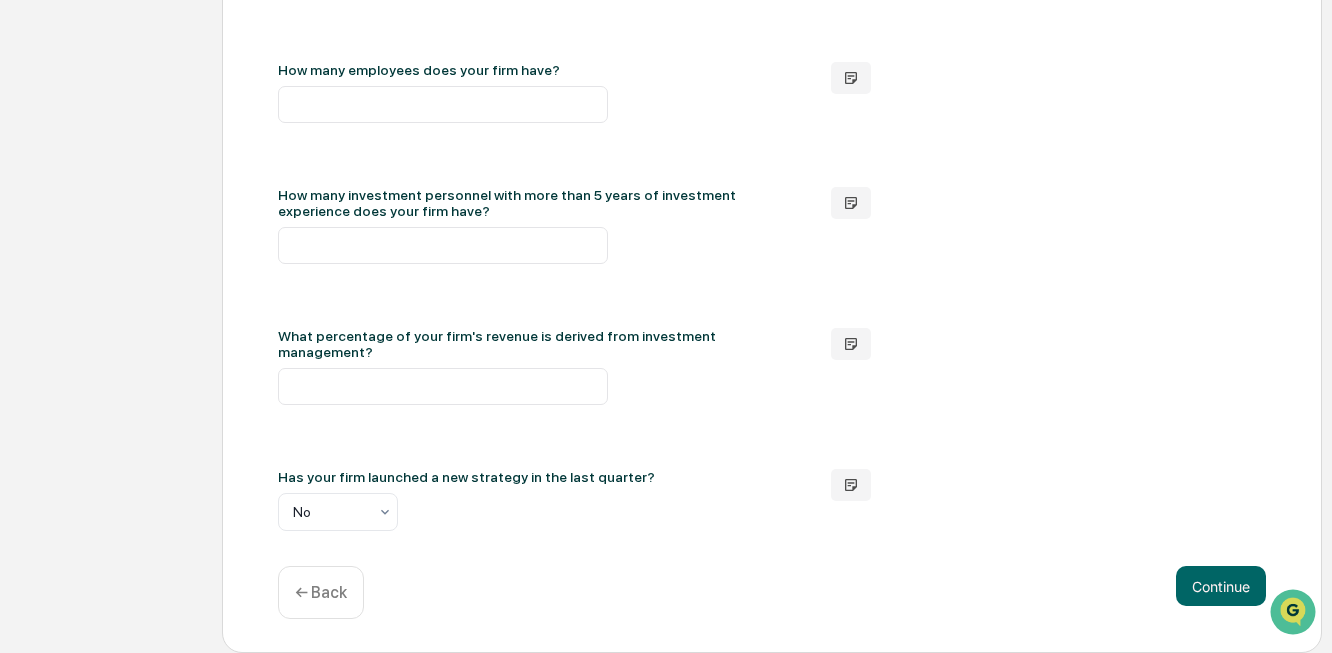click on "← Back" at bounding box center (321, 592) 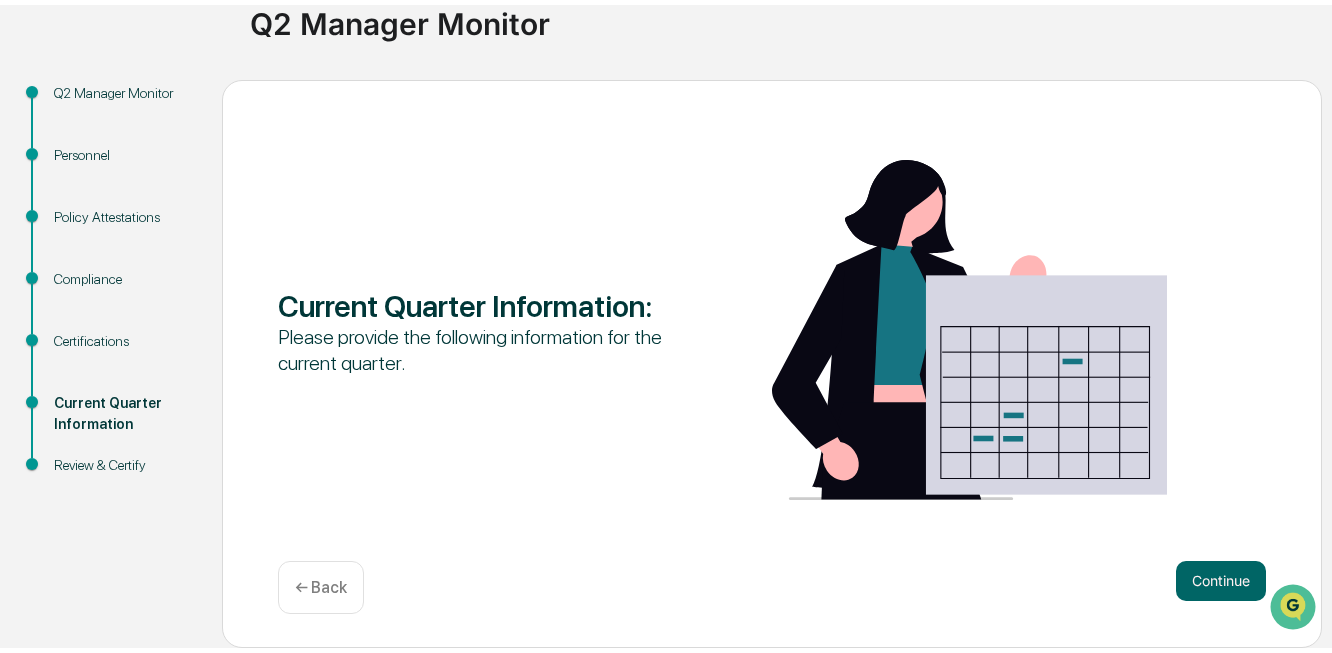 scroll, scrollTop: 190, scrollLeft: 0, axis: vertical 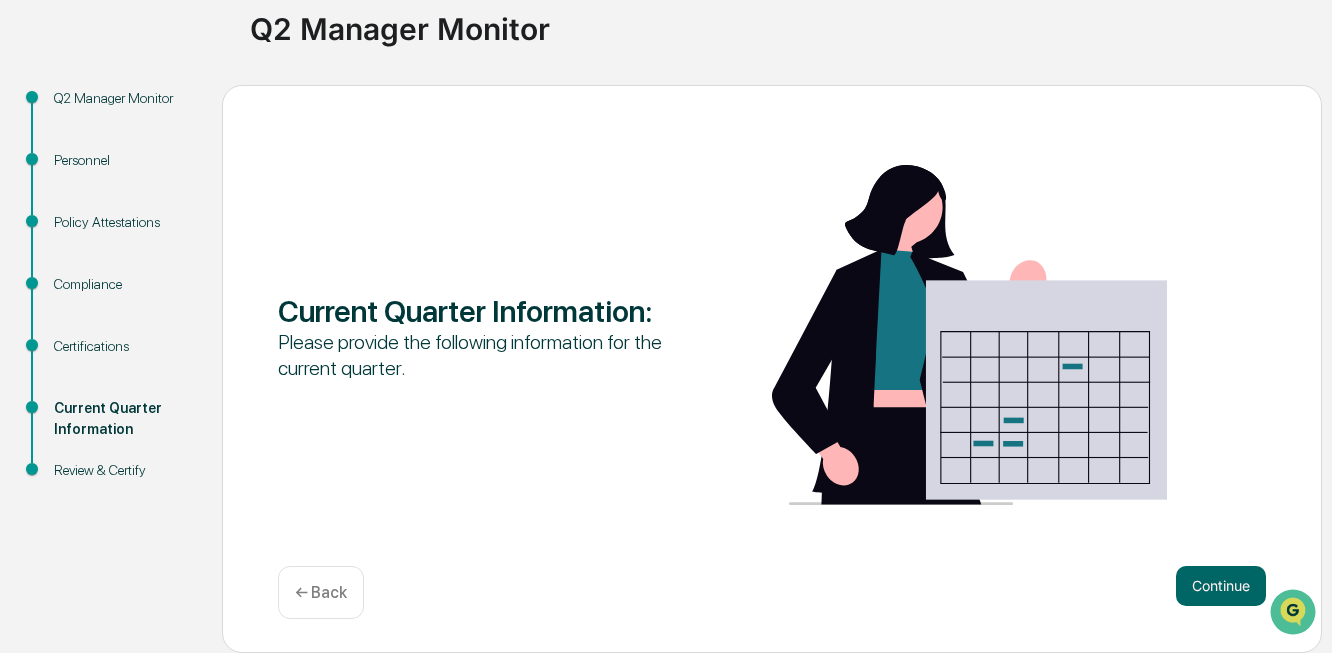 click on "← Back" at bounding box center [321, 592] 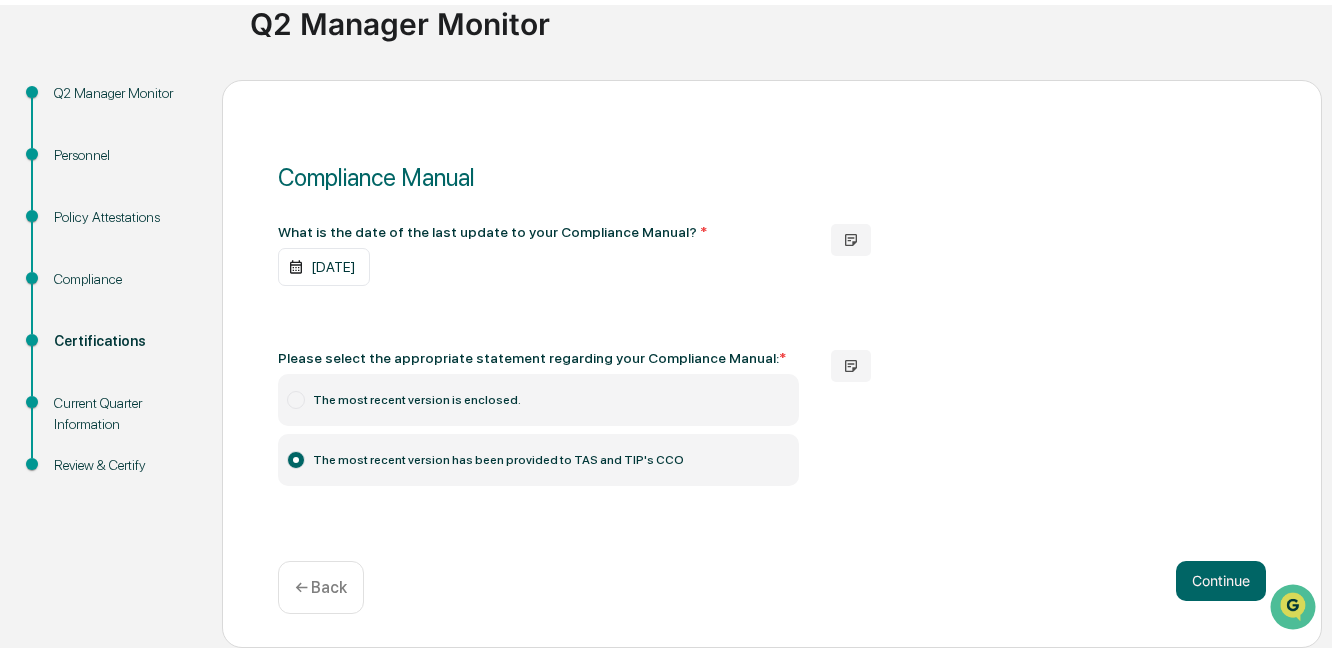 scroll, scrollTop: 190, scrollLeft: 0, axis: vertical 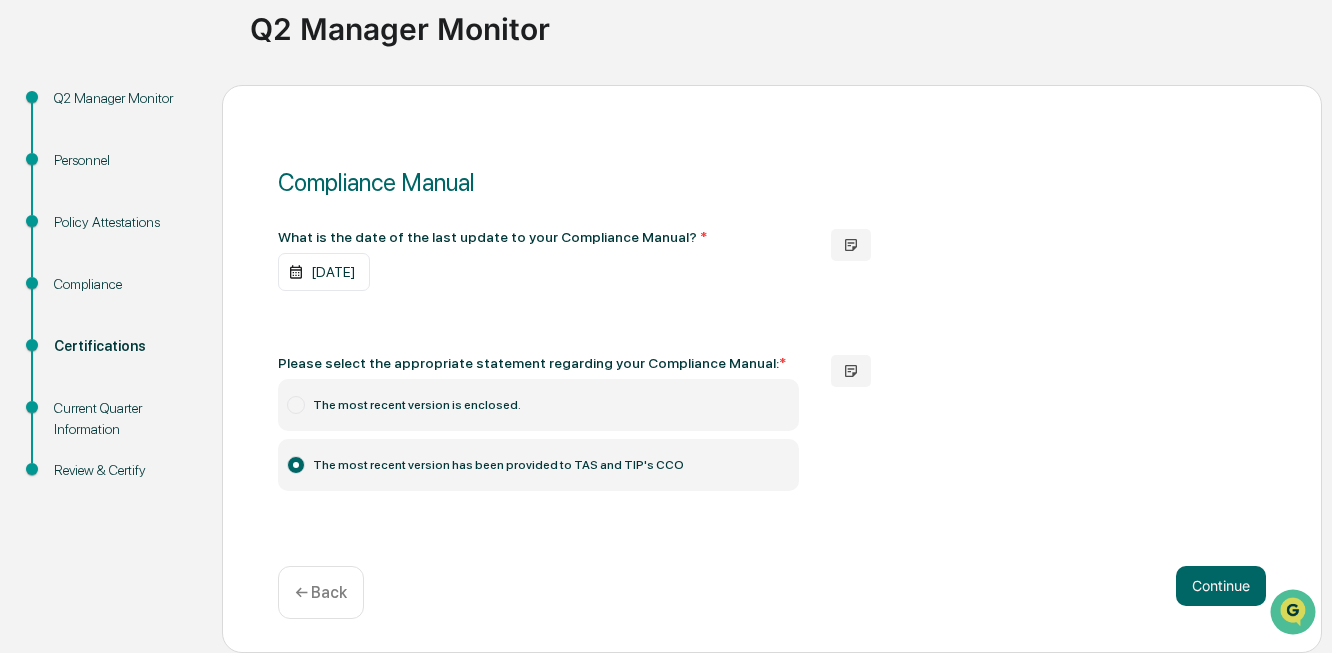 click on "← Back" at bounding box center (321, 592) 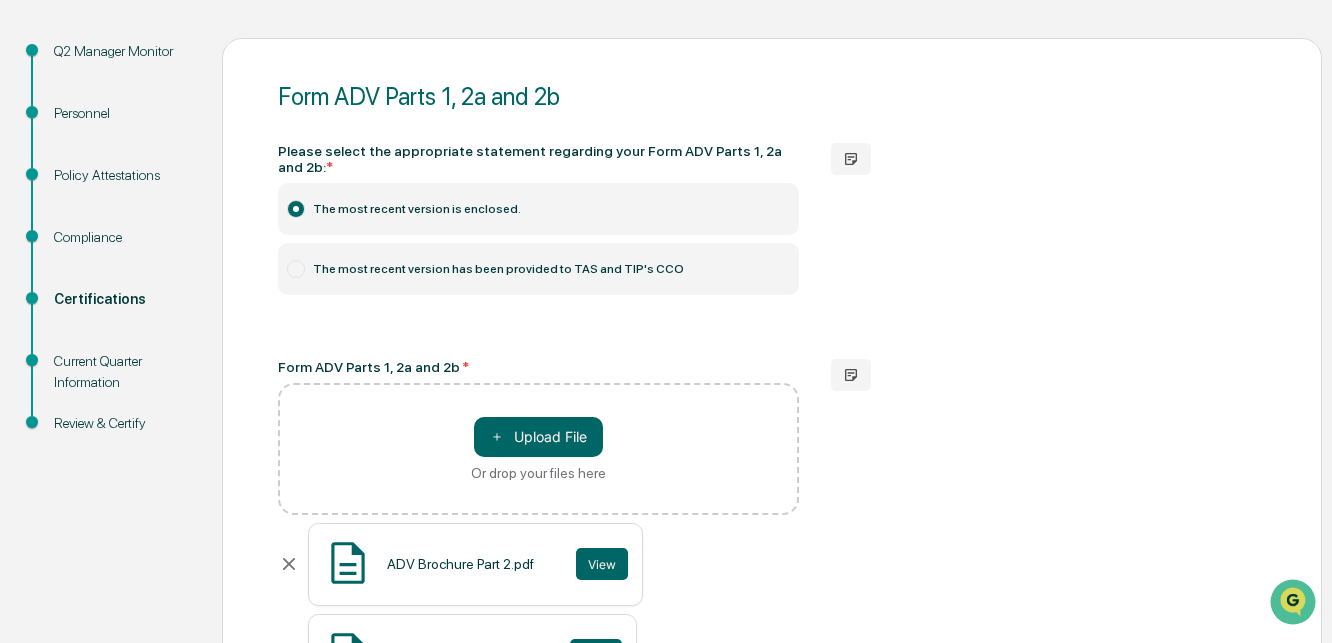 scroll, scrollTop: 486, scrollLeft: 0, axis: vertical 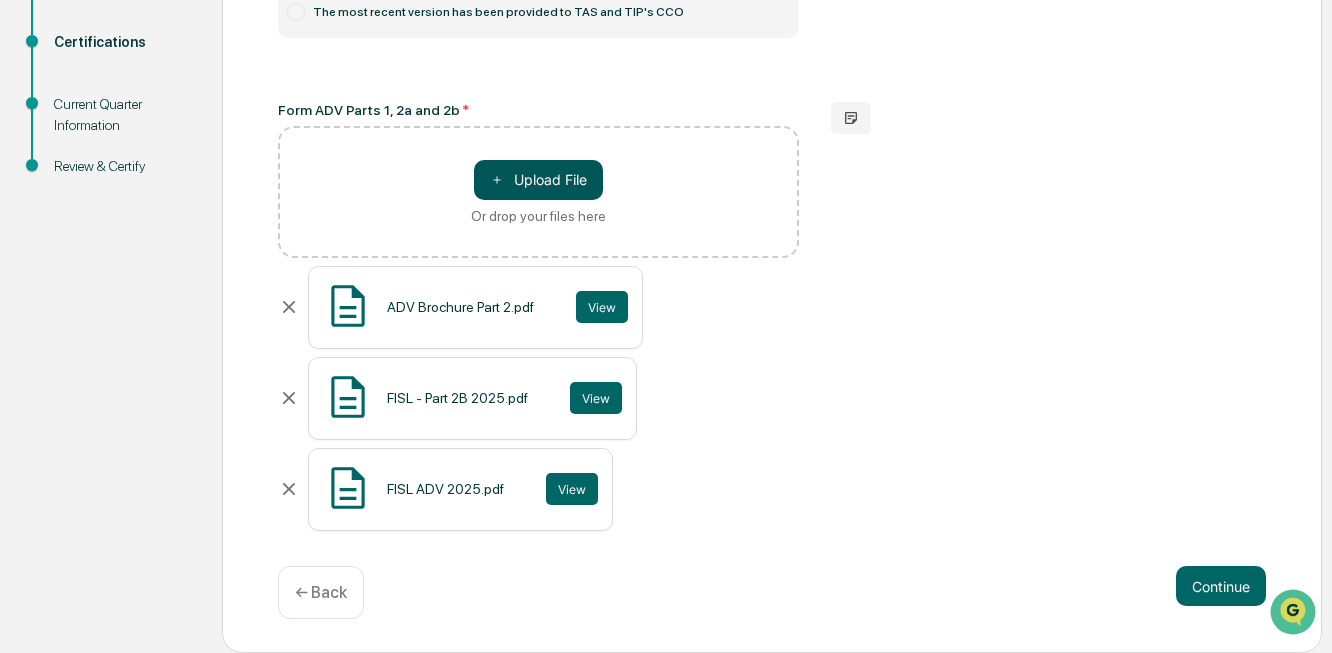 click on "＋ Upload File" at bounding box center [538, 180] 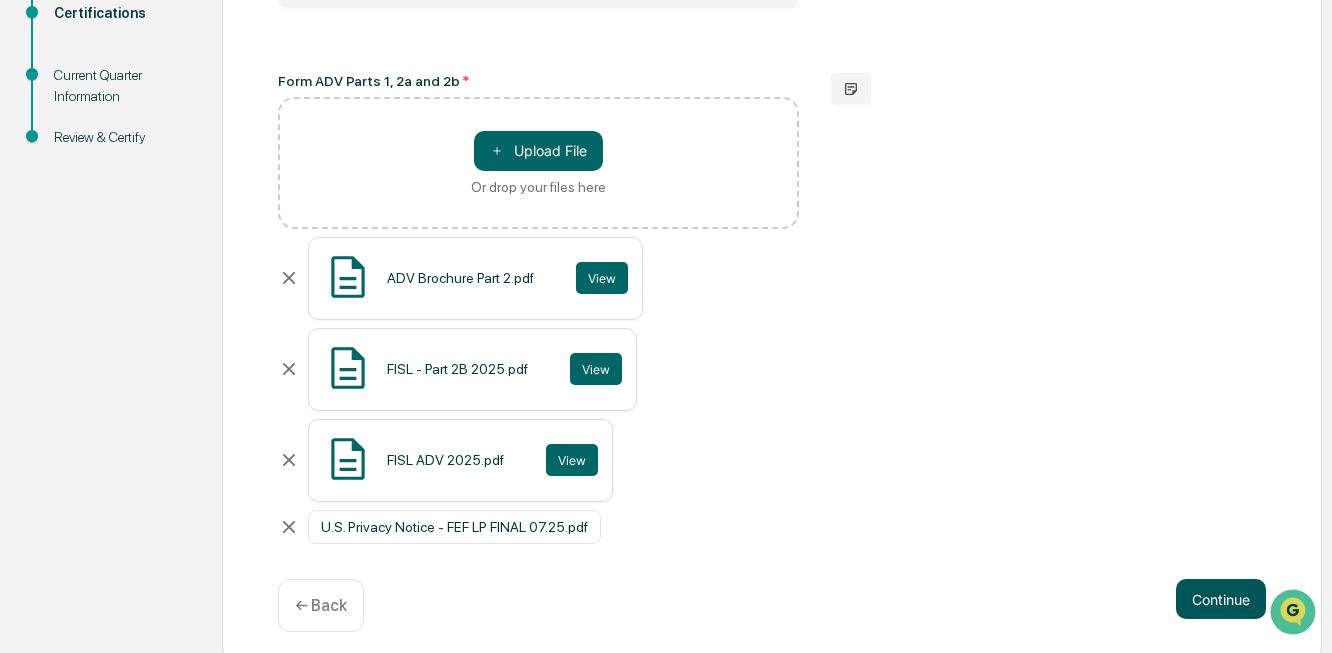 click on "Continue" at bounding box center [1221, 599] 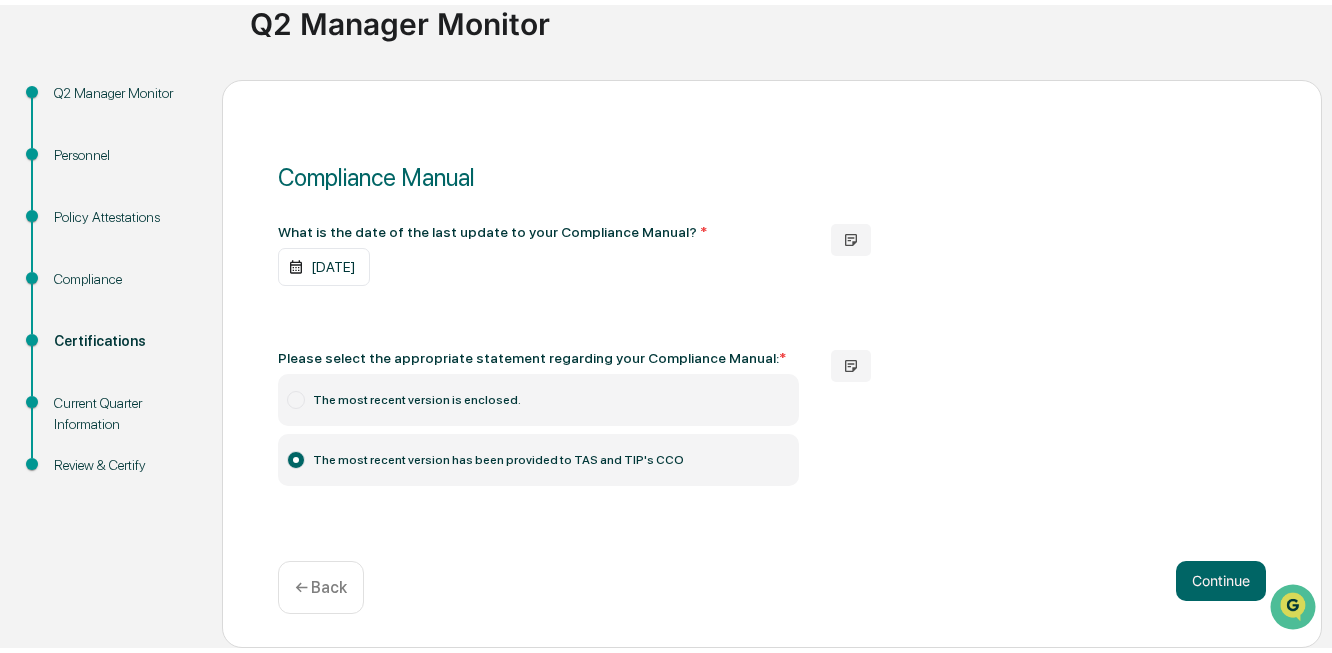 scroll, scrollTop: 190, scrollLeft: 0, axis: vertical 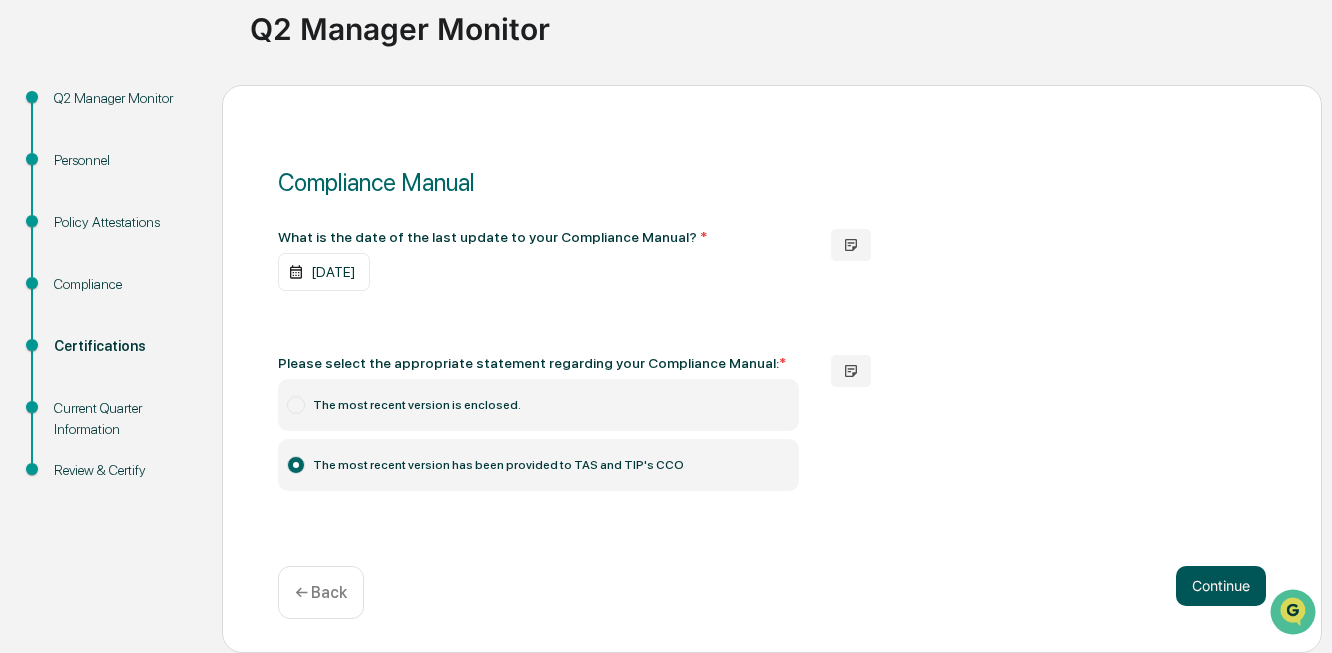 click on "Continue" at bounding box center [1221, 586] 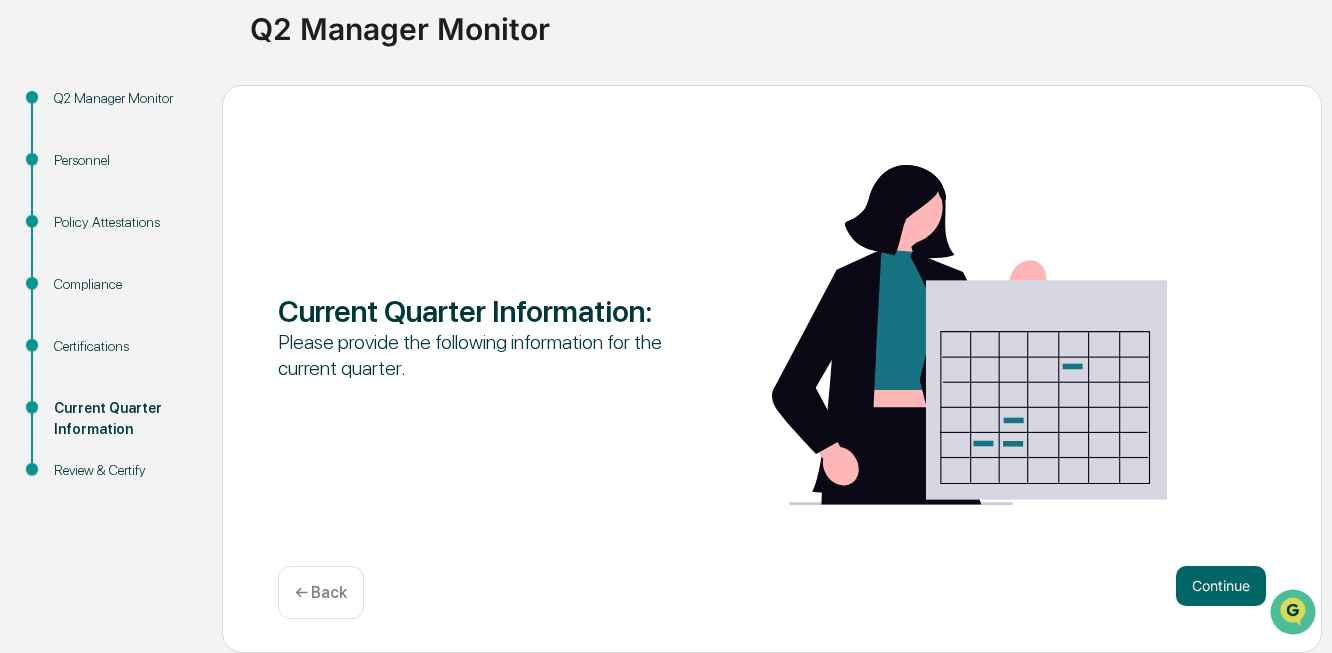 click on "Continue" at bounding box center [1221, 586] 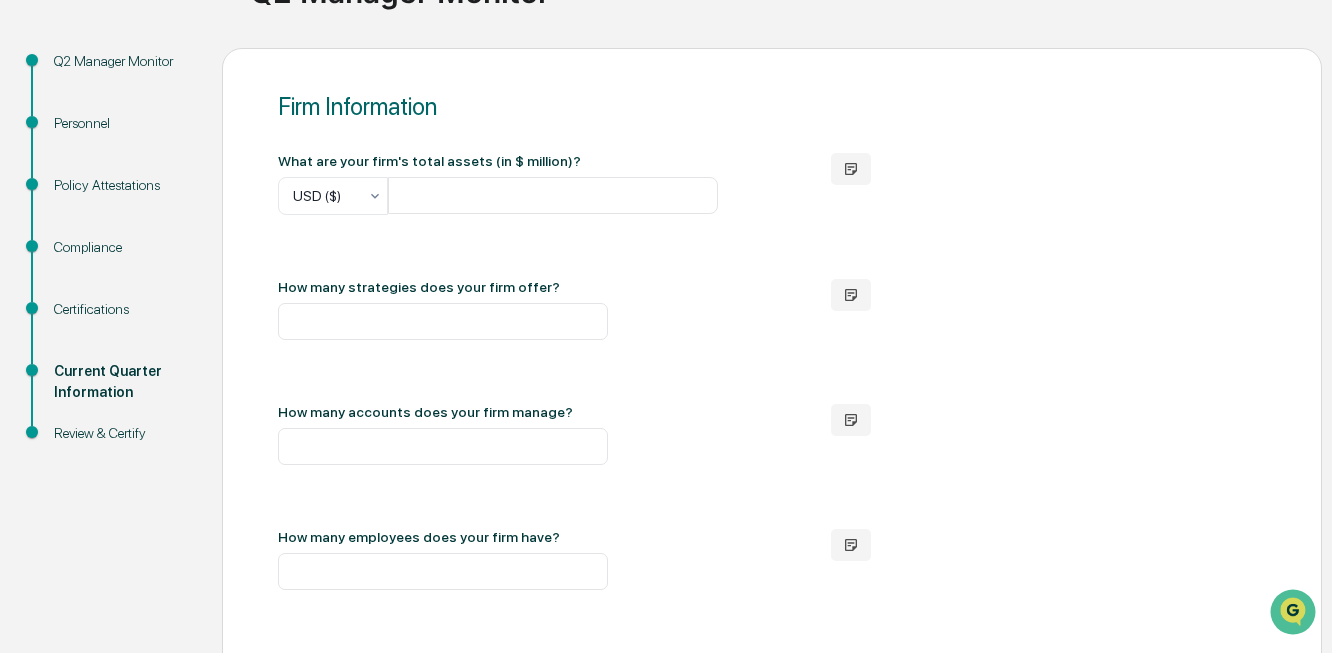 click on "What are your firm's total assets (in $ million)? USD ($) ***** How many strategies does your firm offer?   * How many accounts does your firm manage?   * How many employees does your firm have?   How many investment personnel with more than 5 years of investment experience does your firm have?   * What percentage of your firm's revenue is derived from investment management?   *** Has your firm launched a new strategy in the last quarter? No" at bounding box center (772, 575) 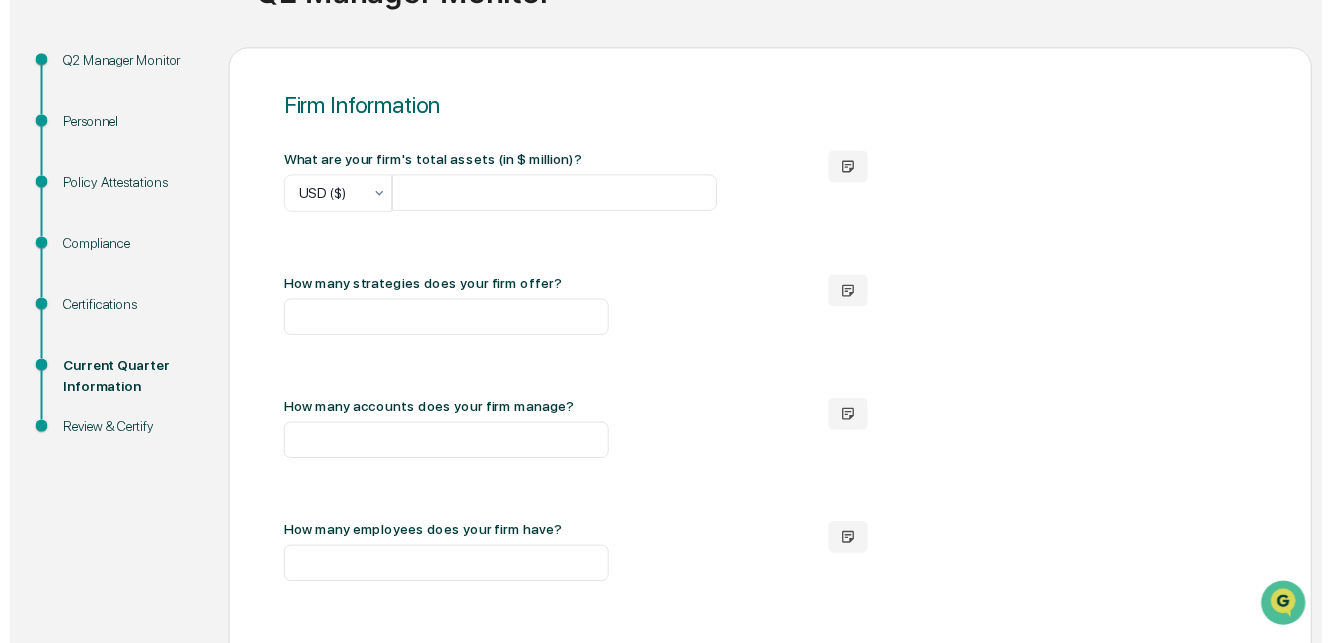 scroll, scrollTop: 684, scrollLeft: 0, axis: vertical 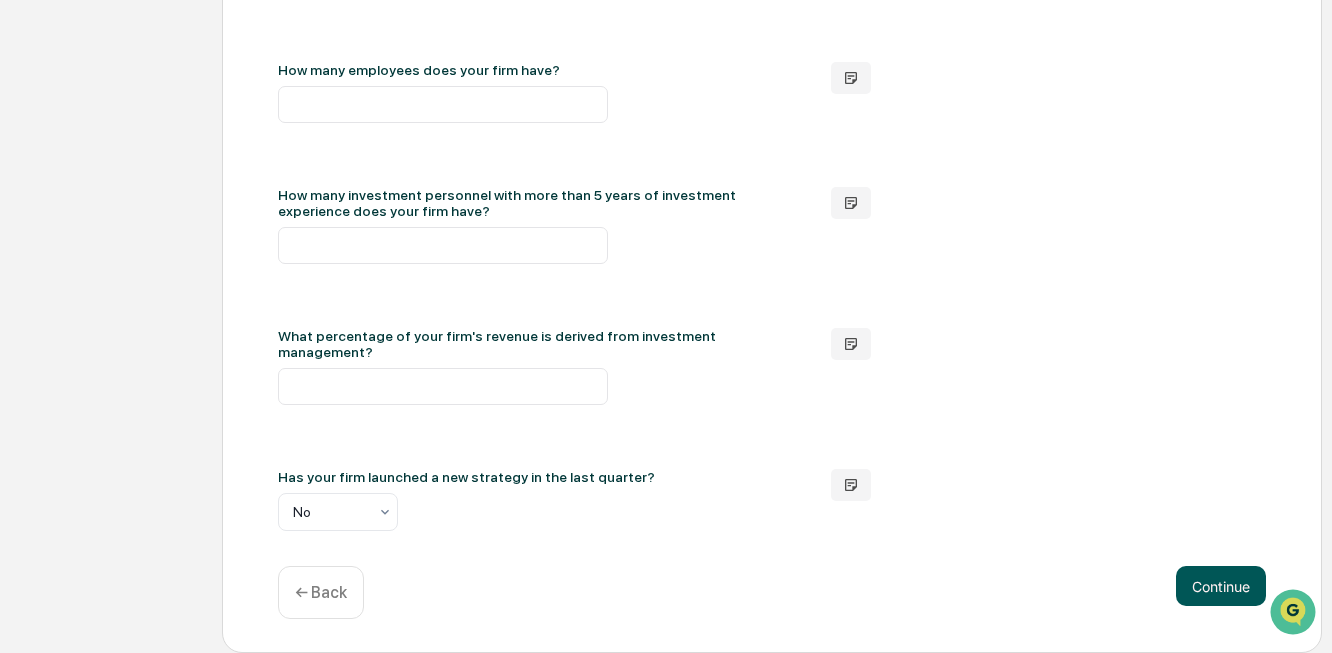 click on "Continue" at bounding box center (1221, 586) 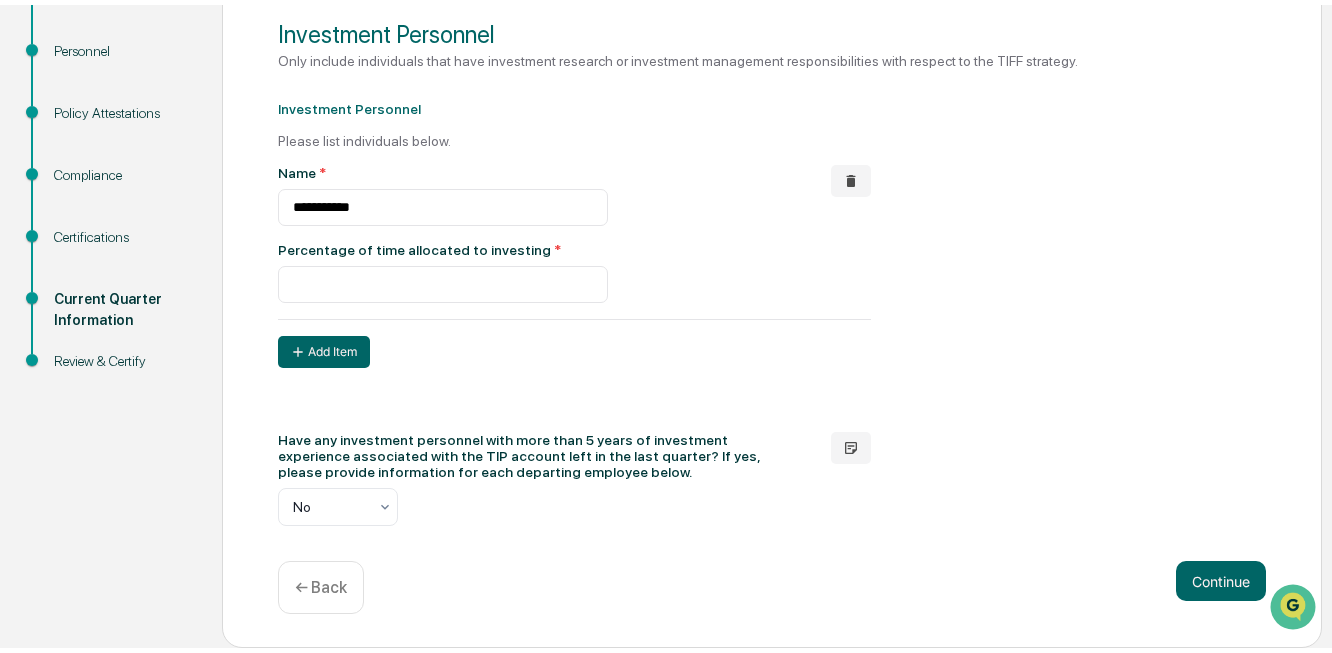 scroll, scrollTop: 297, scrollLeft: 0, axis: vertical 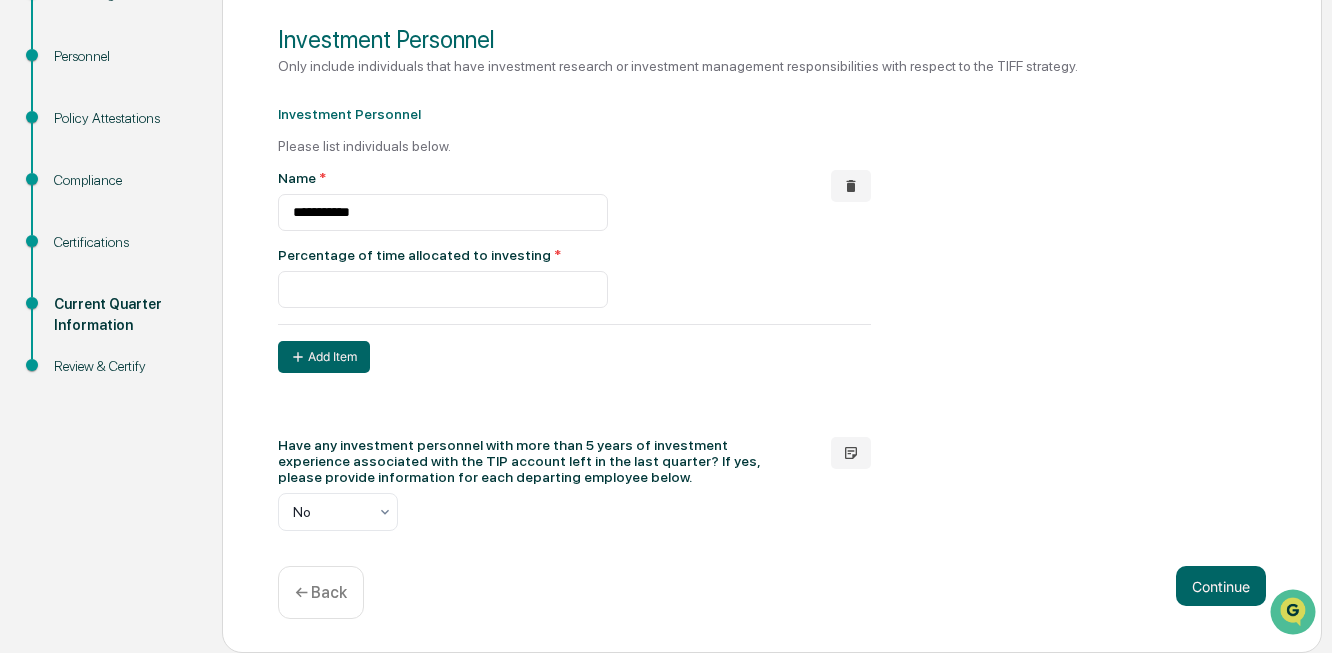click on "Continue" at bounding box center (1221, 586) 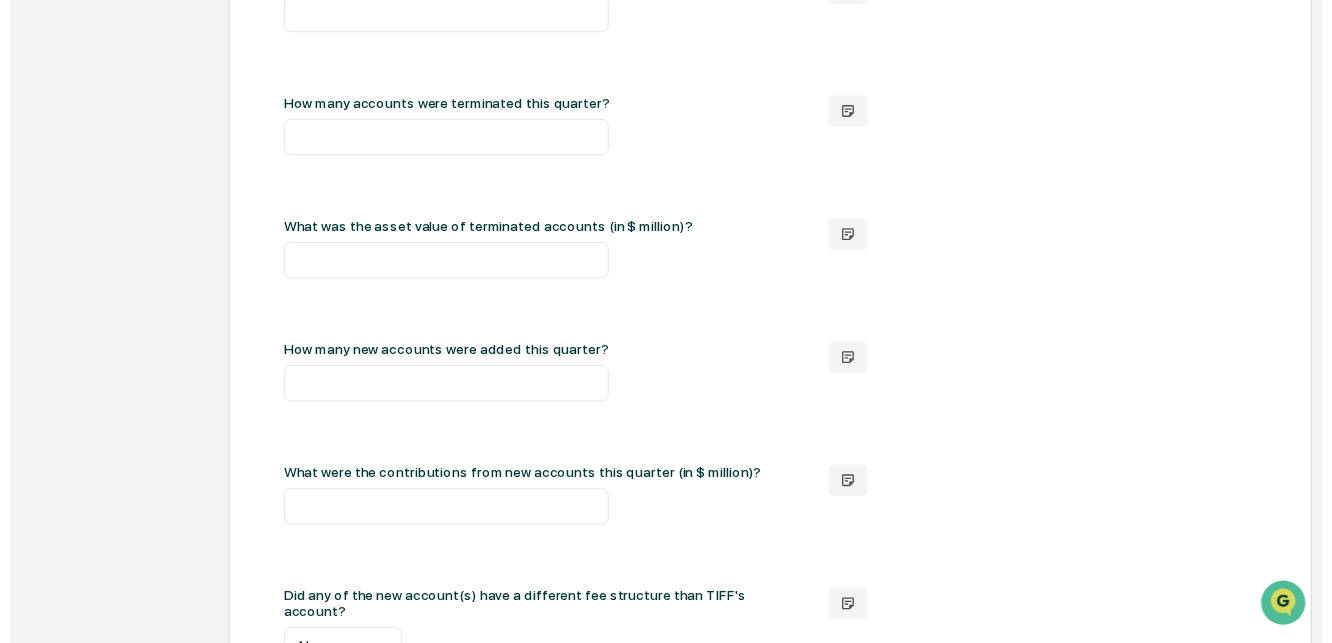 scroll, scrollTop: 1424, scrollLeft: 0, axis: vertical 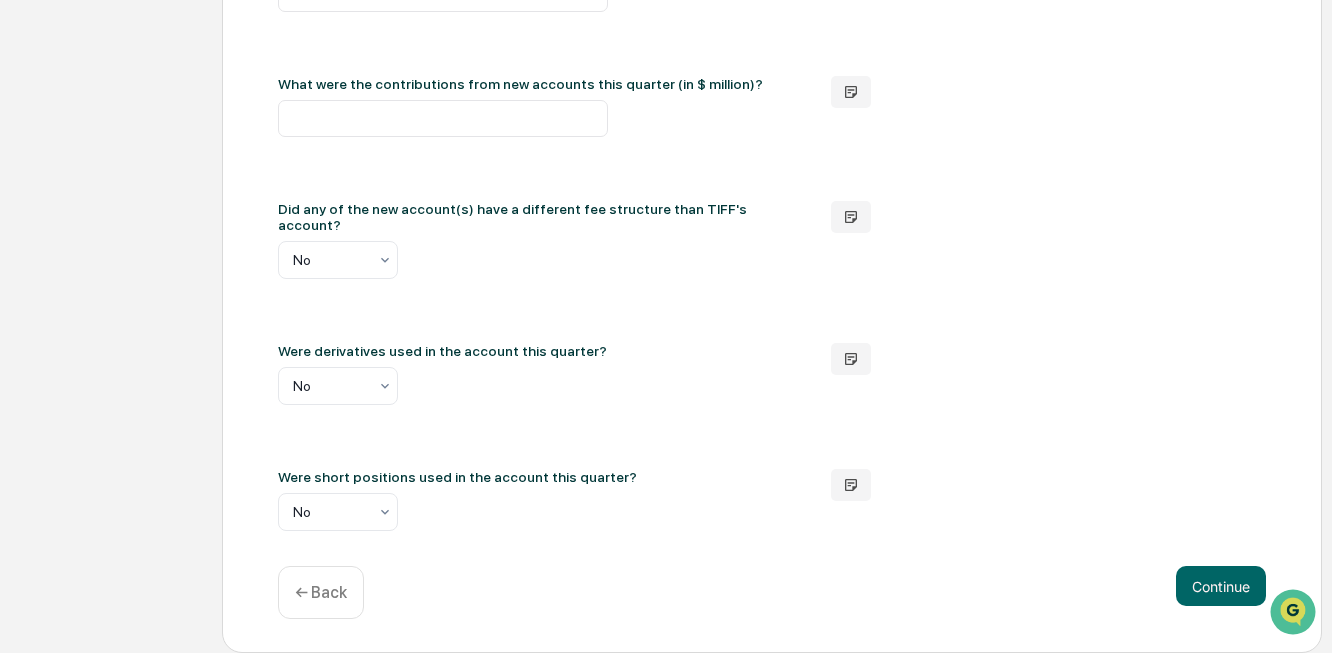 click on "← Back" at bounding box center (321, 592) 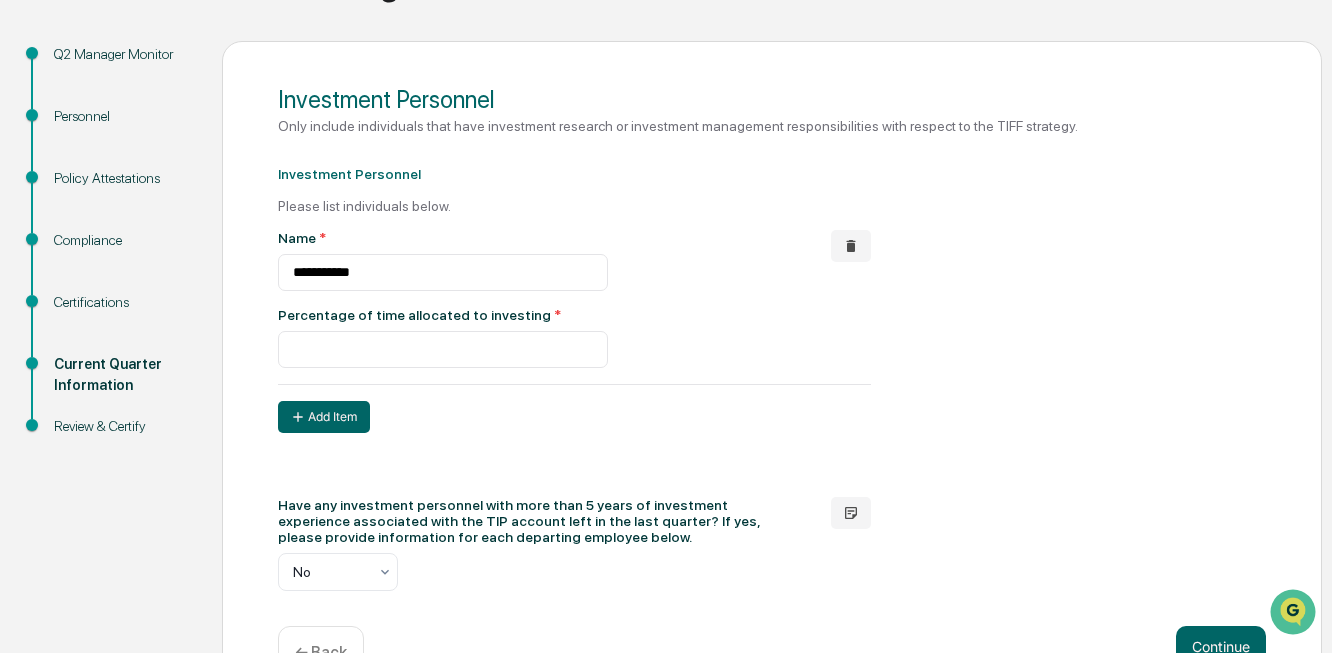 scroll, scrollTop: 297, scrollLeft: 0, axis: vertical 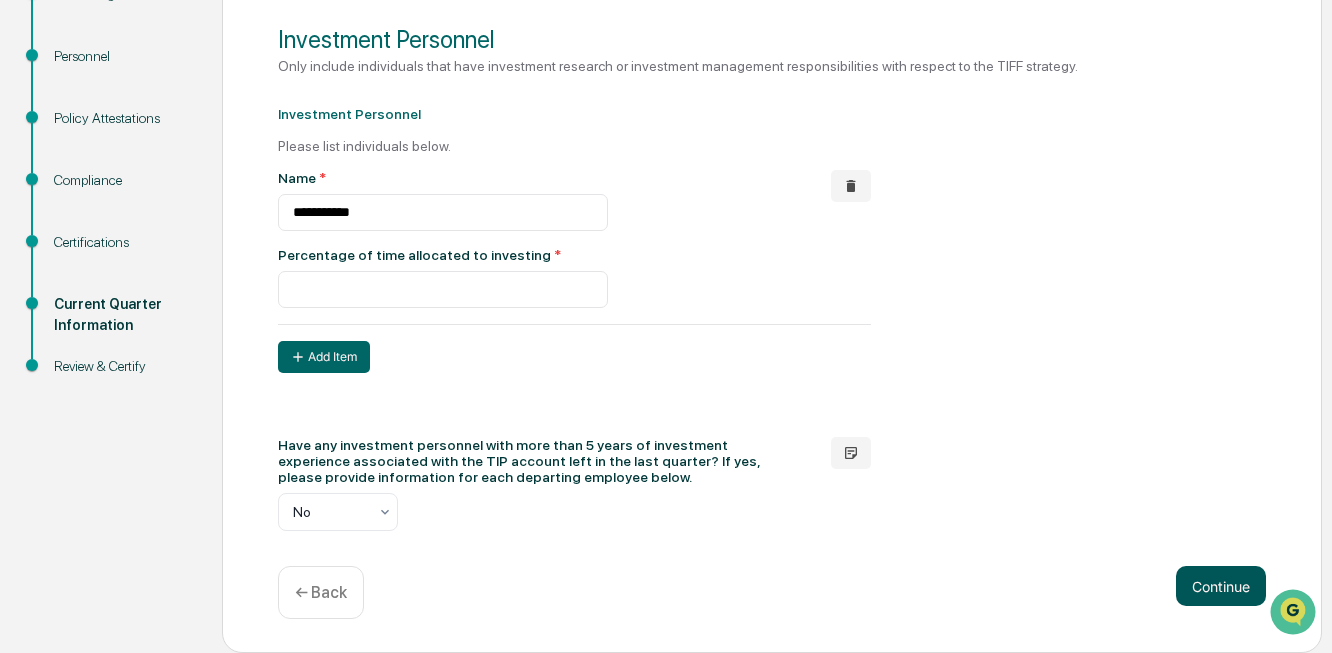 click on "Continue" at bounding box center (1221, 586) 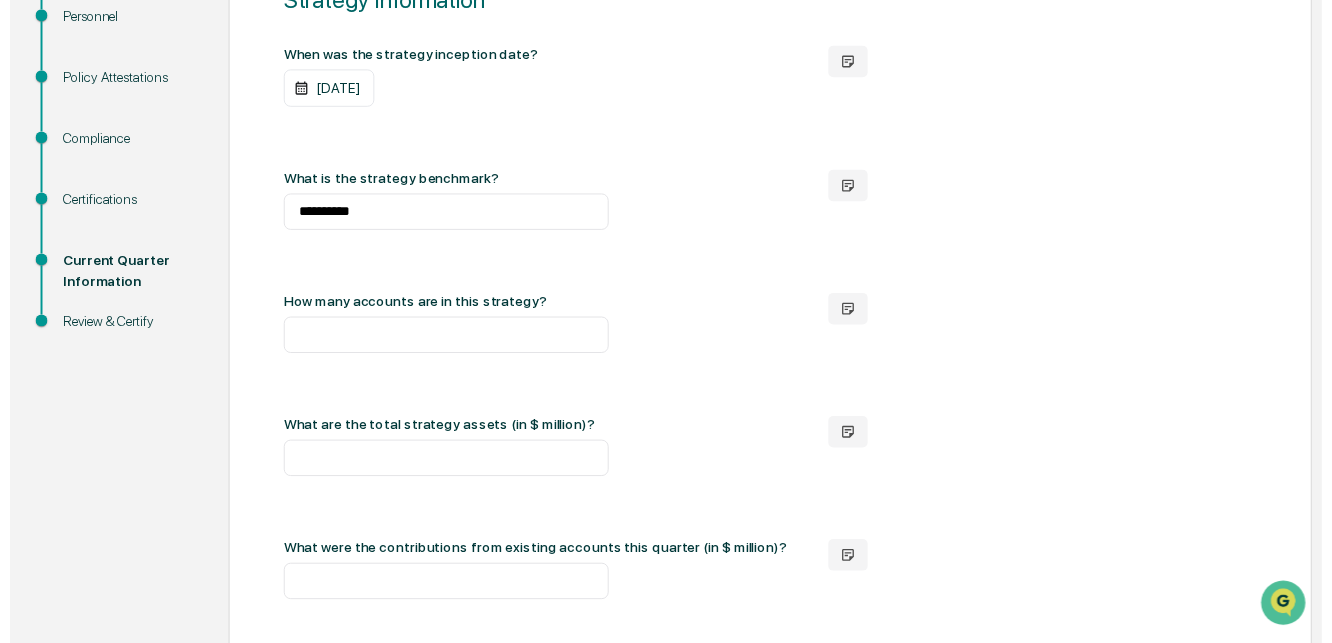 scroll, scrollTop: 1424, scrollLeft: 0, axis: vertical 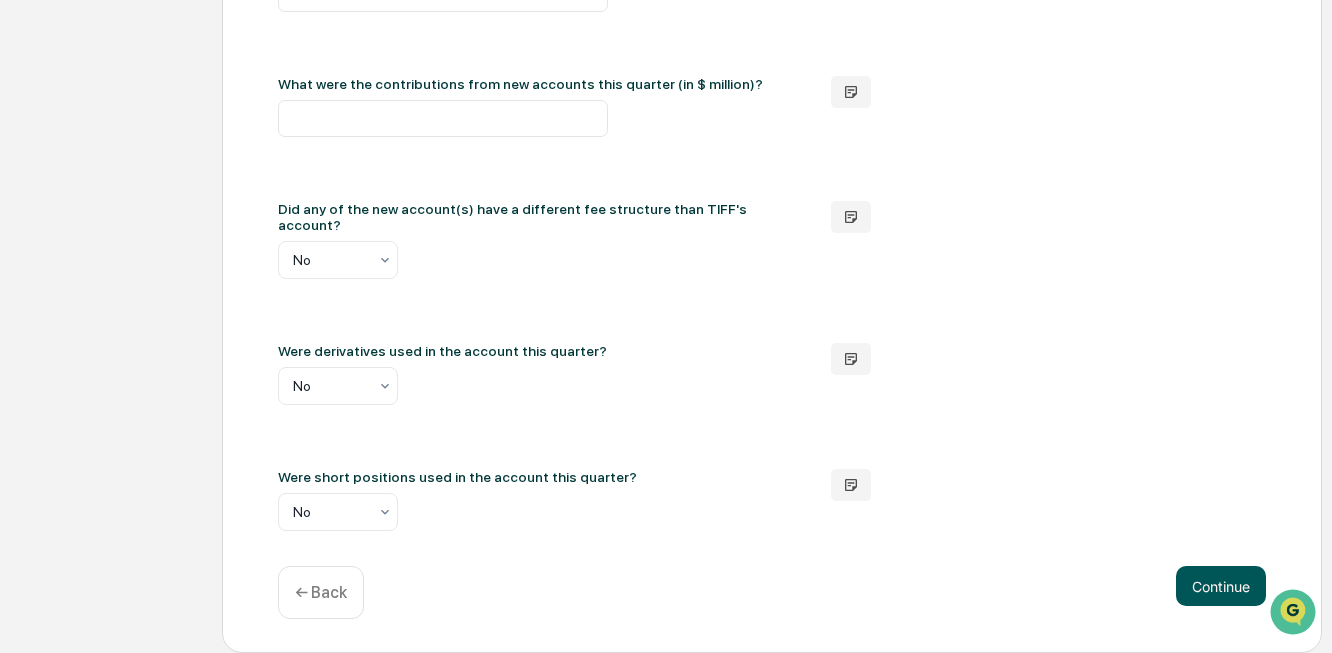 click on "Continue" at bounding box center (1221, 586) 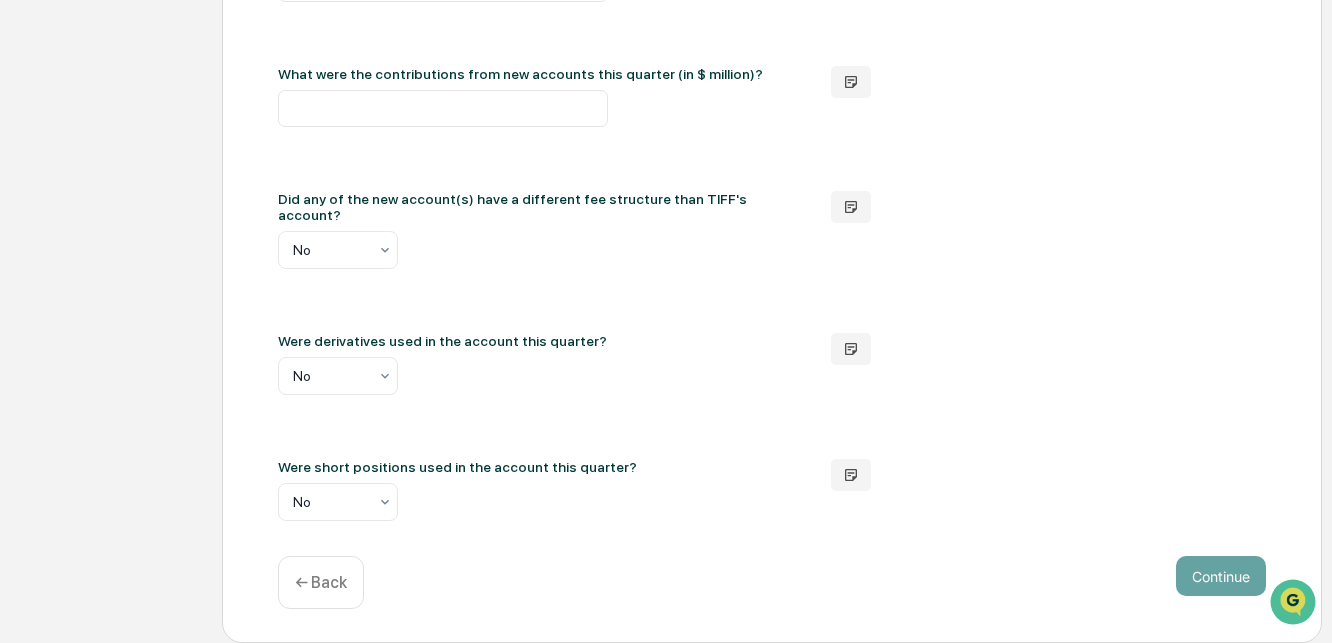scroll, scrollTop: 819, scrollLeft: 0, axis: vertical 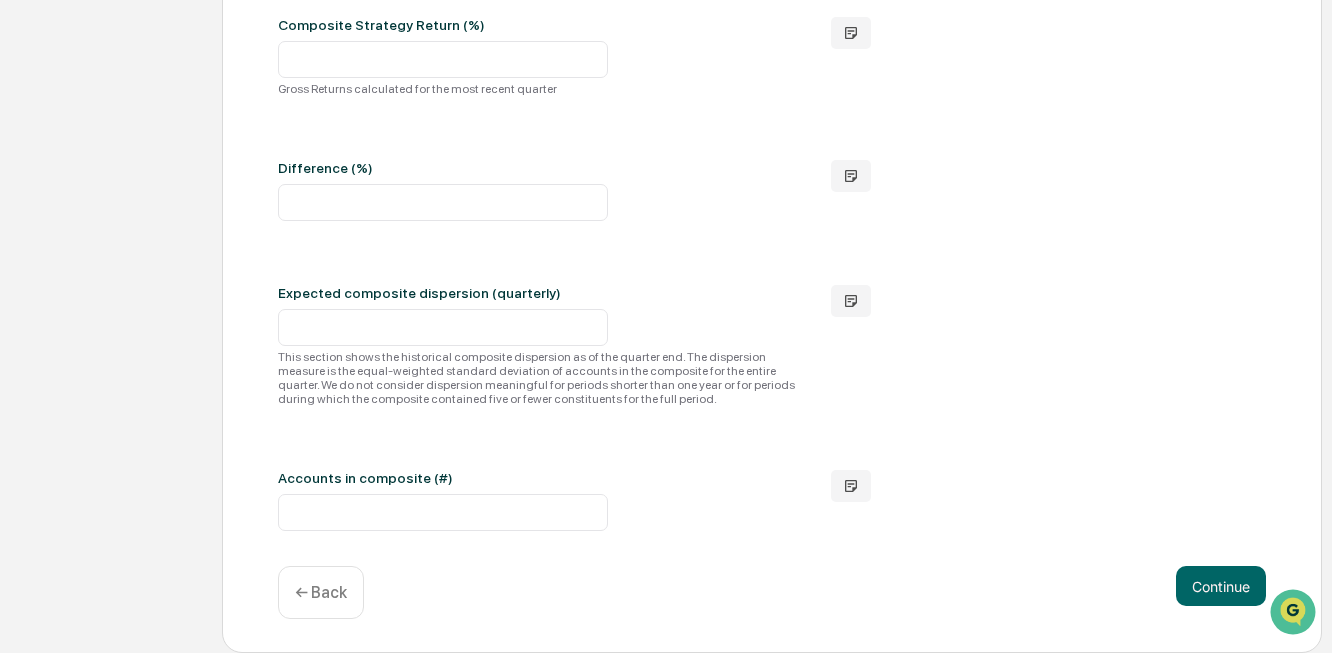 click on "Continue" at bounding box center [1221, 586] 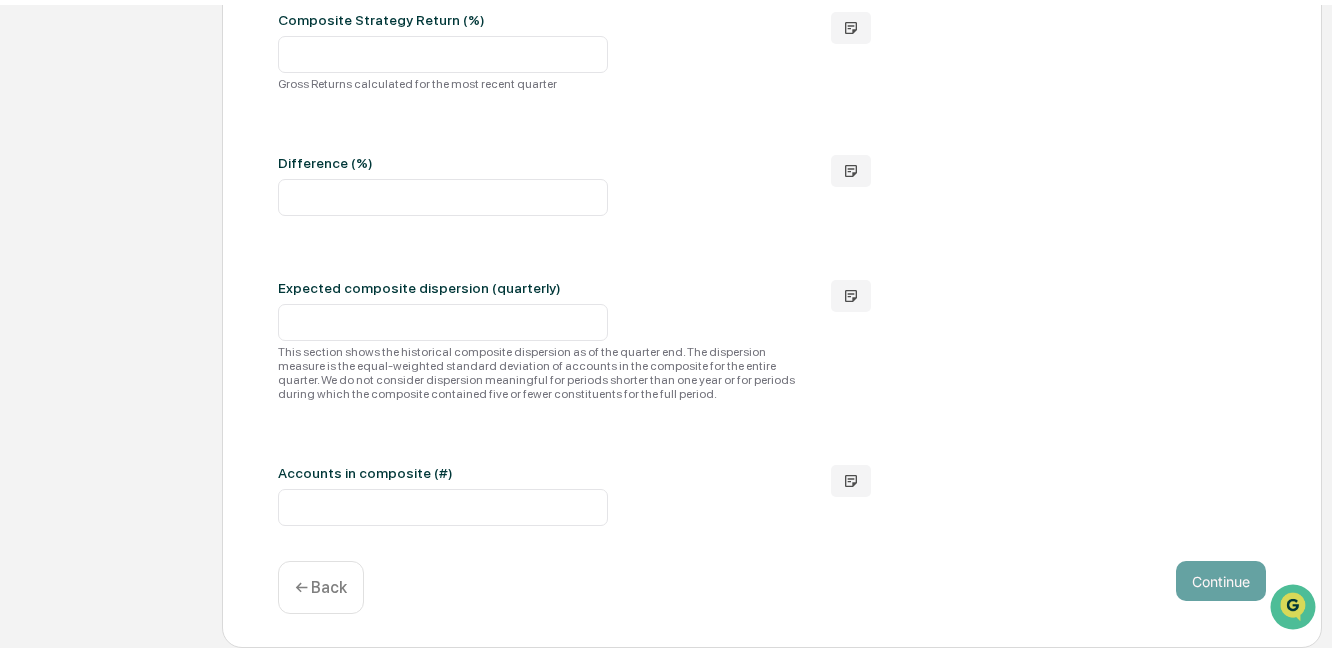 scroll, scrollTop: 253, scrollLeft: 0, axis: vertical 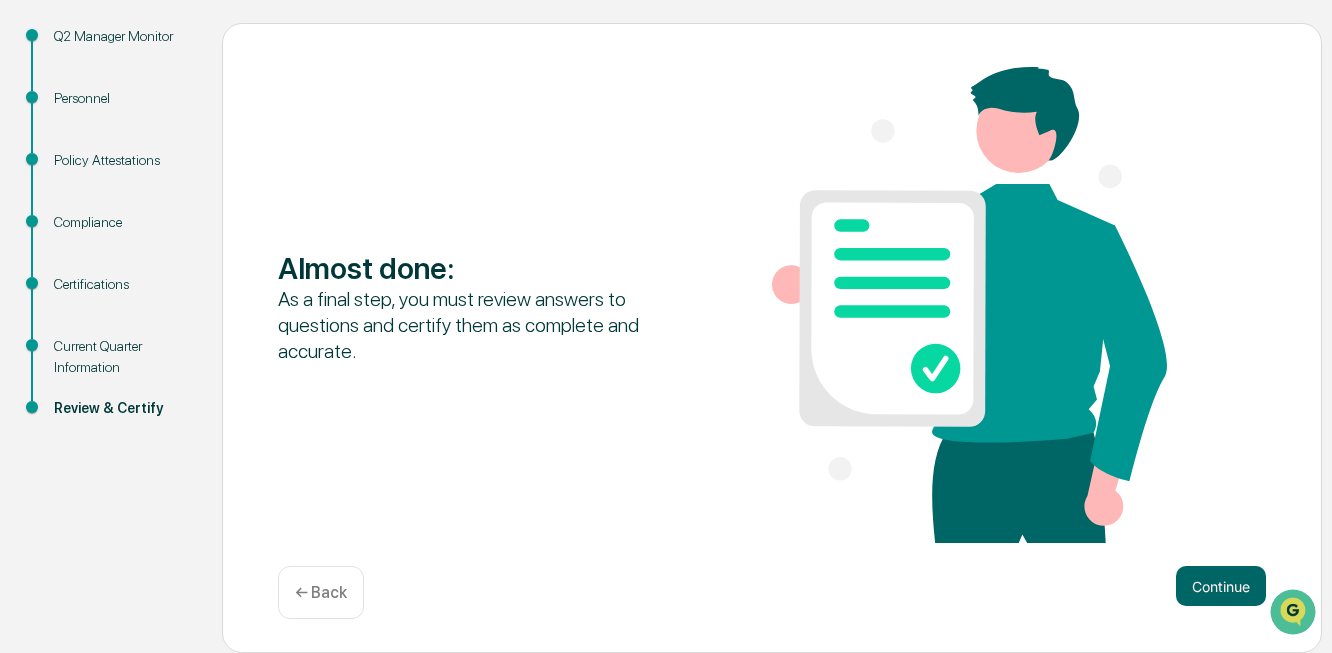 click on "Continue" at bounding box center [1221, 586] 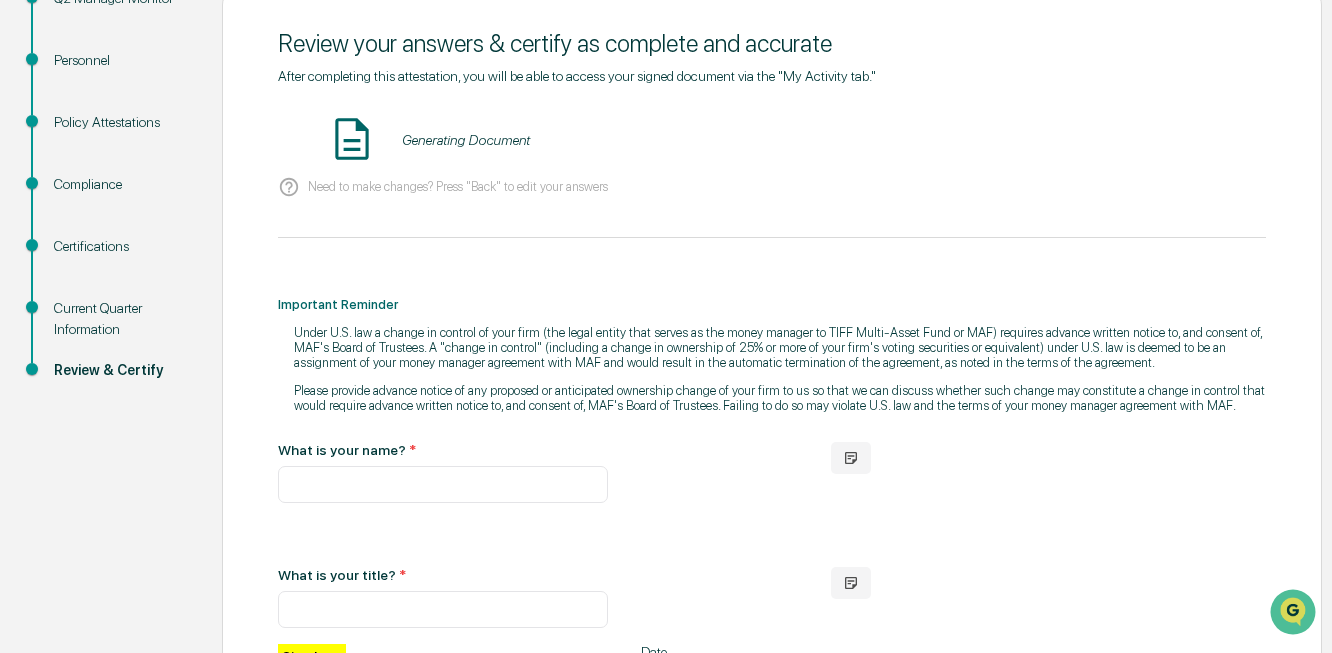 click on "What is your name?   * What is your title?   *" at bounding box center (772, 535) 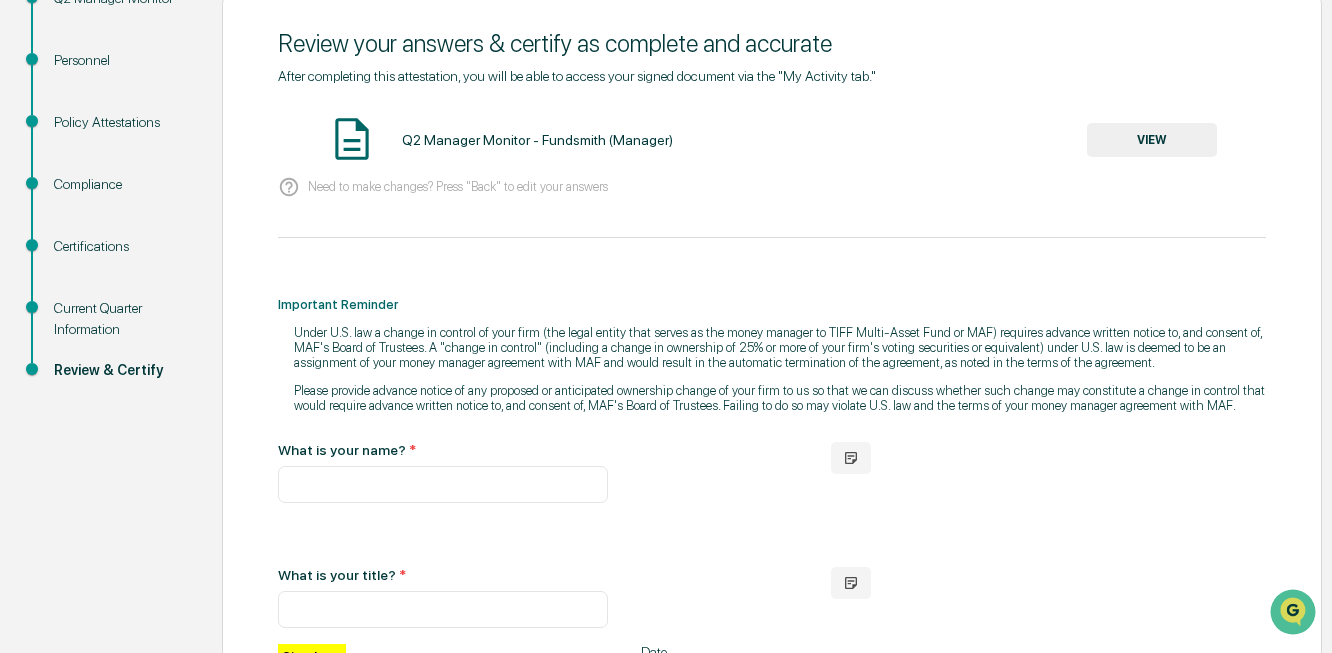 click on "VIEW" at bounding box center [1152, 140] 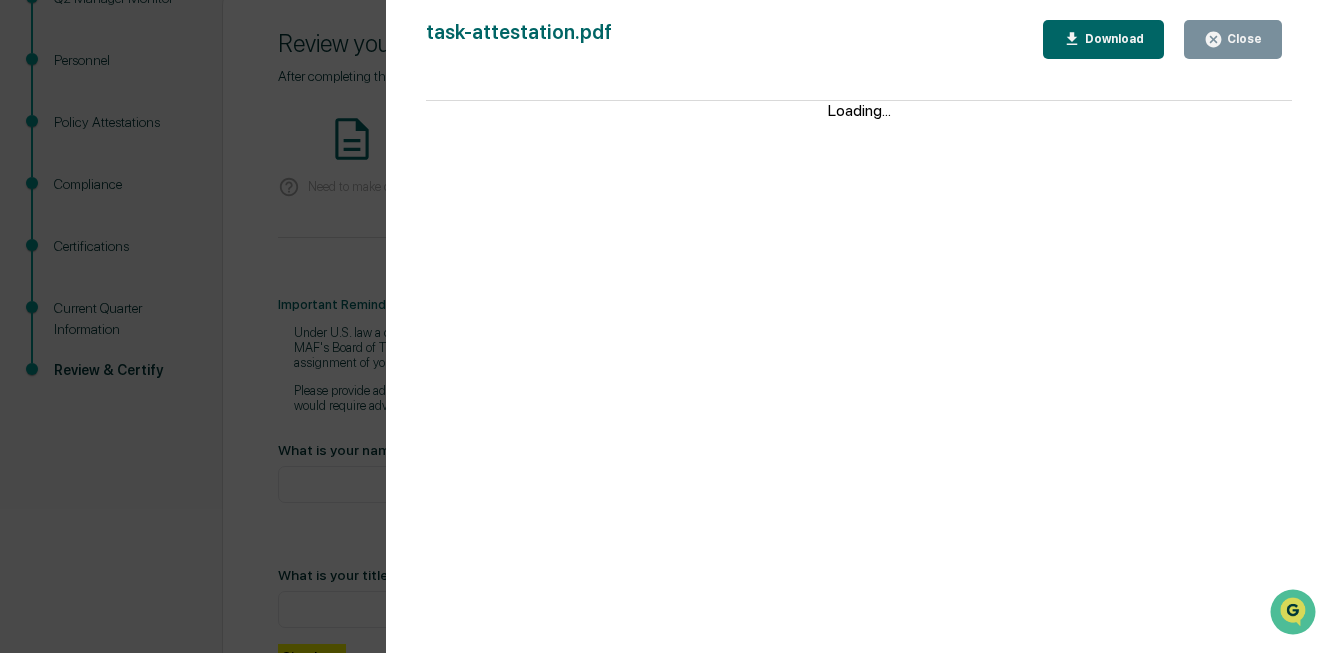 click 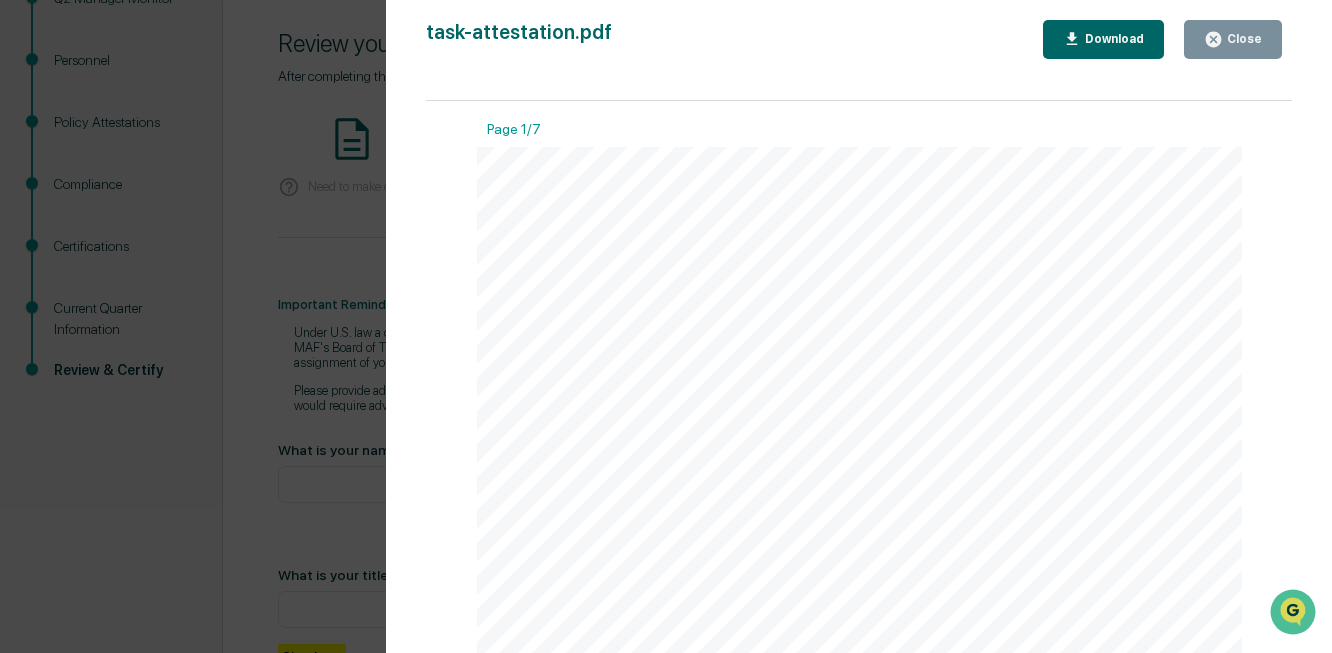 click 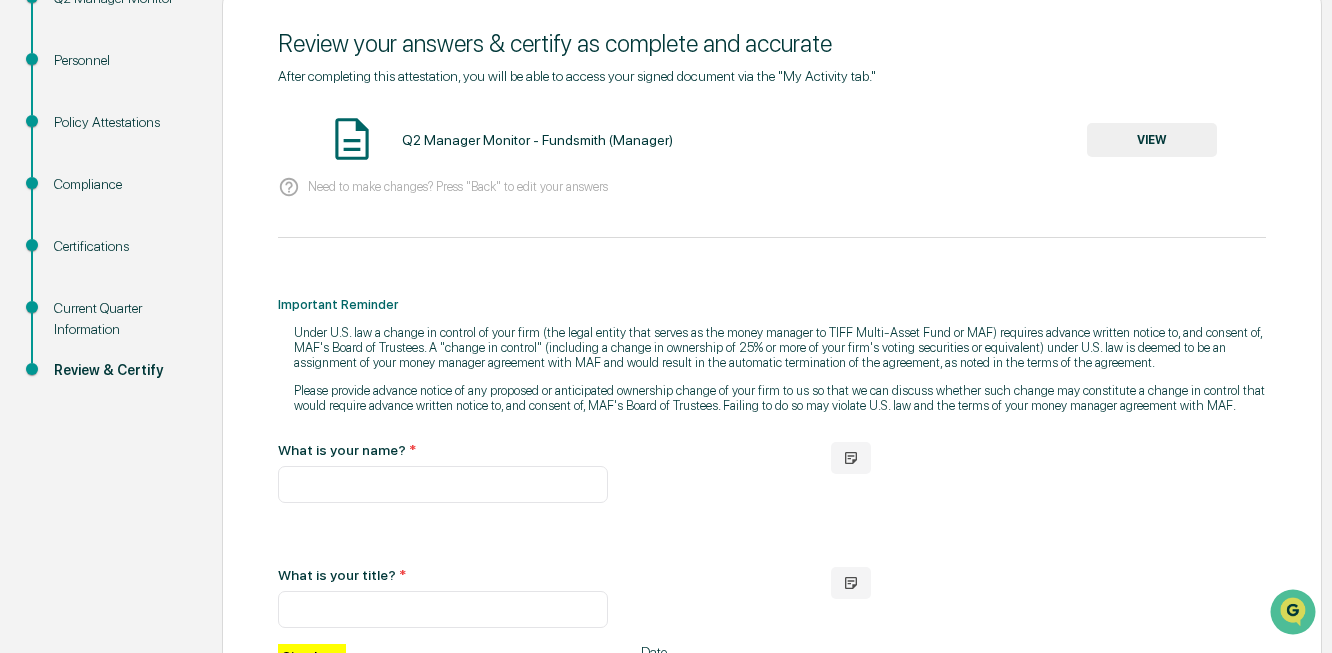 click on "Review your answers & certify as complete and accurate After completing this attestation, you will be able to access your signed document via the "My Activity tab." Q2 Manager Monitor - Fundsmith (Manager) VIEW Need to make changes? Press "Back" to edit your answers Important Reminder Under U.S. law a change in control of your firm (the legal entity that serves as the money manager to TIFF Multi-Asset Fund or MAF) requires advance written notice to, and consent of, MAF's Board of Trustees. A "change in control" (including a change in ownership of 25% or more of your firm's voting securities or equivalent) under U.S. law is deemed to be an assignment of your money manager agreement with MAF and would result in the automatic termination of the agreement, as noted in the terms of the agreement. What is your name? * What is your title? * Sign here Date 07/14/2025 Acknowledge ← Back" at bounding box center (772, 480) 